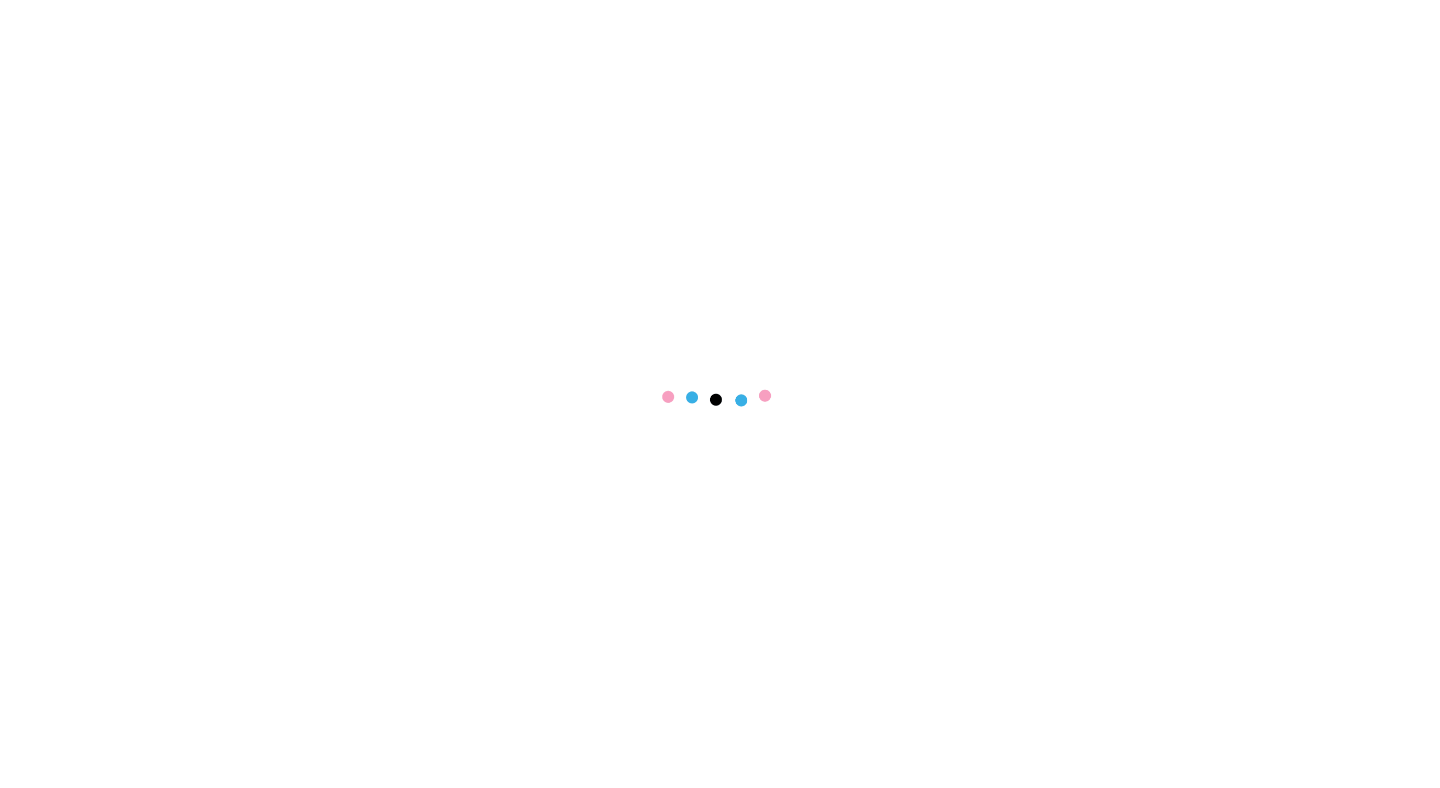 scroll, scrollTop: 0, scrollLeft: 0, axis: both 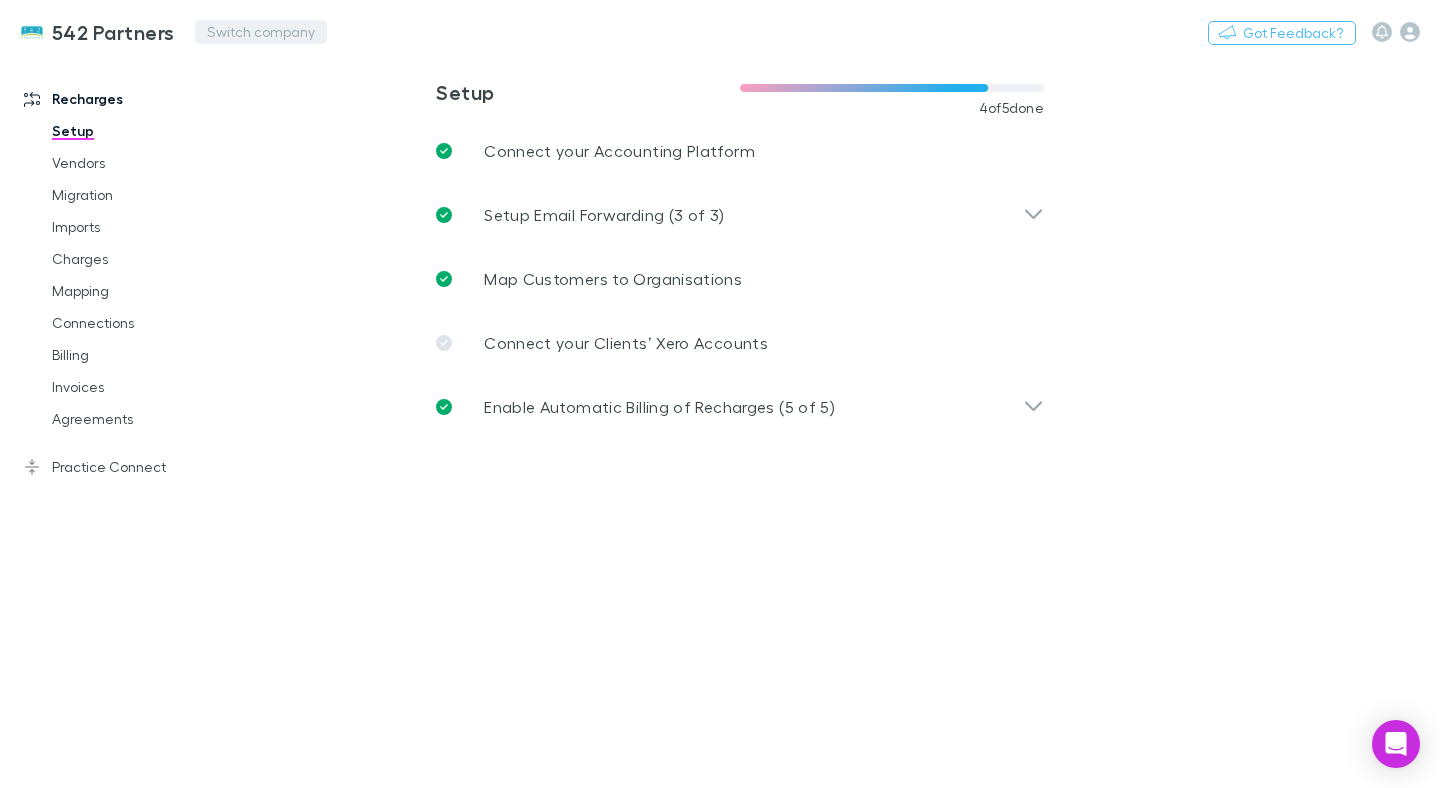 click on "Switch company" at bounding box center [261, 32] 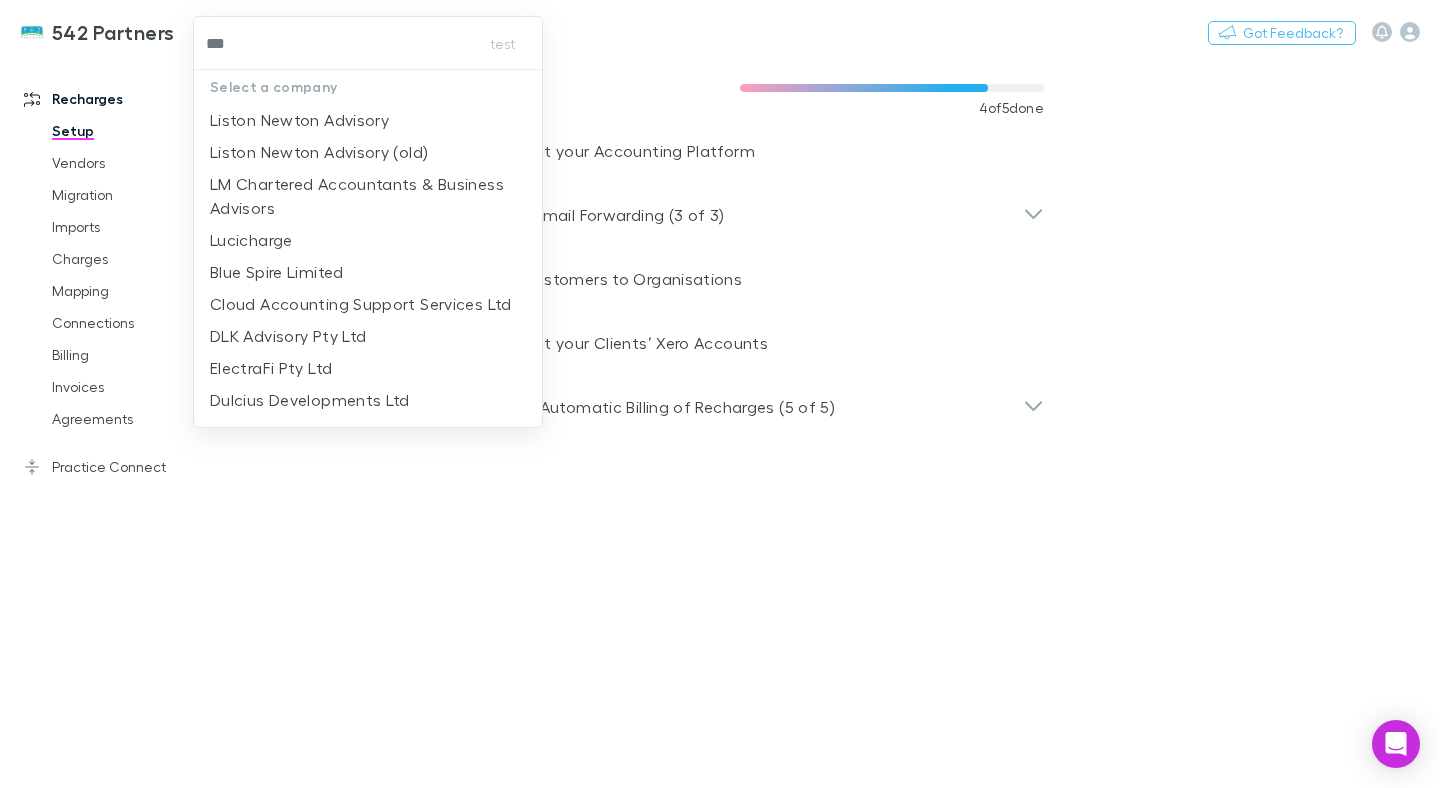 type on "****" 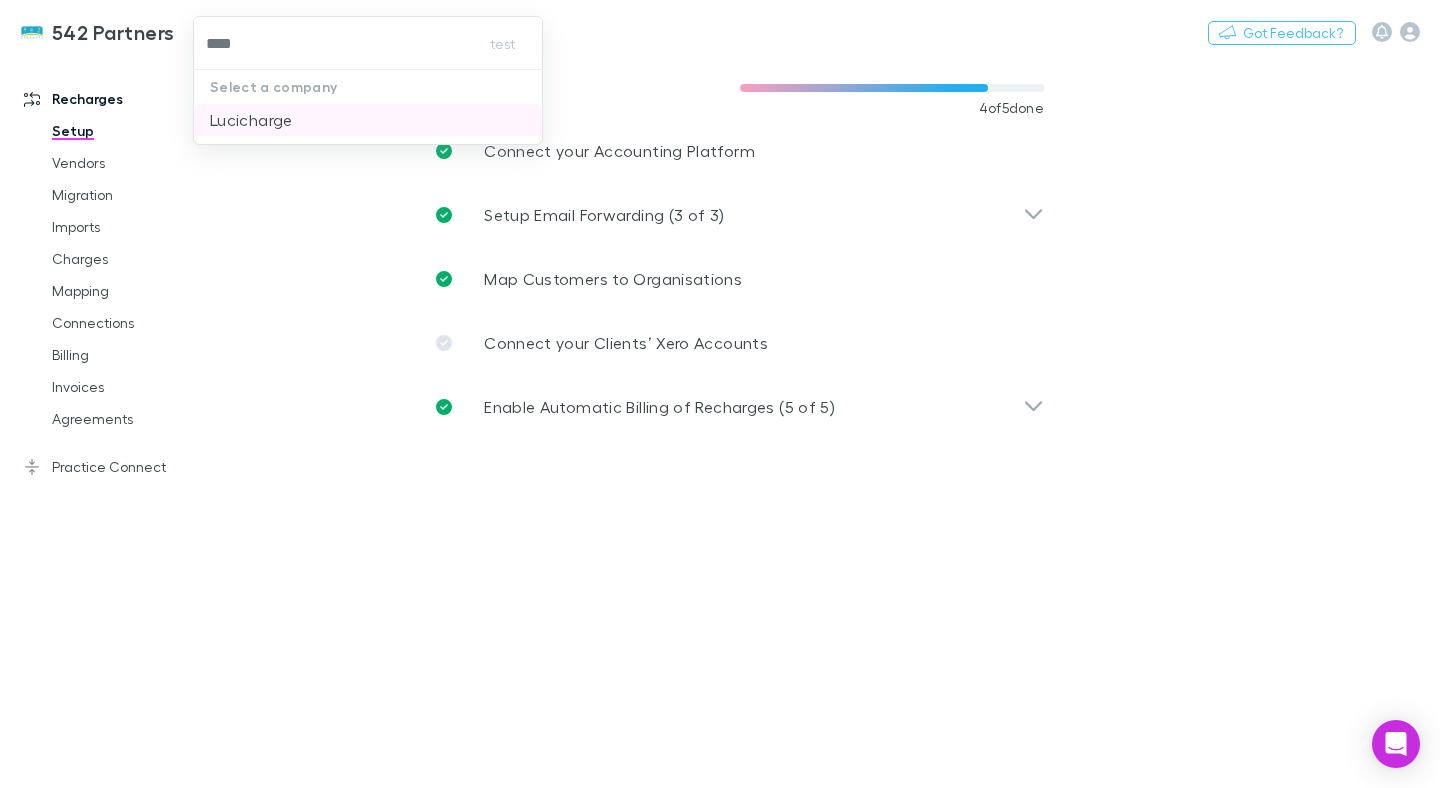 click on "Lucicharge" at bounding box center [251, 120] 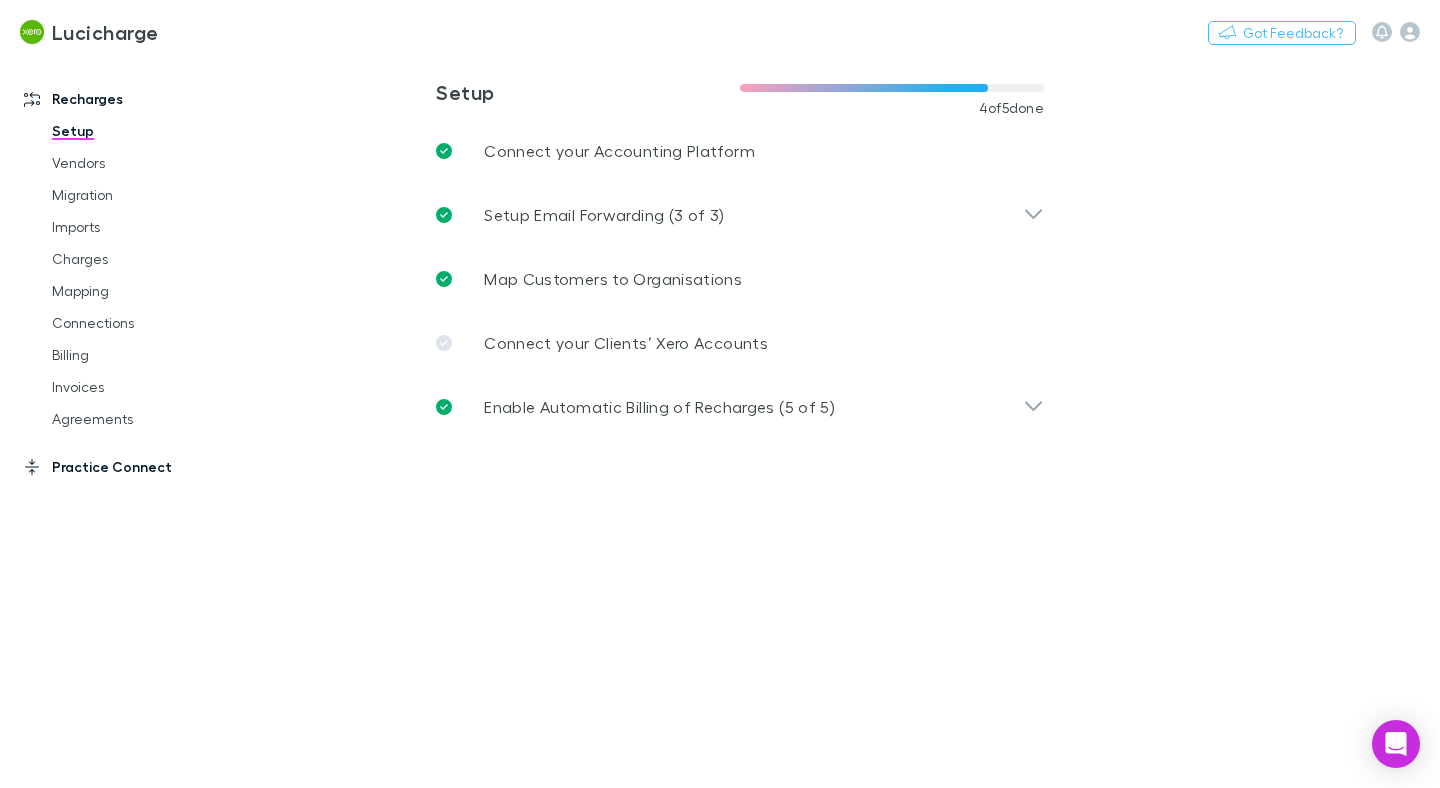 click on "Practice Connect" at bounding box center (124, 467) 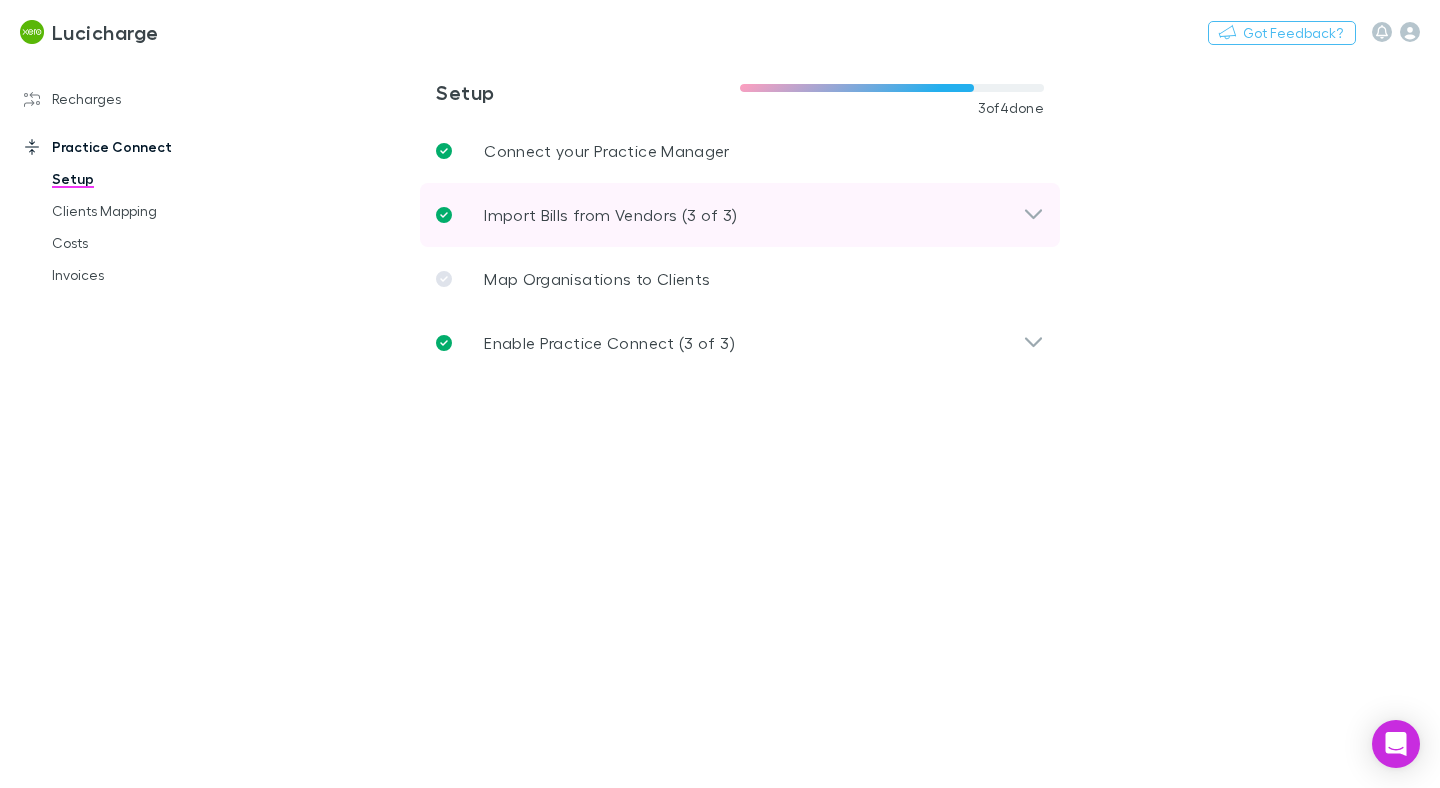 click on "Import Bills from Vendors    (3 of 3)" at bounding box center (740, 215) 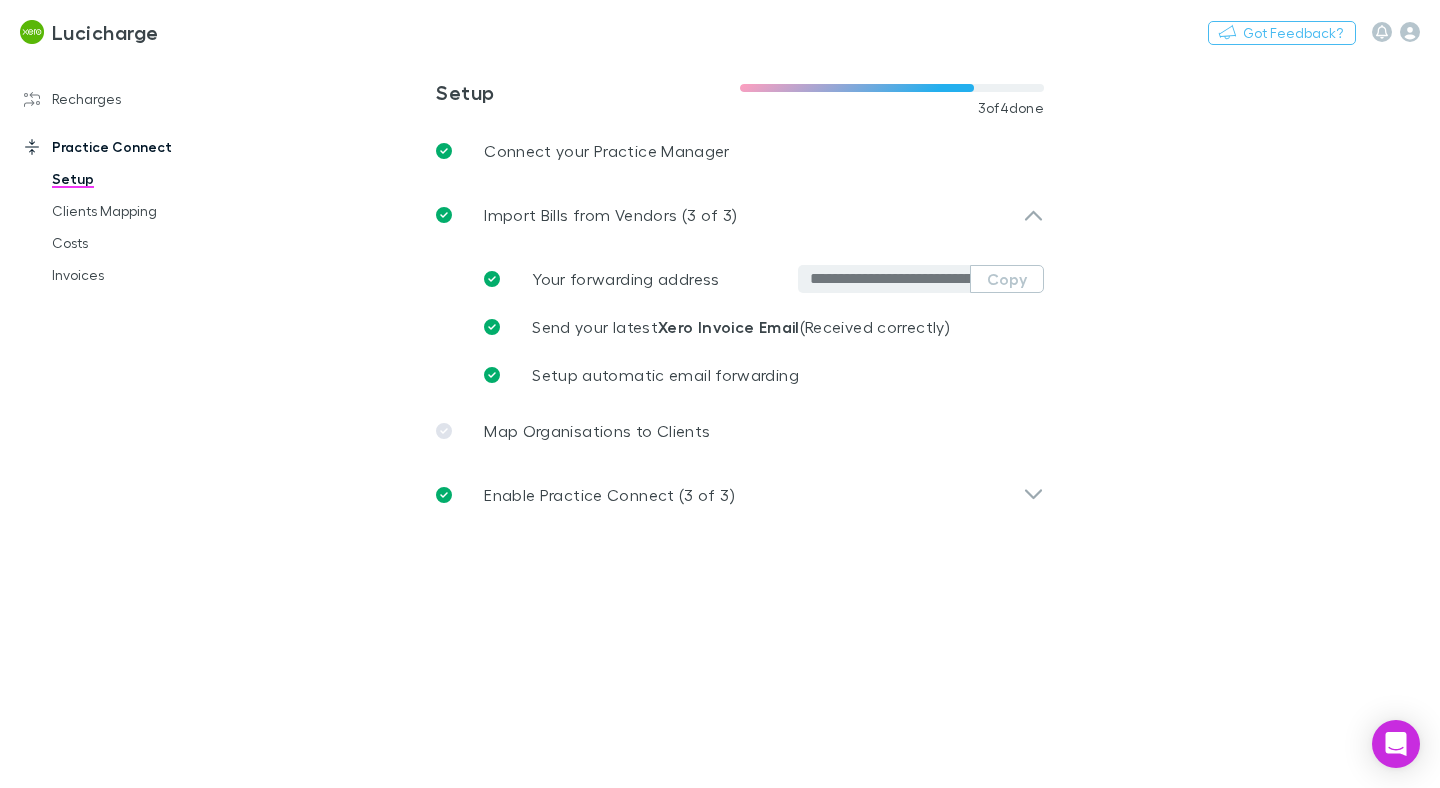 click on "**********" at bounding box center [844, 422] 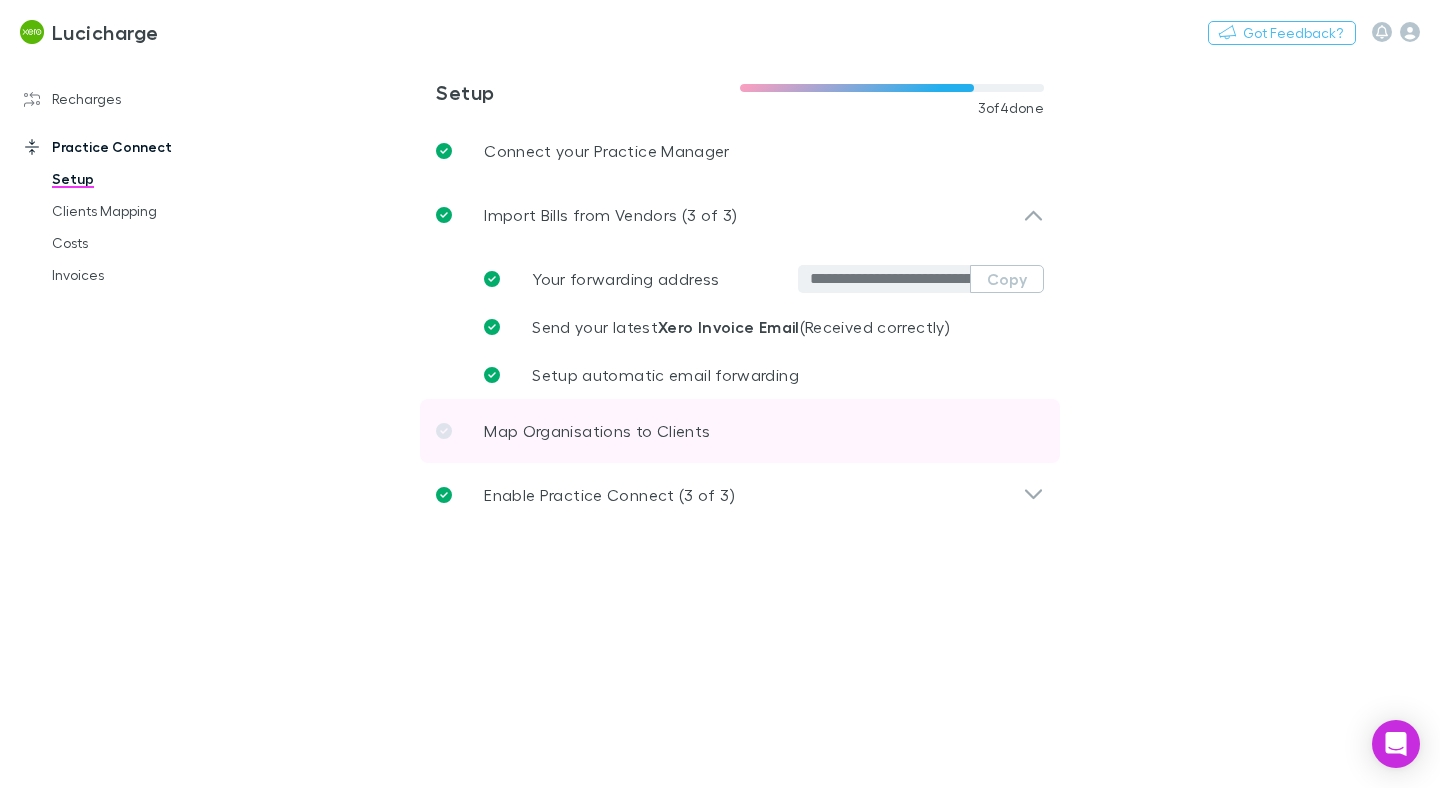 click on "Map Organisations to Clients" at bounding box center [597, 431] 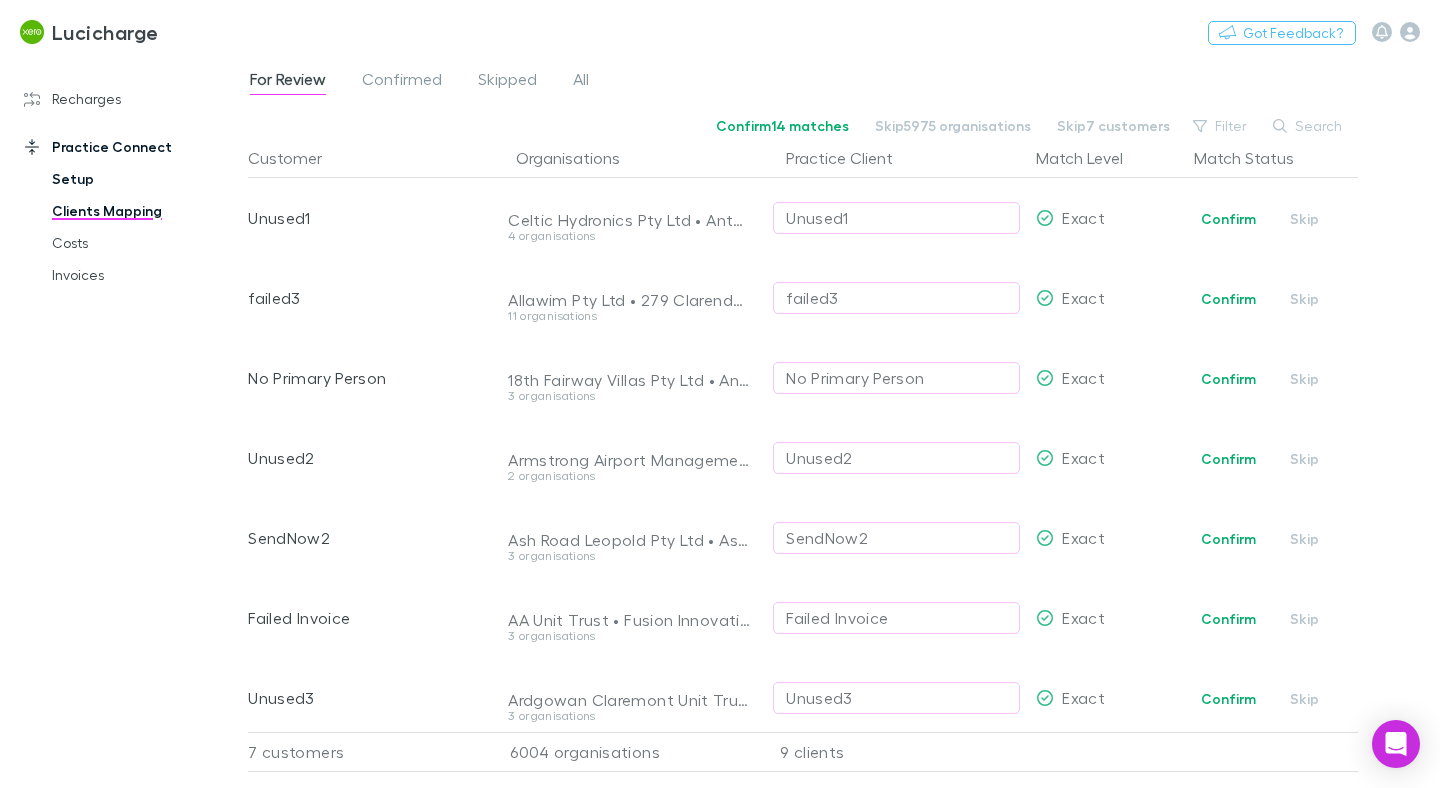click on "Setup" at bounding box center (138, 179) 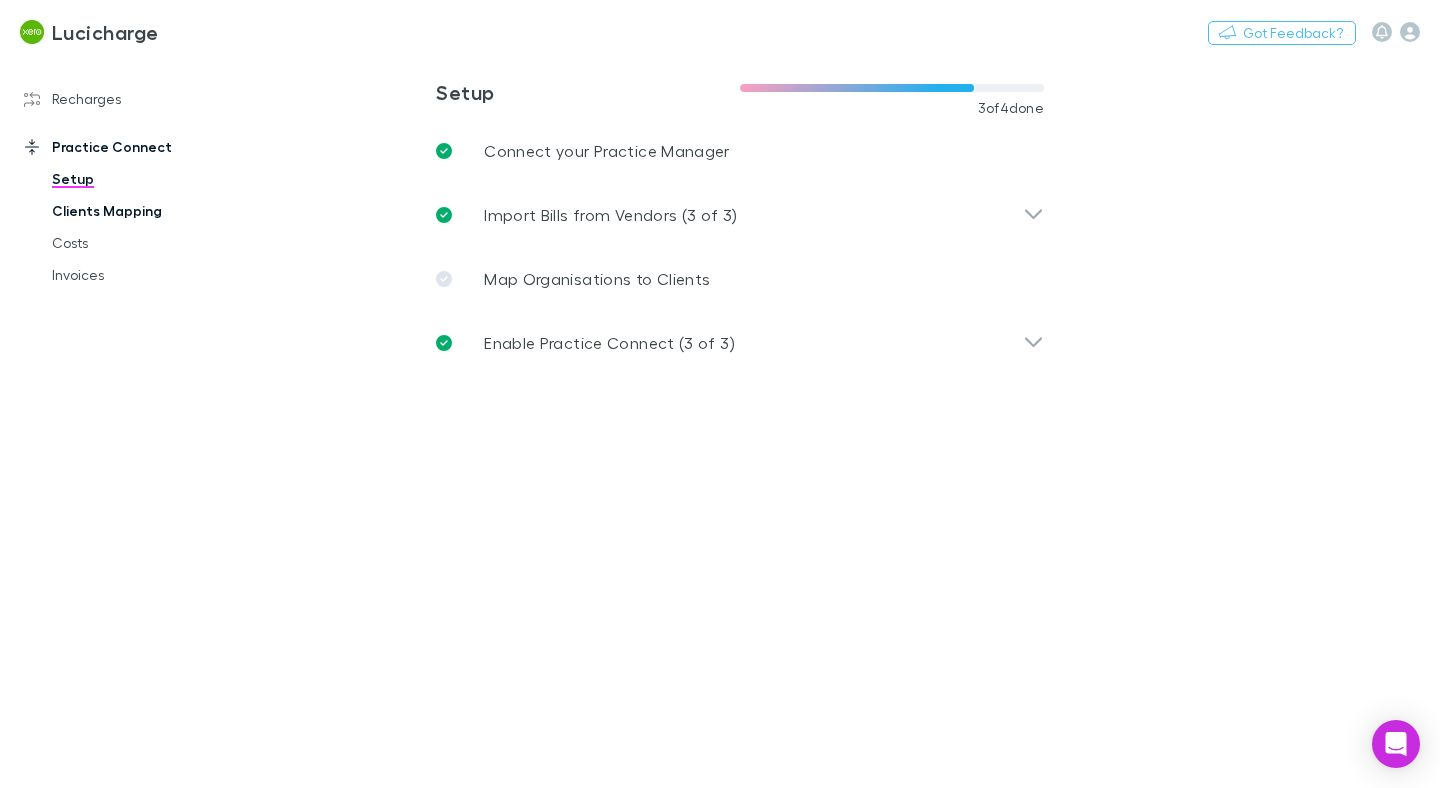 click on "Clients Mapping" at bounding box center [138, 211] 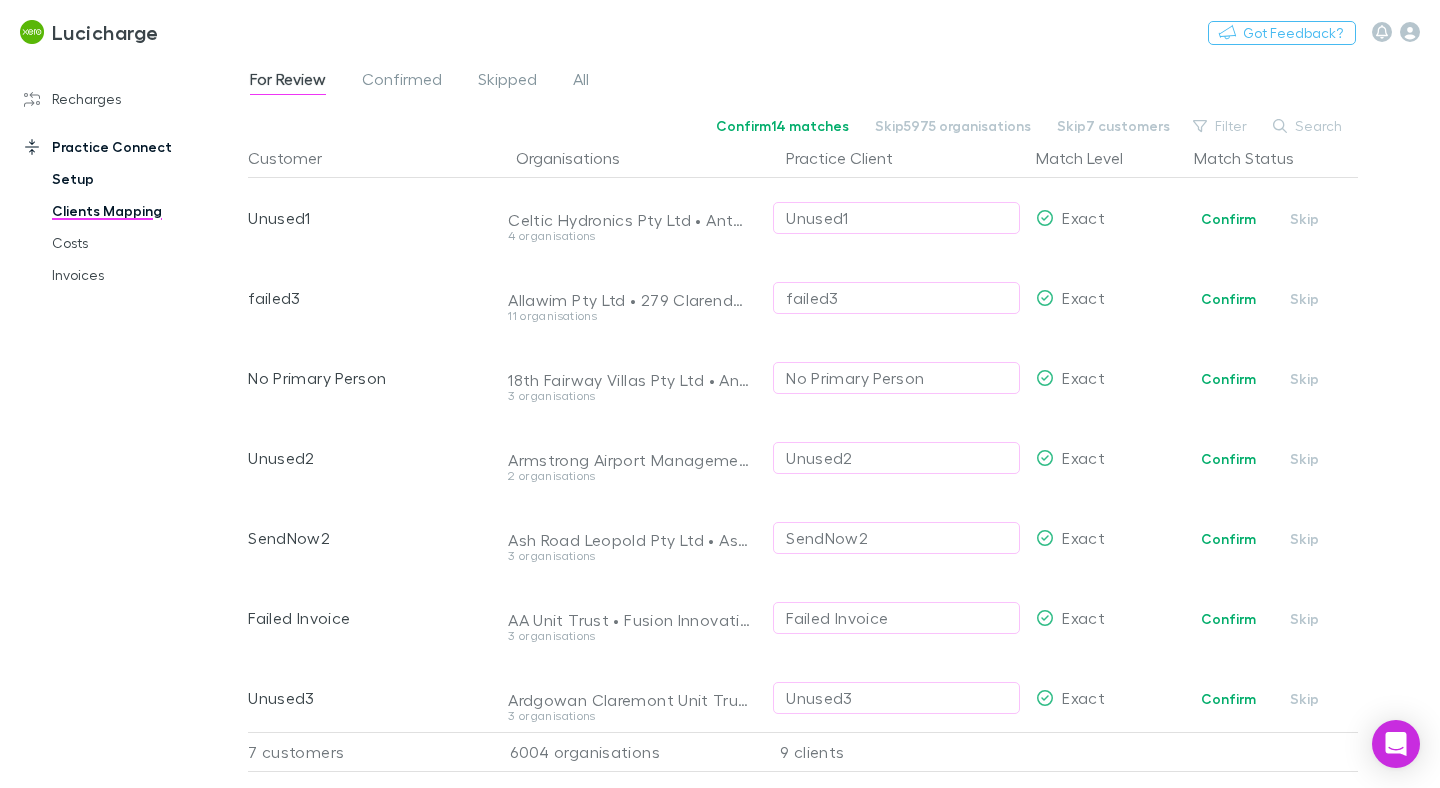 click on "Setup" at bounding box center [138, 179] 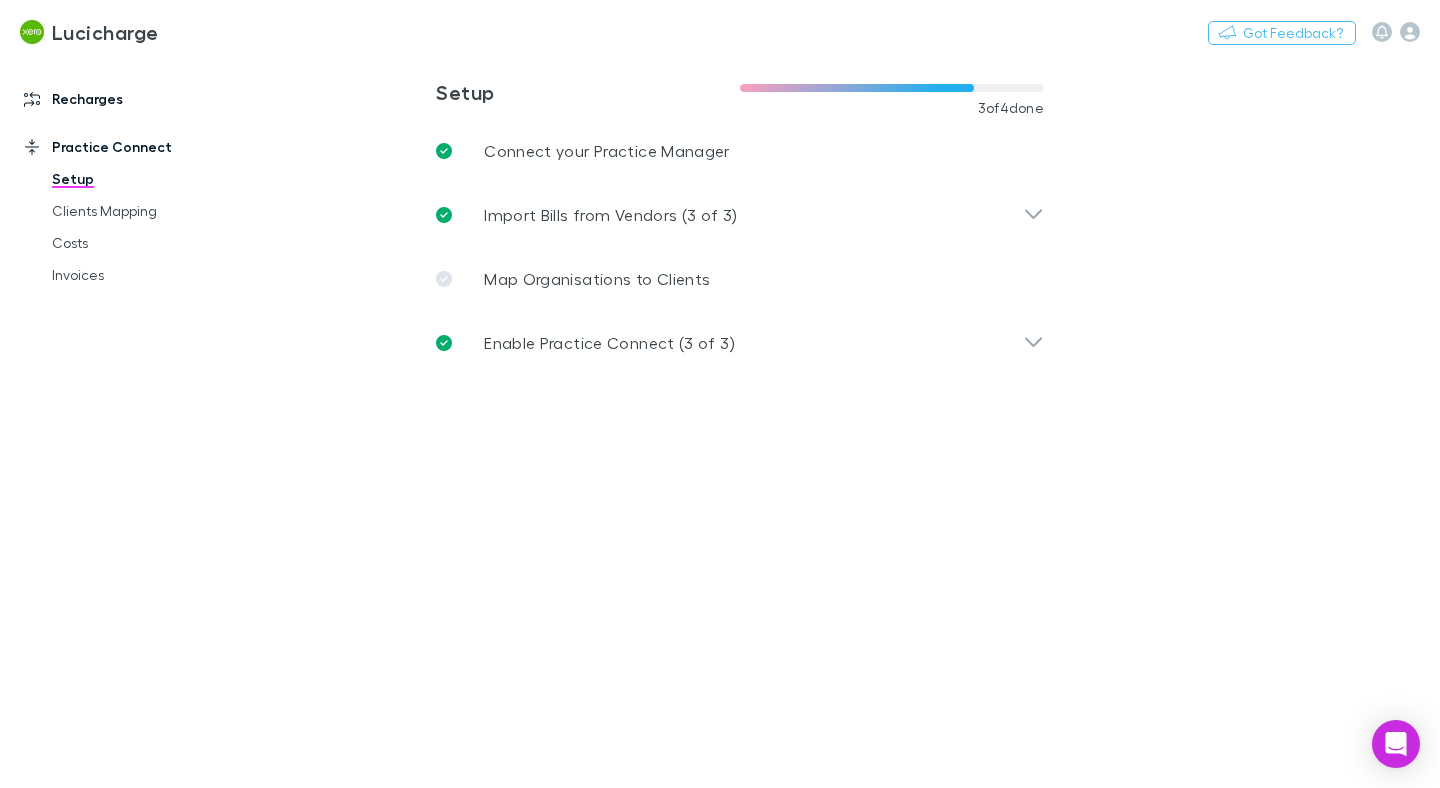 click on "Recharges" at bounding box center [124, 99] 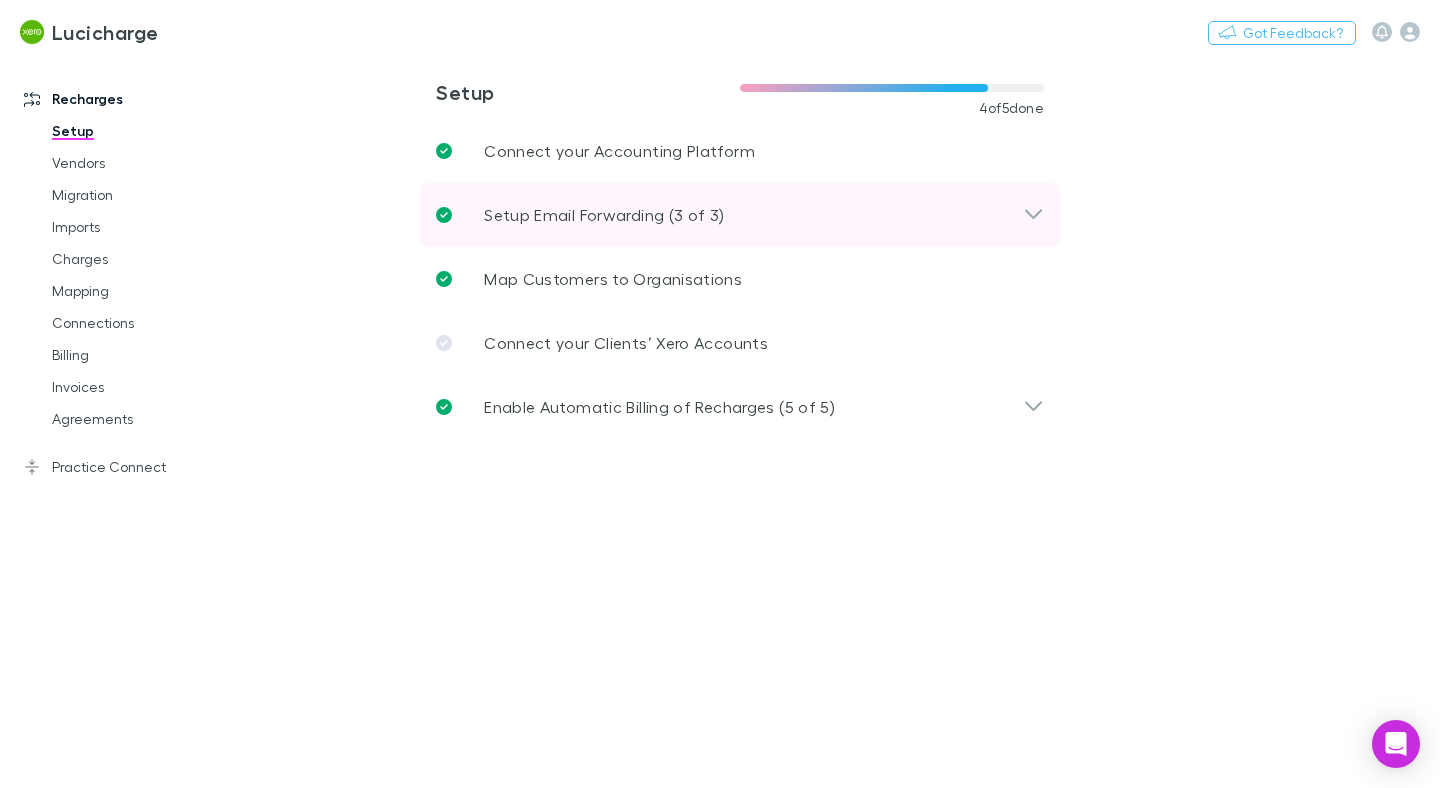 click on "Setup Email Forwarding    (3 of 3)" at bounding box center (604, 215) 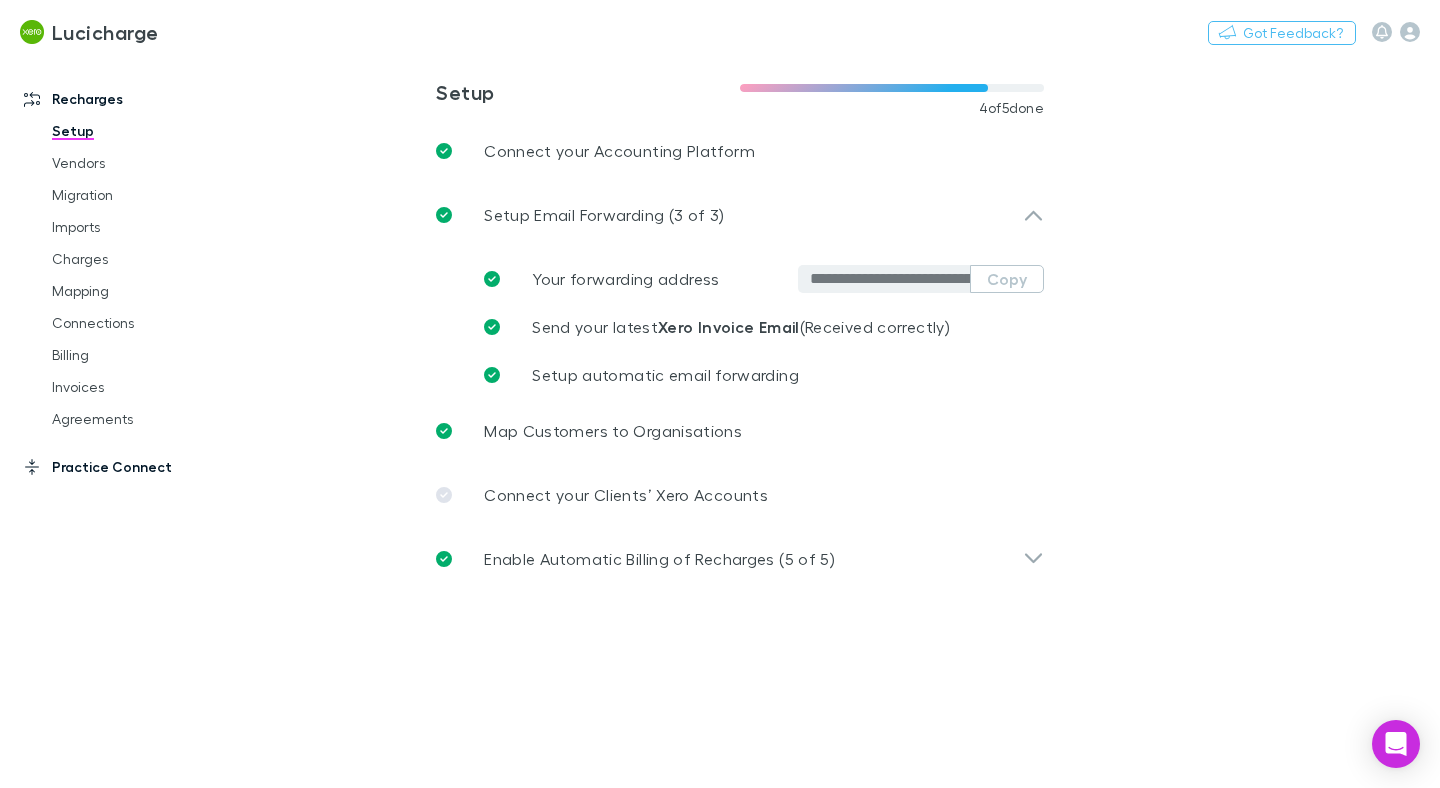 click on "Practice Connect" at bounding box center [124, 467] 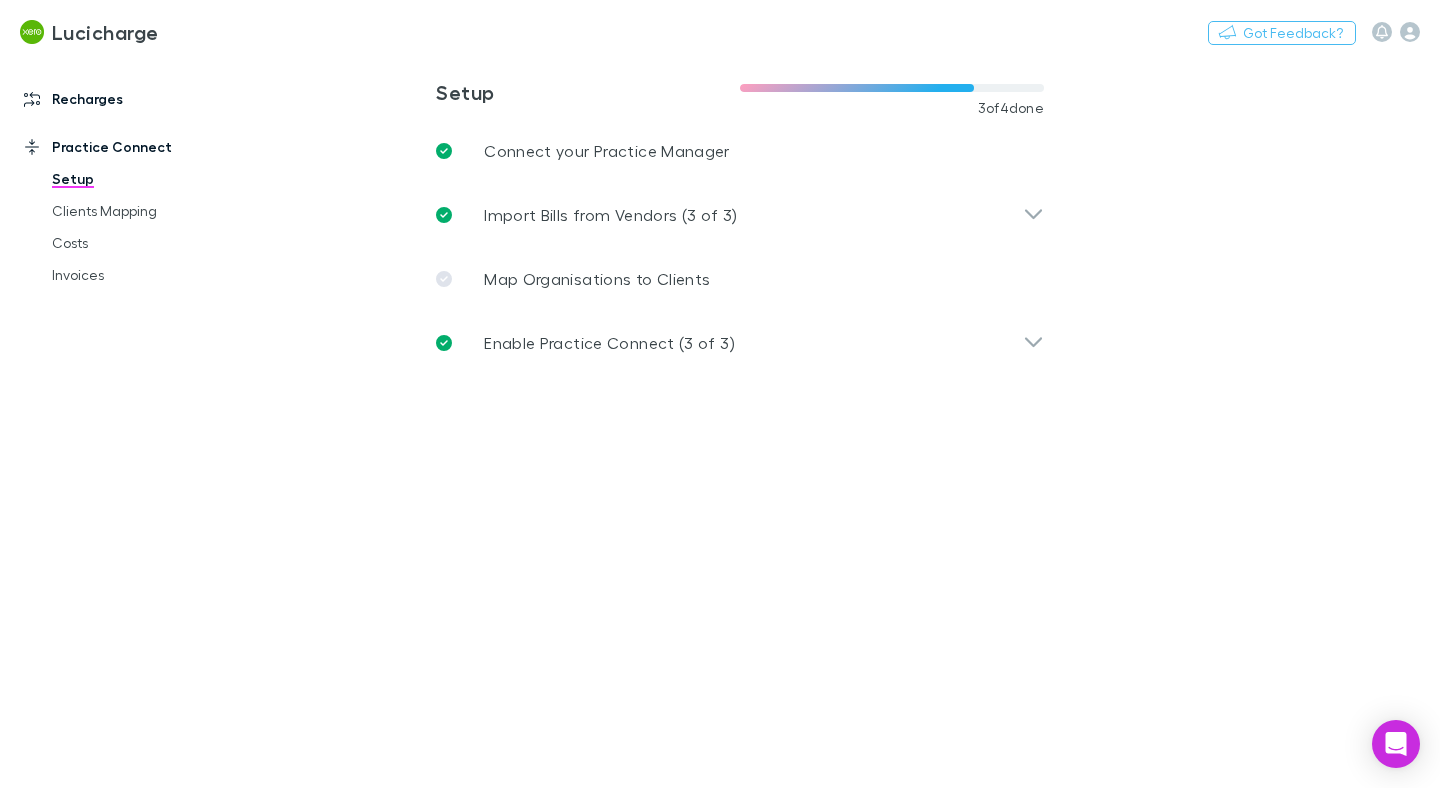click on "Recharges" at bounding box center (124, 99) 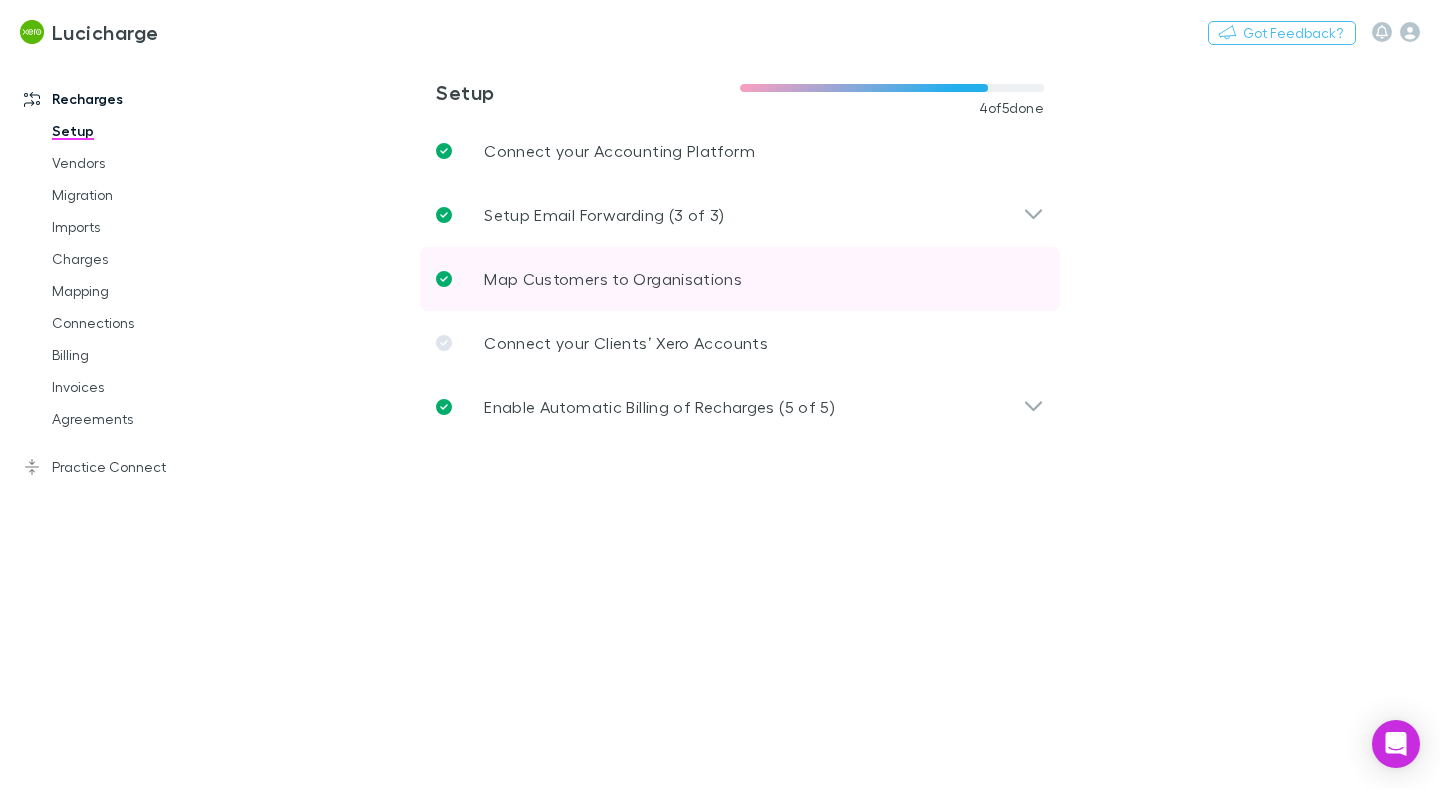 click on "Map Customers to Organisations" at bounding box center (740, 279) 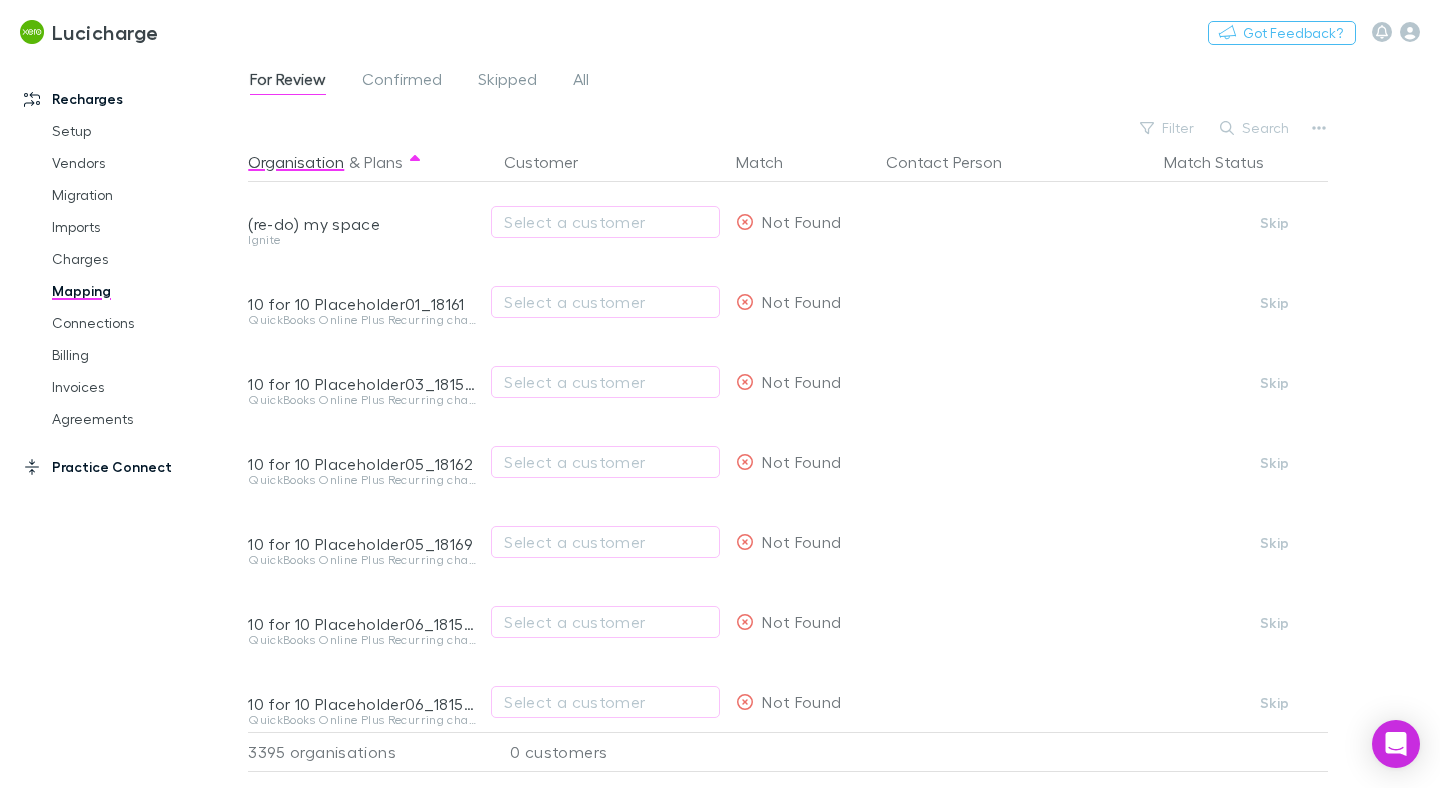 click on "Practice Connect" at bounding box center (124, 467) 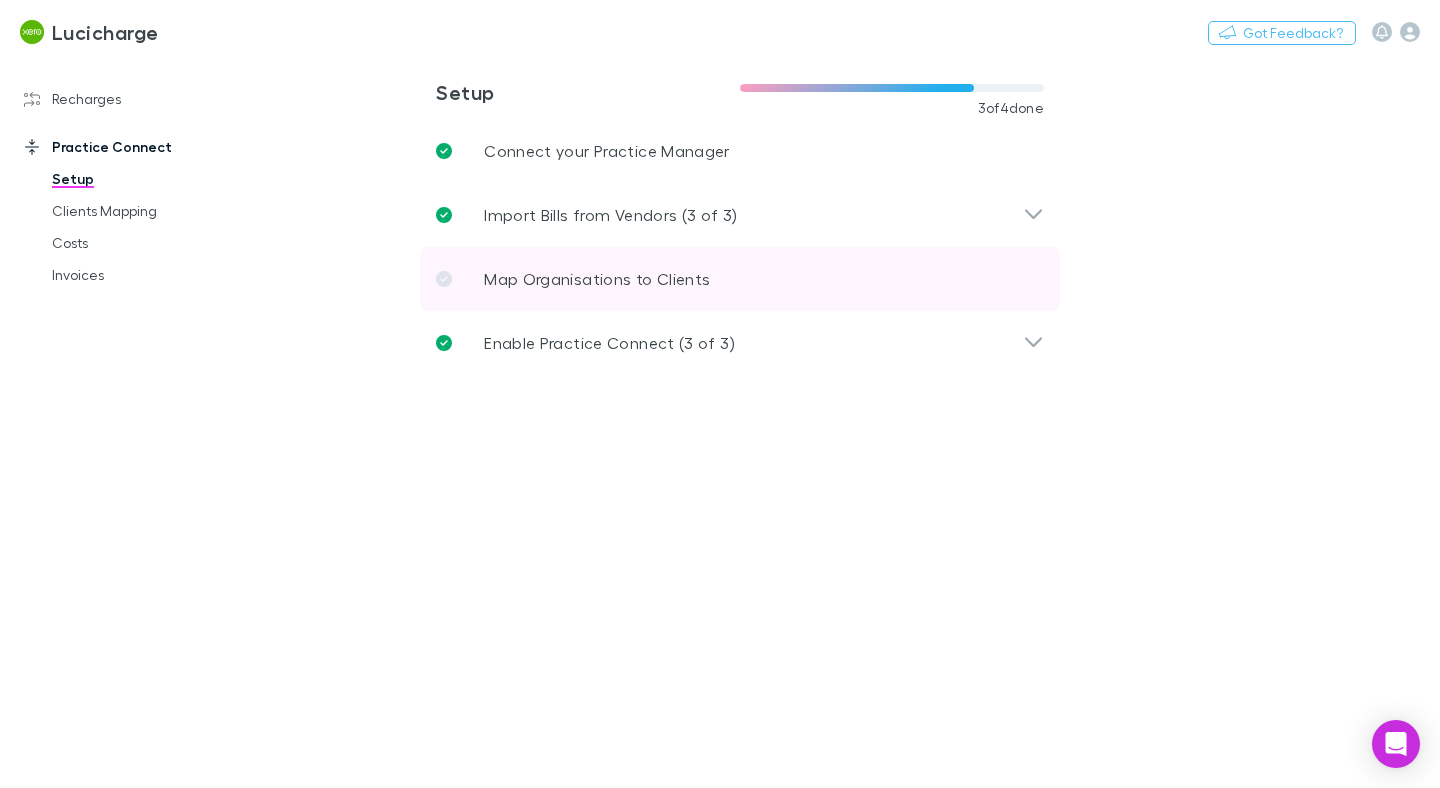 click on "Map Organisations to Clients" at bounding box center [740, 279] 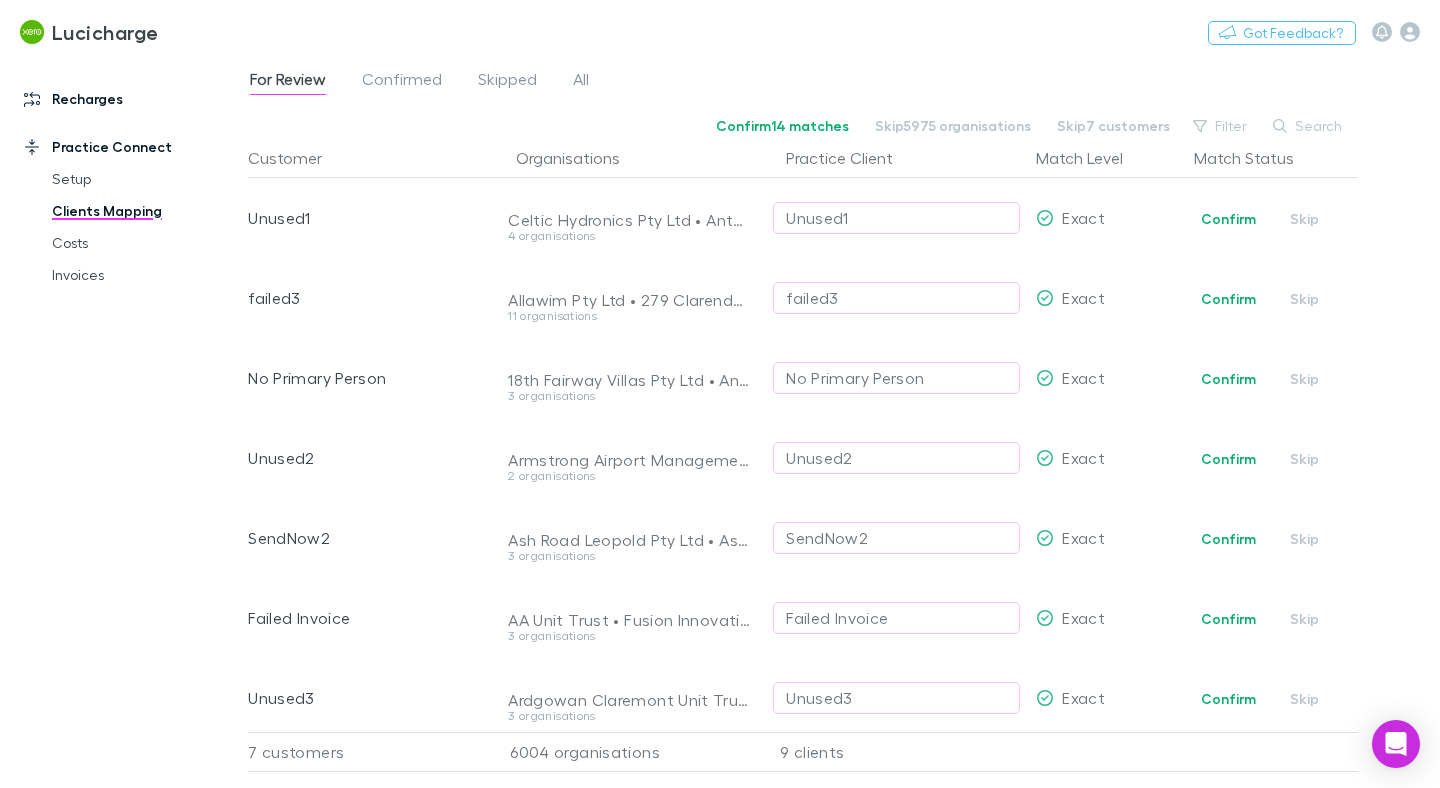click on "Recharges" at bounding box center [124, 99] 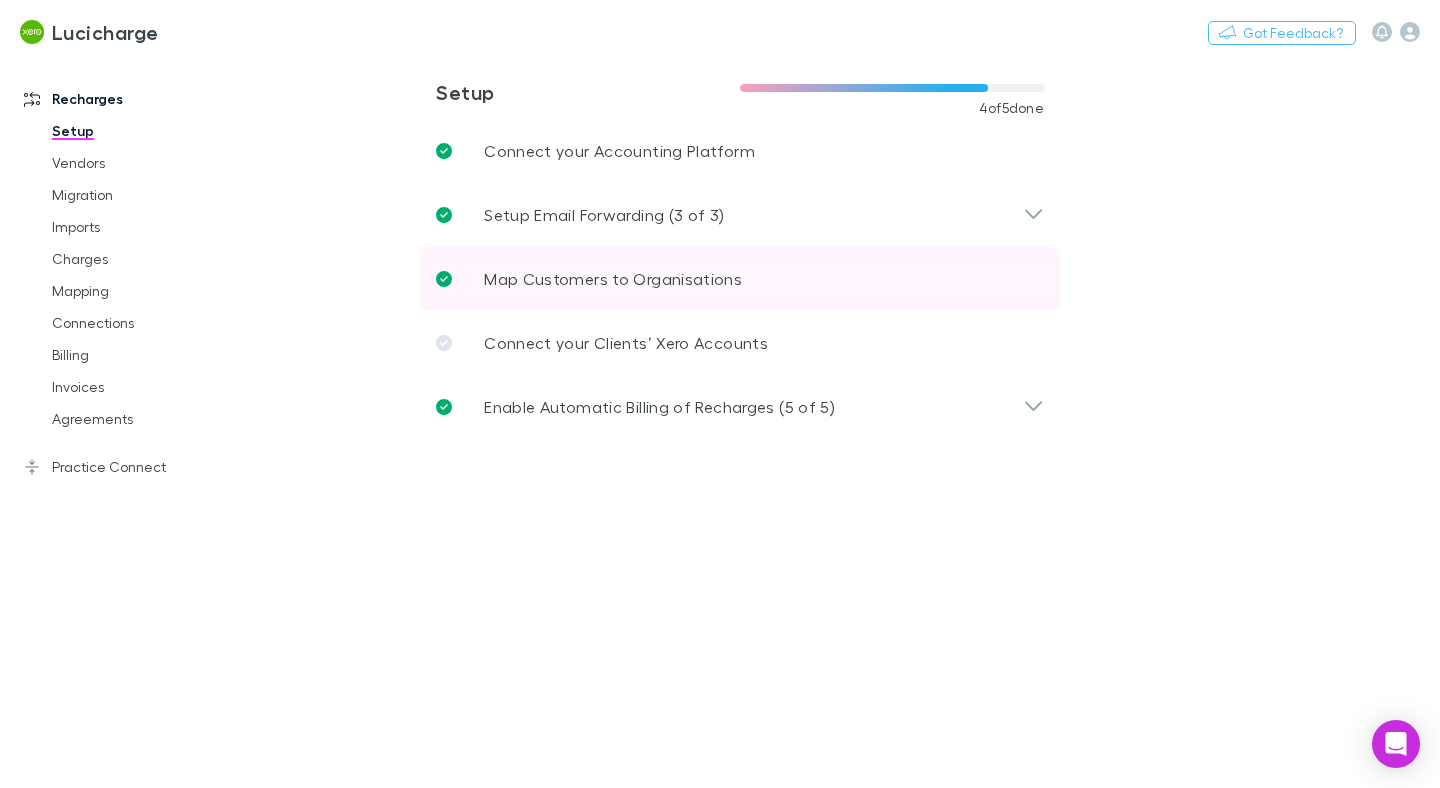 click on "Map Customers to Organisations" at bounding box center [740, 279] 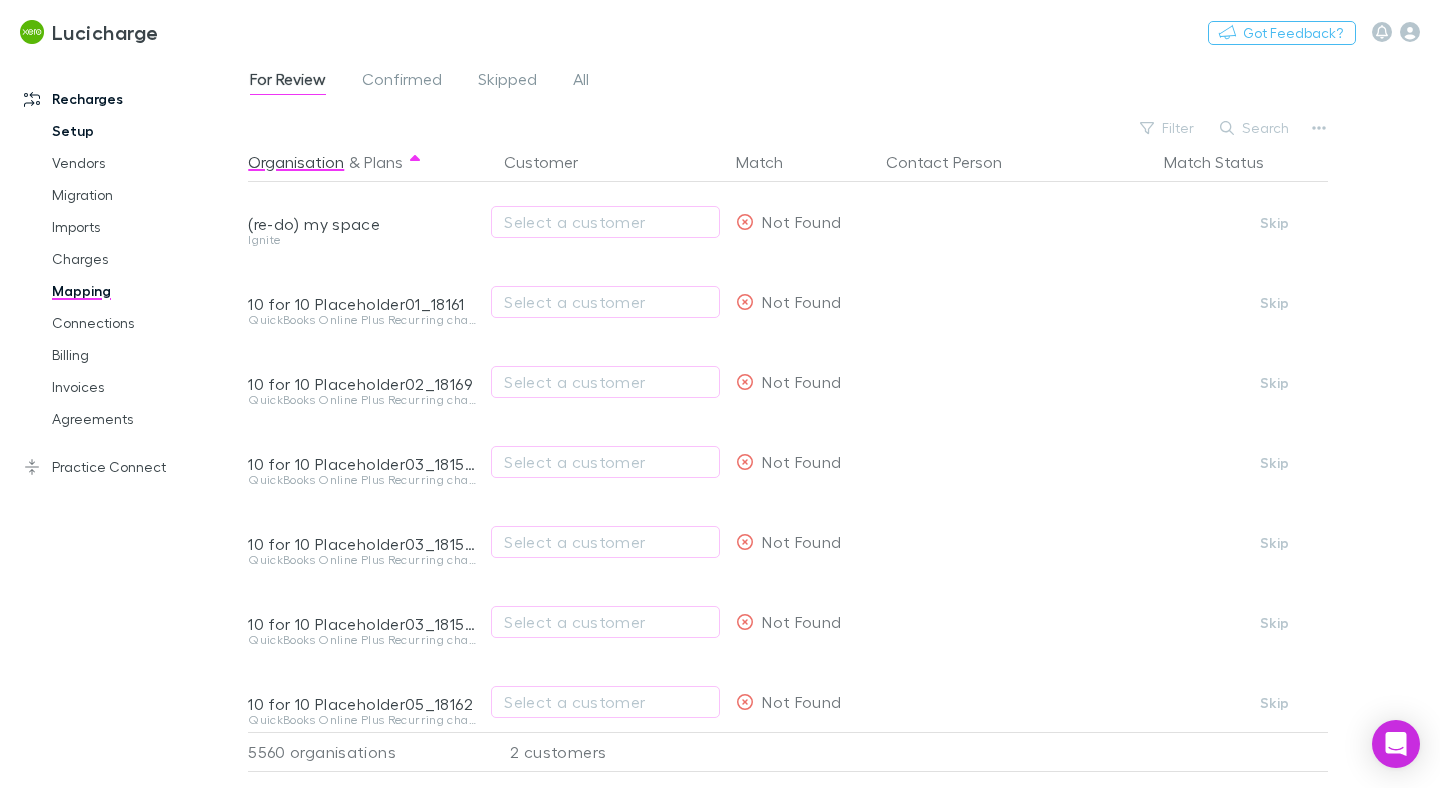 click on "Setup" at bounding box center [138, 131] 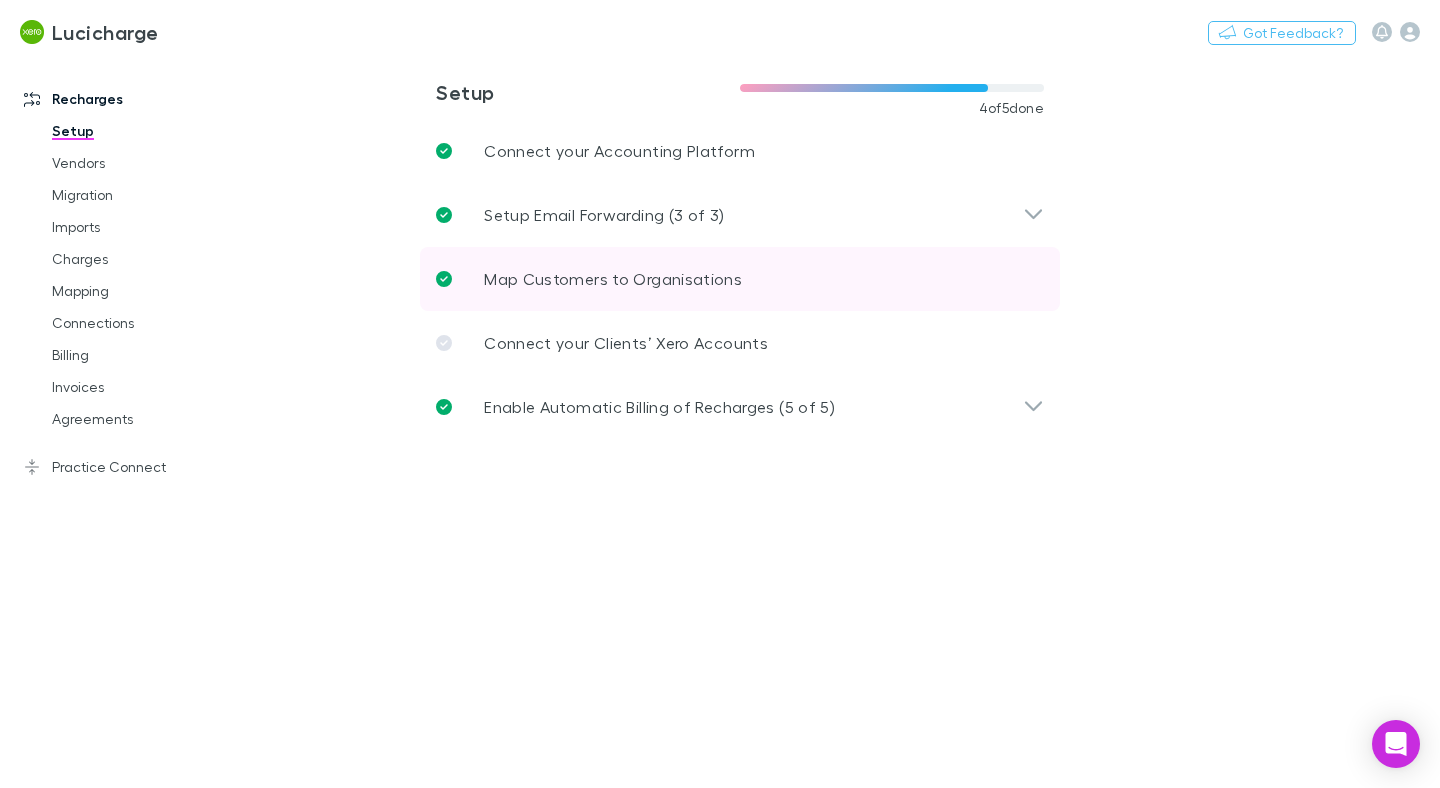 click on "Map Customers to Organisations" at bounding box center [740, 279] 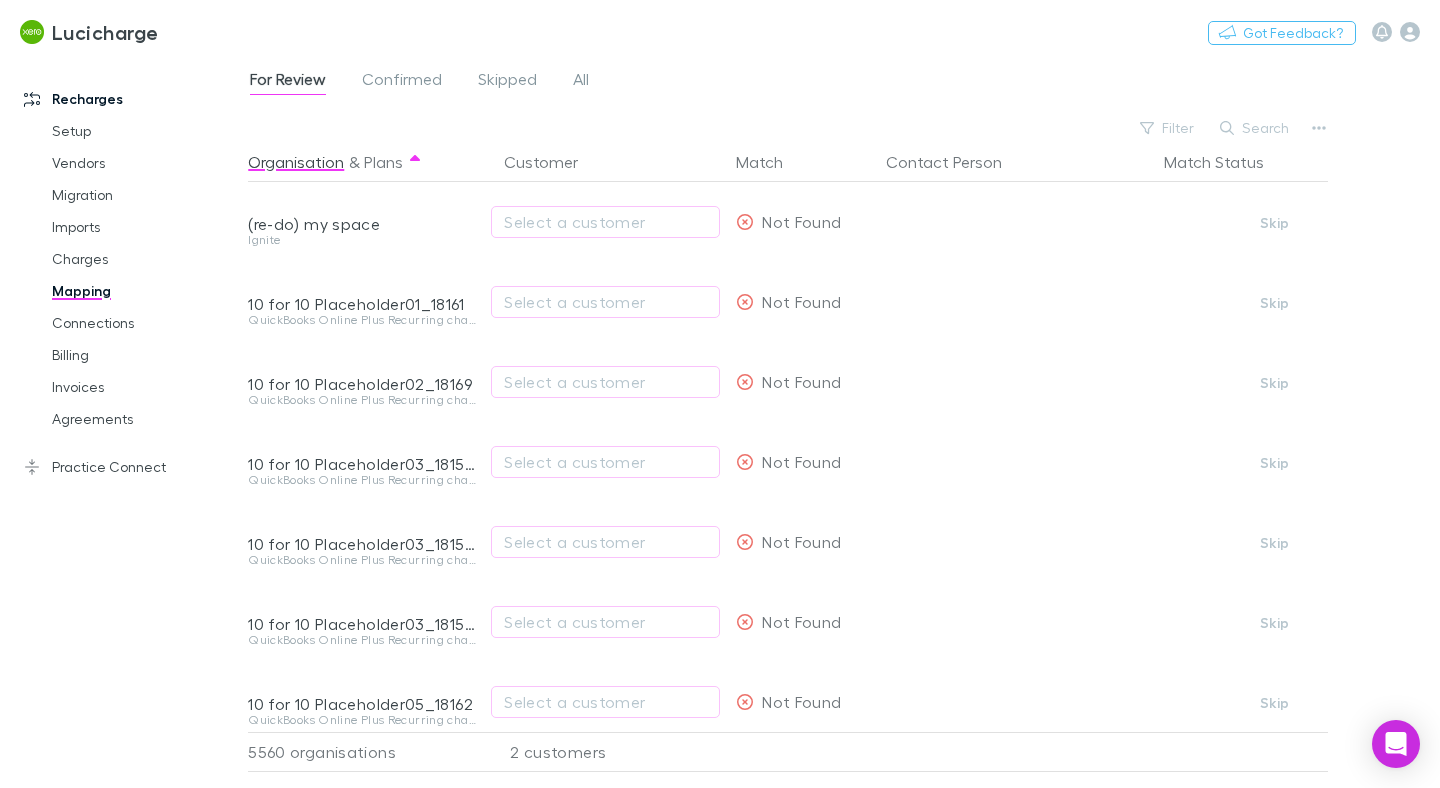 click on "Mapping" at bounding box center (138, 291) 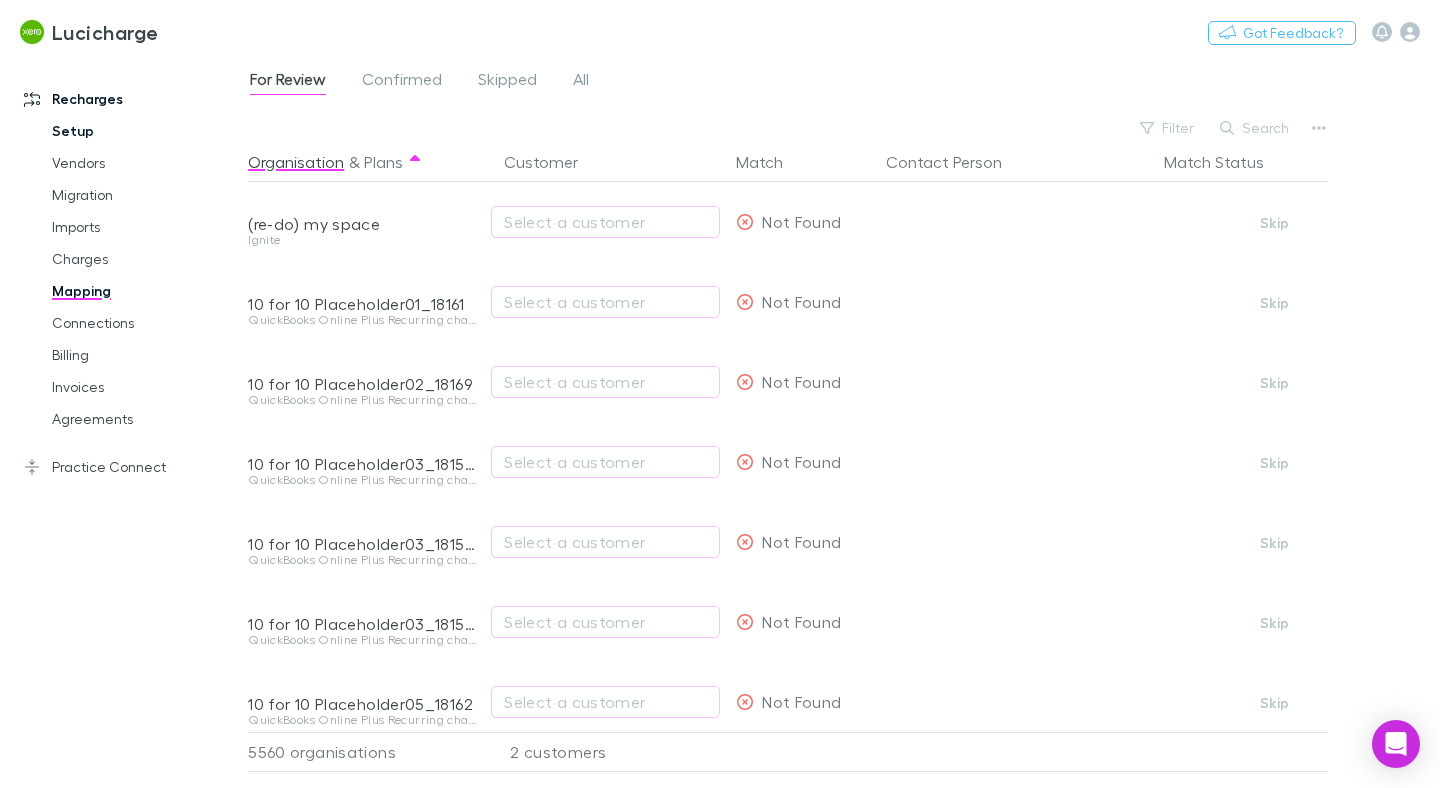click on "Setup" at bounding box center [138, 131] 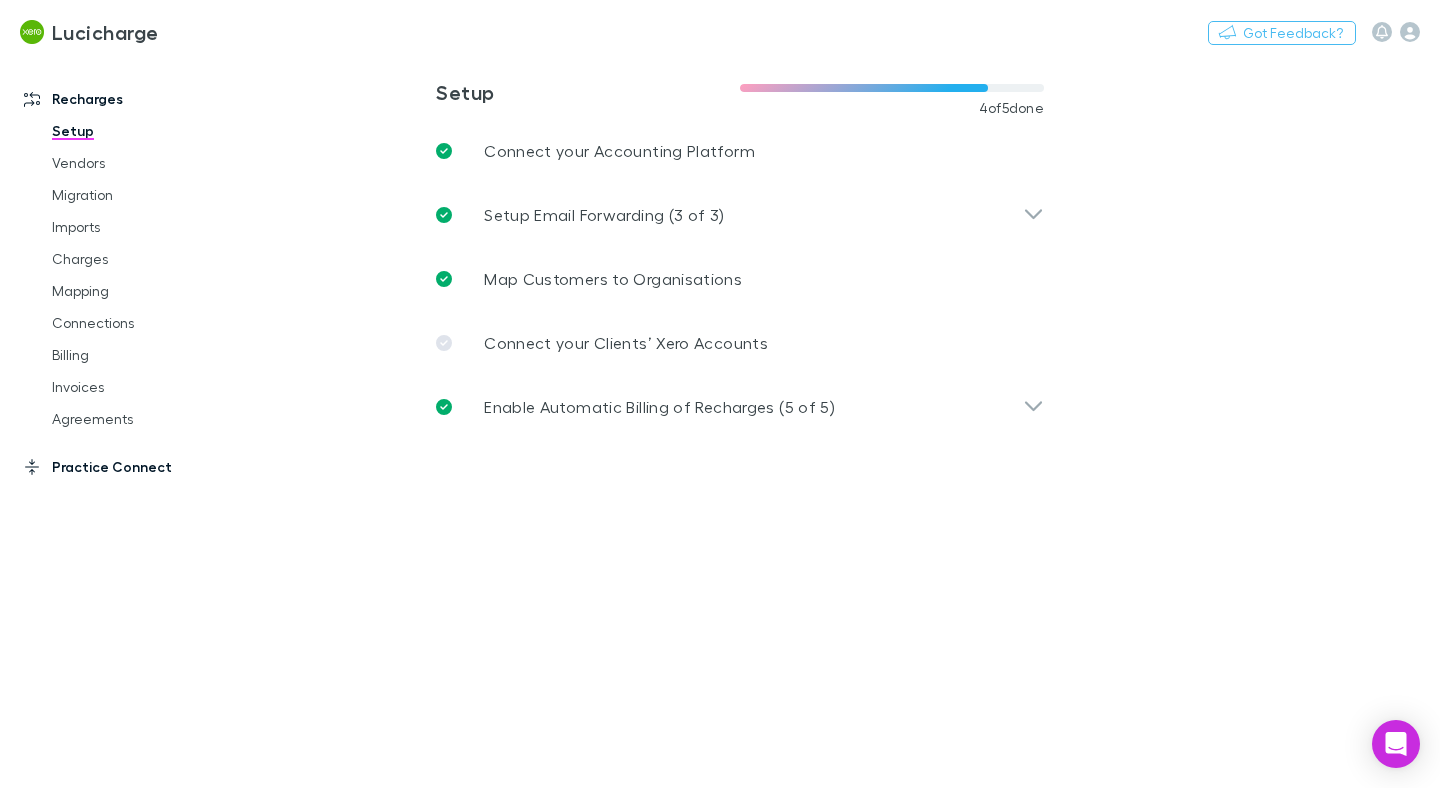 click on "Practice Connect" at bounding box center [124, 467] 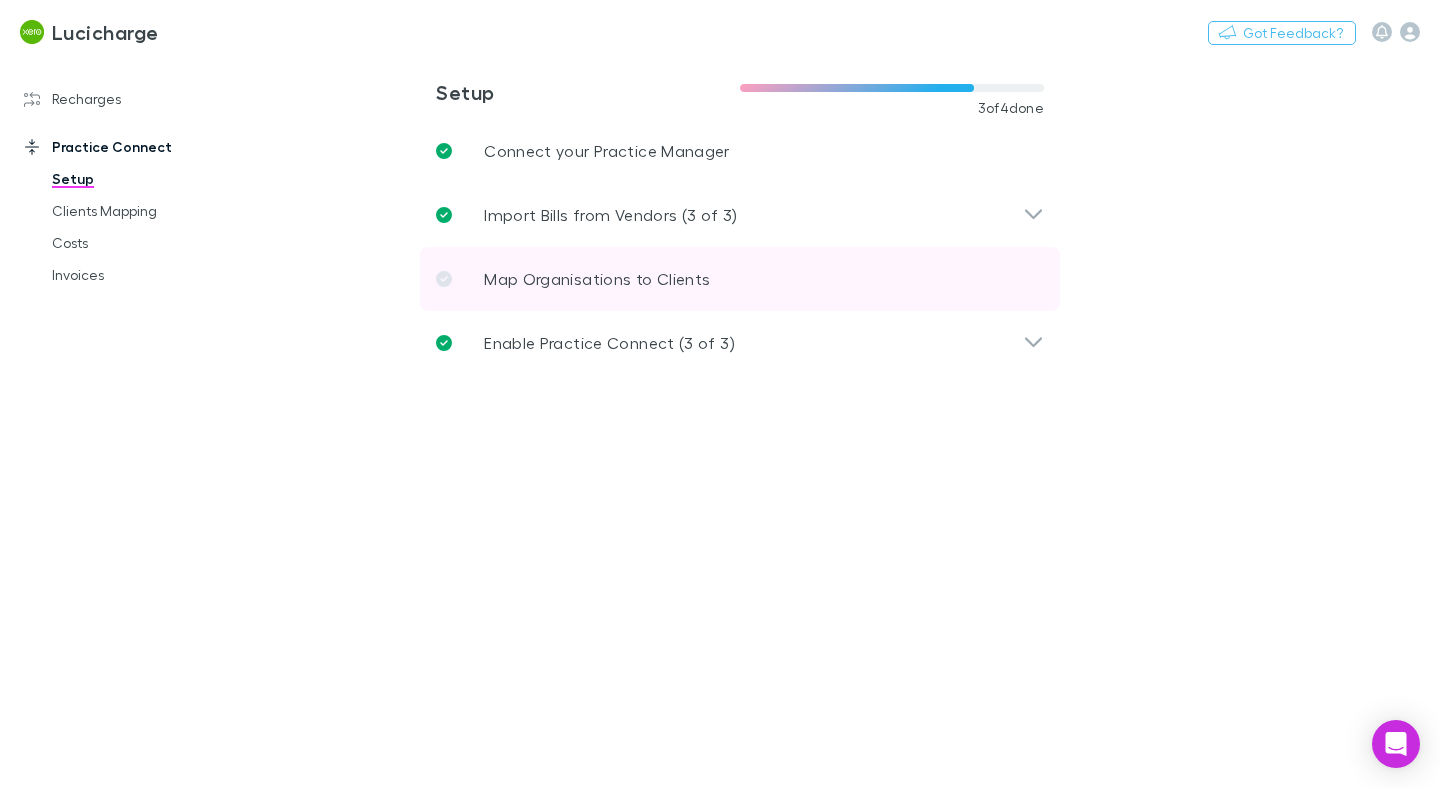 click on "Map Organisations to Clients" at bounding box center (740, 279) 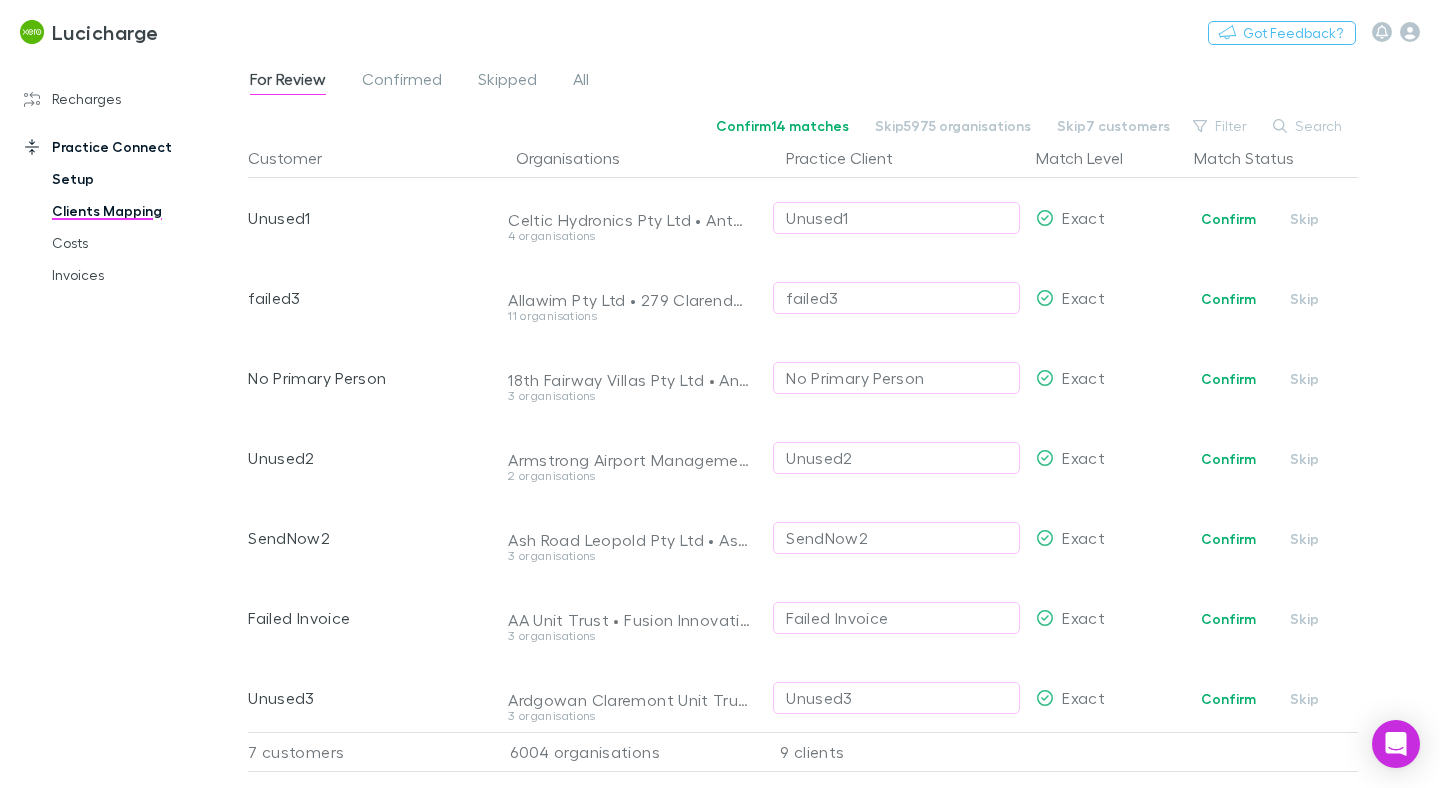 click on "Setup" at bounding box center (138, 179) 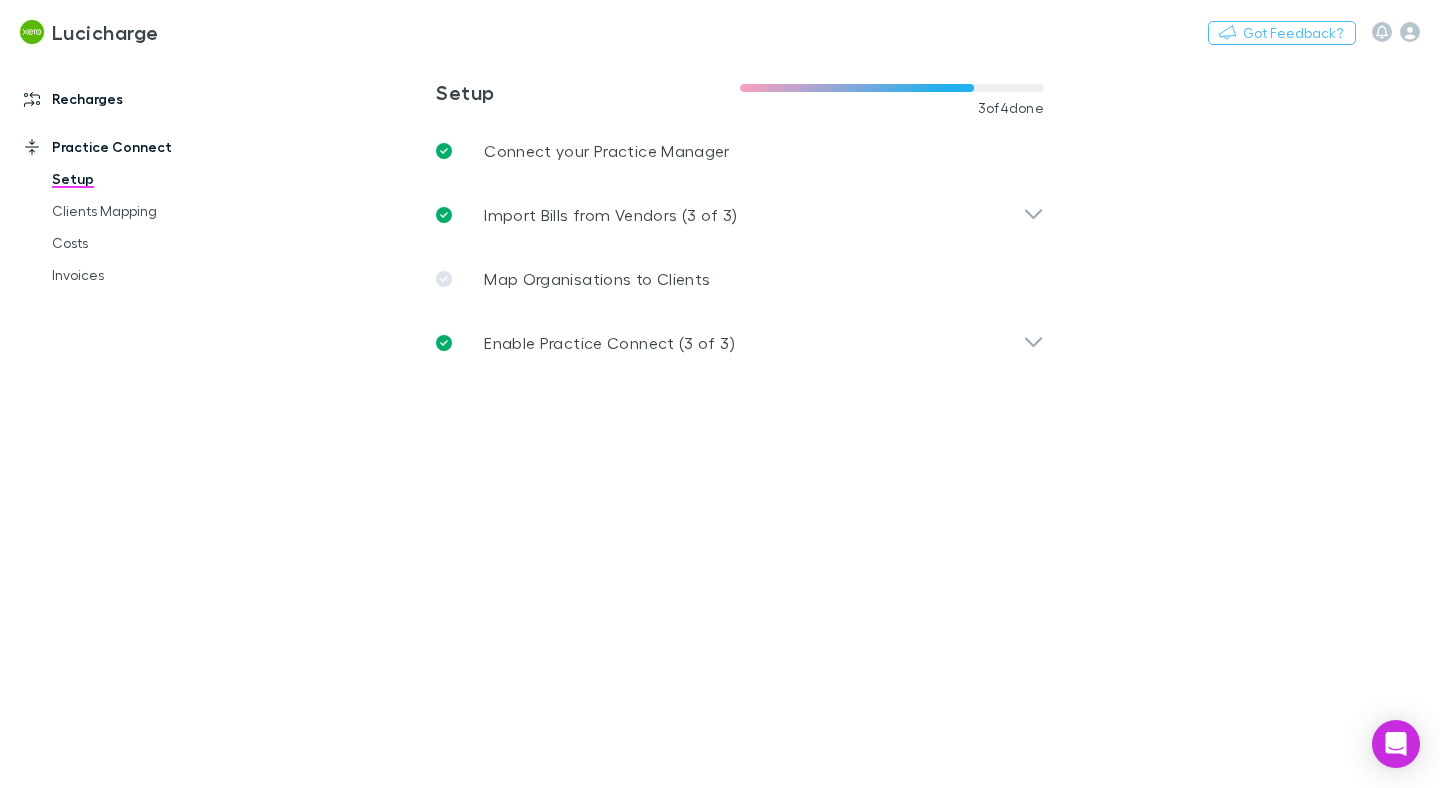 click on "Recharges" at bounding box center (124, 99) 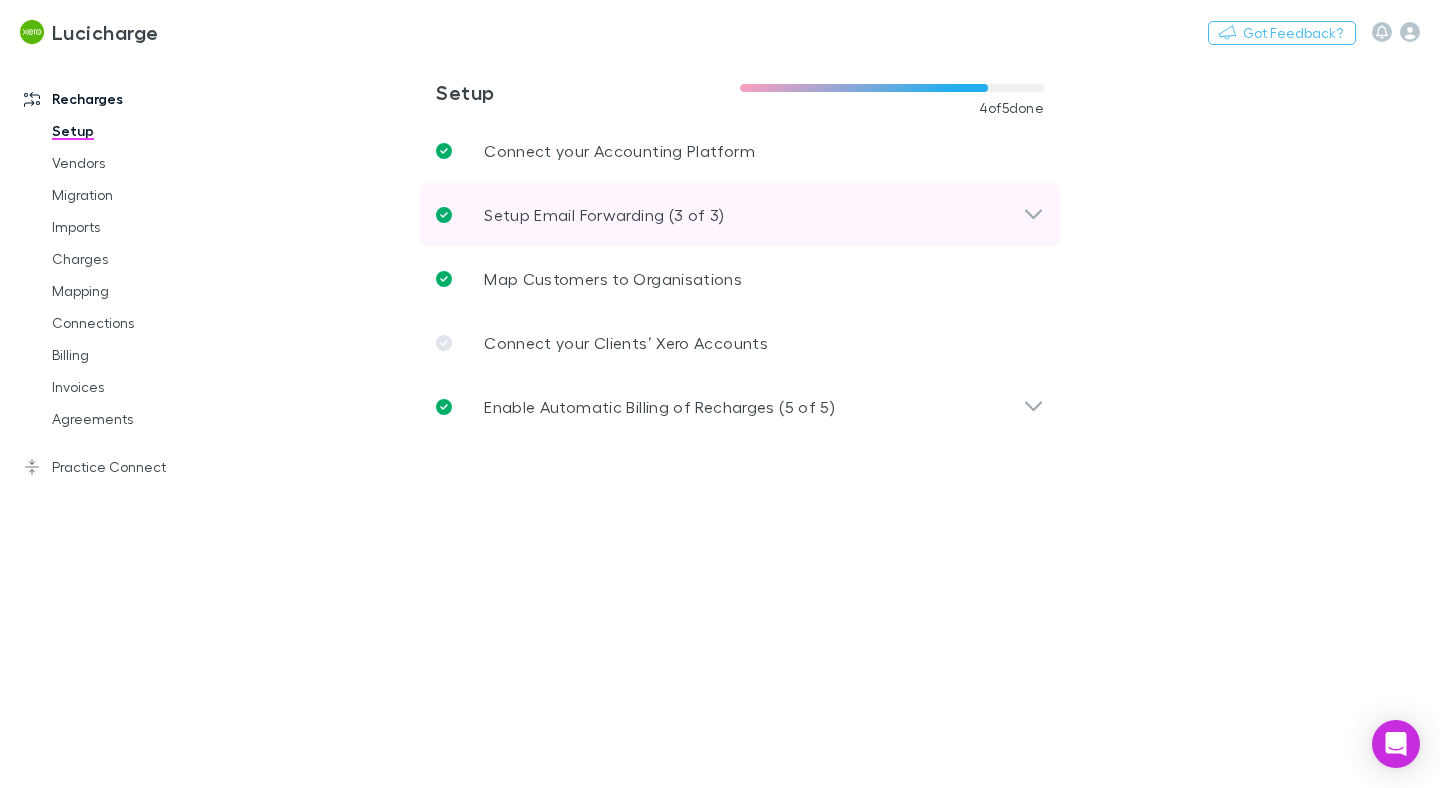 click on "Setup Email Forwarding    (3 of 3)" at bounding box center (604, 215) 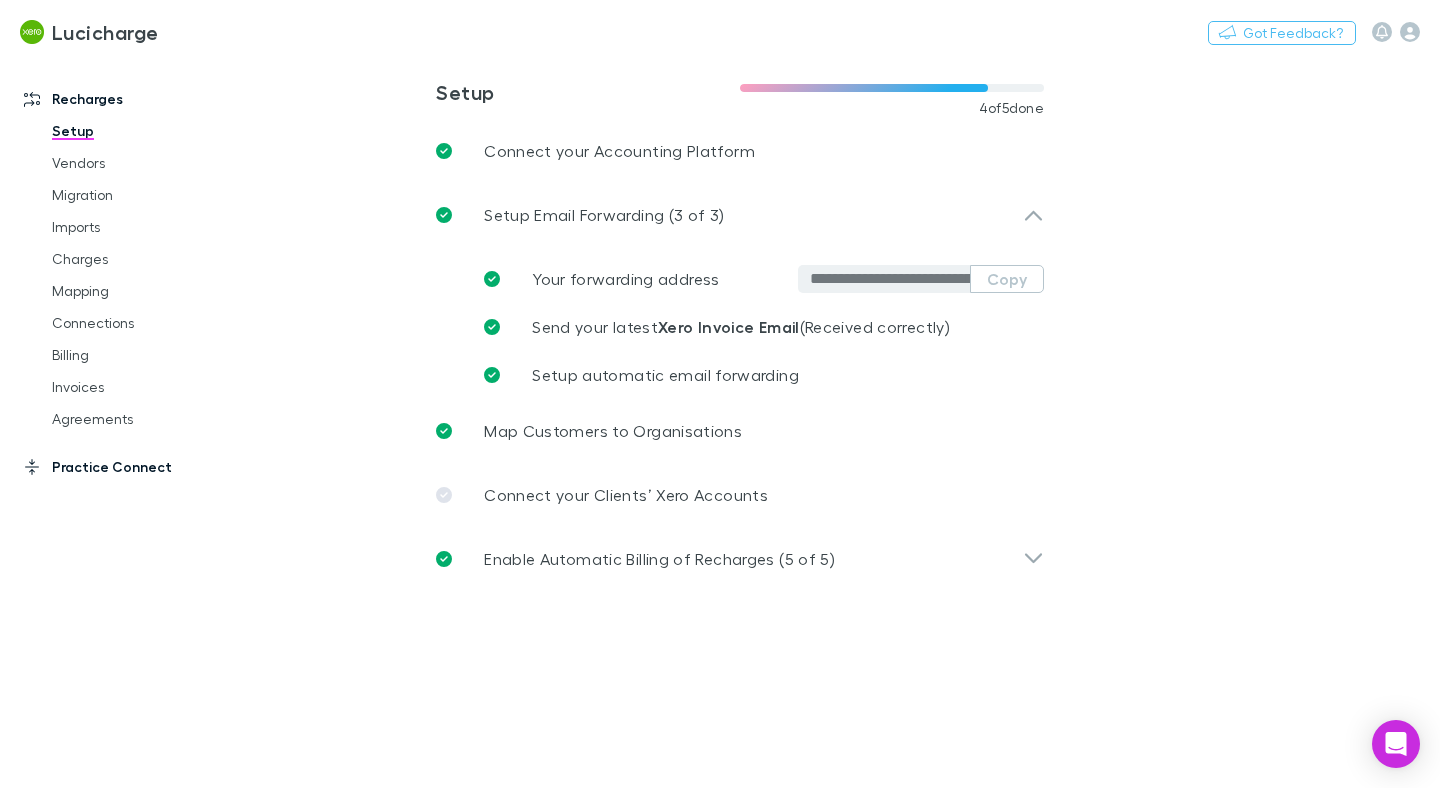 click on "Practice Connect" at bounding box center [124, 467] 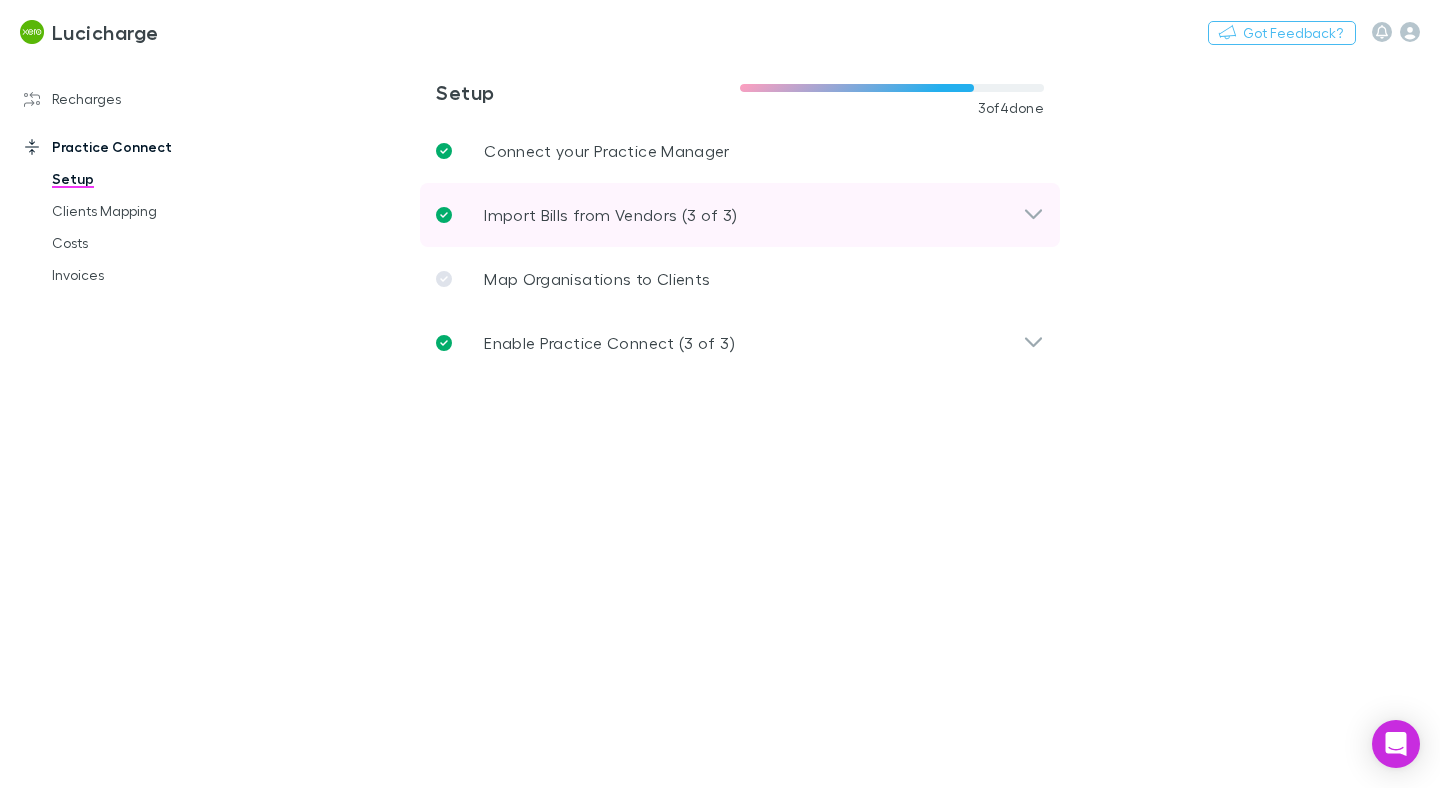 click on "Import Bills from Vendors    (3 of 3)" at bounding box center (611, 215) 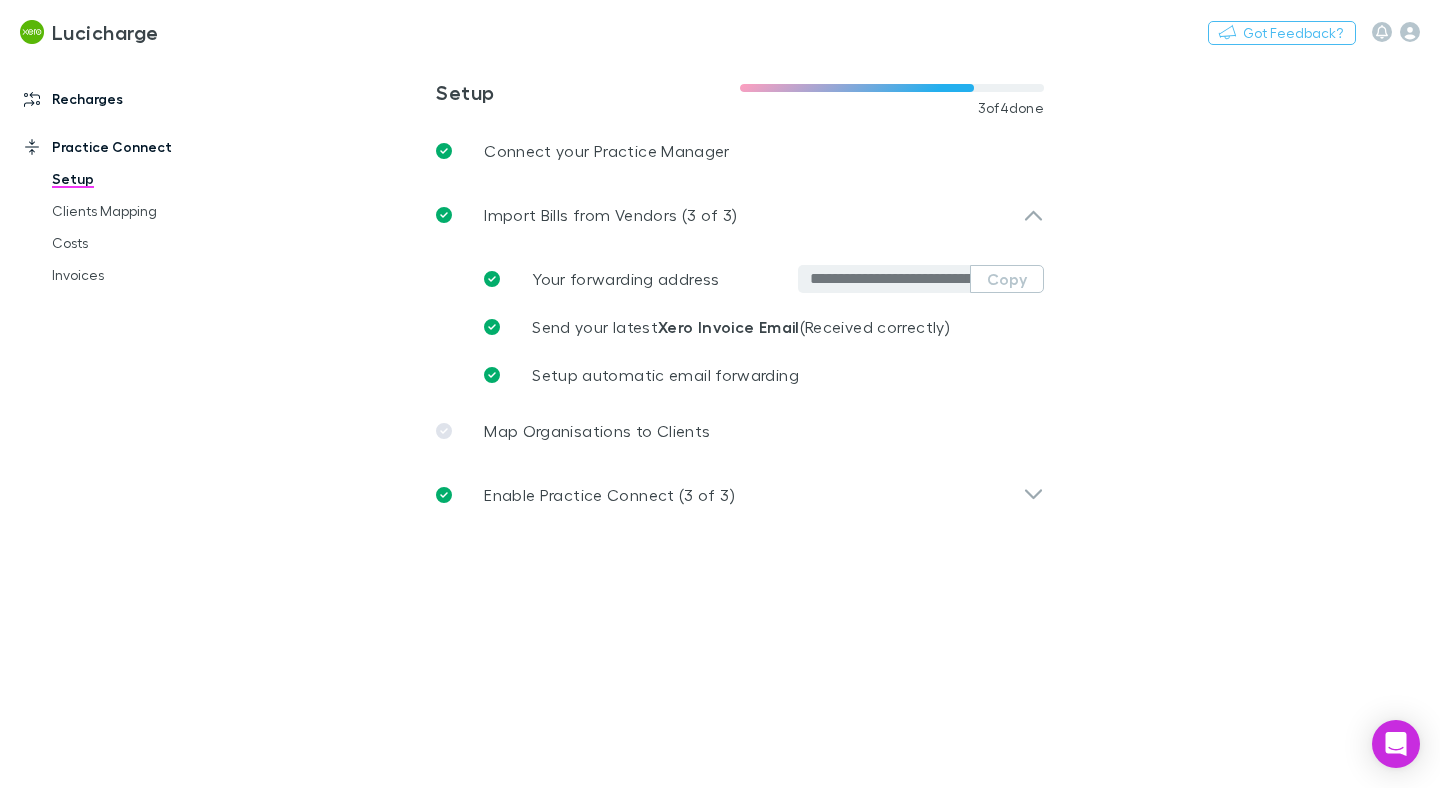 click on "Recharges" at bounding box center (124, 99) 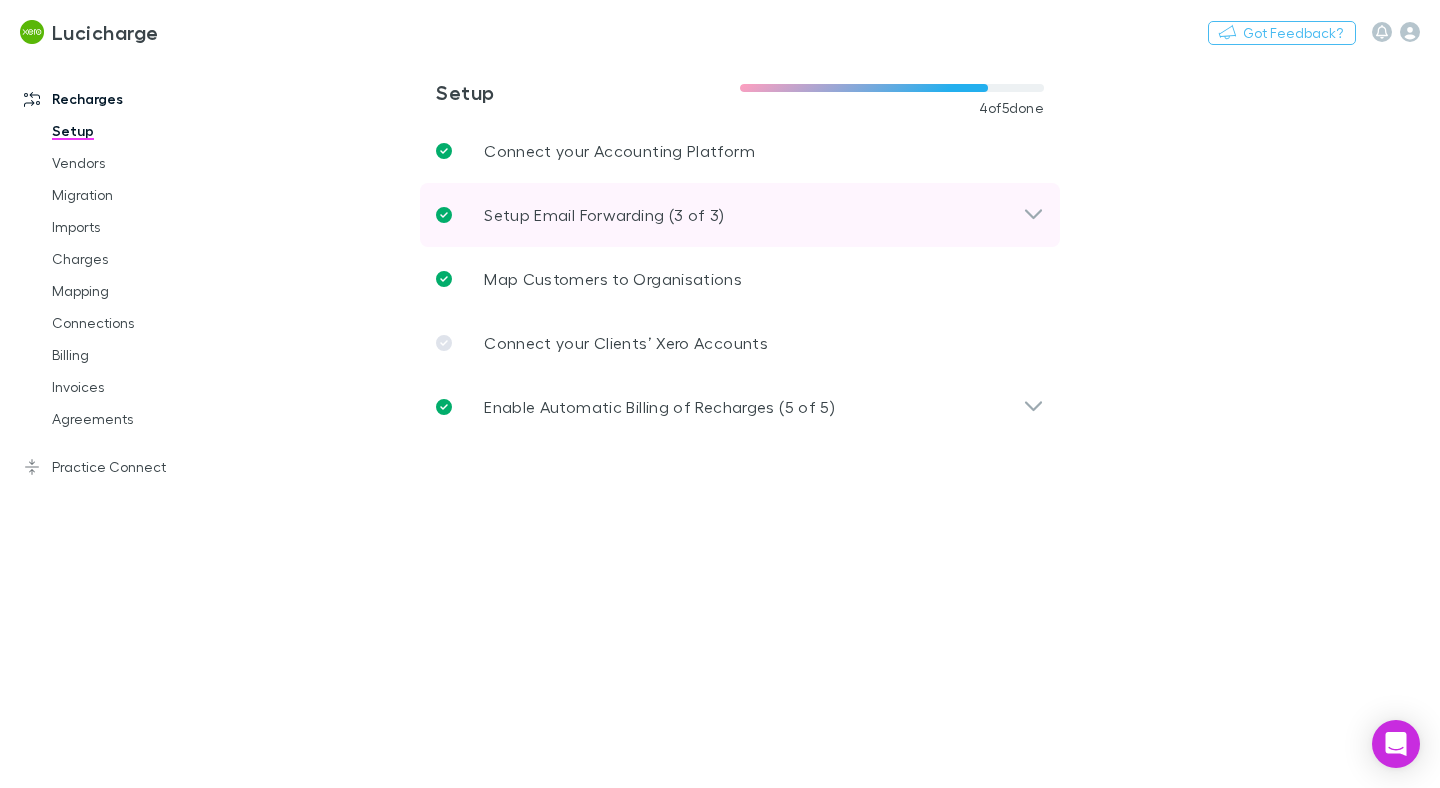 click on "Setup Email Forwarding    (3 of 3)" at bounding box center (740, 215) 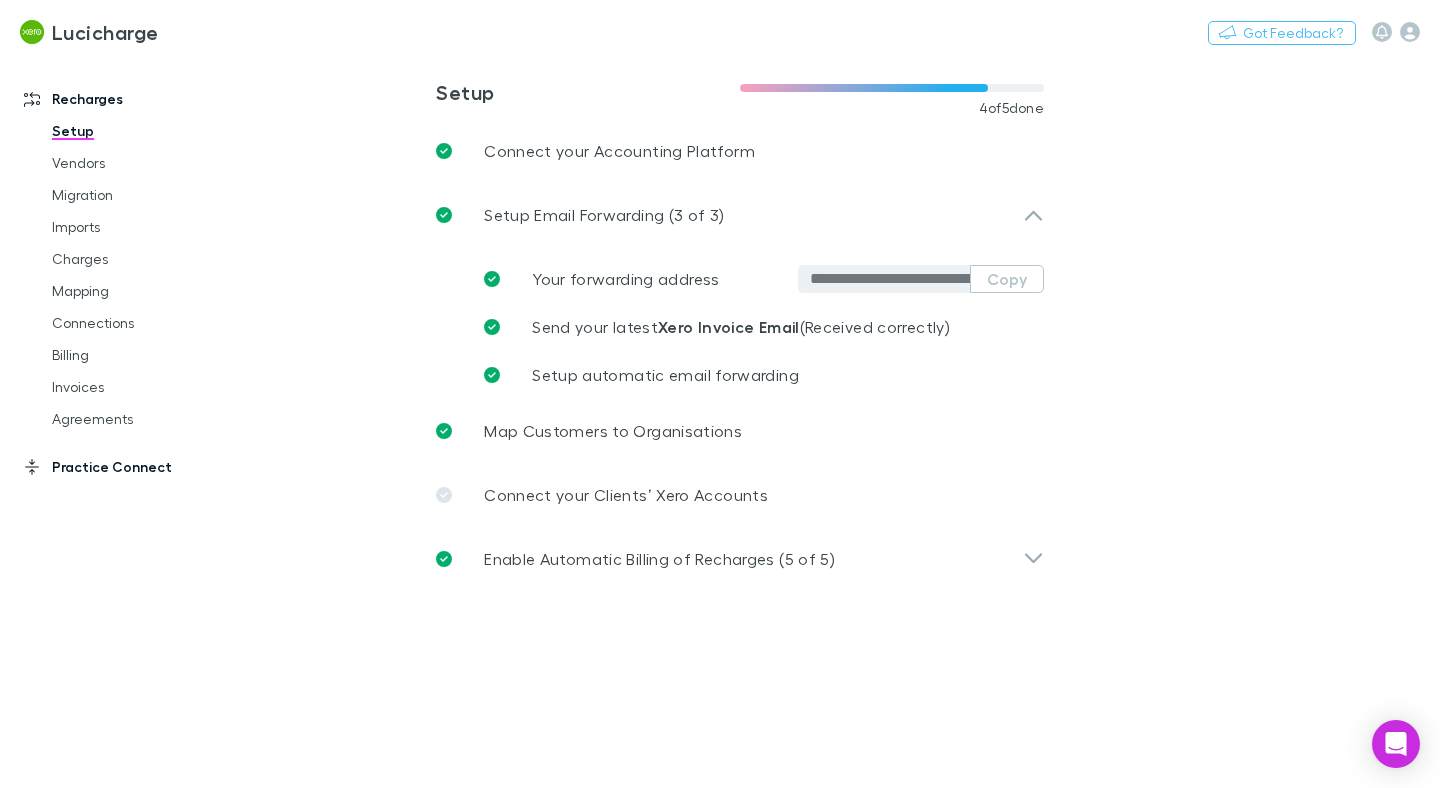 click on "Practice Connect" at bounding box center (124, 467) 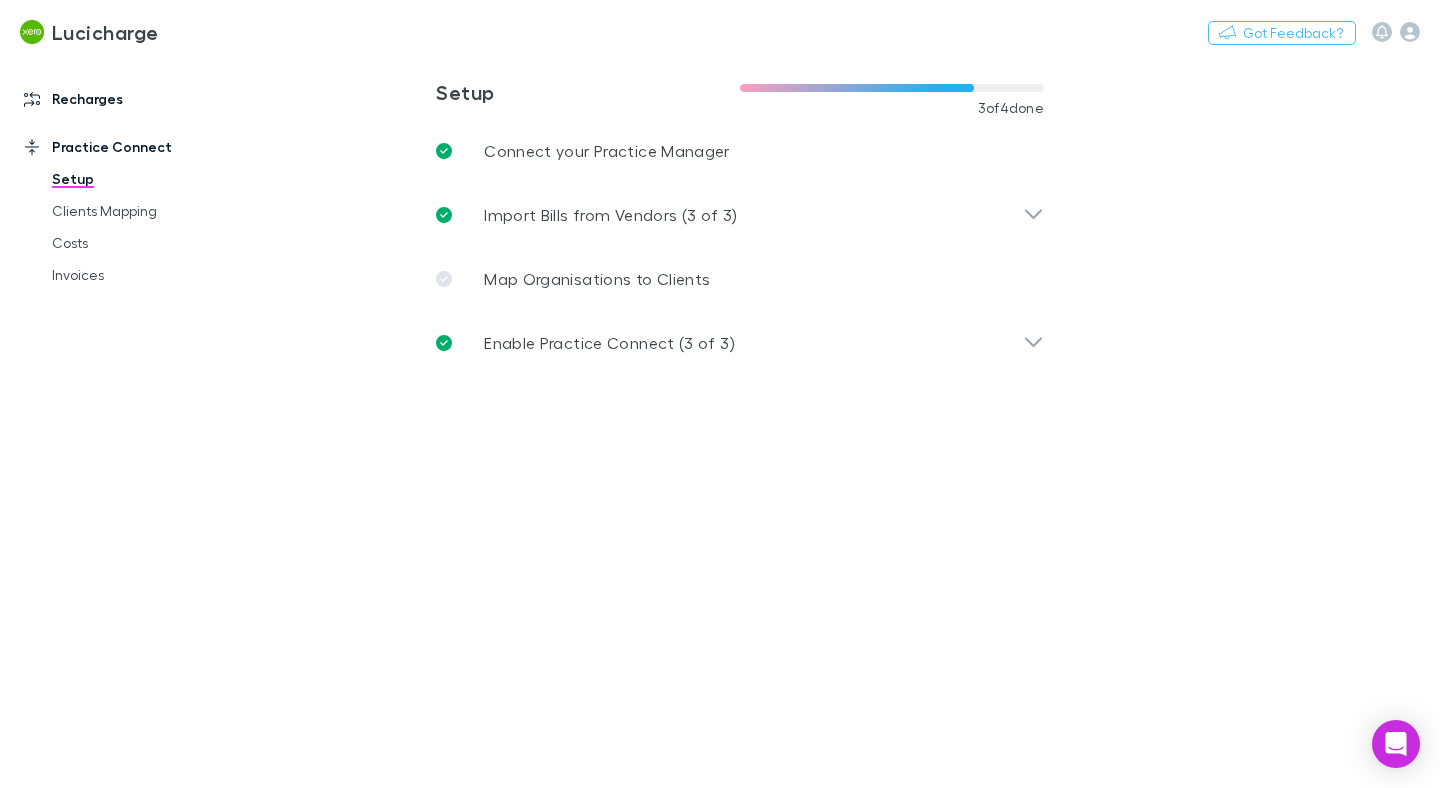 click on "Recharges" at bounding box center [124, 99] 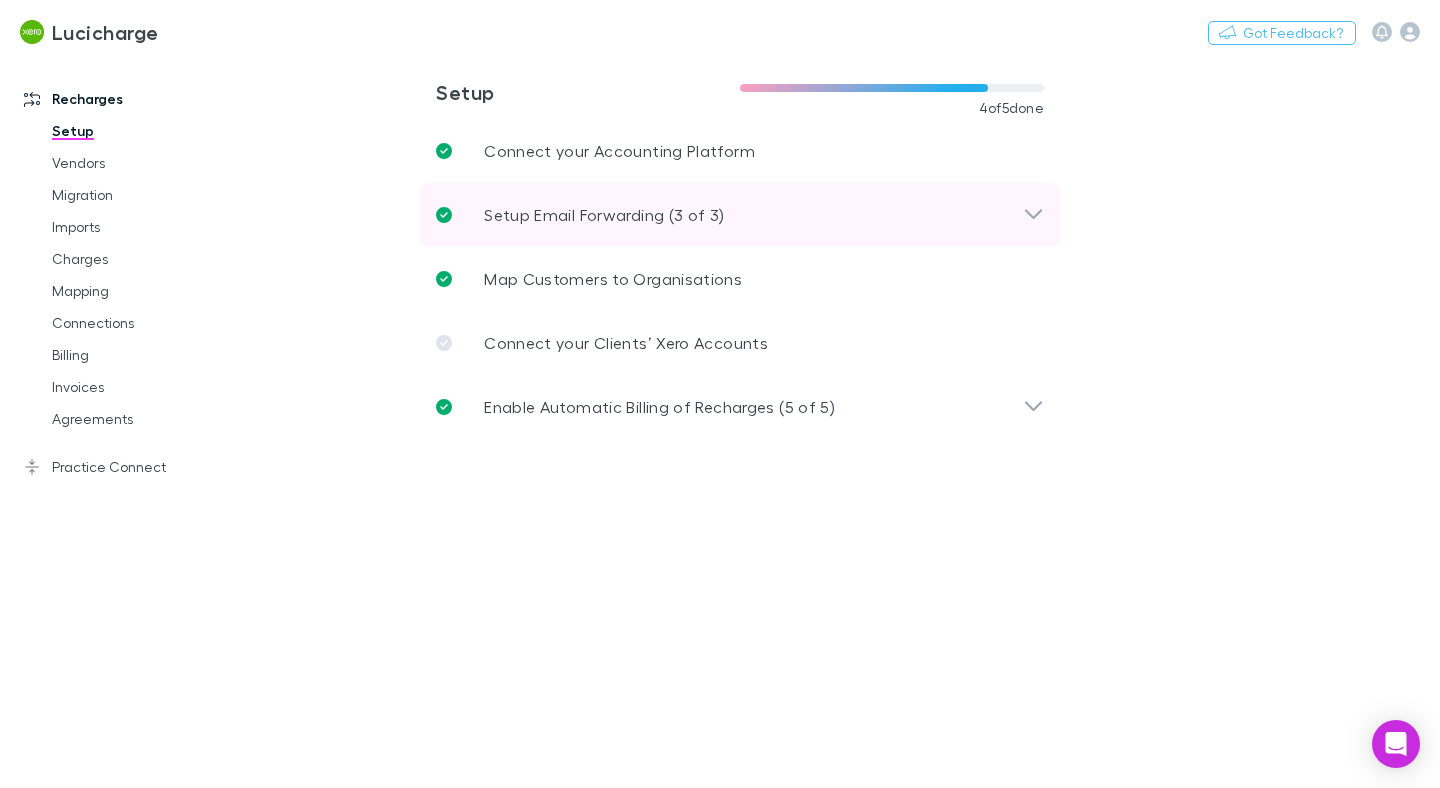 click on "Setup Email Forwarding    (3 of 3)" at bounding box center [604, 215] 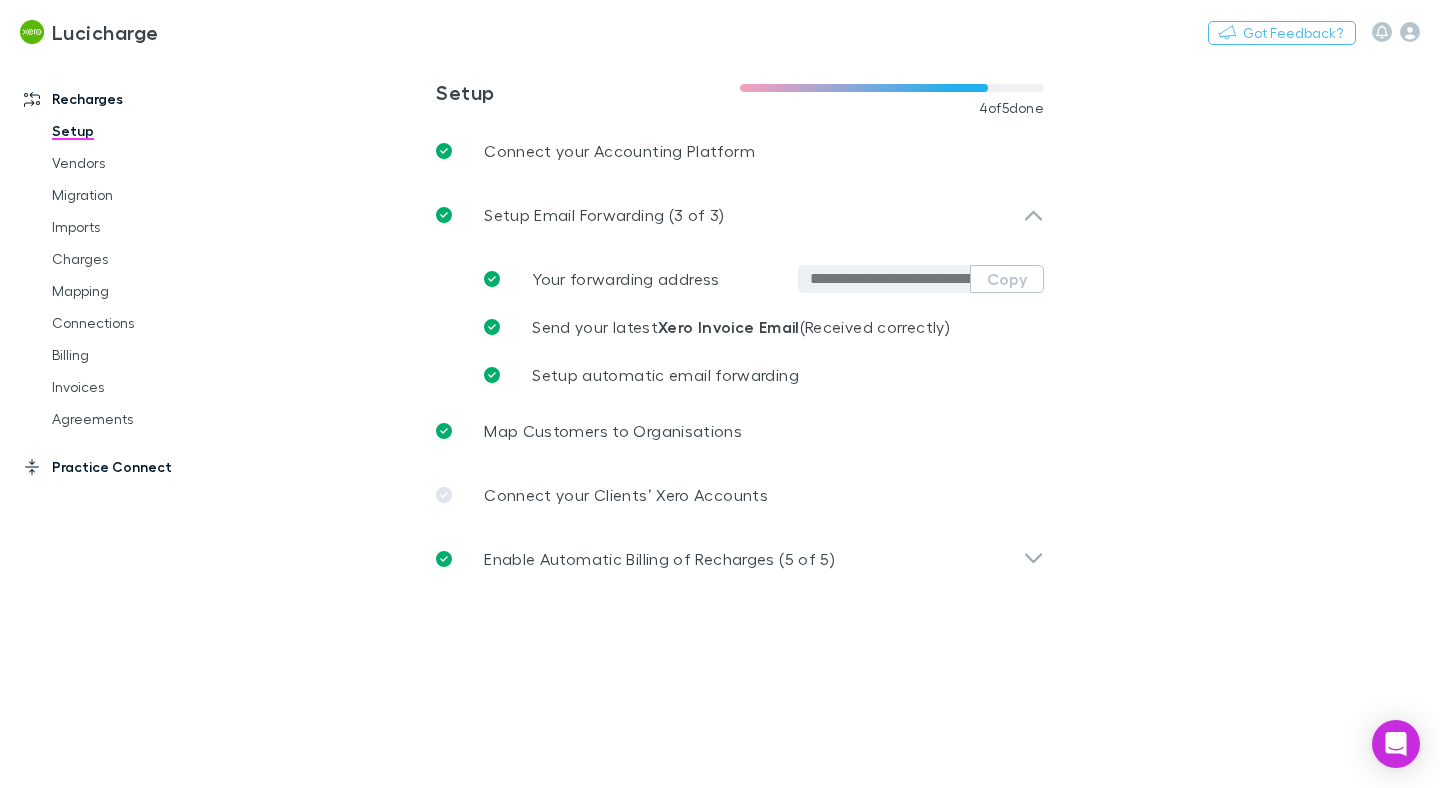 click on "Practice Connect" at bounding box center (124, 467) 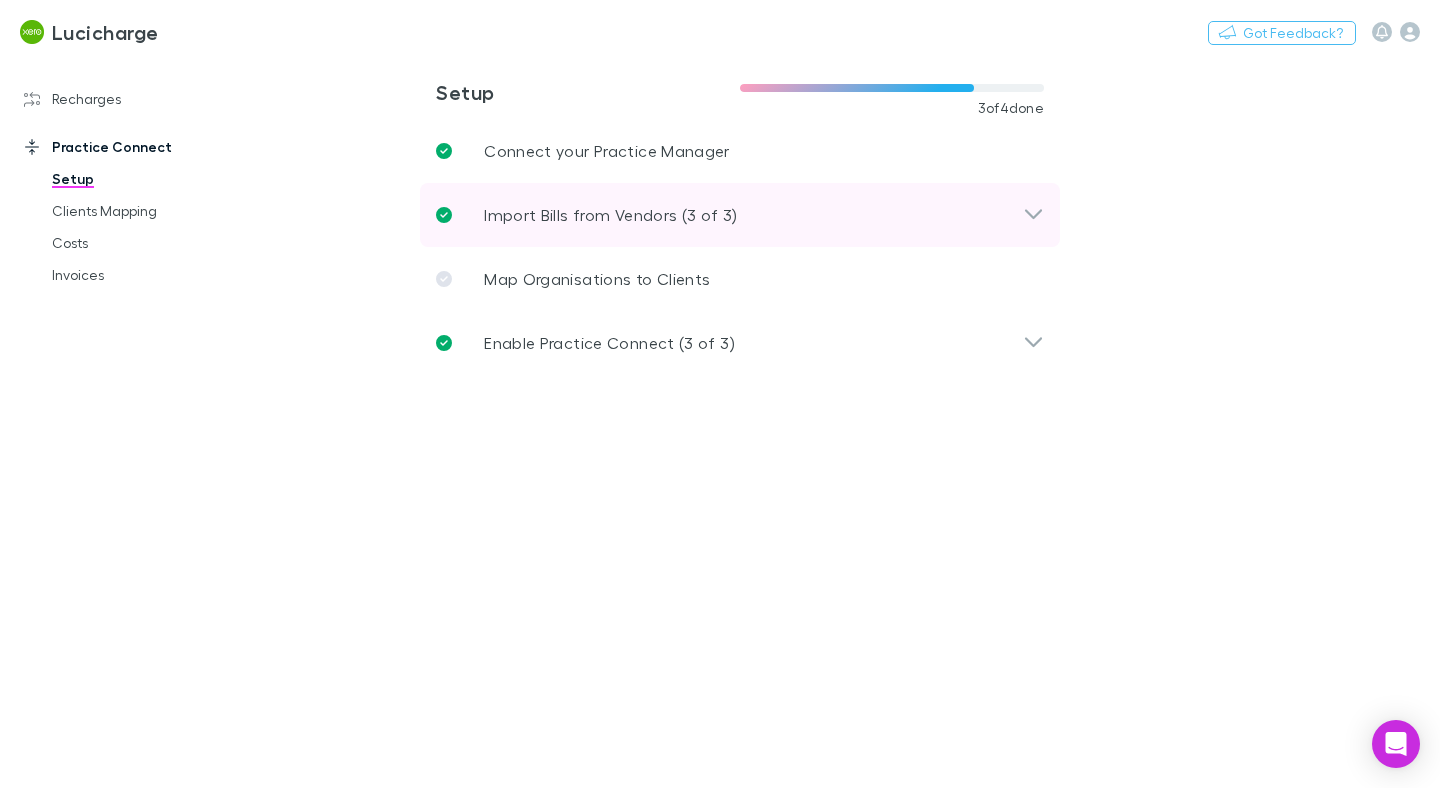 click on "Import Bills from Vendors    (3 of 3)" at bounding box center [611, 215] 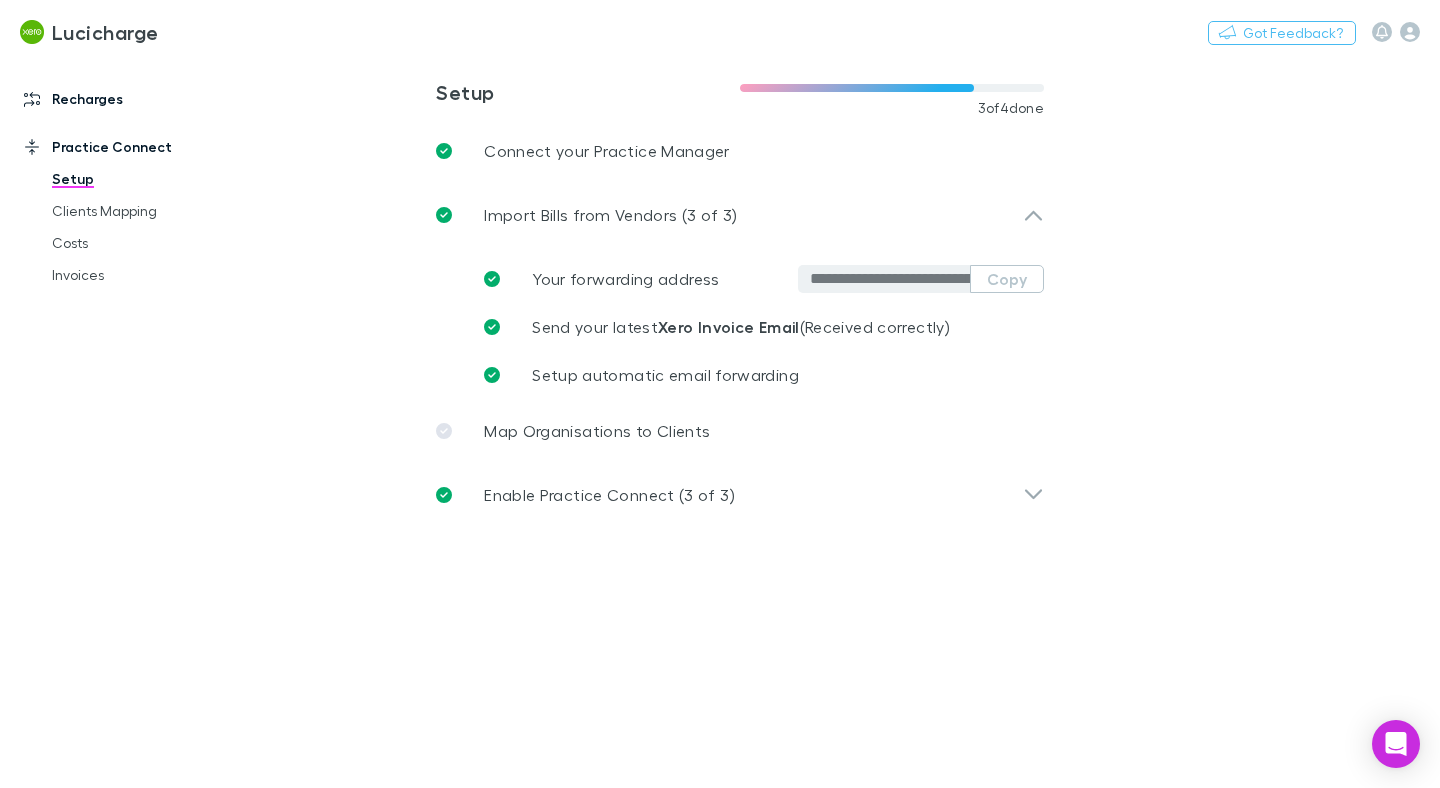 click on "Recharges" at bounding box center [124, 99] 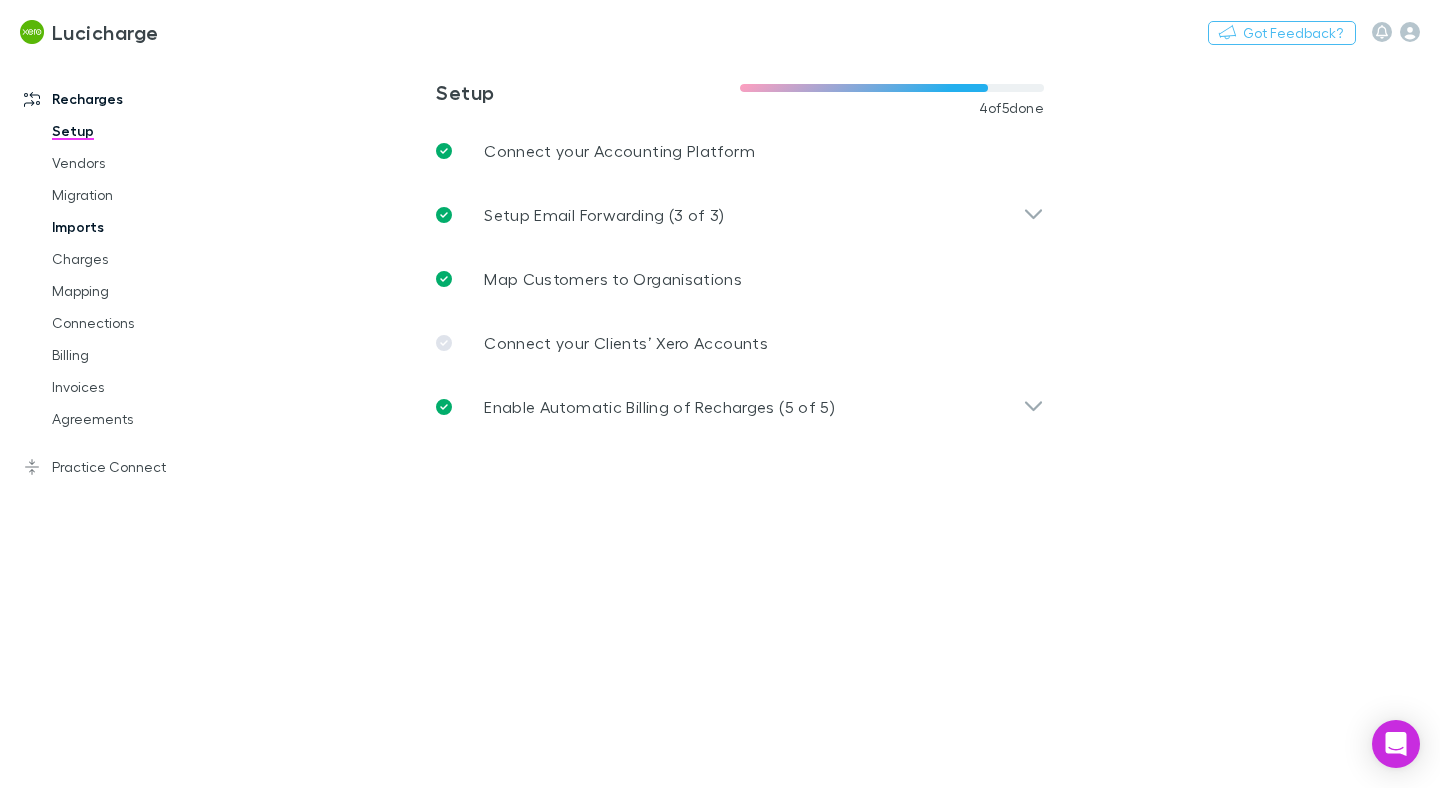 click on "Imports" at bounding box center [138, 227] 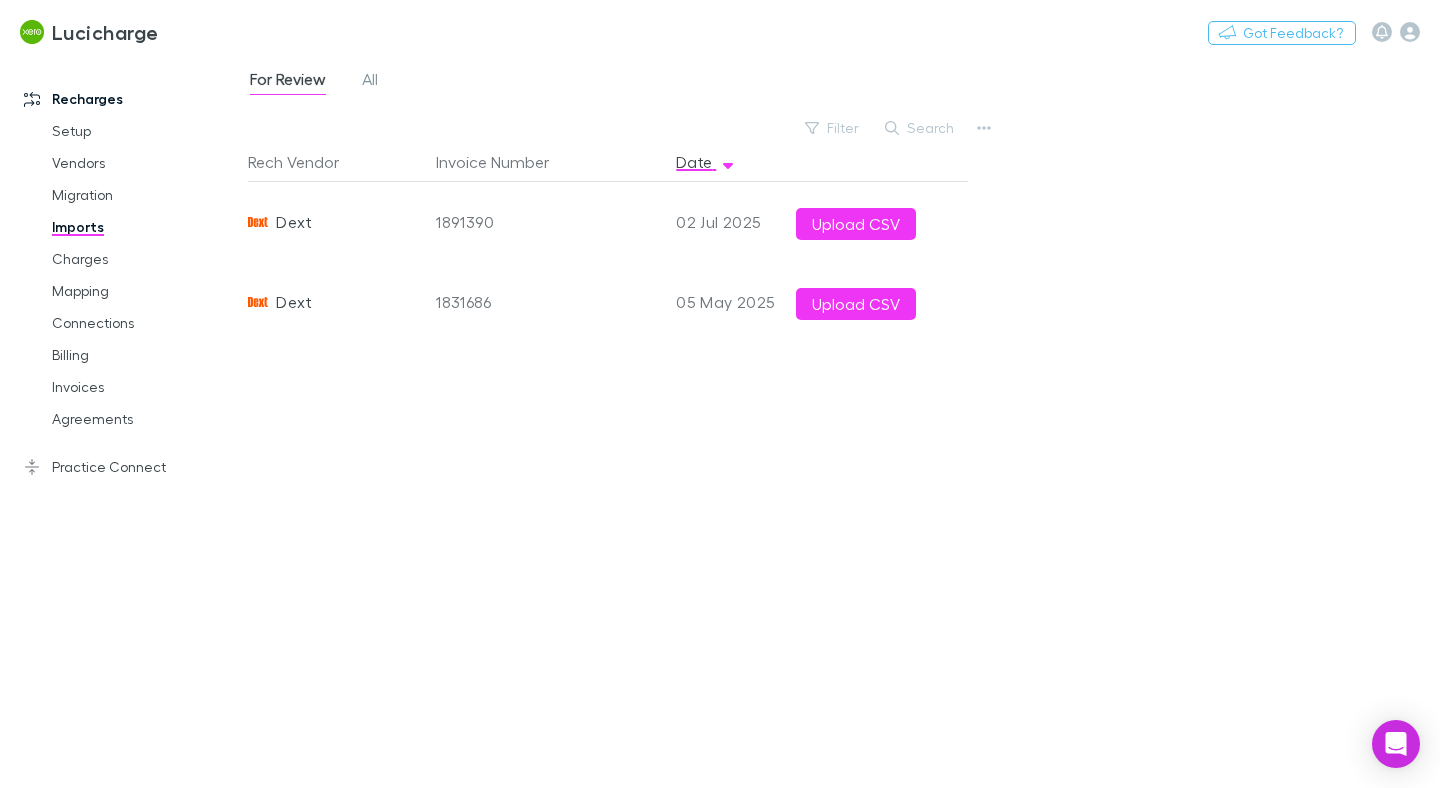 click on "For Review All" at bounding box center (322, 82) 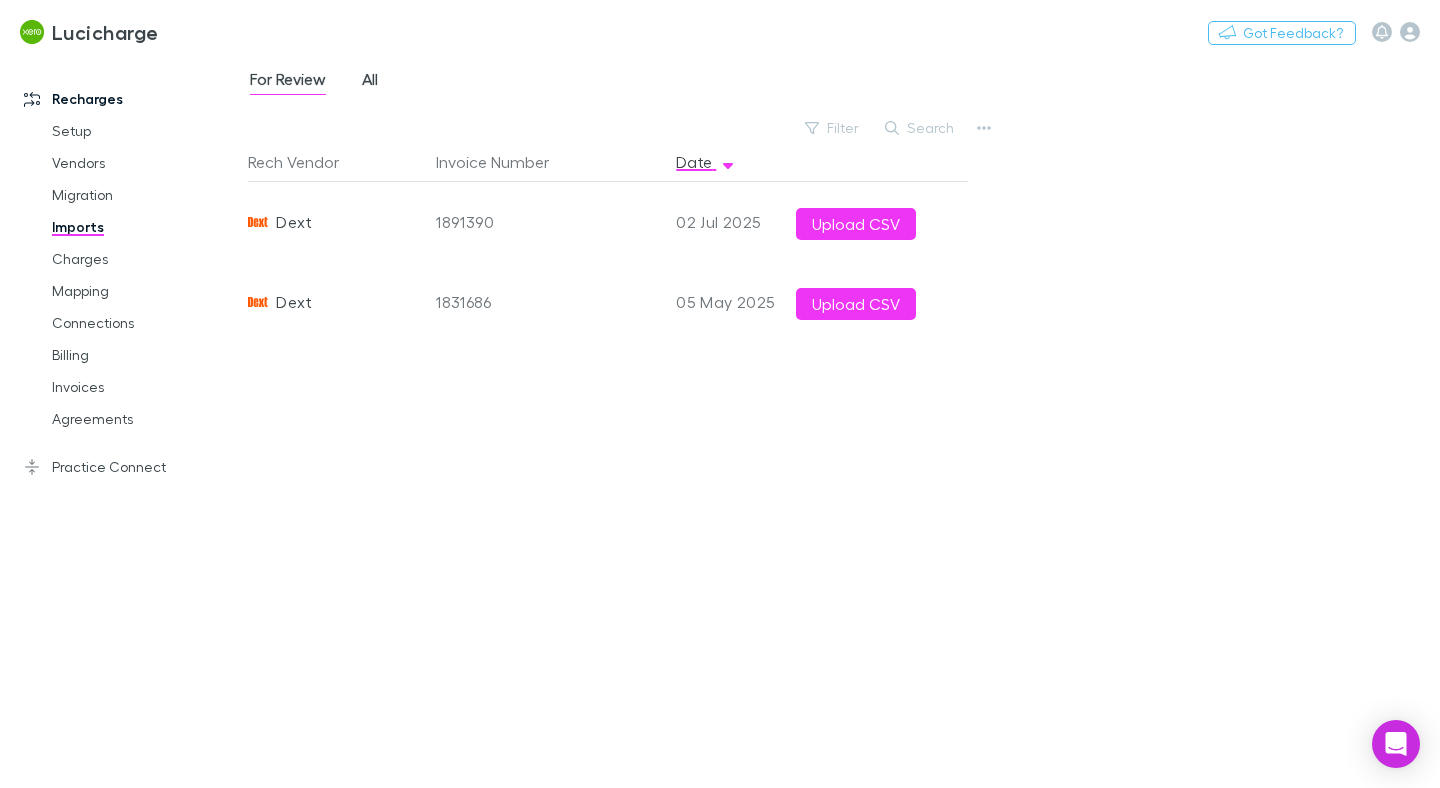 click on "All" at bounding box center [370, 82] 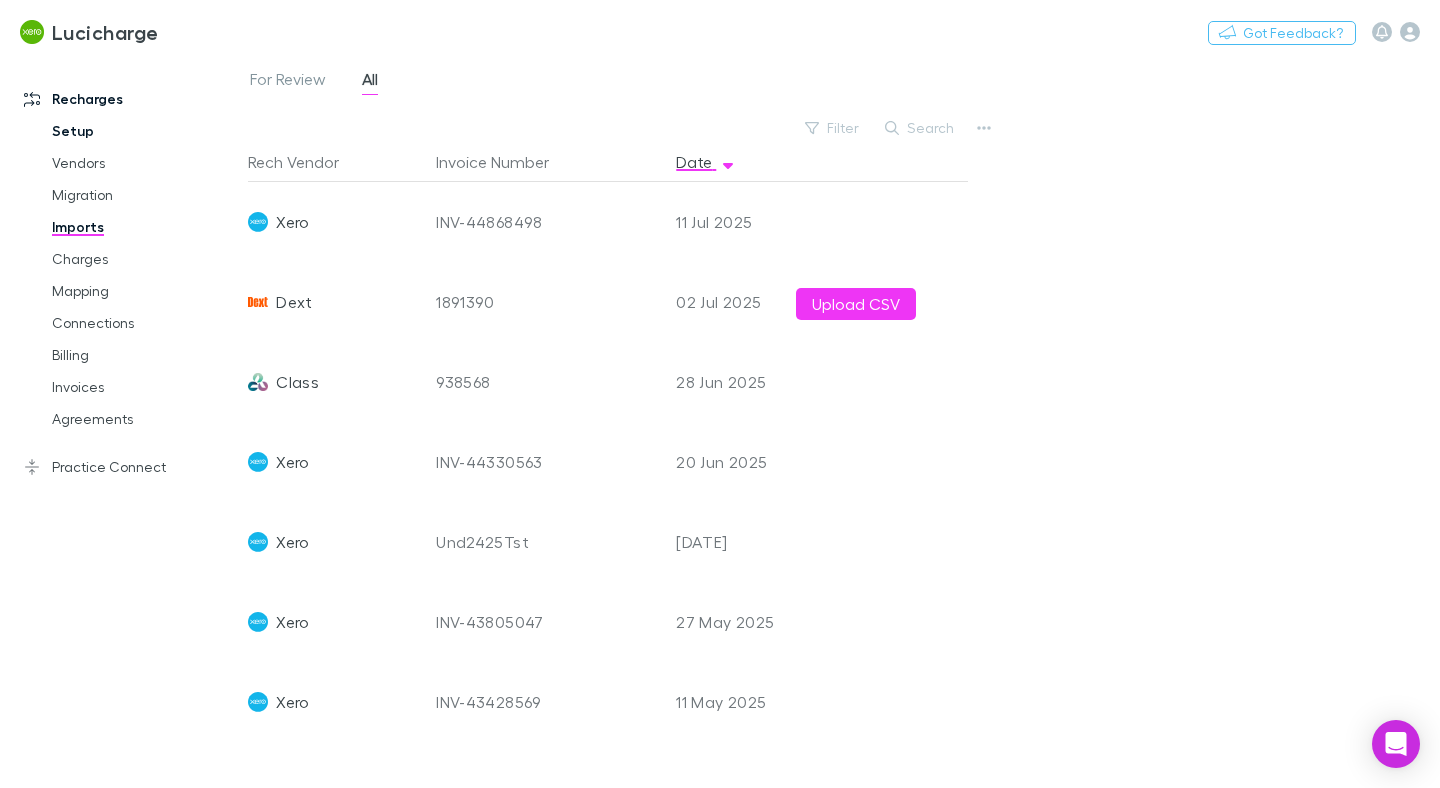 click on "Setup" at bounding box center (138, 131) 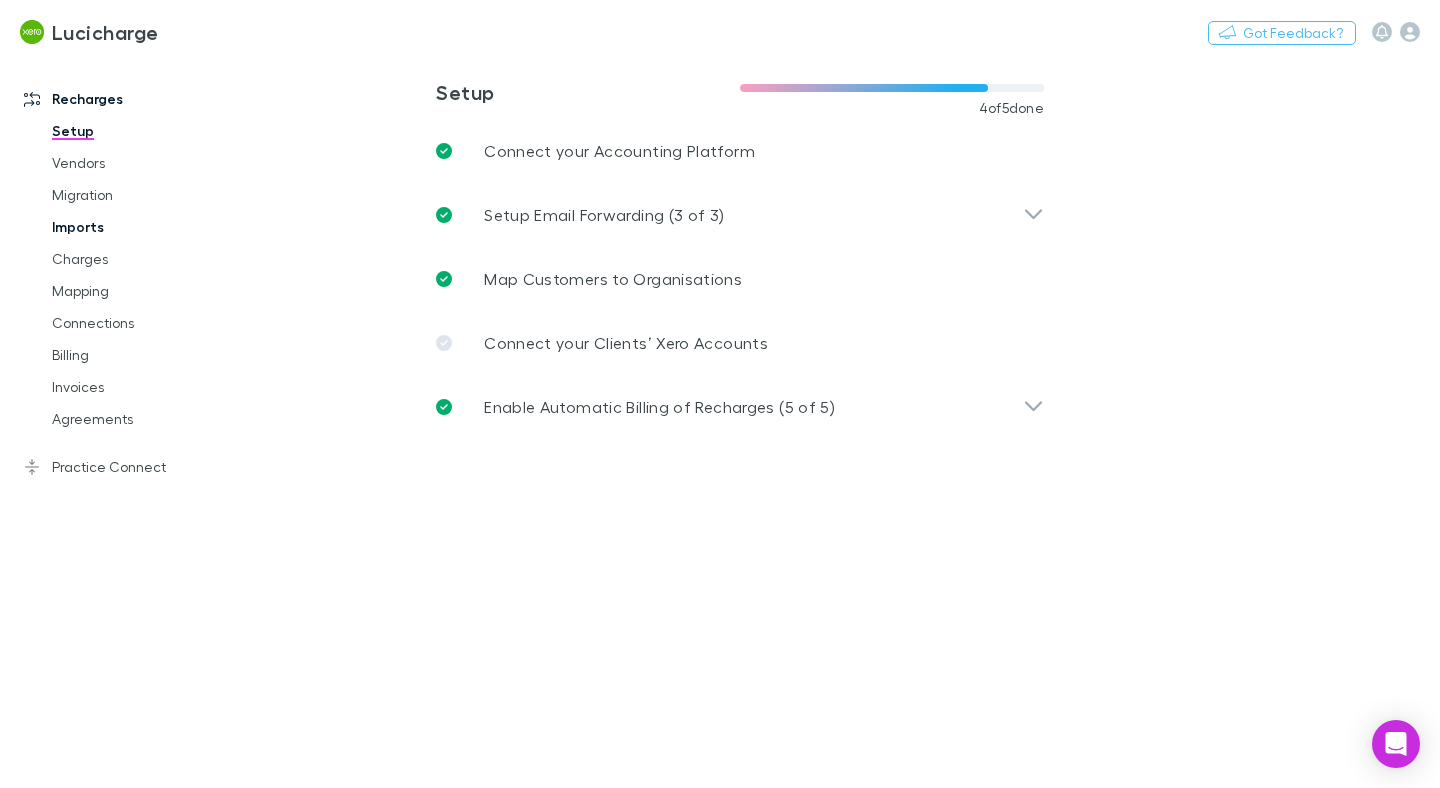 click on "Imports" at bounding box center (138, 227) 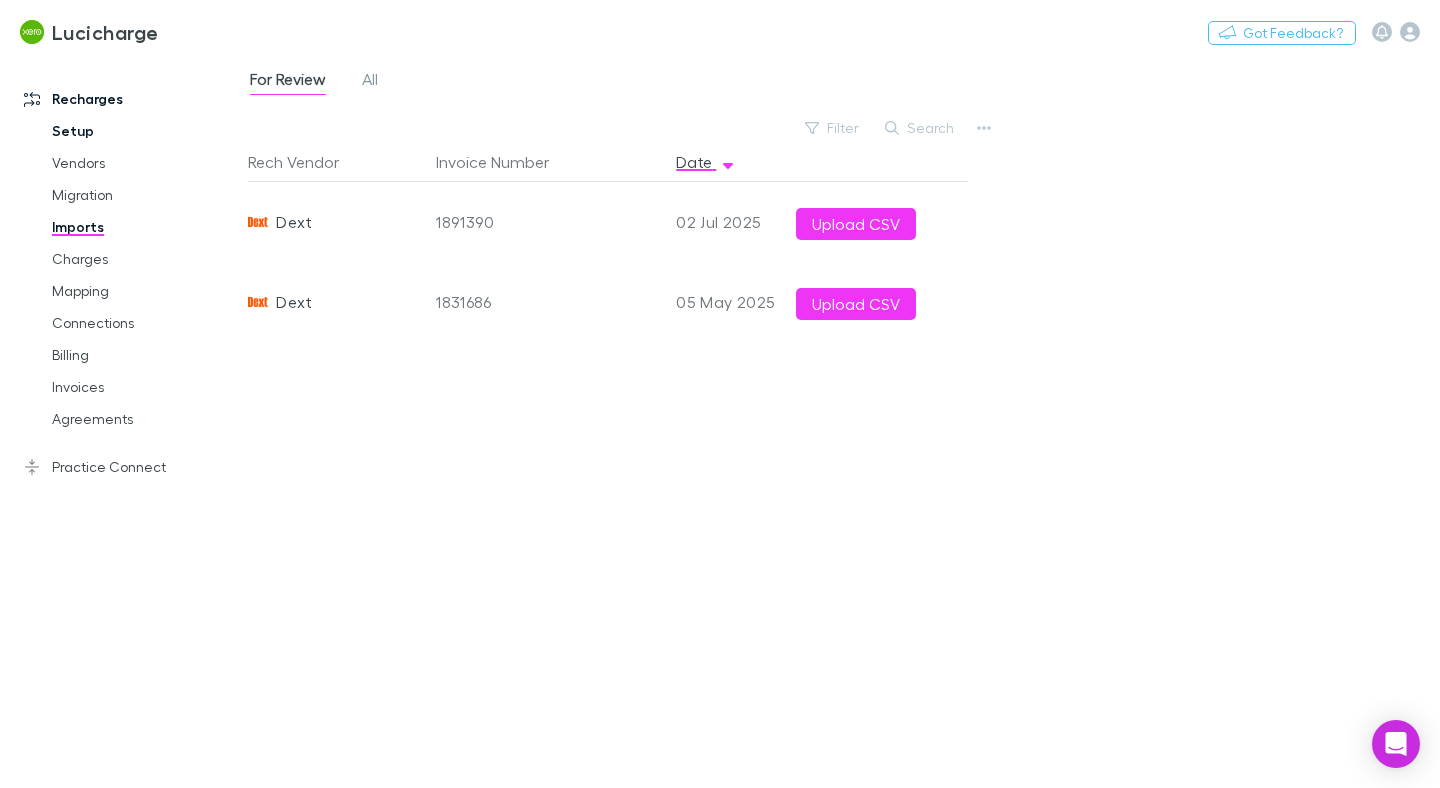 click on "Setup" at bounding box center [138, 131] 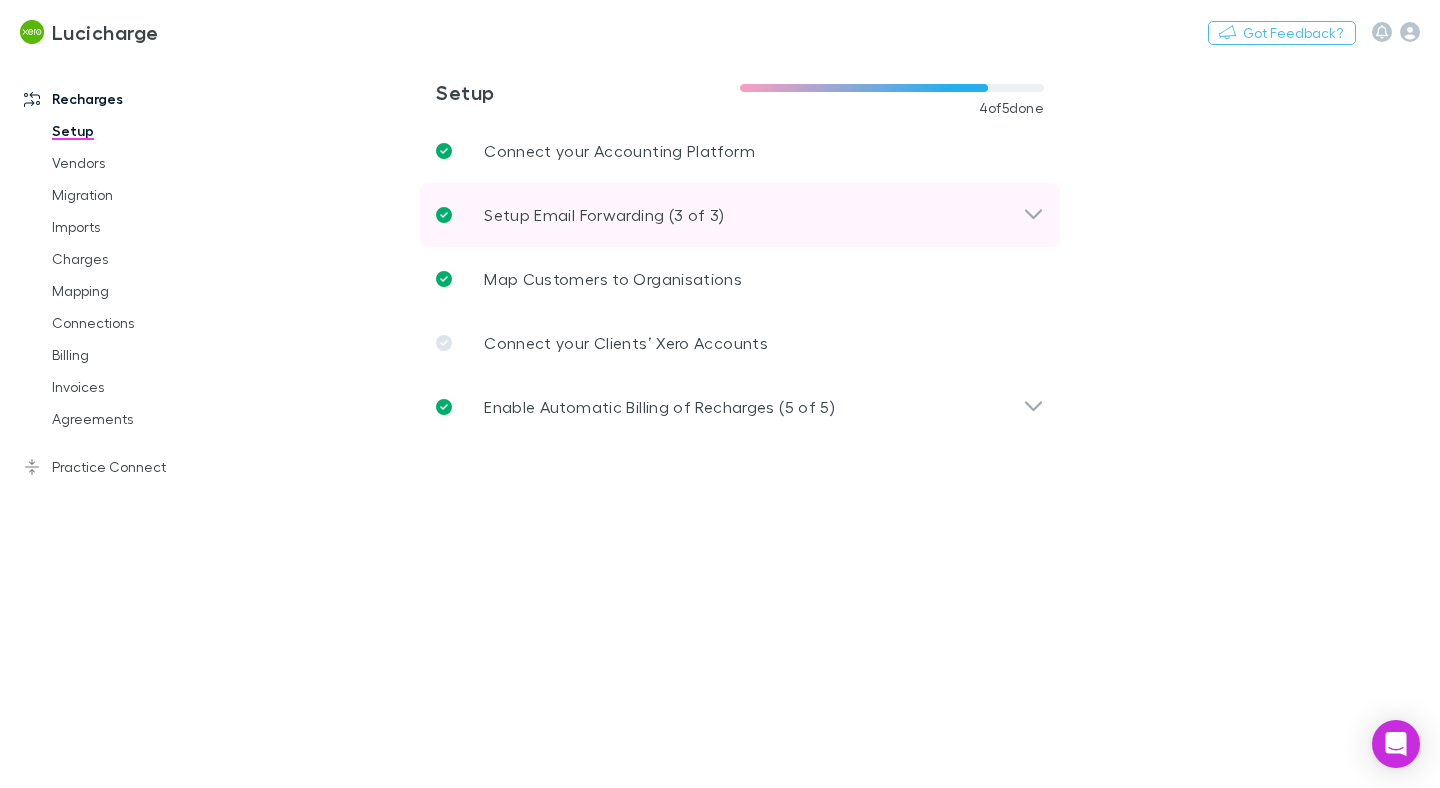 click on "Setup Email Forwarding    (3 of 3)" at bounding box center [740, 215] 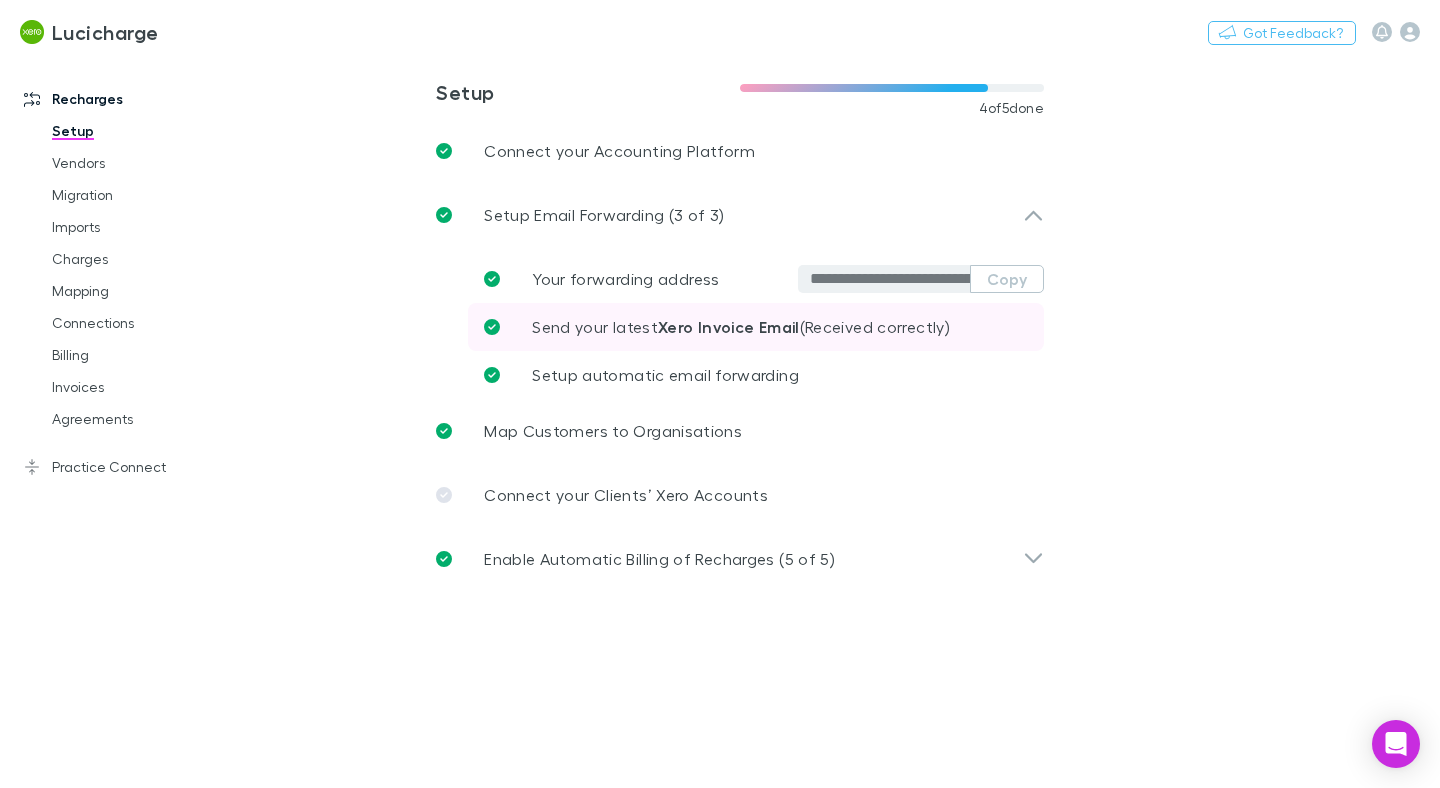 click on "Send your latest  Xero Invoice Email  (Received correctly)" at bounding box center [756, 327] 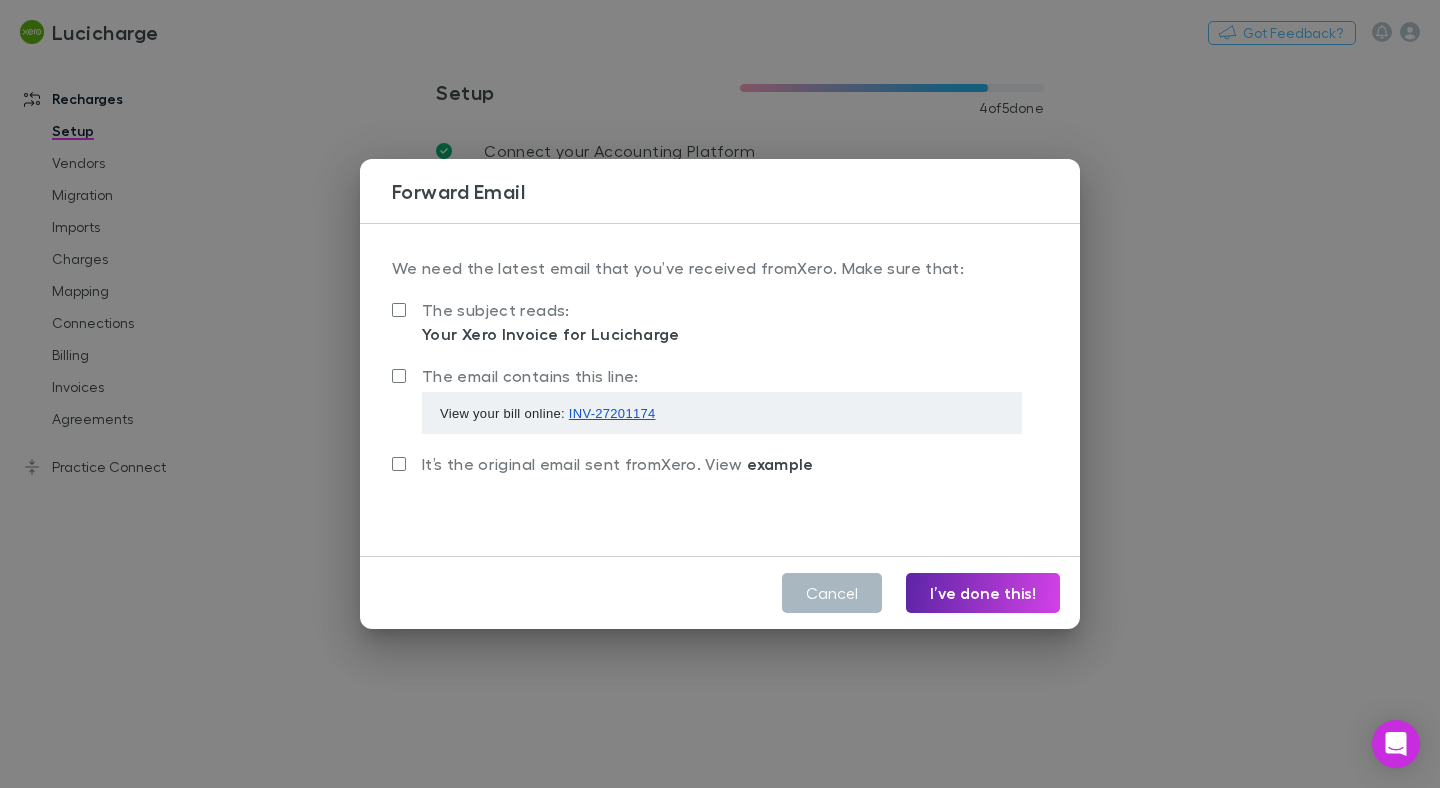 click on "Cancel" at bounding box center (832, 593) 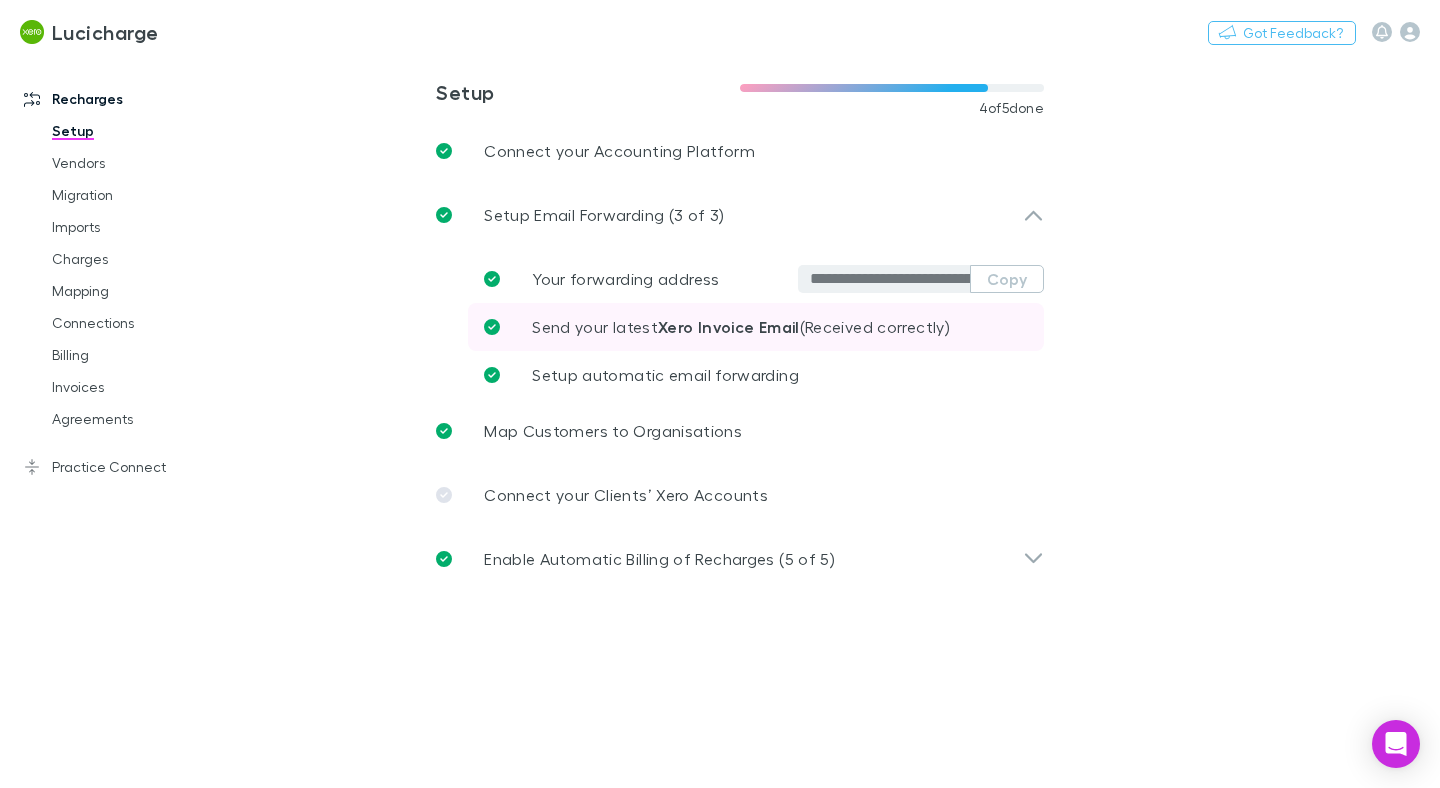 click on "Xero Invoice Email" at bounding box center [729, 327] 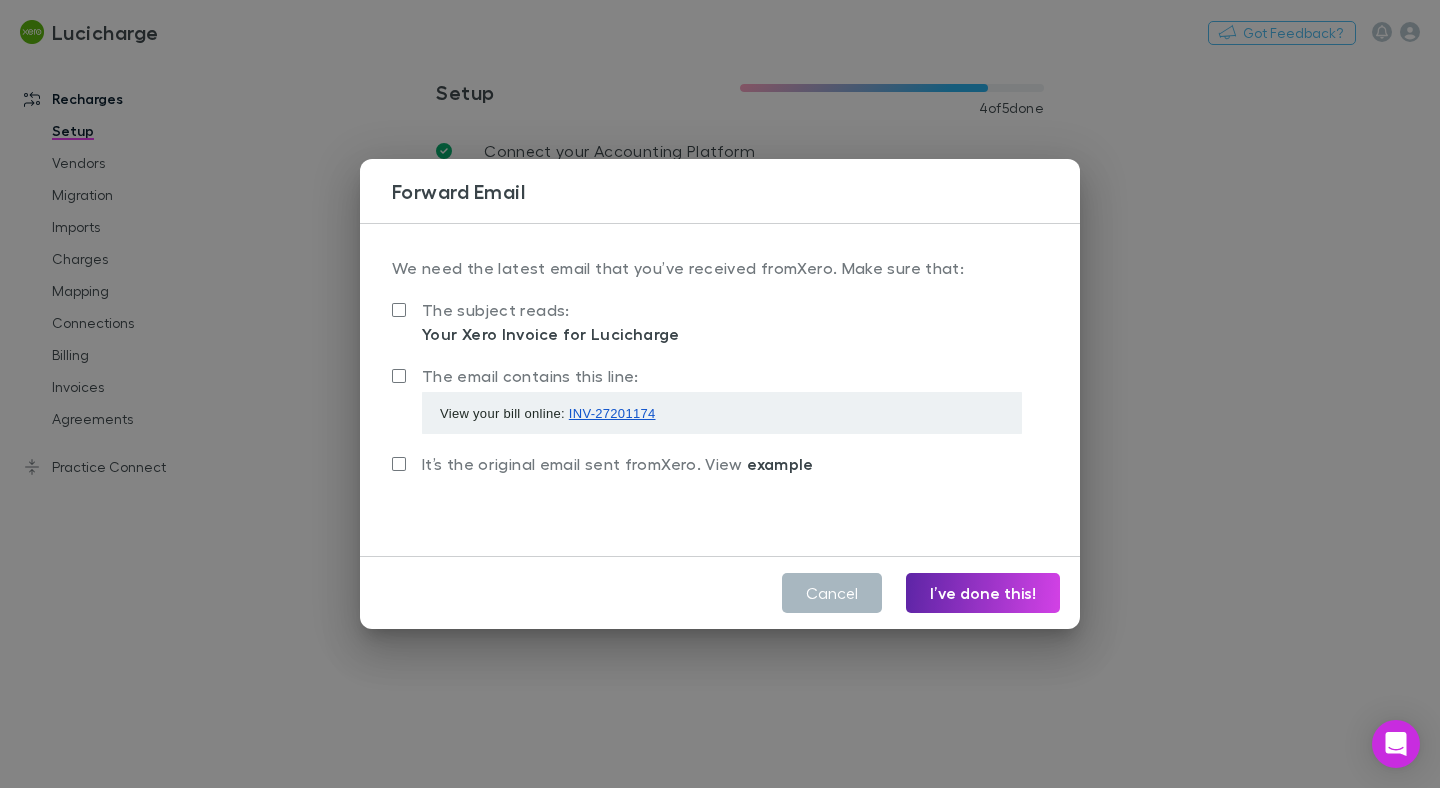 click on "Cancel" at bounding box center [832, 593] 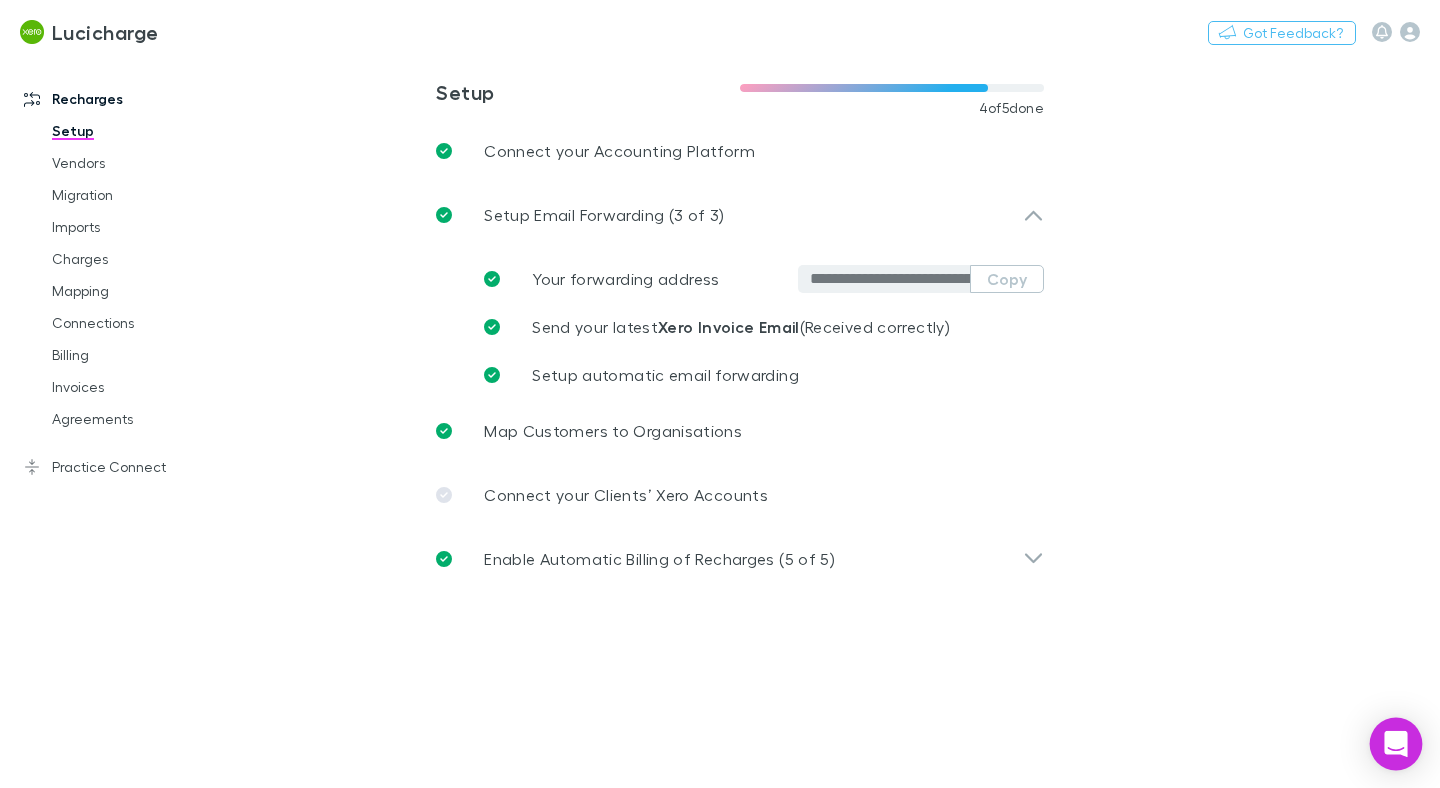 click at bounding box center [1396, 744] 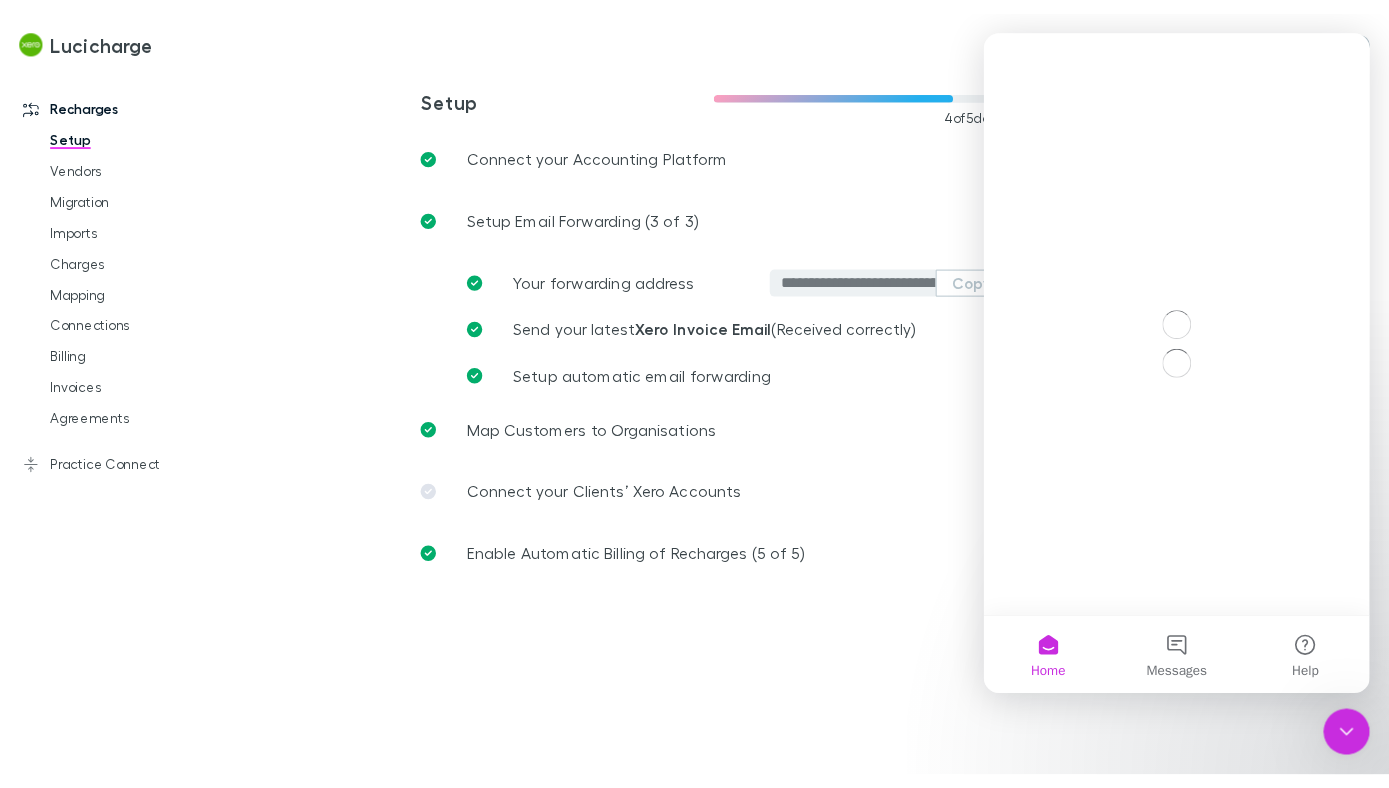 scroll, scrollTop: 0, scrollLeft: 0, axis: both 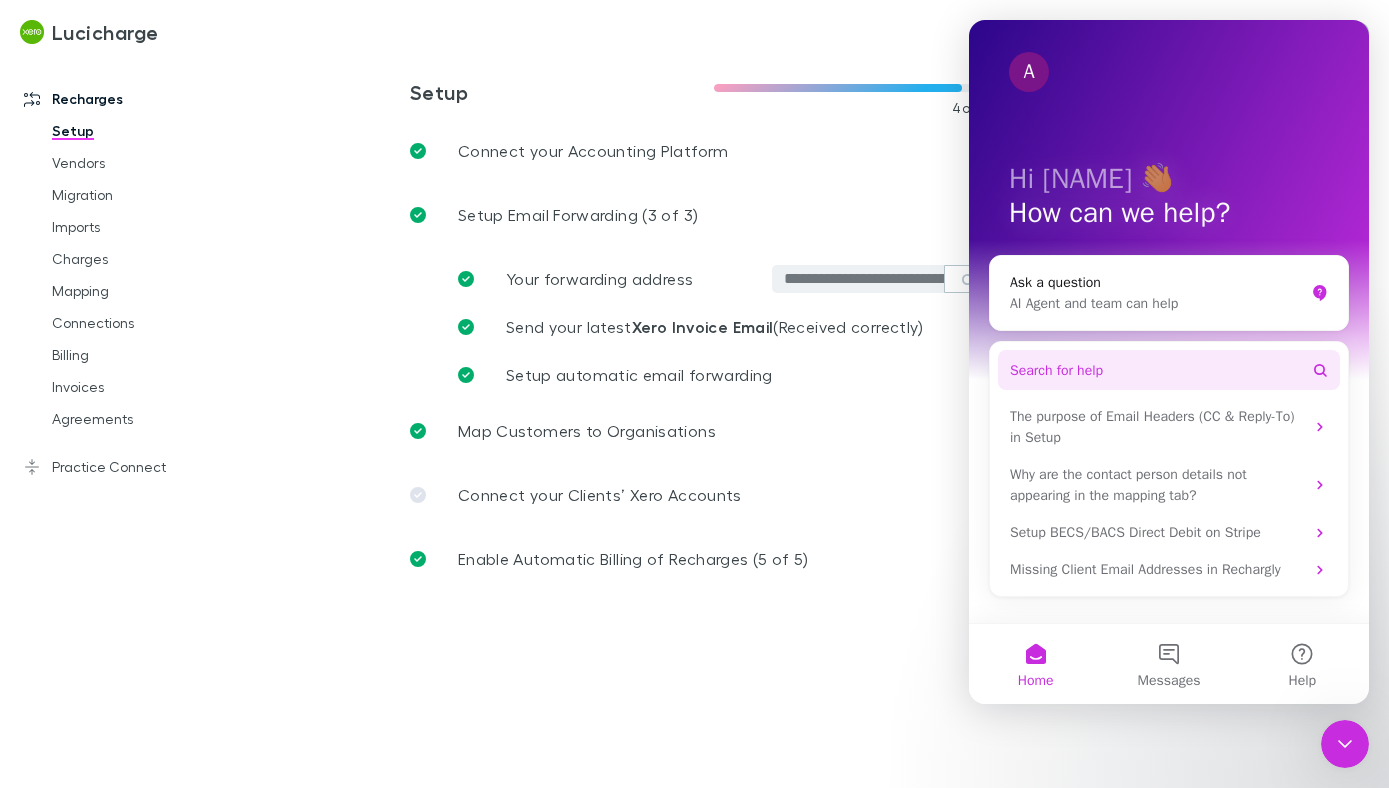 click on "Search for help" at bounding box center [1056, 370] 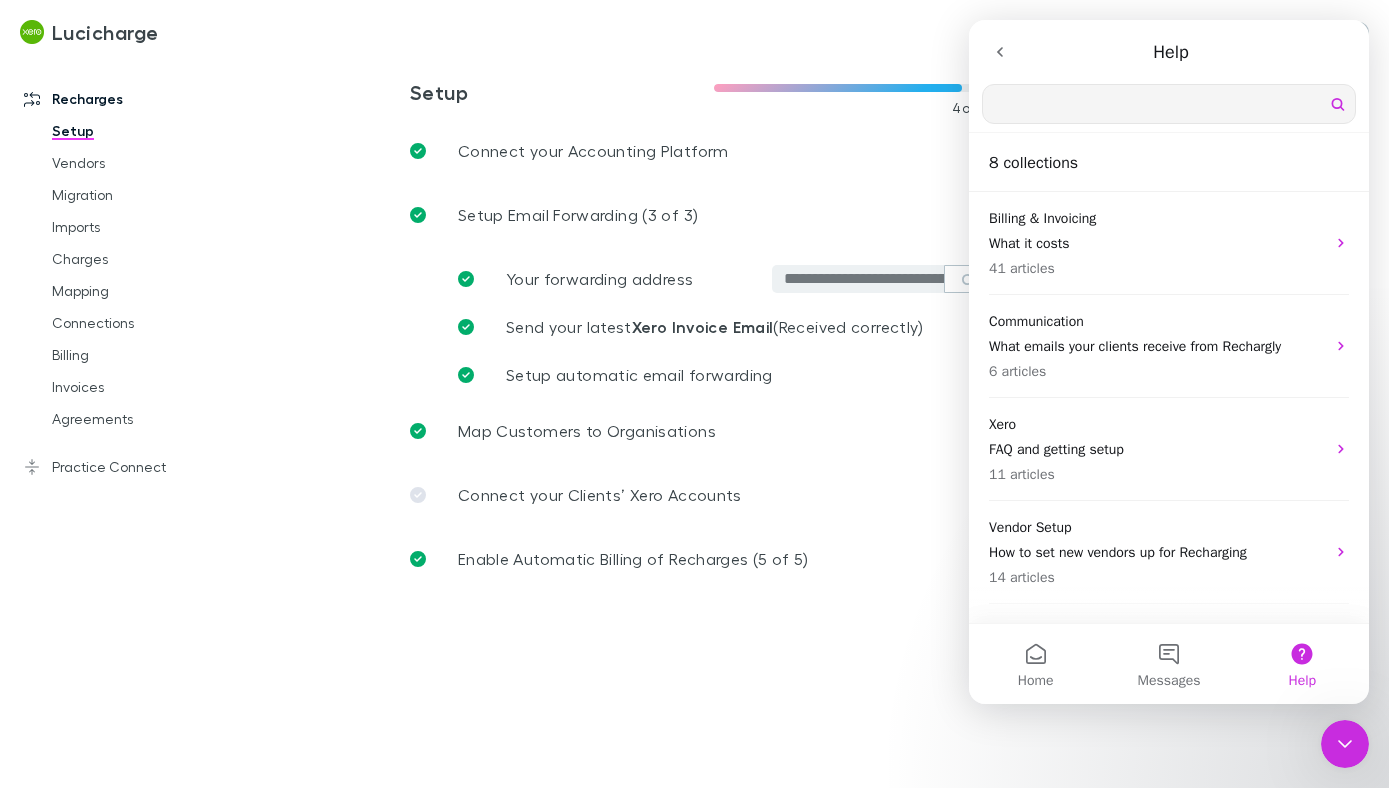 scroll, scrollTop: 0, scrollLeft: 0, axis: both 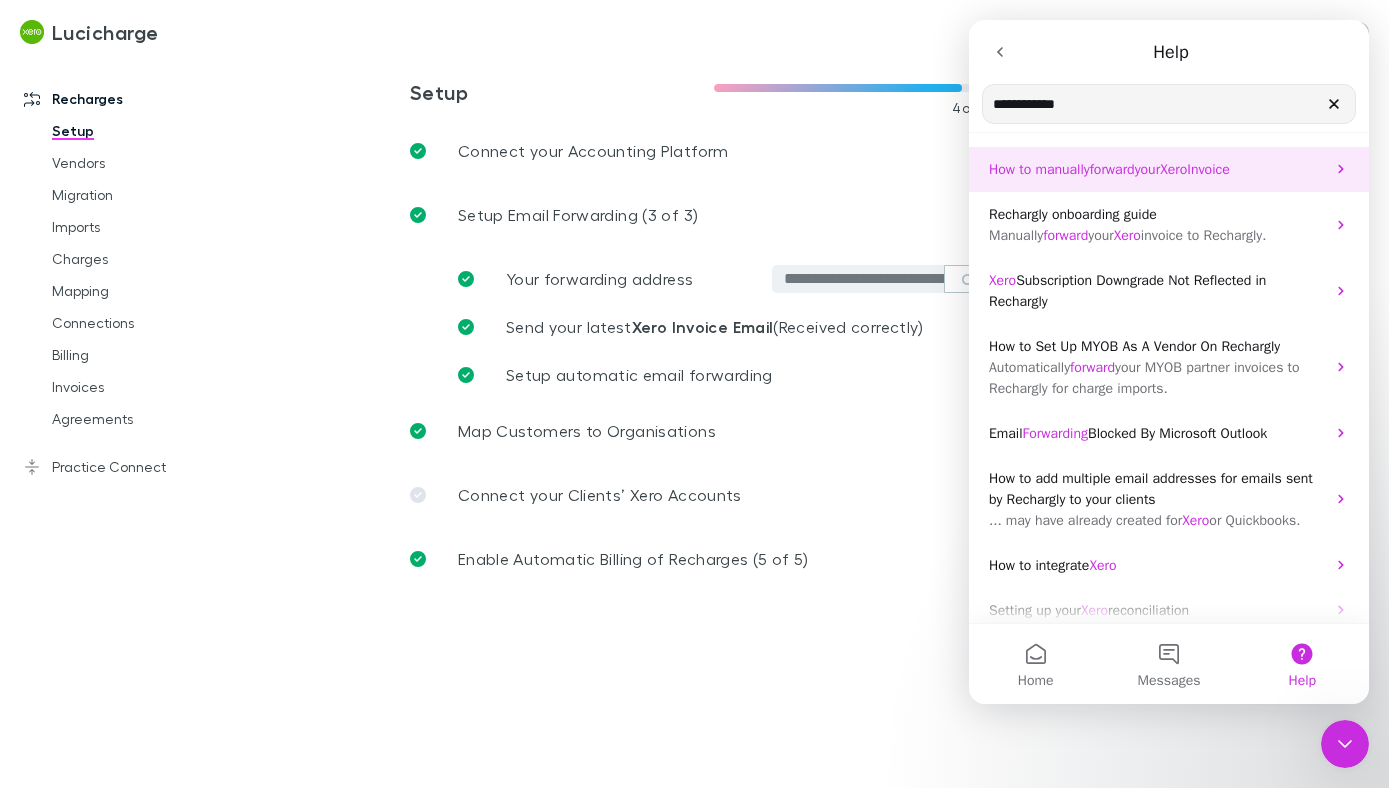 type on "**********" 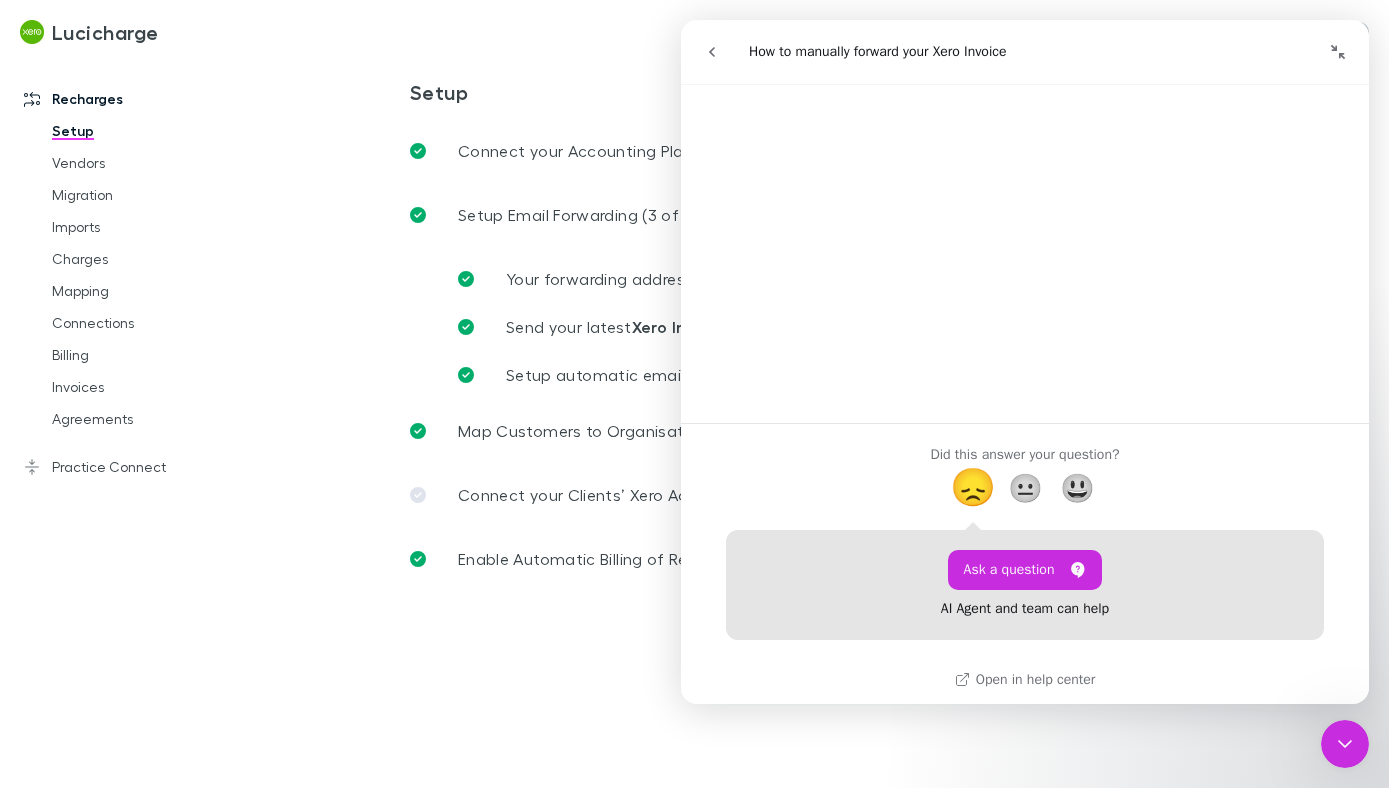 scroll, scrollTop: 1222, scrollLeft: 0, axis: vertical 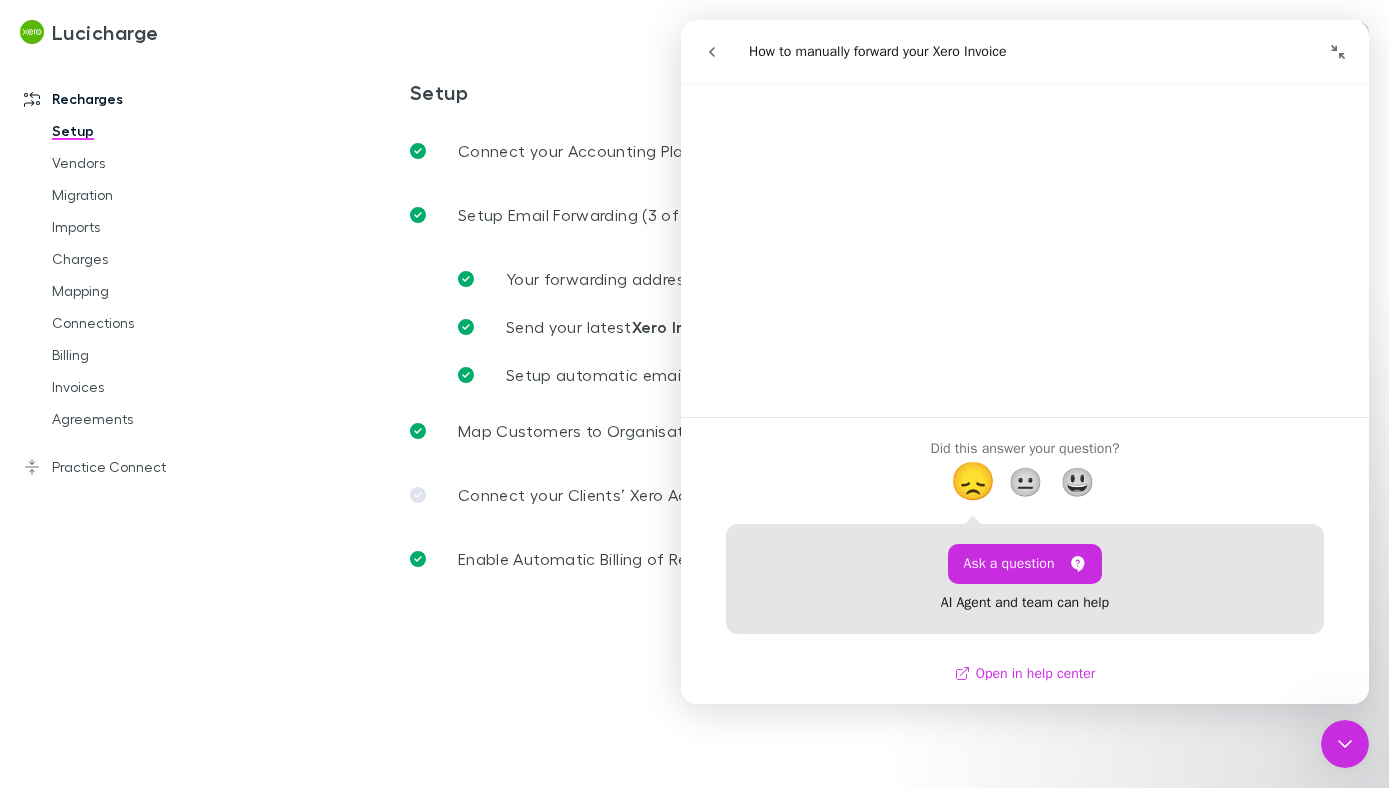 click on "Open in help center" at bounding box center (1025, 673) 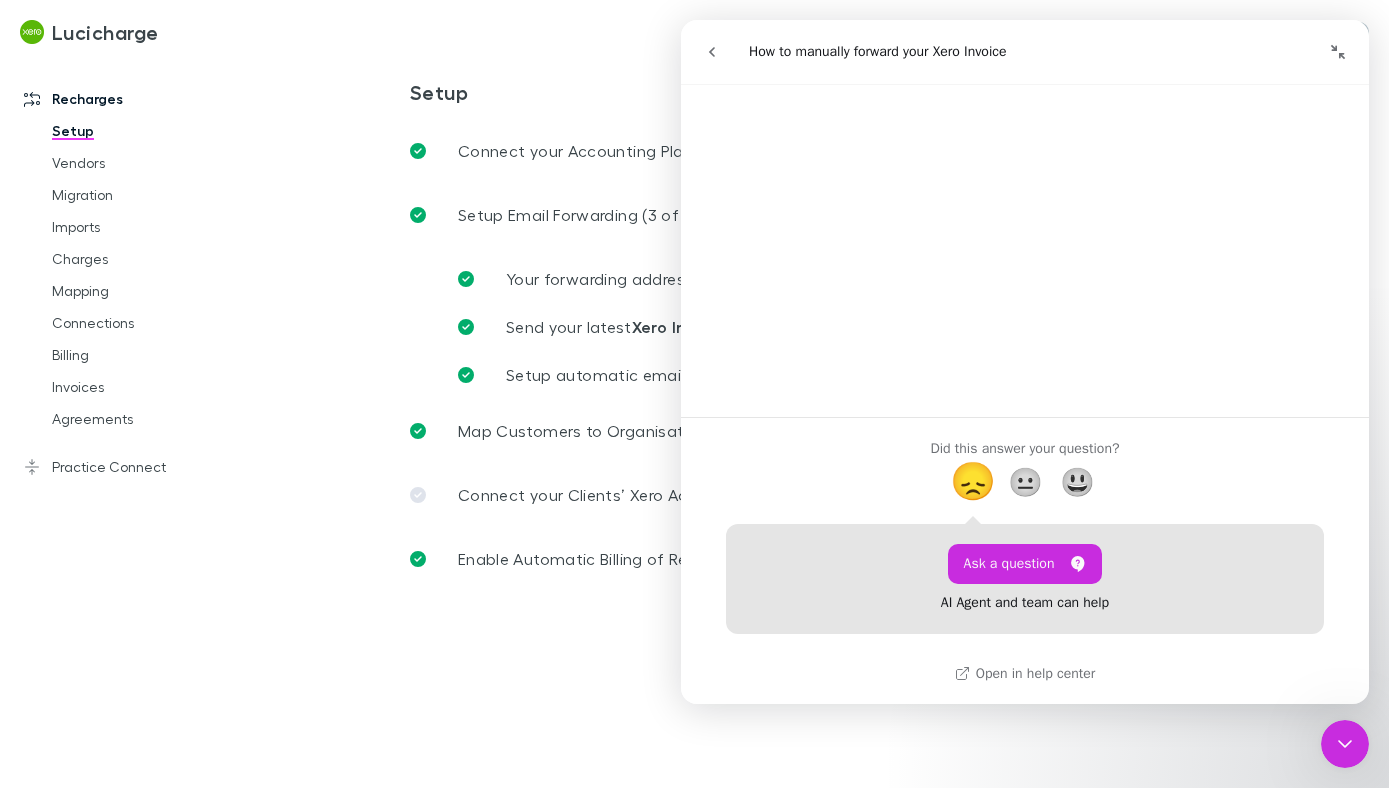 click 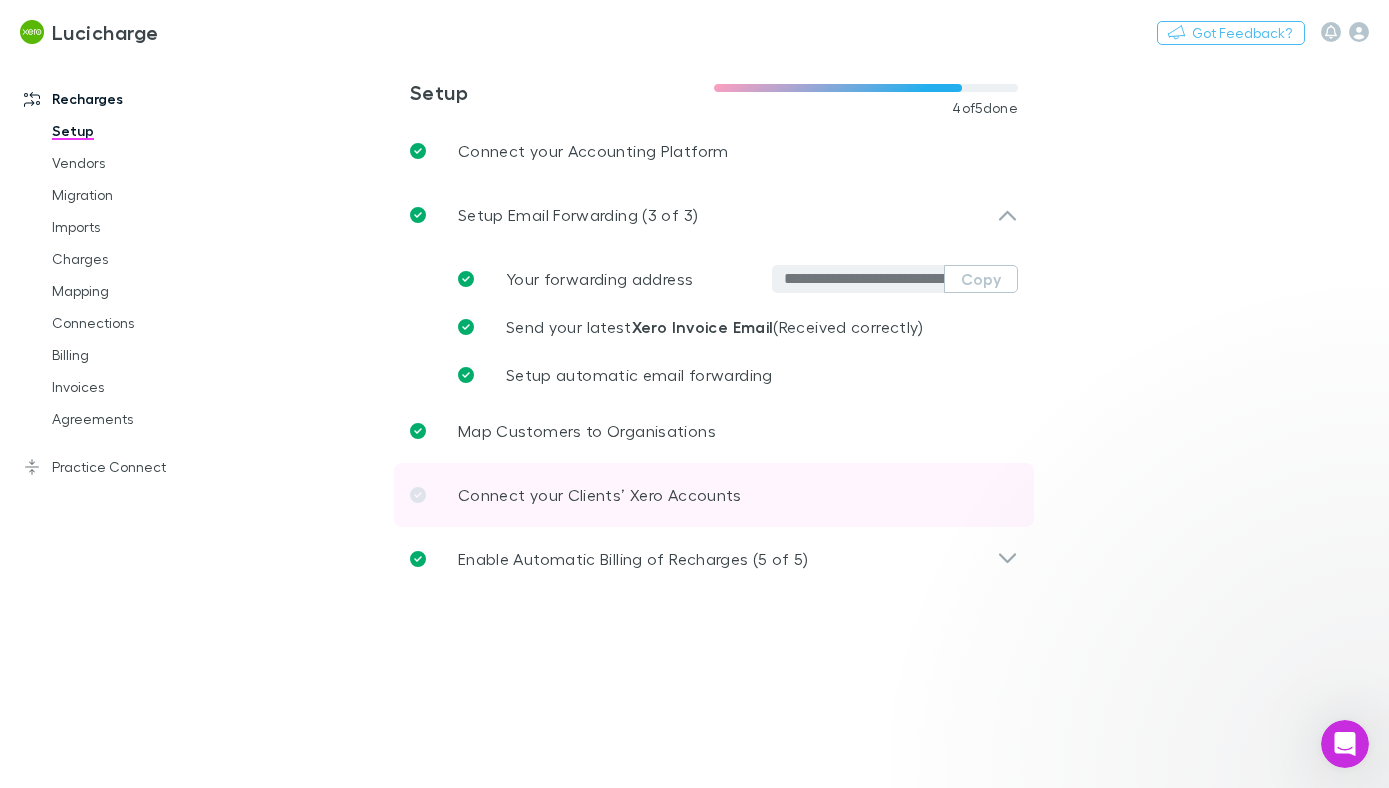 scroll, scrollTop: 0, scrollLeft: 0, axis: both 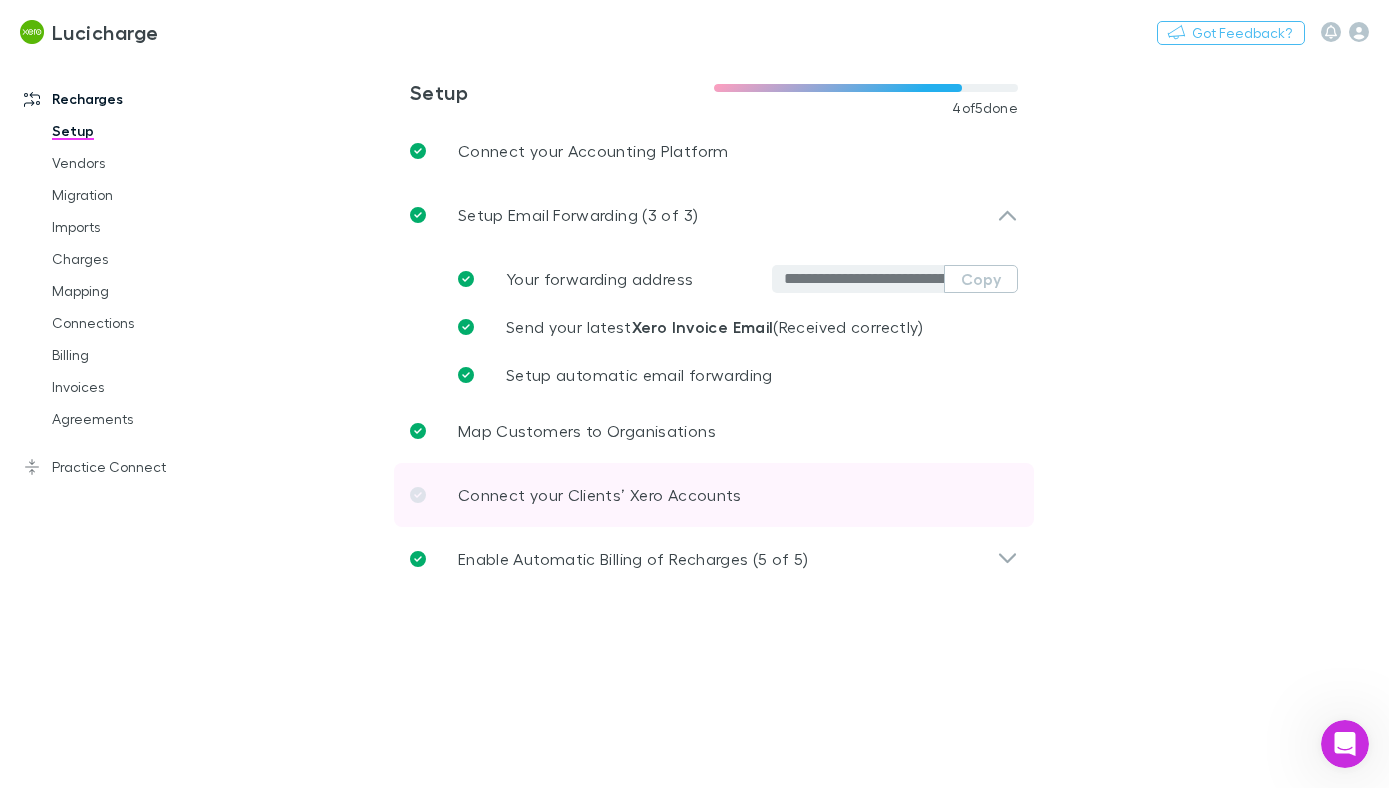 click on "Connect your Clients’ Xero Accounts" at bounding box center (714, 495) 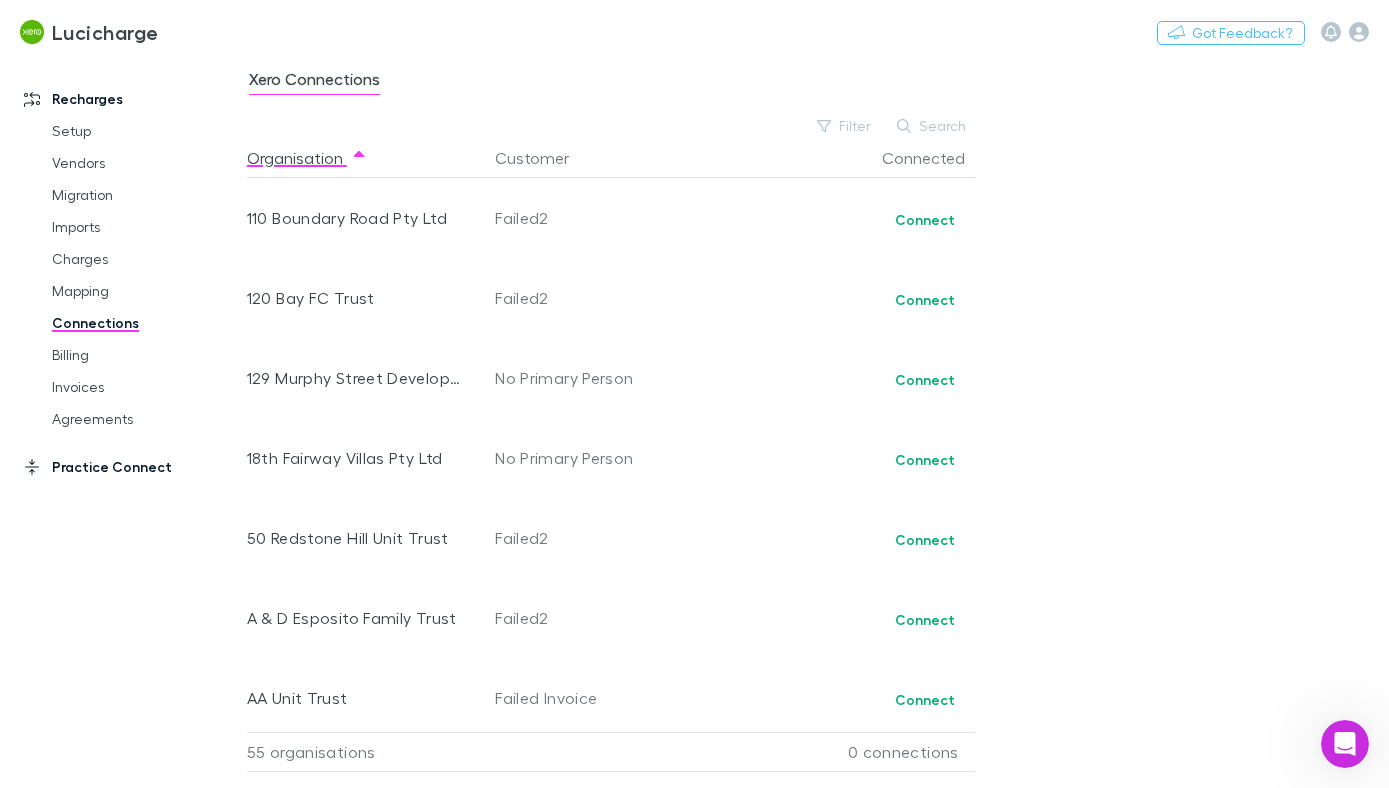 click on "Practice Connect" at bounding box center (123, 467) 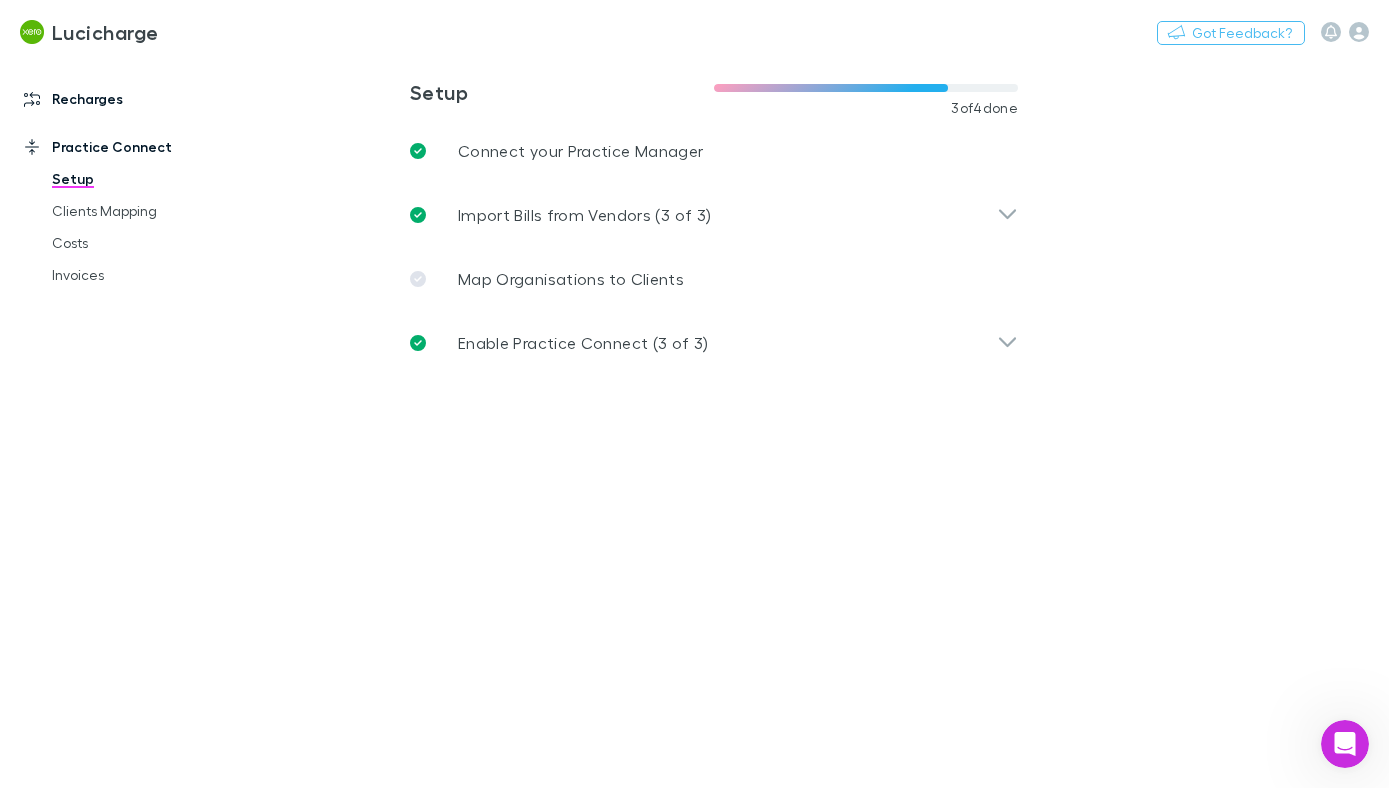 click on "Recharges" at bounding box center (123, 99) 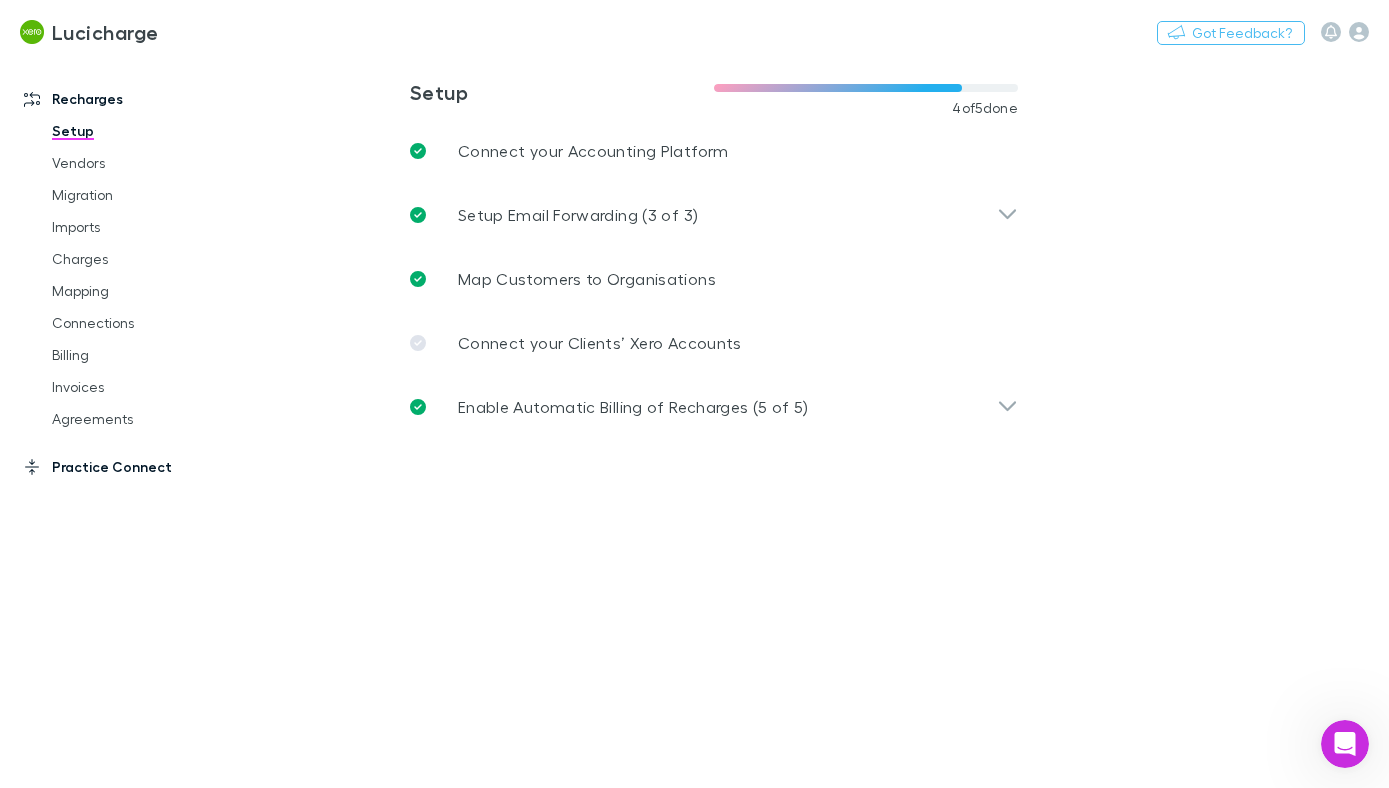 click on "Practice Connect" at bounding box center (123, 467) 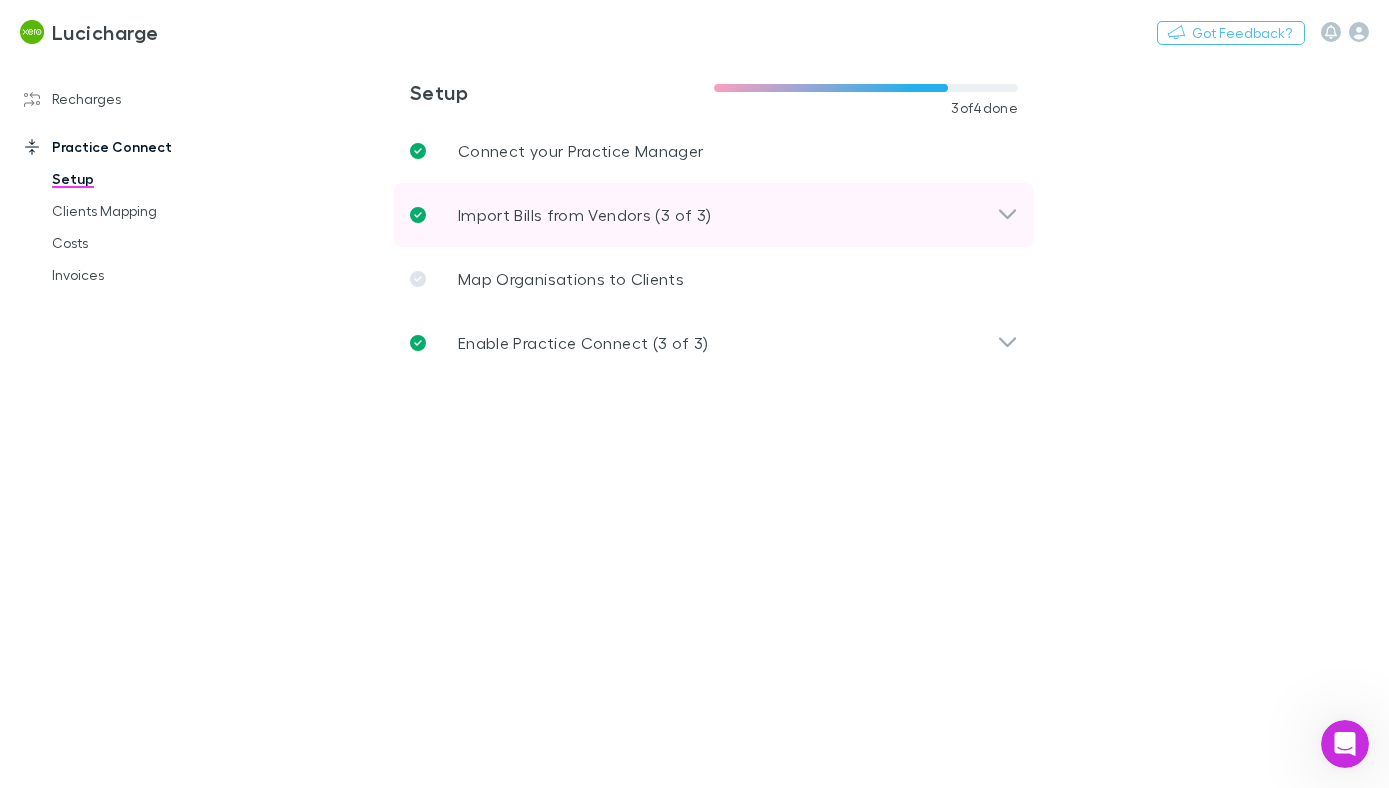 click on "Import Bills from Vendors    (3 of 3)" at bounding box center [585, 215] 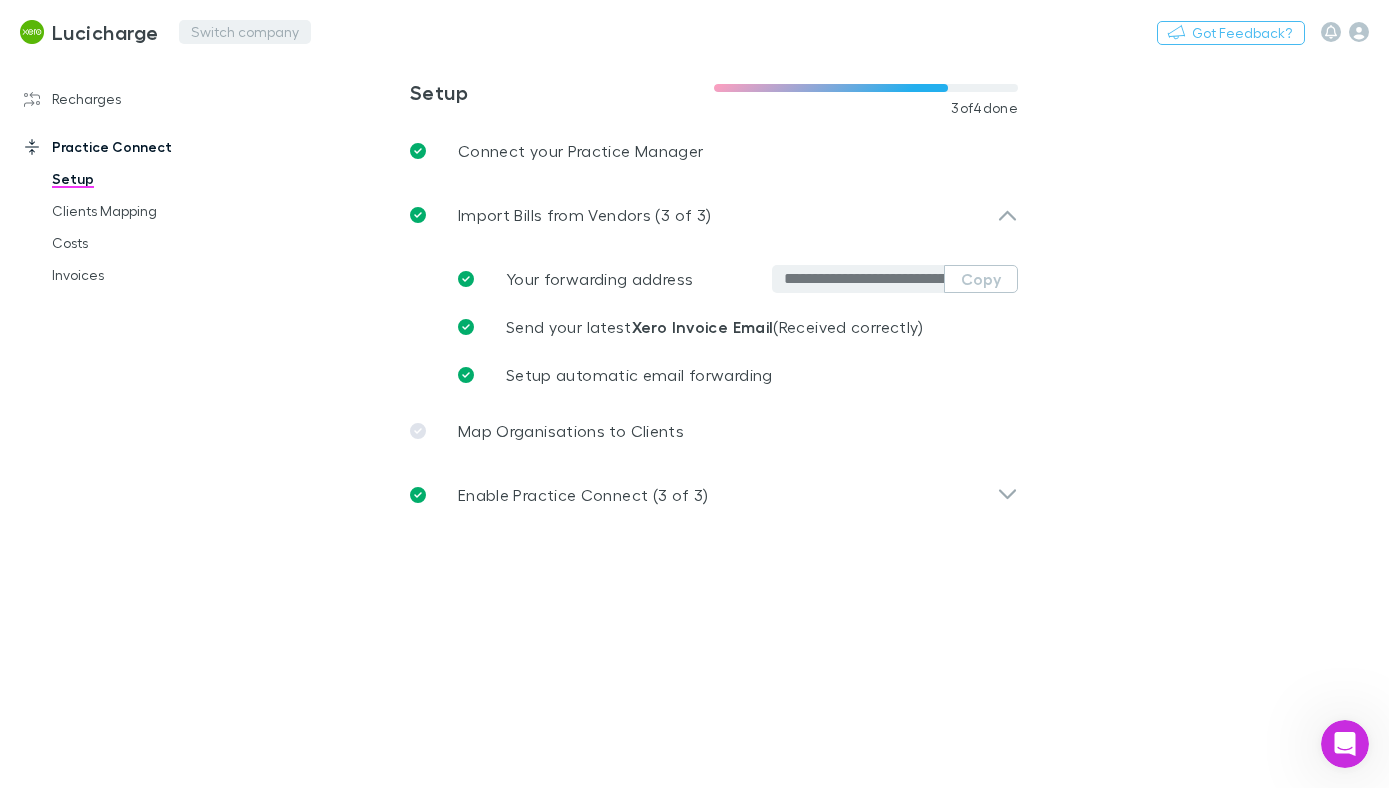 click on "Switch company" at bounding box center (245, 32) 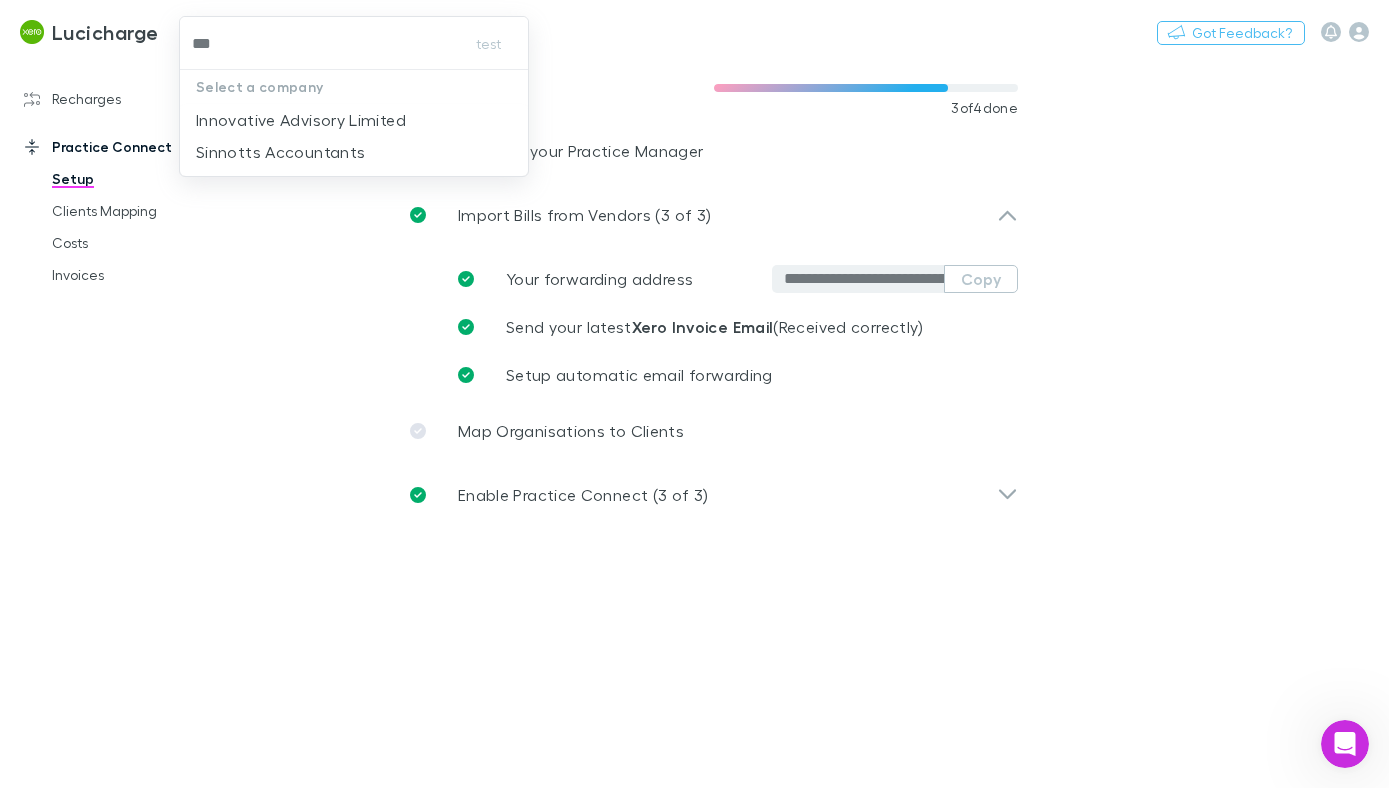 type on "****" 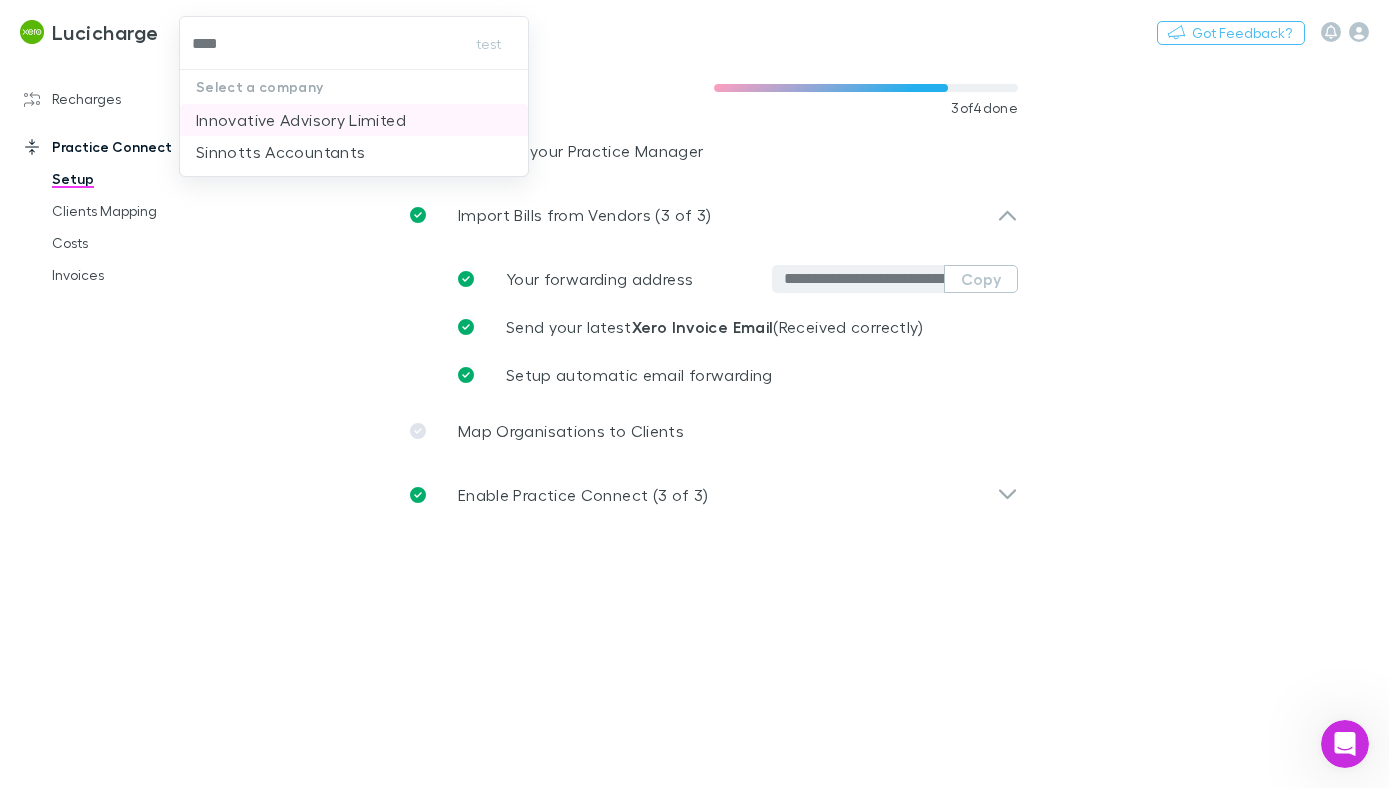 click on "Innovative Advisory Limited" at bounding box center [301, 120] 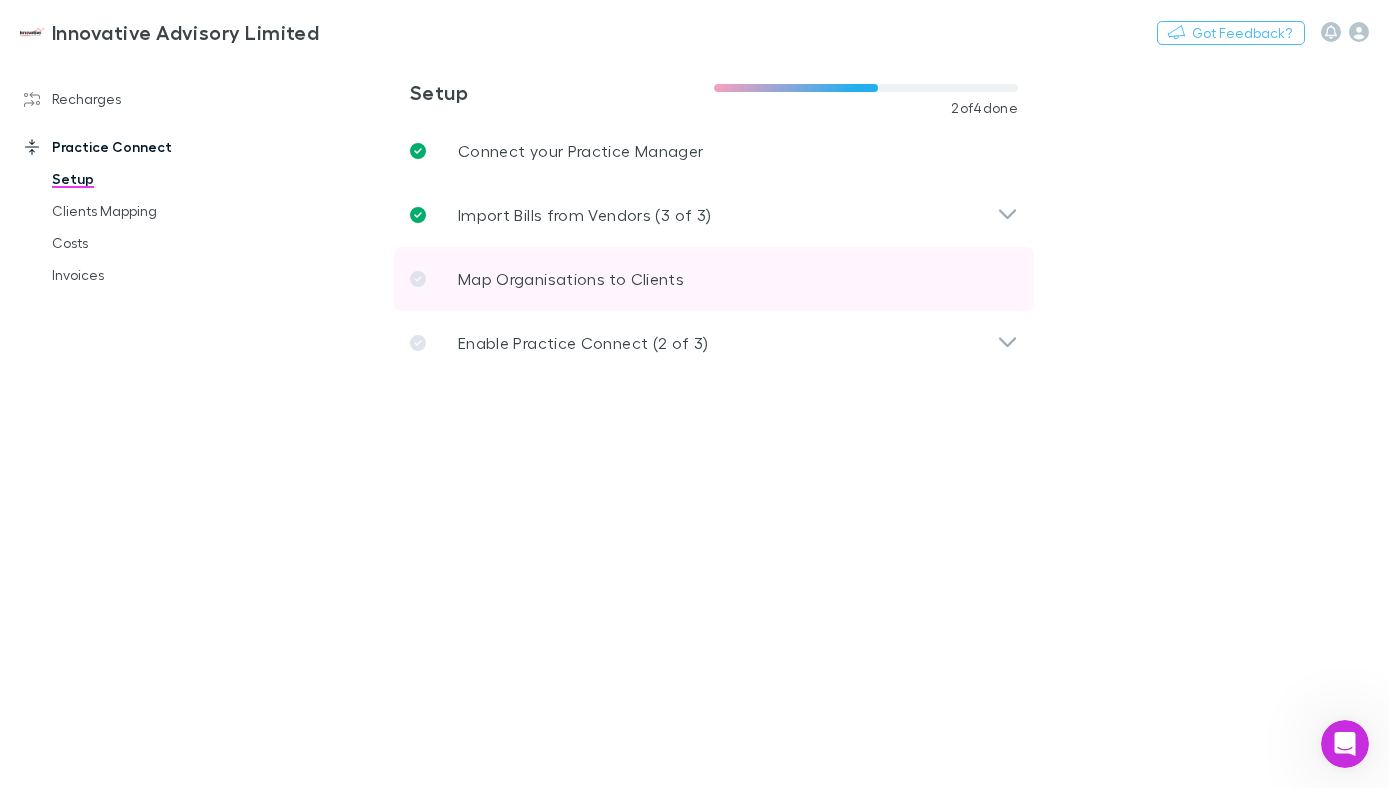click on "Map Organisations to Clients" at bounding box center (571, 279) 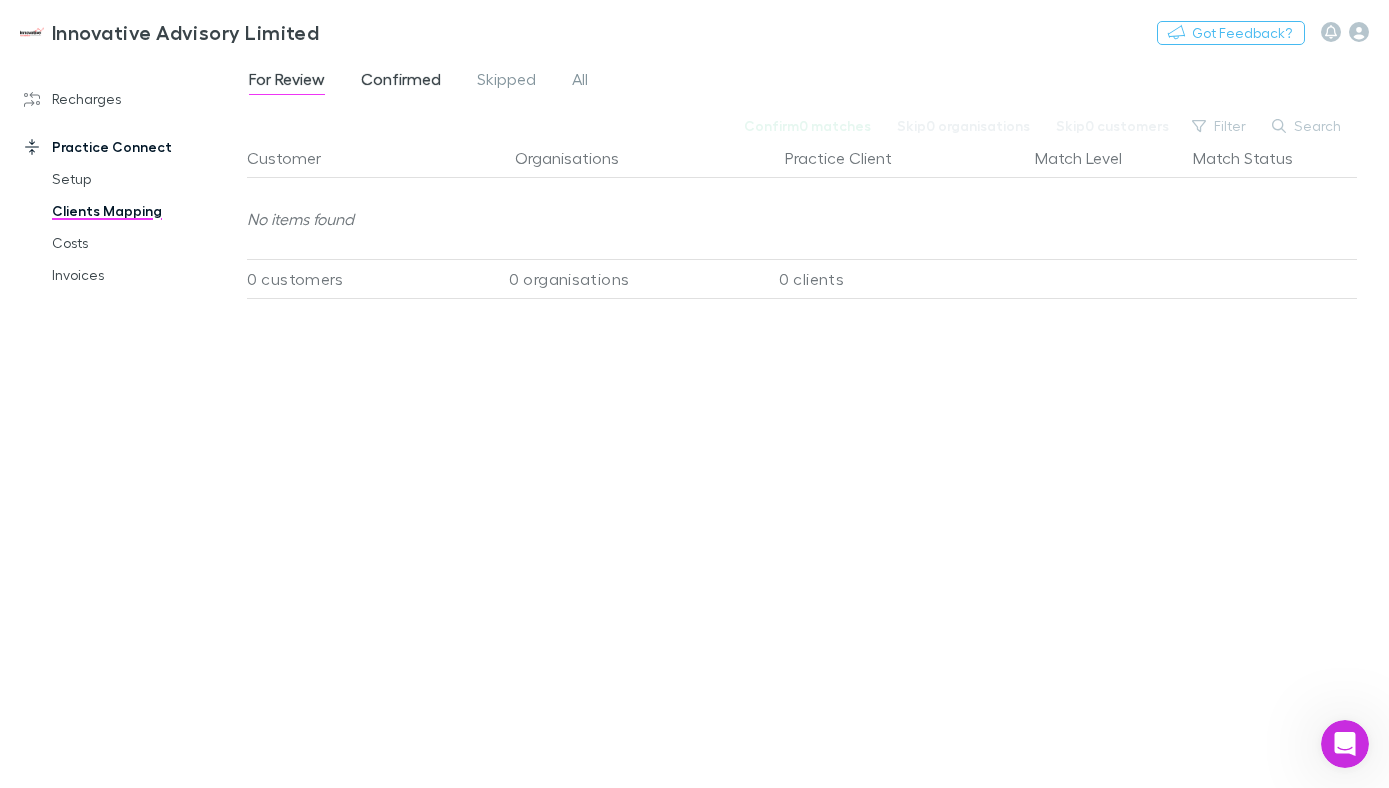 click on "Confirmed" at bounding box center (401, 82) 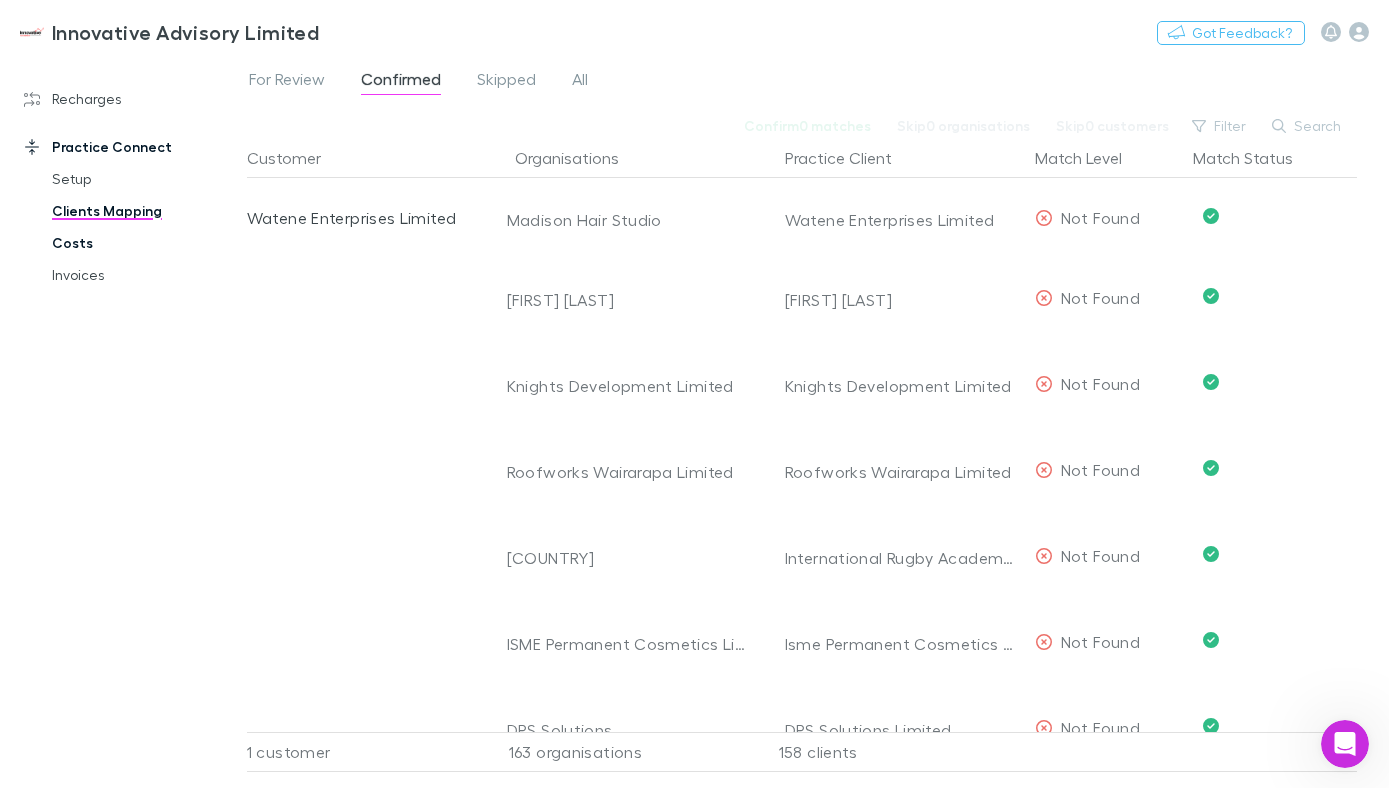 click on "Costs" at bounding box center (137, 243) 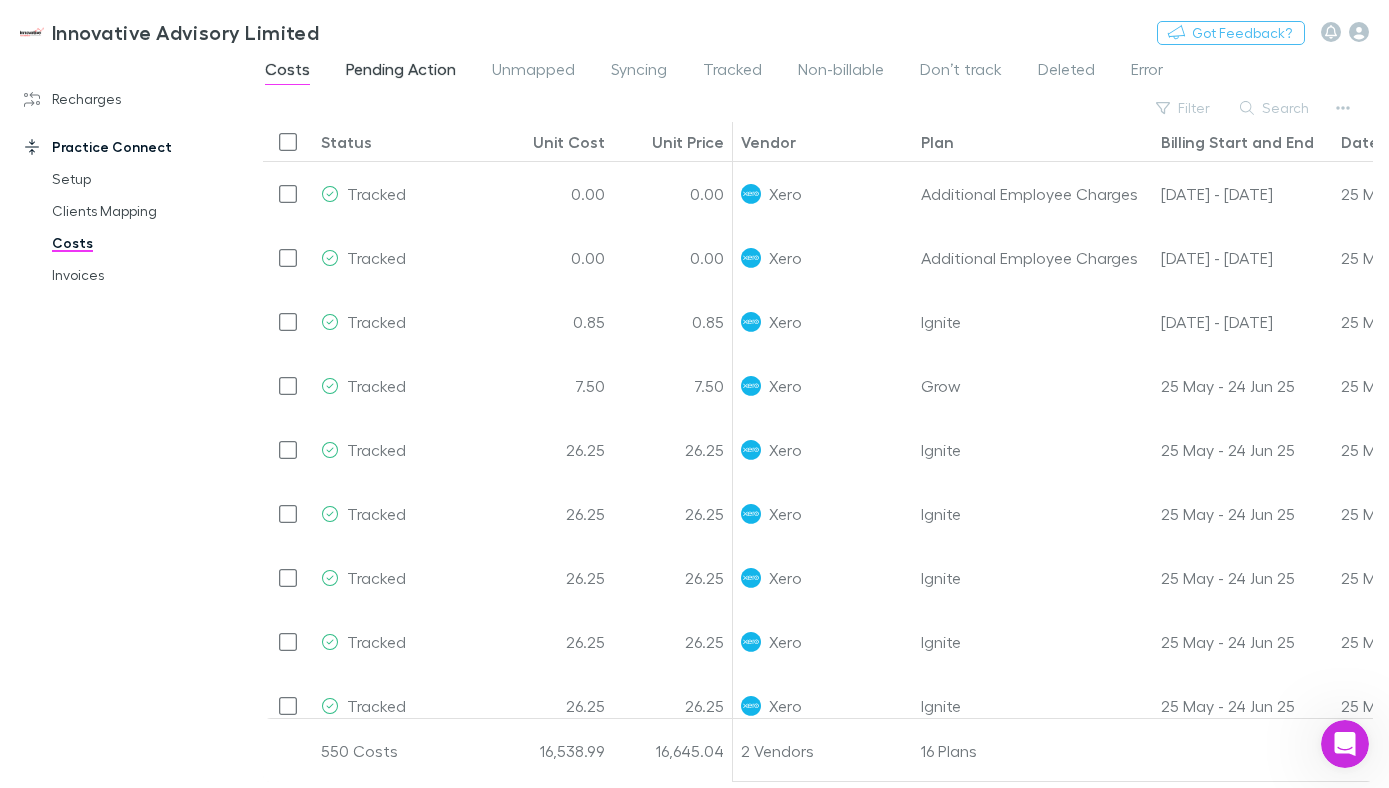 click on "Pending Action" at bounding box center (401, 72) 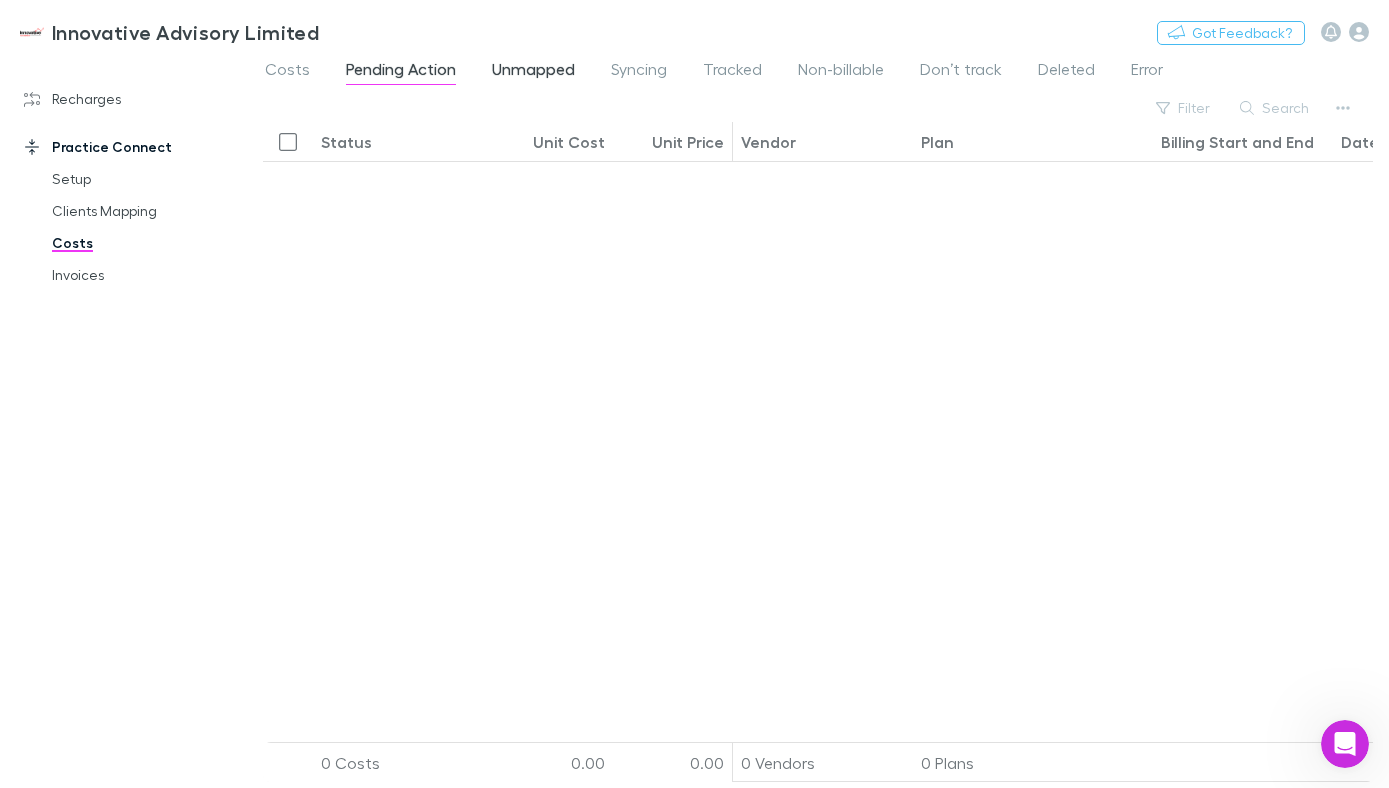 click on "Unmapped" at bounding box center (533, 72) 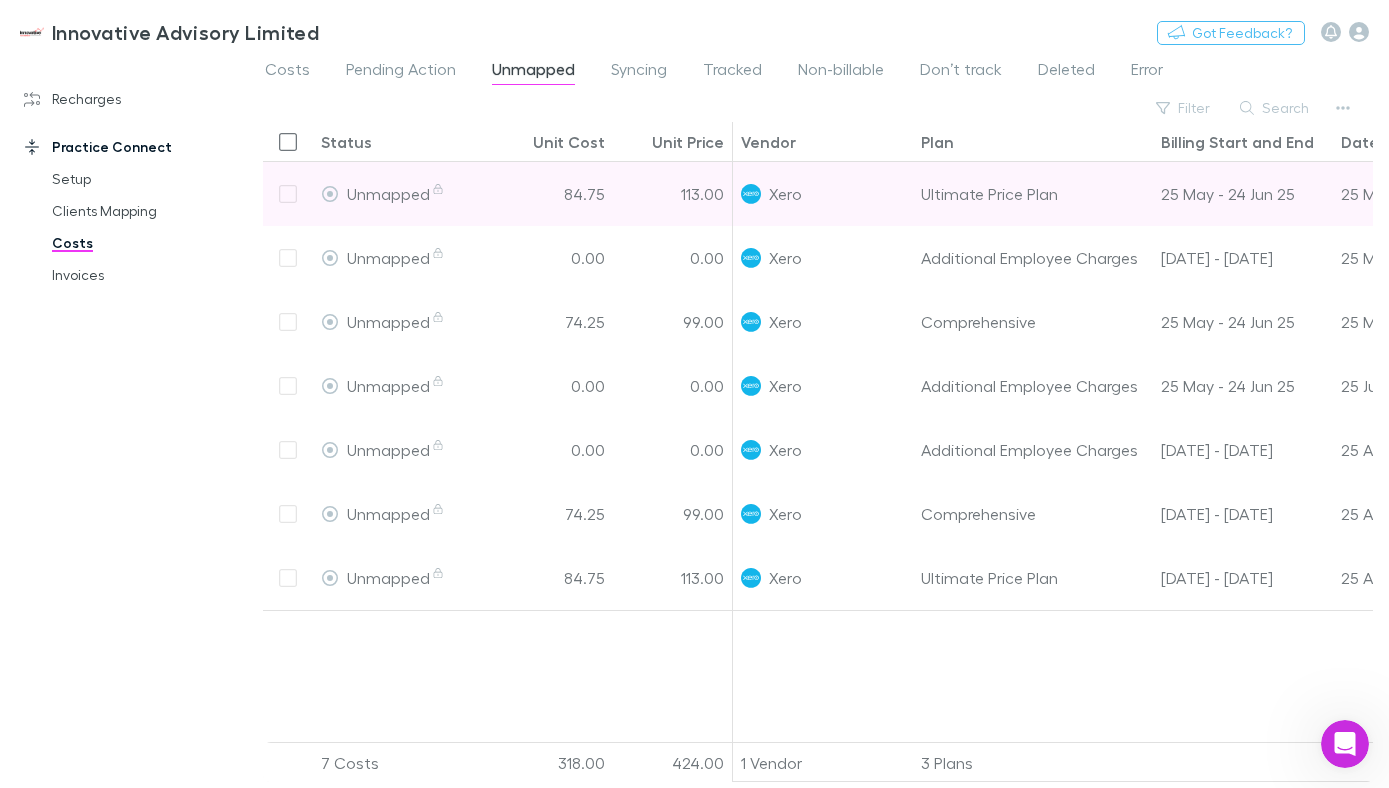 scroll, scrollTop: 0, scrollLeft: 78, axis: horizontal 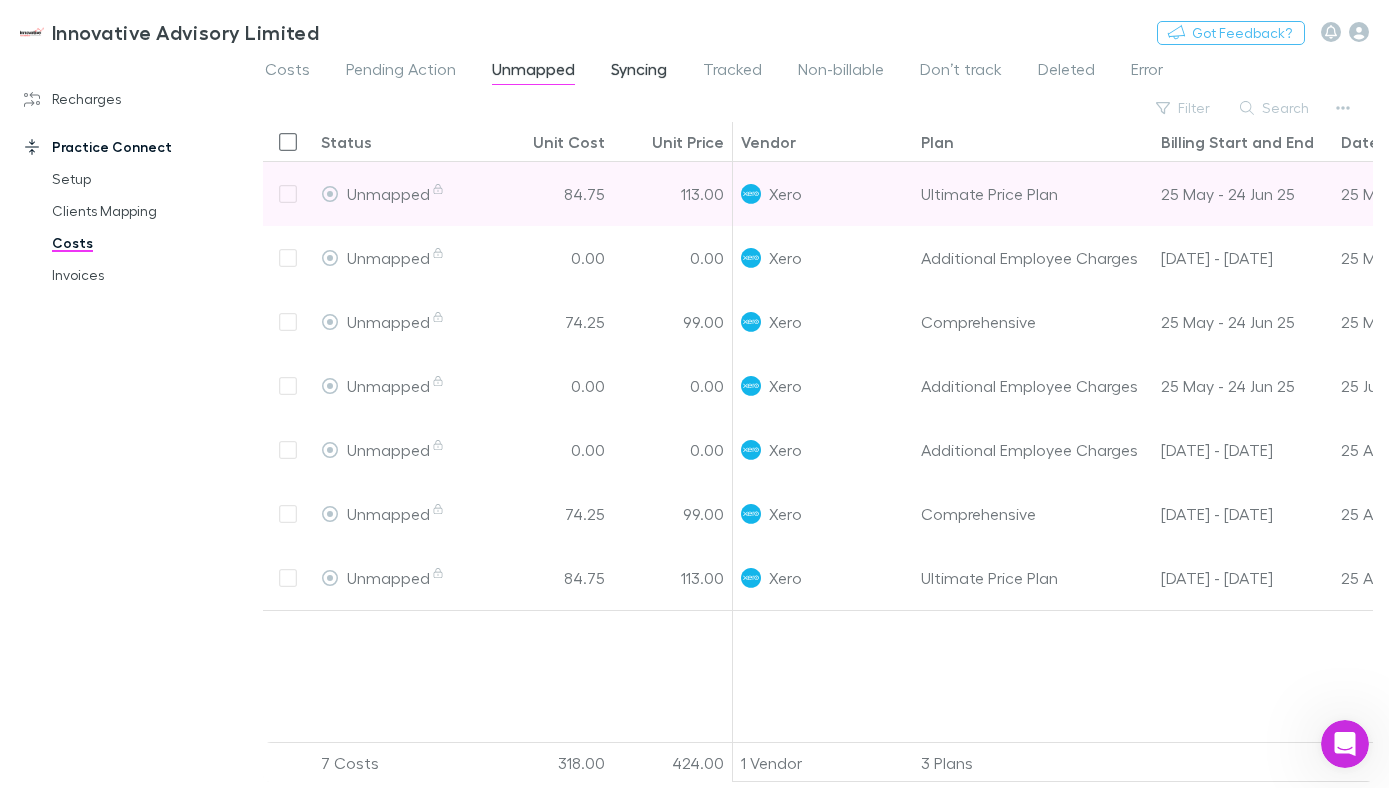 click on "Syncing" at bounding box center [639, 72] 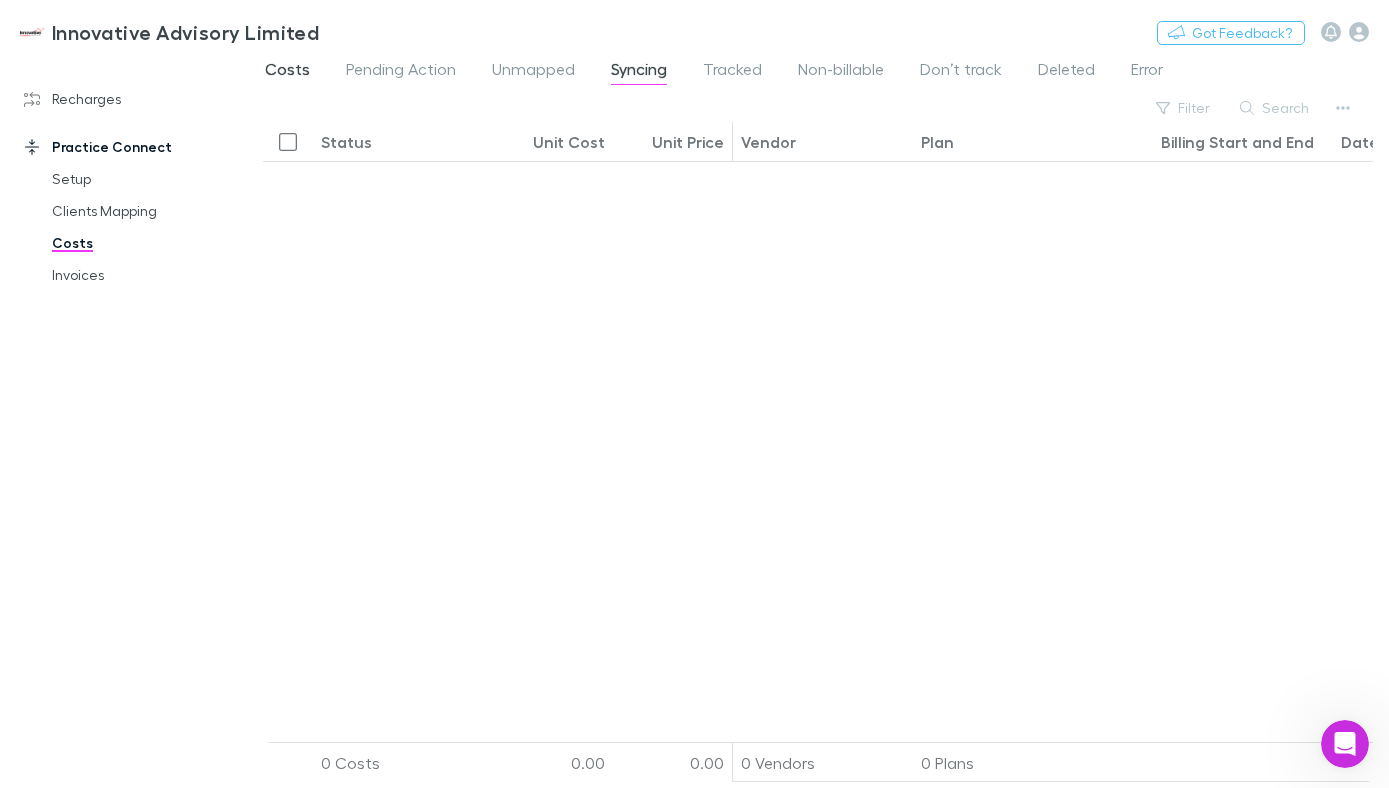 click on "Costs" at bounding box center (287, 72) 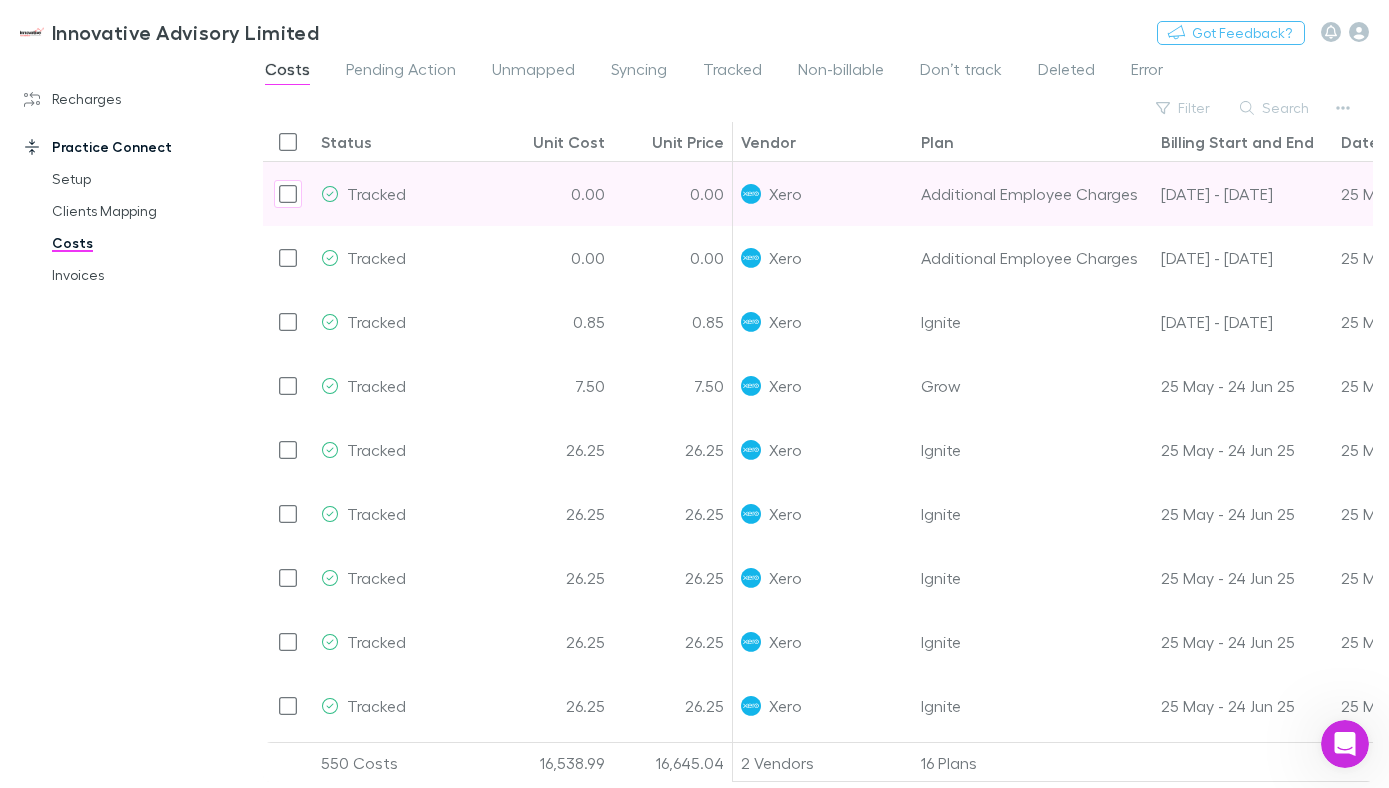 scroll, scrollTop: 0, scrollLeft: 38, axis: horizontal 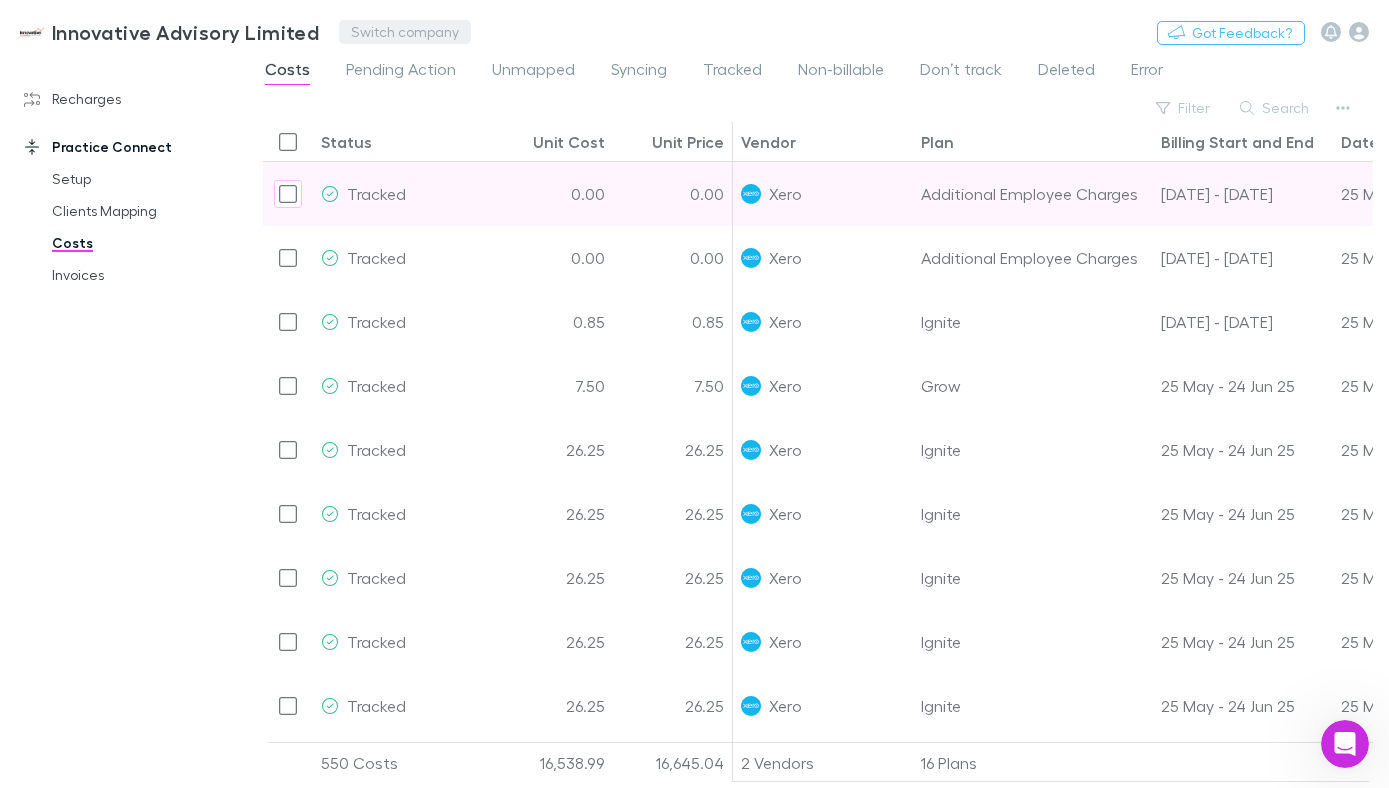 click on "Switch company" at bounding box center (405, 32) 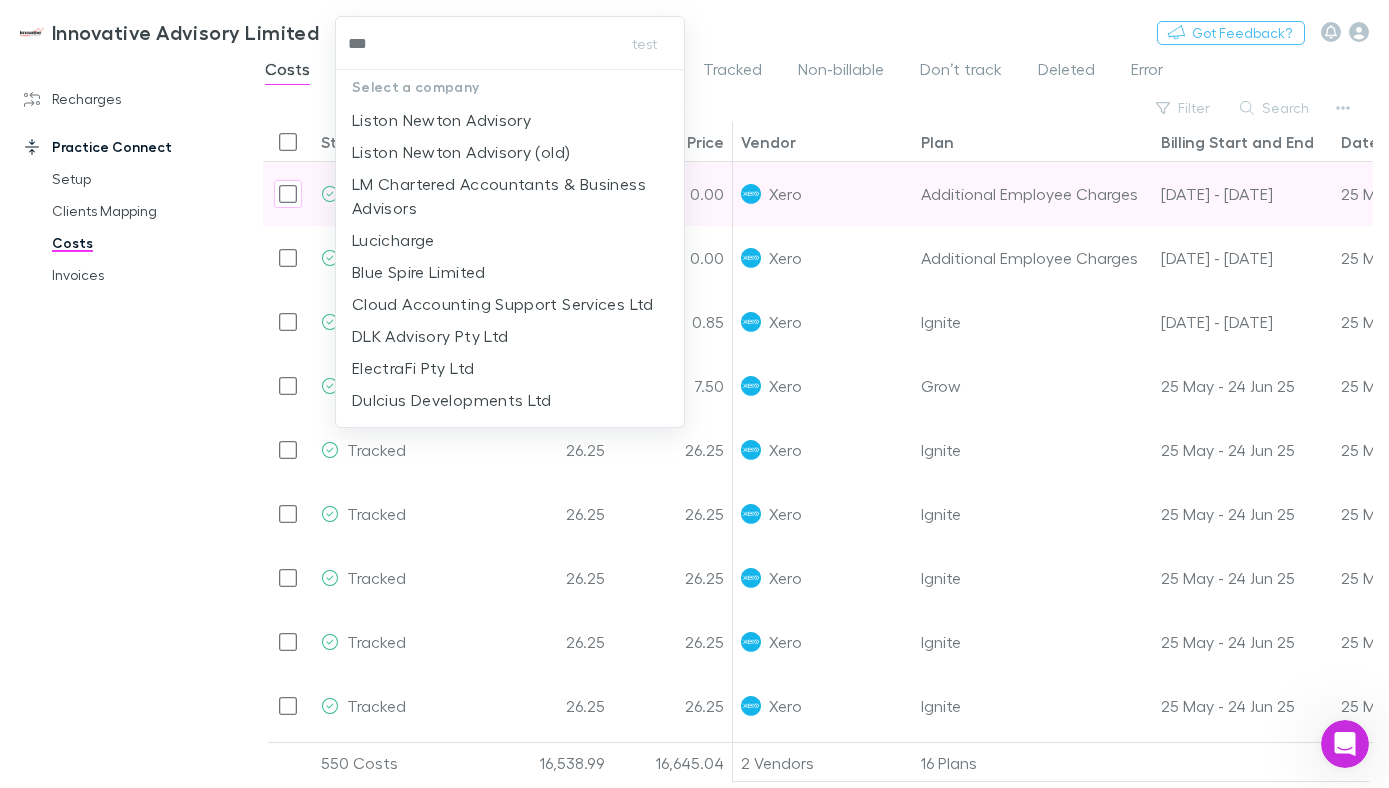 type on "****" 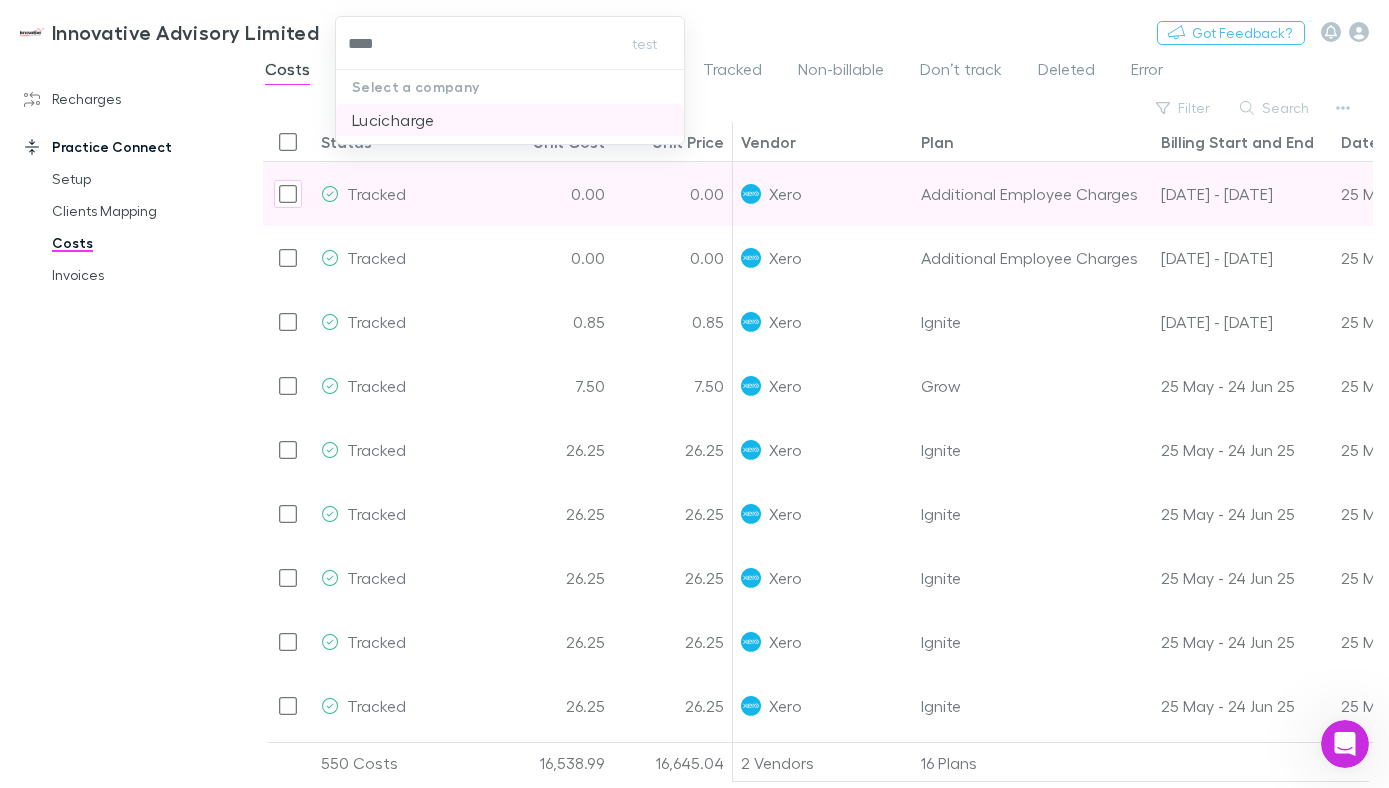 click on "Lucicharge" at bounding box center [393, 120] 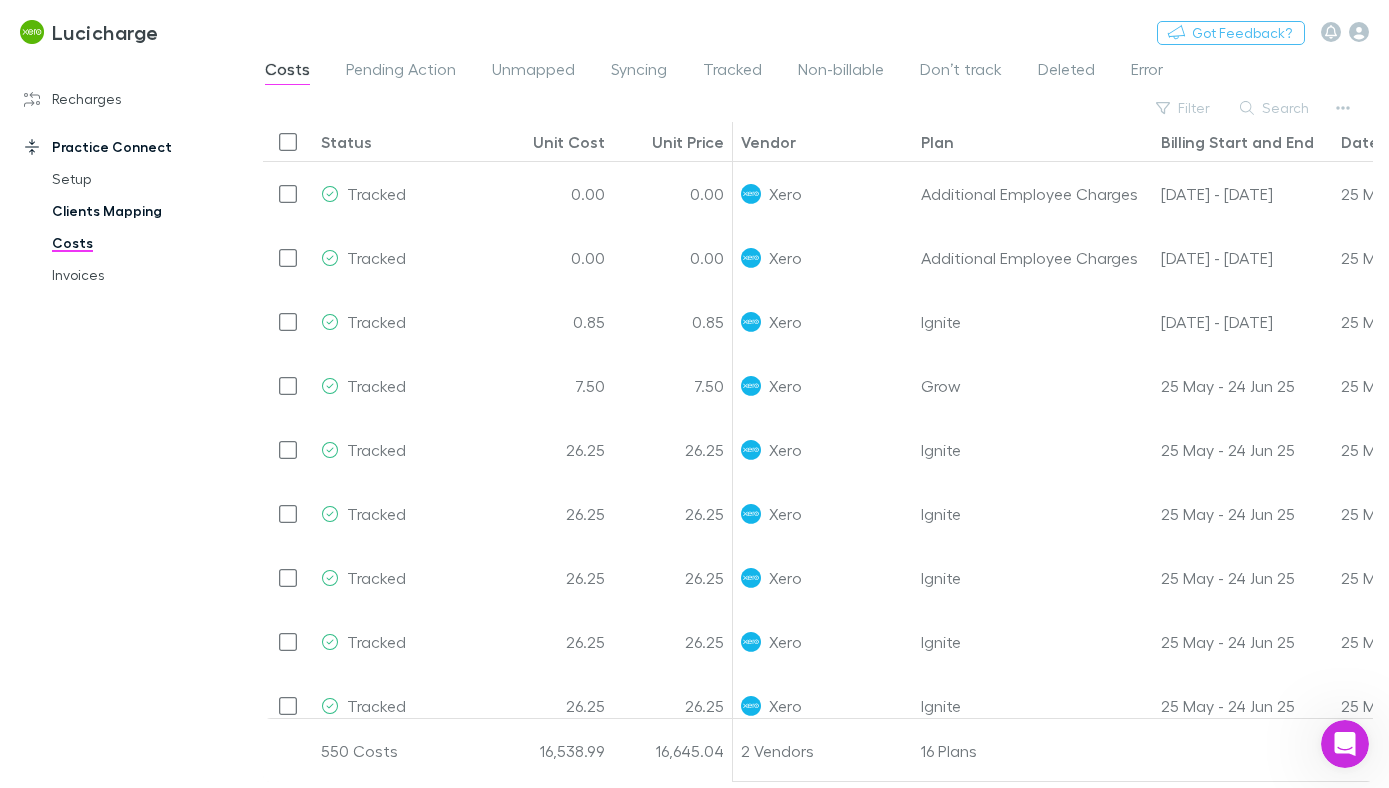click on "Clients Mapping" at bounding box center (137, 211) 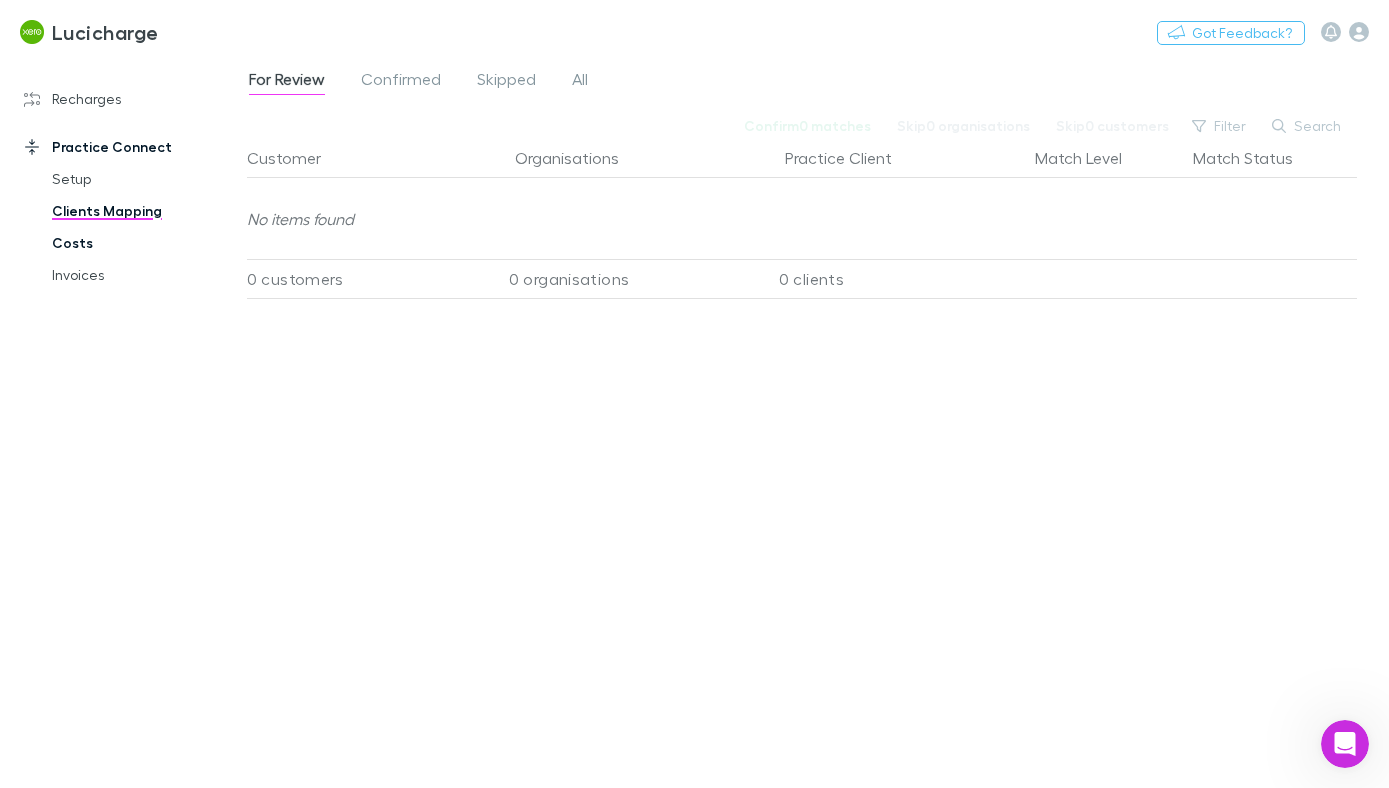 click on "Costs" at bounding box center (137, 243) 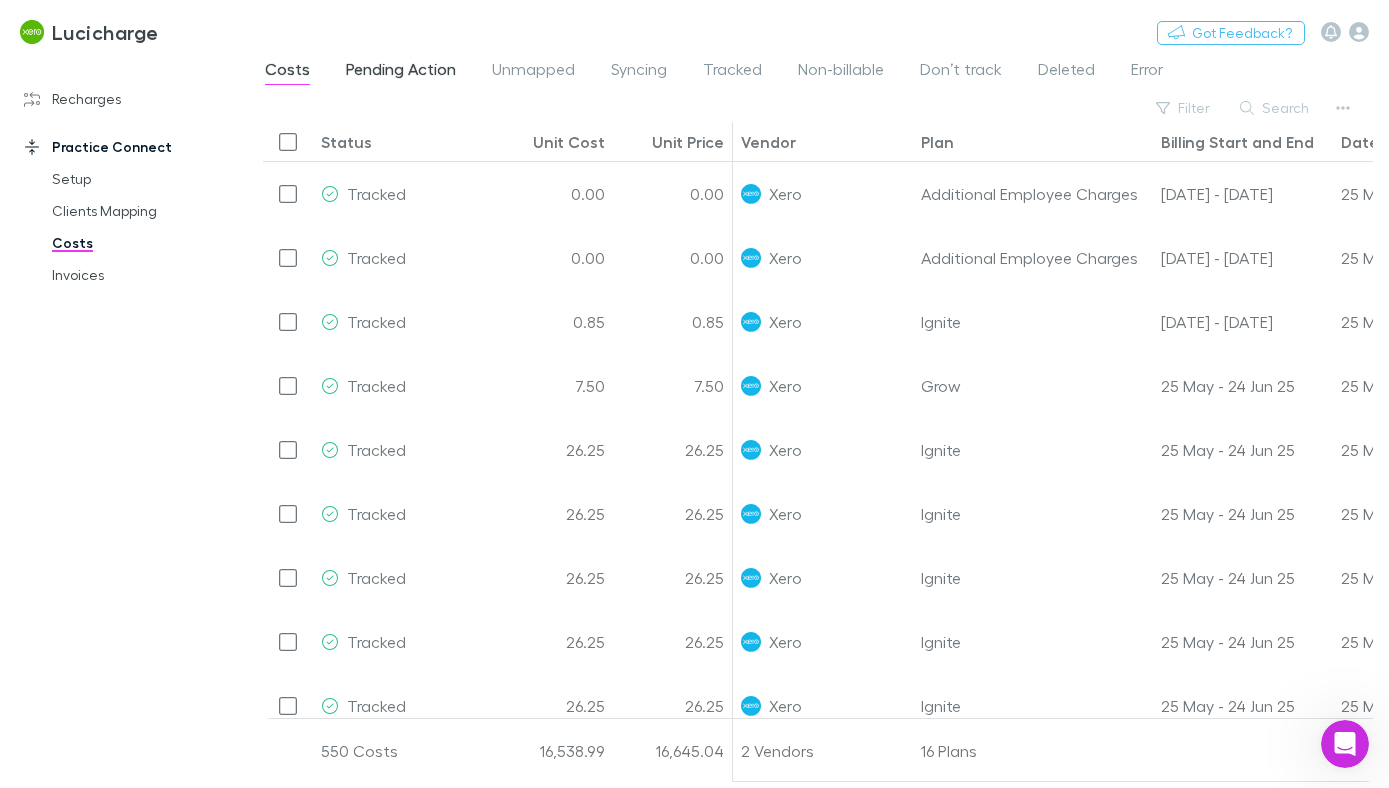 click on "Pending Action" at bounding box center [401, 72] 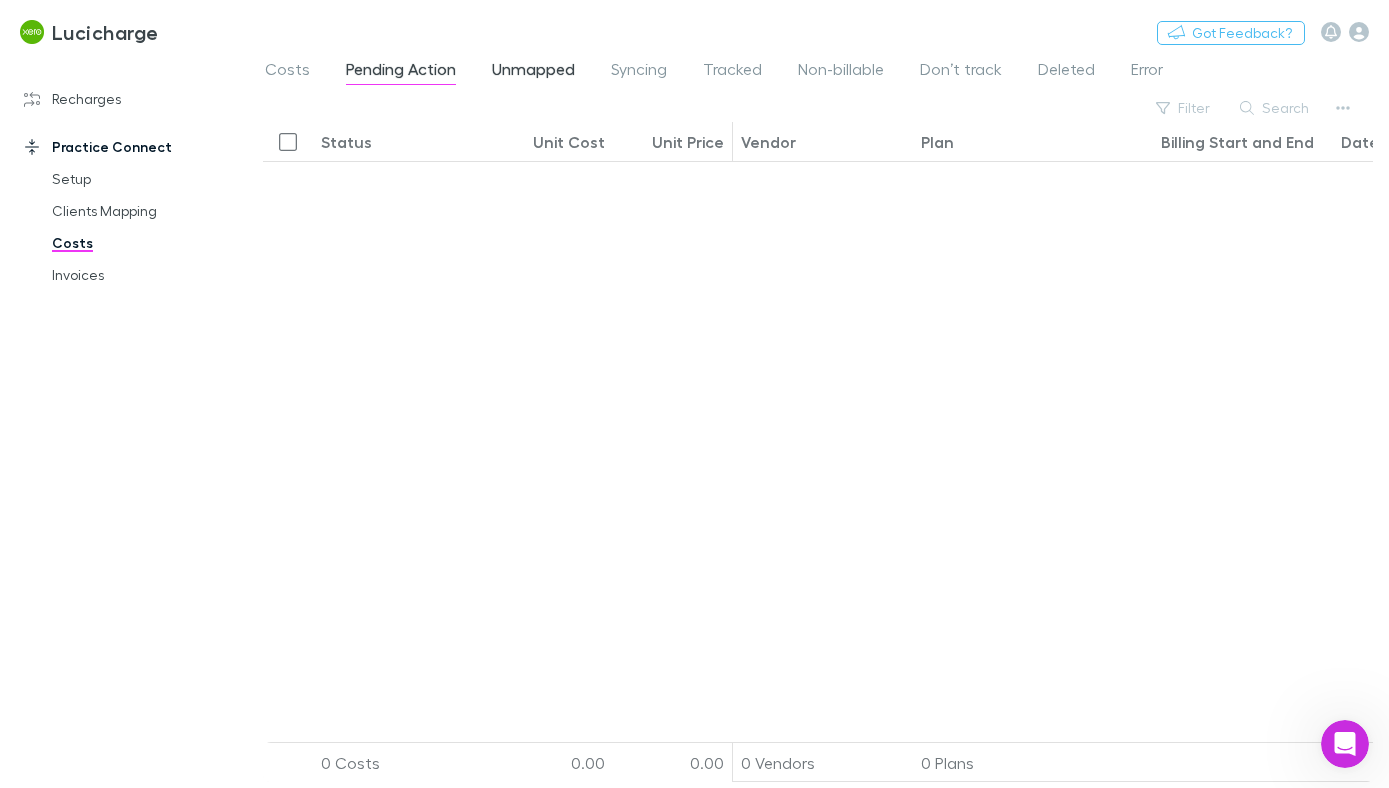 click on "Unmapped" at bounding box center (533, 72) 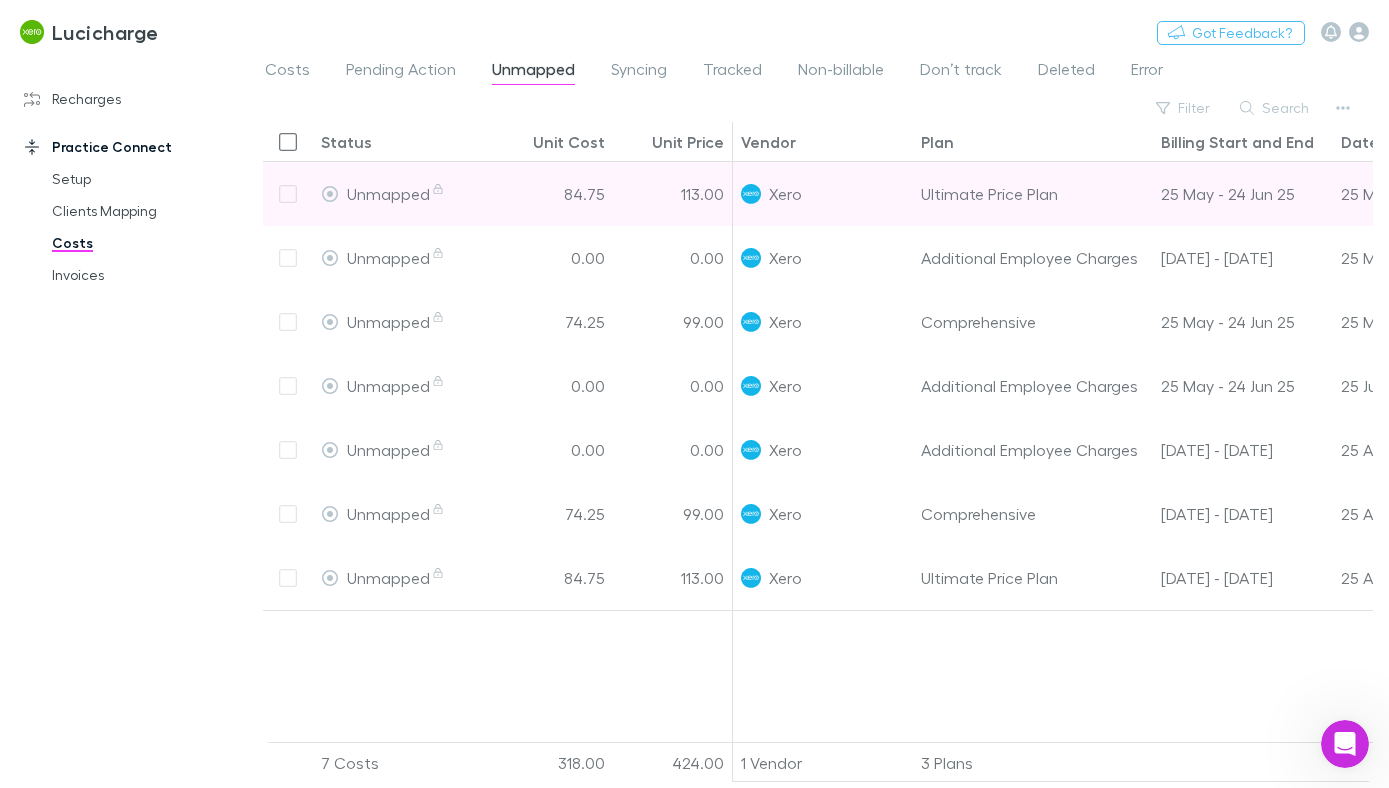 click at bounding box center (288, 194) 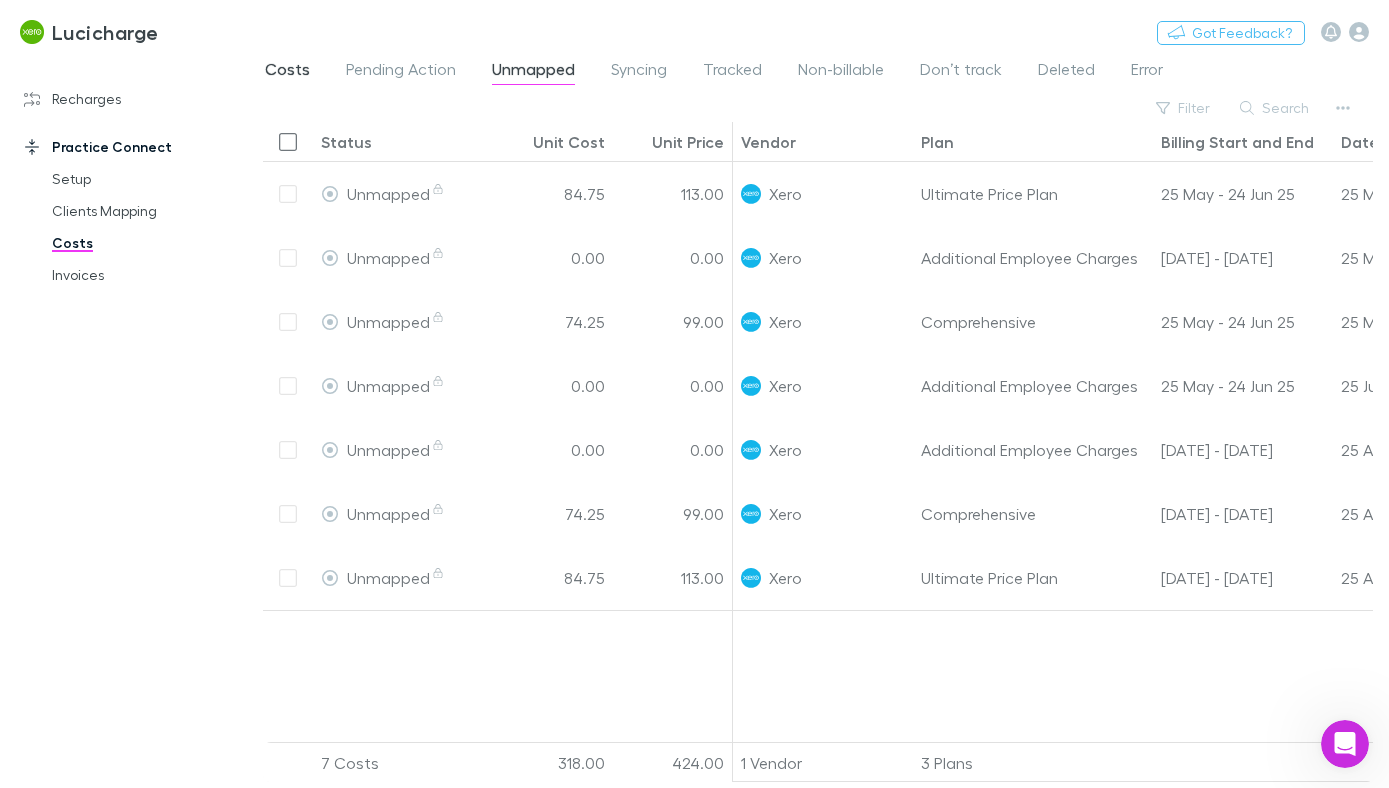 click on "Costs" at bounding box center [287, 72] 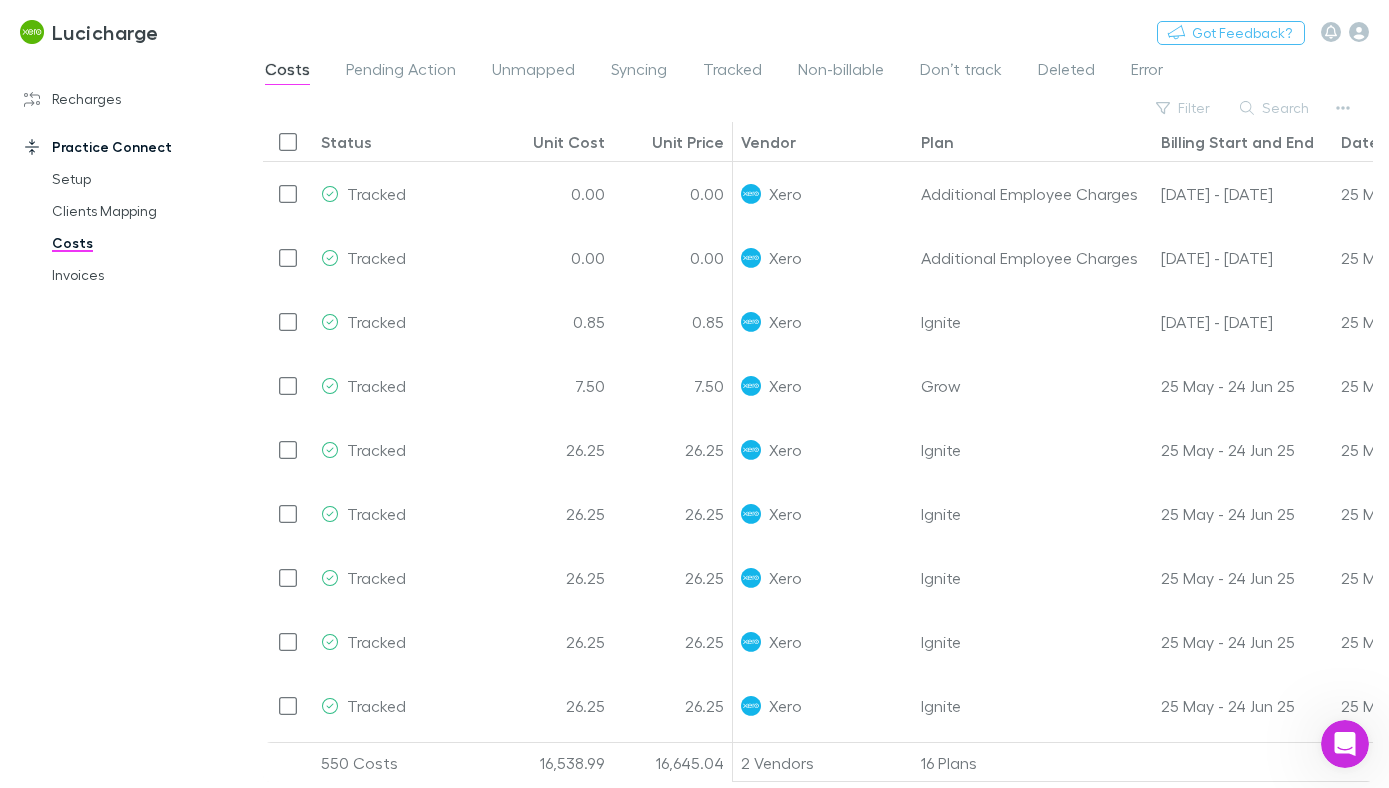 click on "Lucicharge Switch company Nothing Got Feedback? Recharges Setup Vendors Migration Imports Charges Mapping Connections Billing Invoices Agreements Practice Connect Setup Clients Mapping Costs Invoices Costs Pending Action Unmapped Syncing Tracked Non-billable Don’t track Deleted Error Filter Search Status Unit Cost Unit Price Vendor Plan Billing Start and End Date Organisation Practice Client Job Number Tracked 0.00 0.00 Xero Additional Employee Charges 25 Apr - 24 May 25 25 May 2025 Apex Construction Group Limited Apex Construction Group Limited J003669 Tracked 0.00 0.00 Xero Additional Employee Charges 25 Apr - 24 May 25 25 May 2025 Brady Bingham Brady Bingham J003588 Tracked 0.85 0.85 Xero Ignite 06 May - 06 May 25 25 May 2025 ISME Permanent Cosmetics Limited Isme Permanent Cosmetics Limited J003631 Tracked 7.50 7.50 Xero Grow 25 May - 24 Jun 25 25 May 2025 KTS Dance Gen-Net 2019 Limited J003662 Tracked 26.25 26.25 Xero Ignite 25 May - 24 Jun 25 25 May 2025 LRB 99 Ltd LRB 99 Limited J003719 Tracked 26.25" at bounding box center [694, 394] 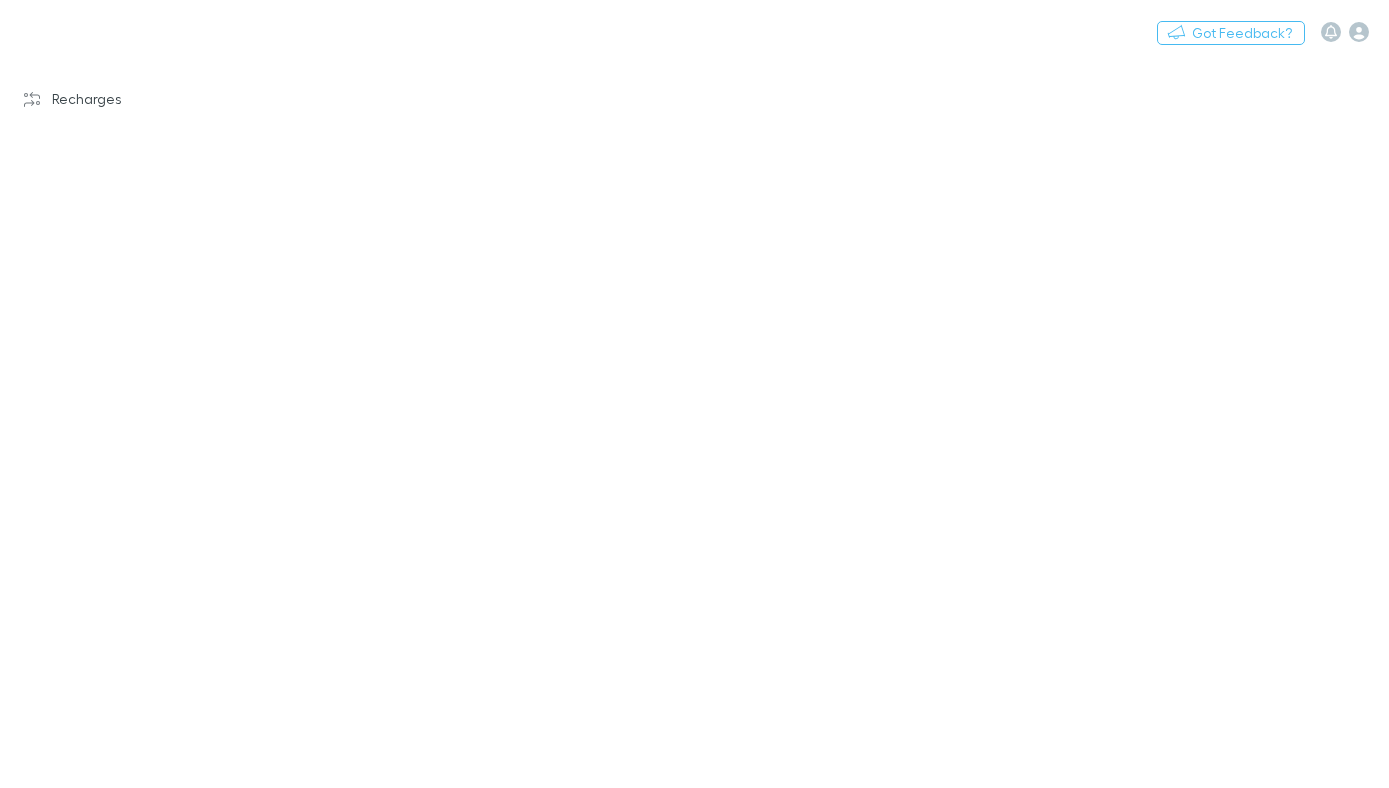 scroll, scrollTop: 0, scrollLeft: 0, axis: both 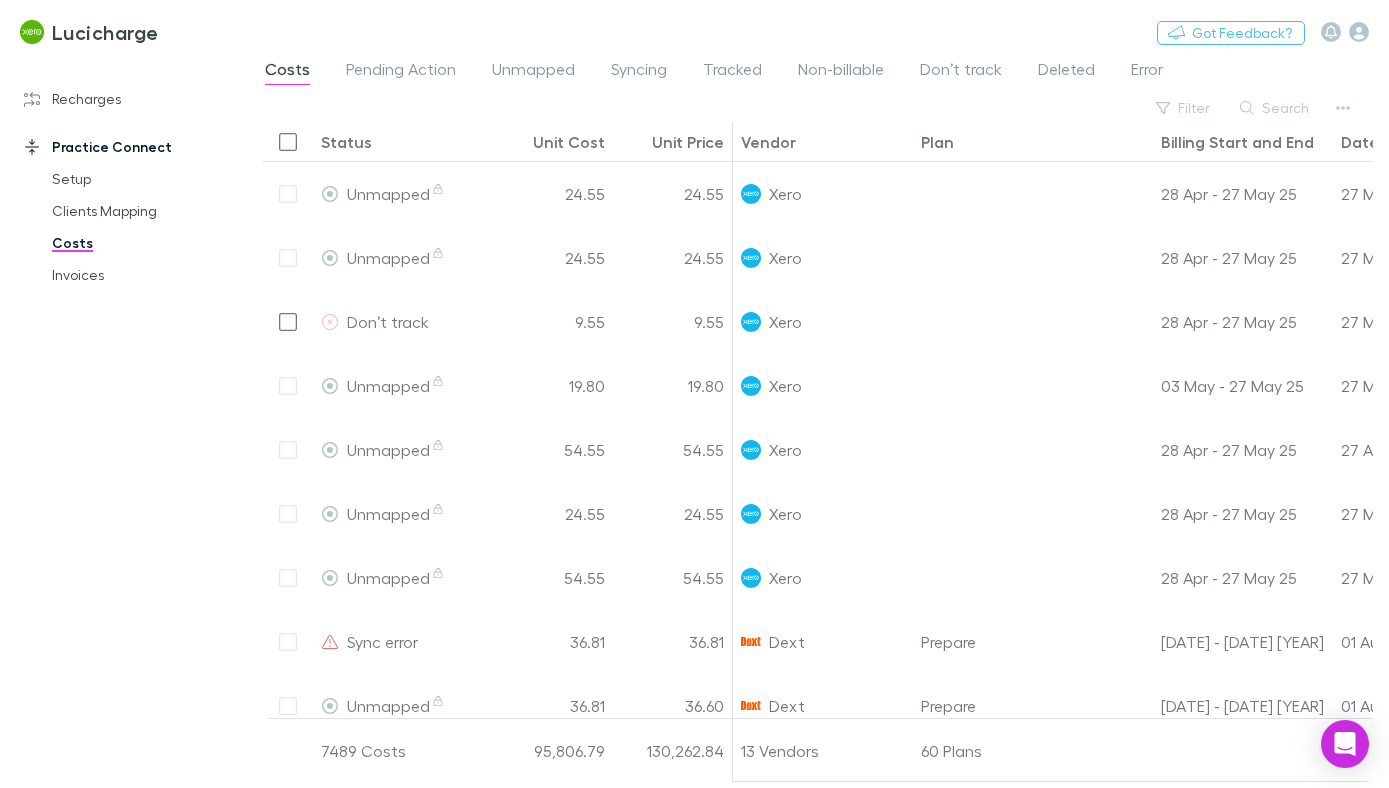 click on "Recharges Setup Vendors Migration Imports Charges Mapping Connections Billing Invoices Agreements Practice Connect Setup Clients Mapping Costs Invoices" at bounding box center (123, 409) 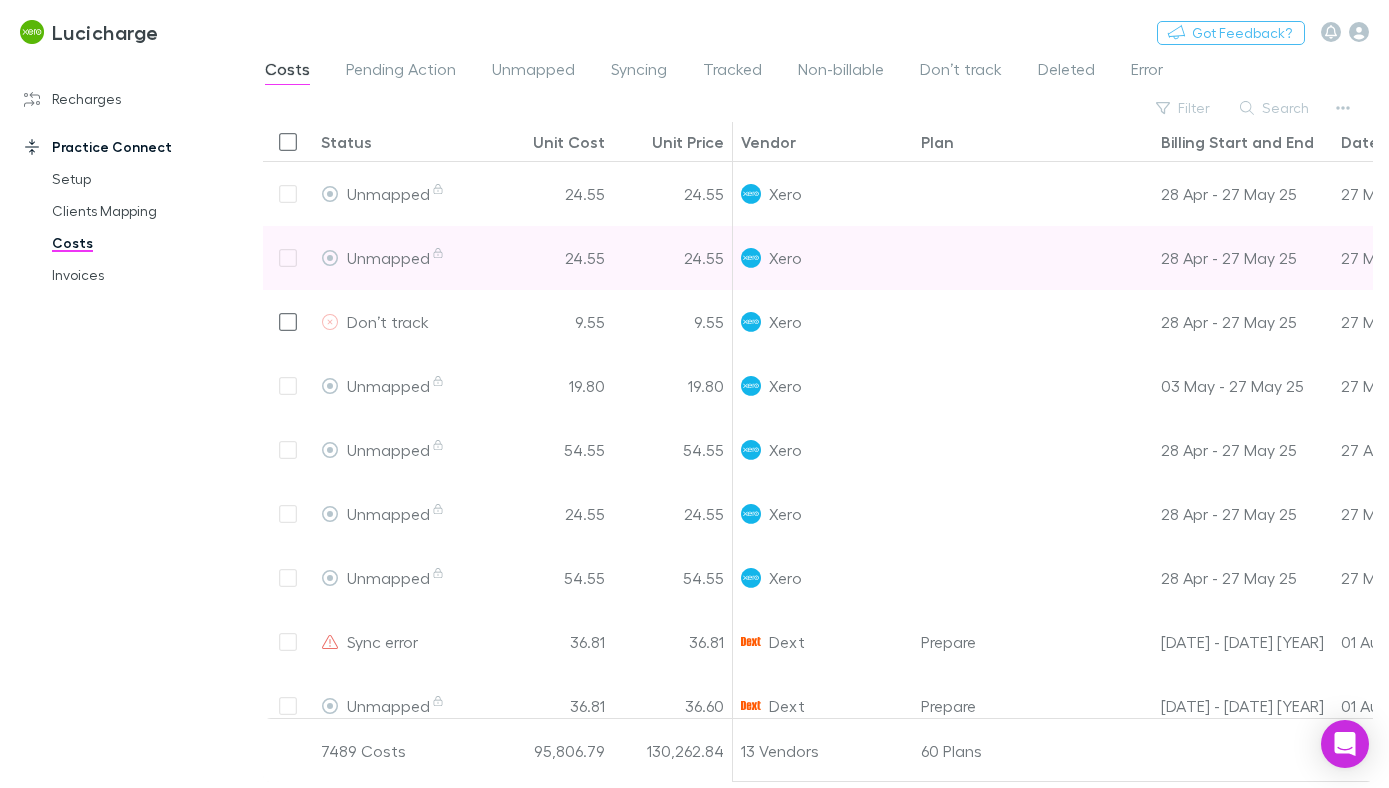 scroll, scrollTop: 70, scrollLeft: 0, axis: vertical 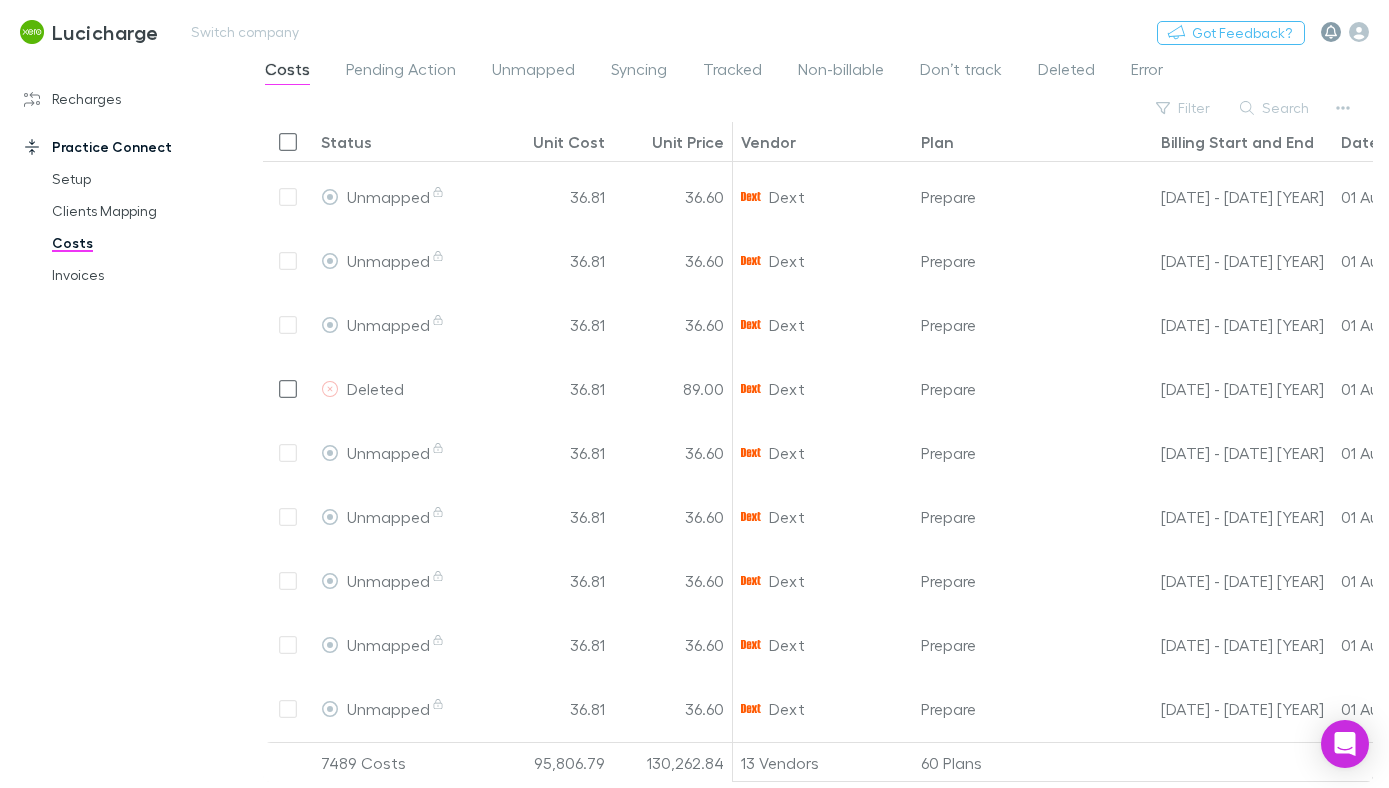 click 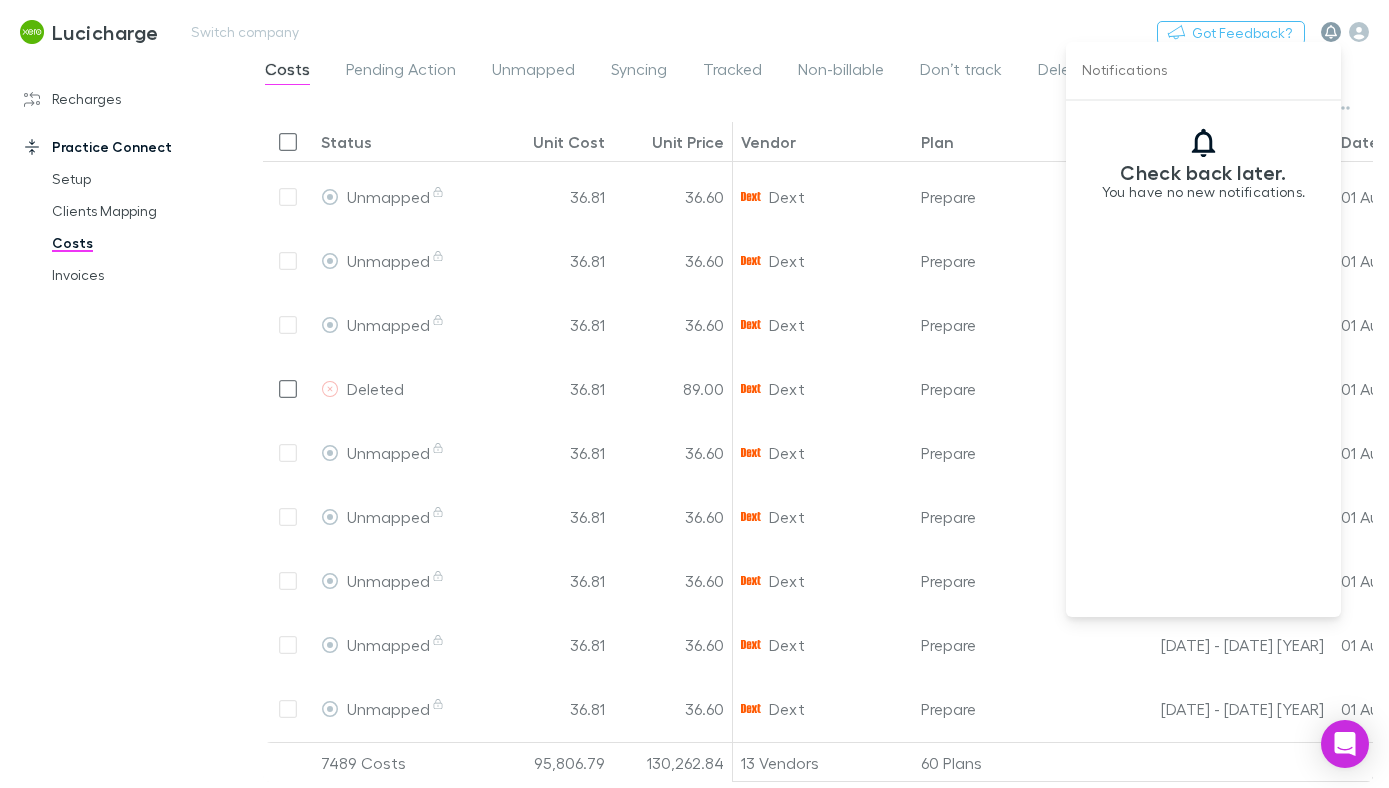 click at bounding box center [694, 394] 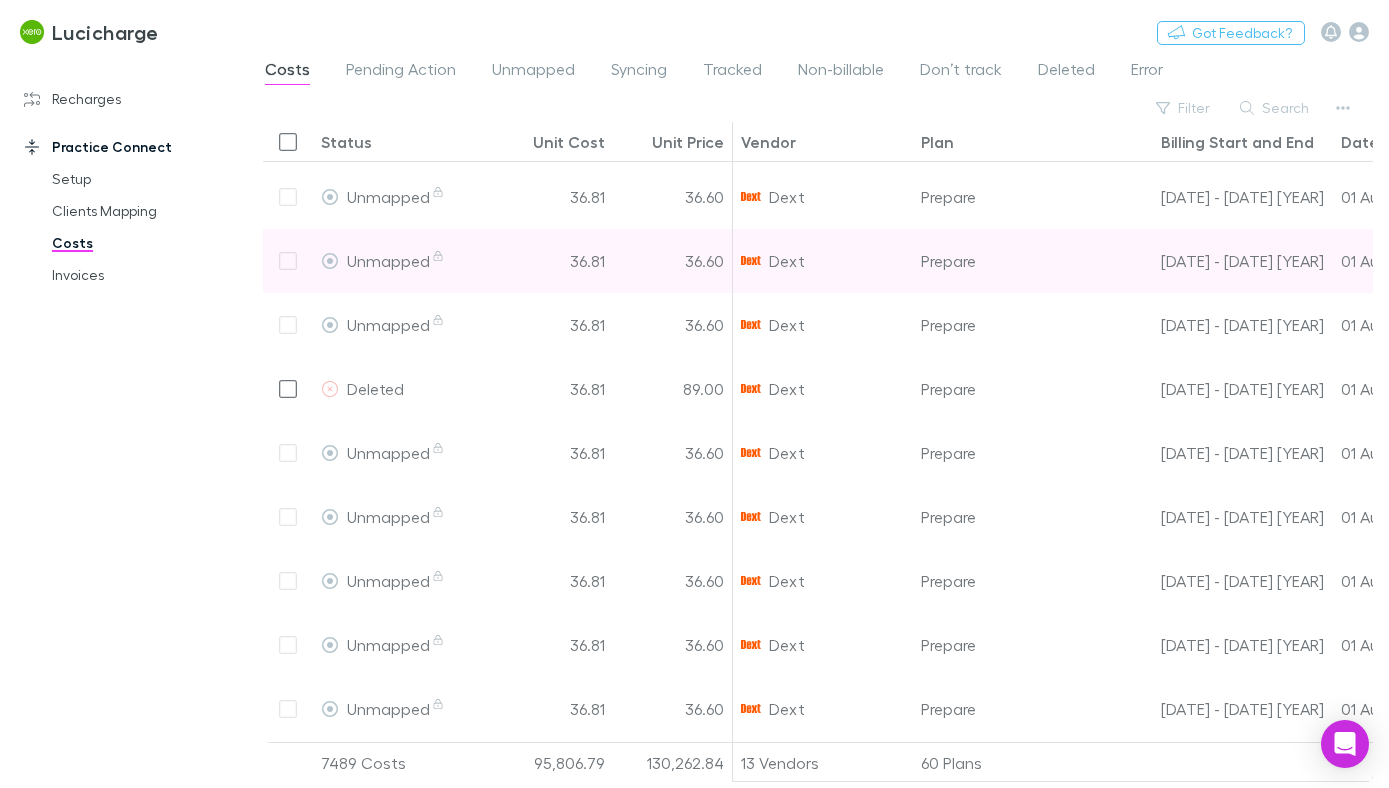 type 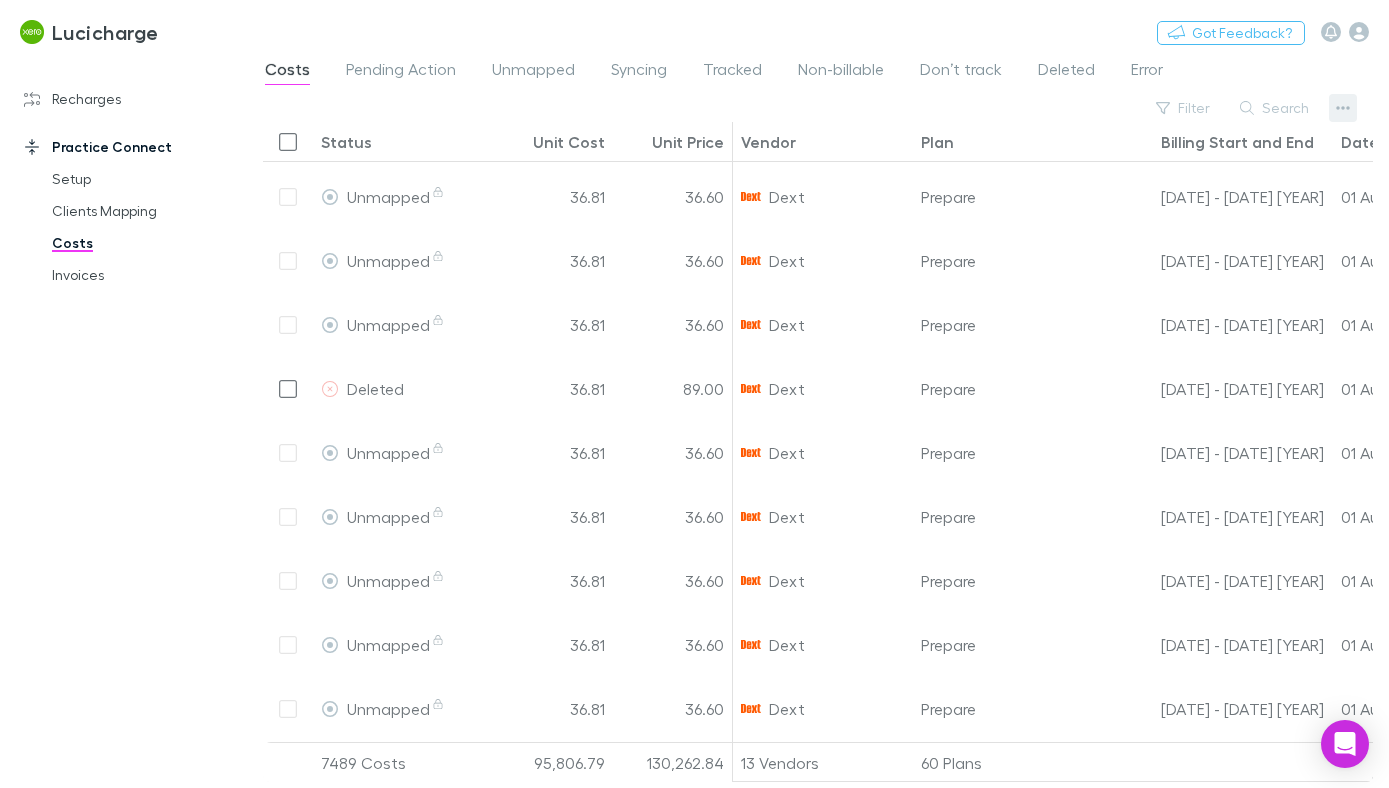 click 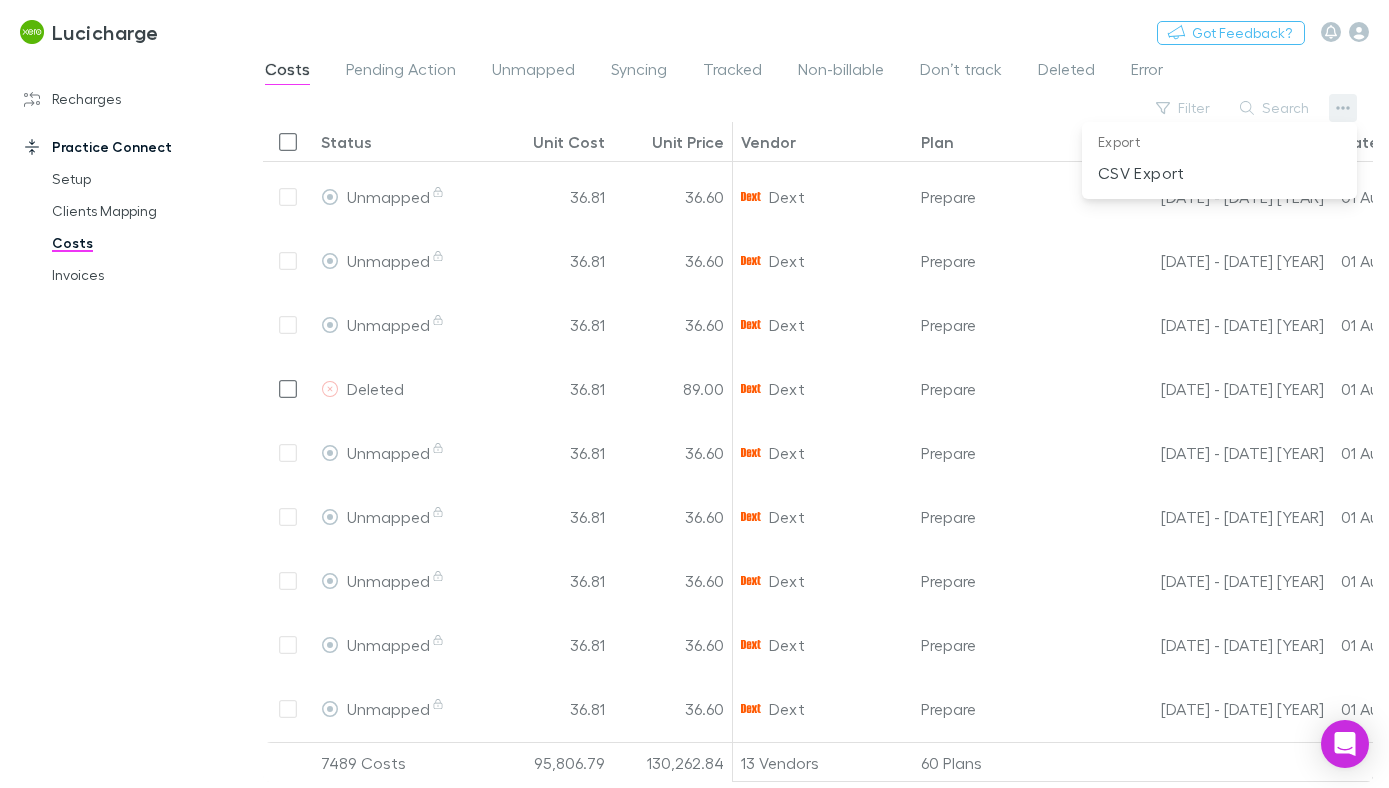 click at bounding box center (694, 394) 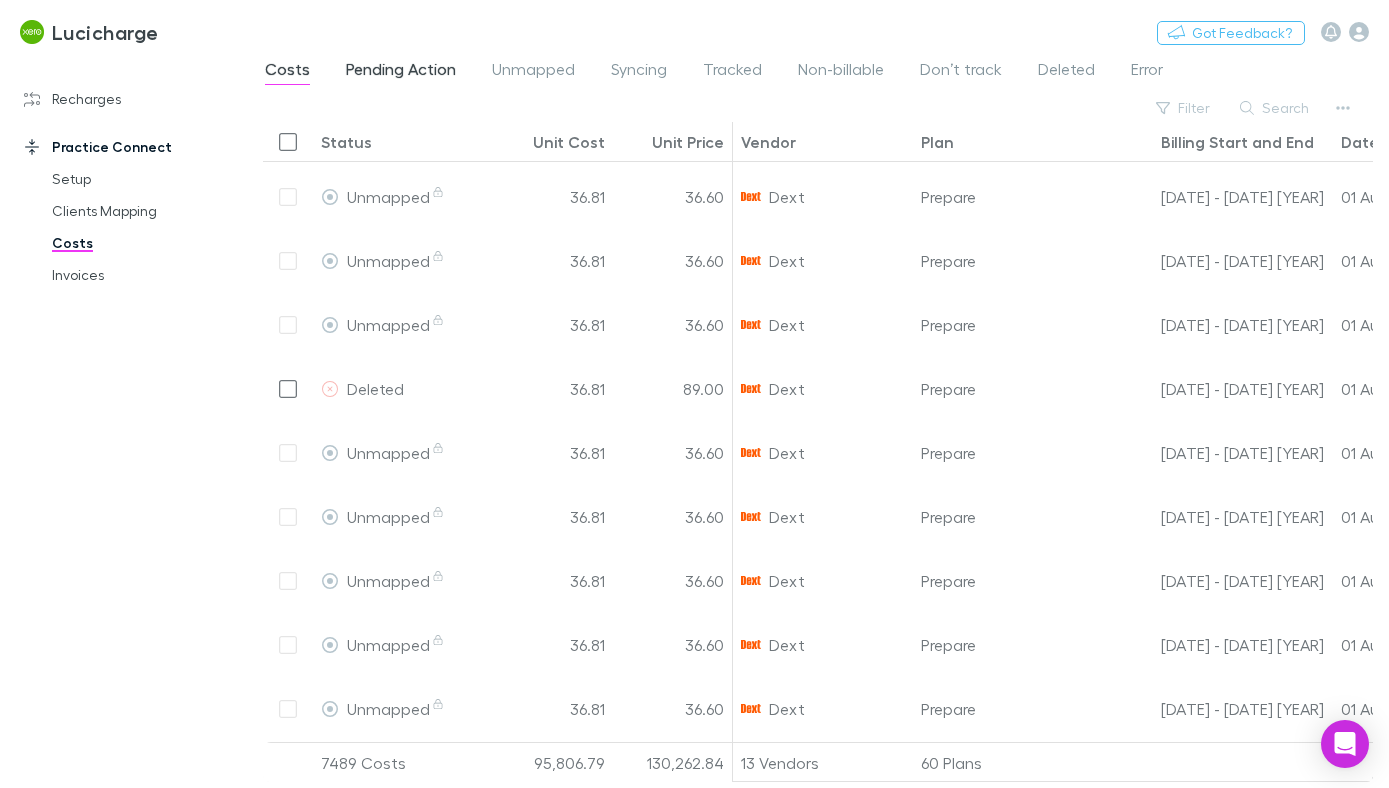 click on "Pending Action" at bounding box center [401, 72] 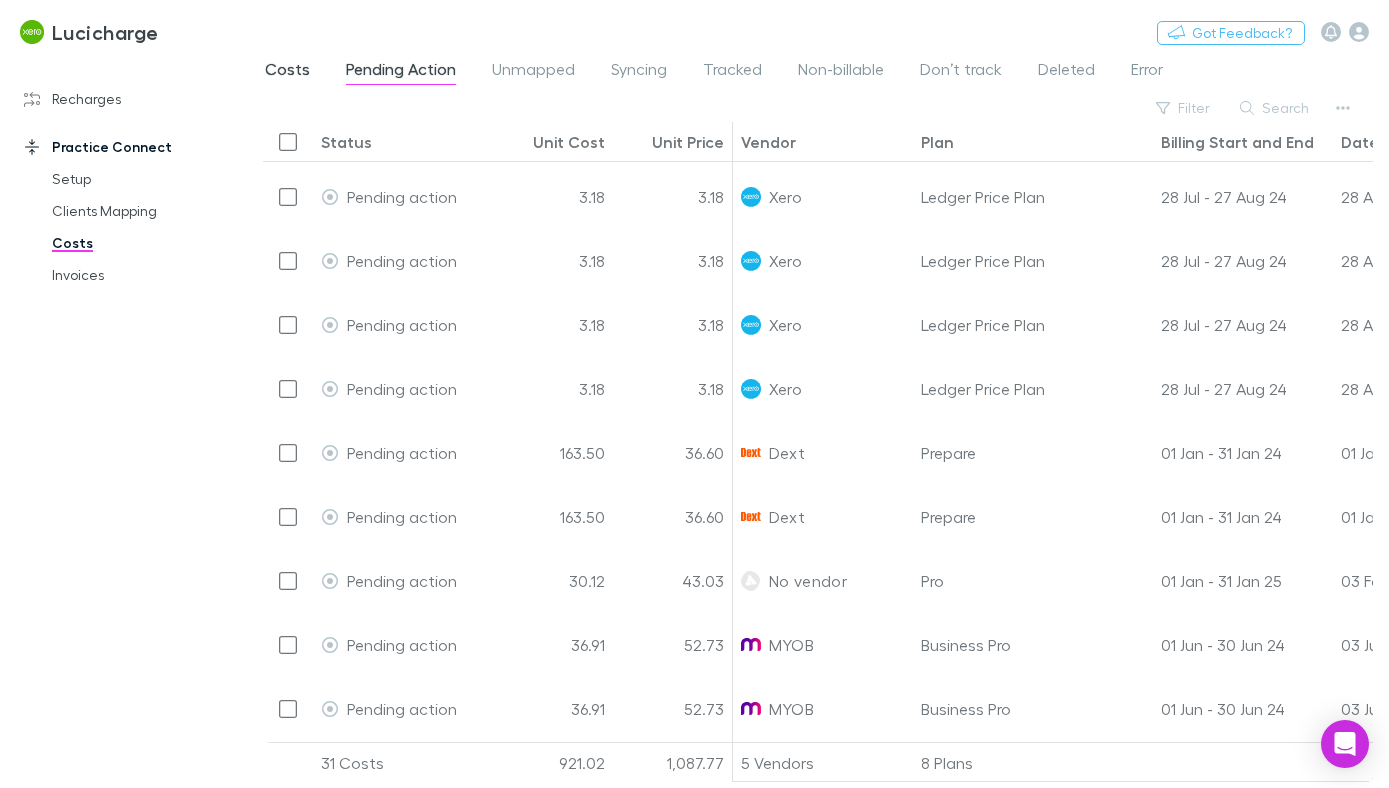 click on "Costs" at bounding box center (287, 72) 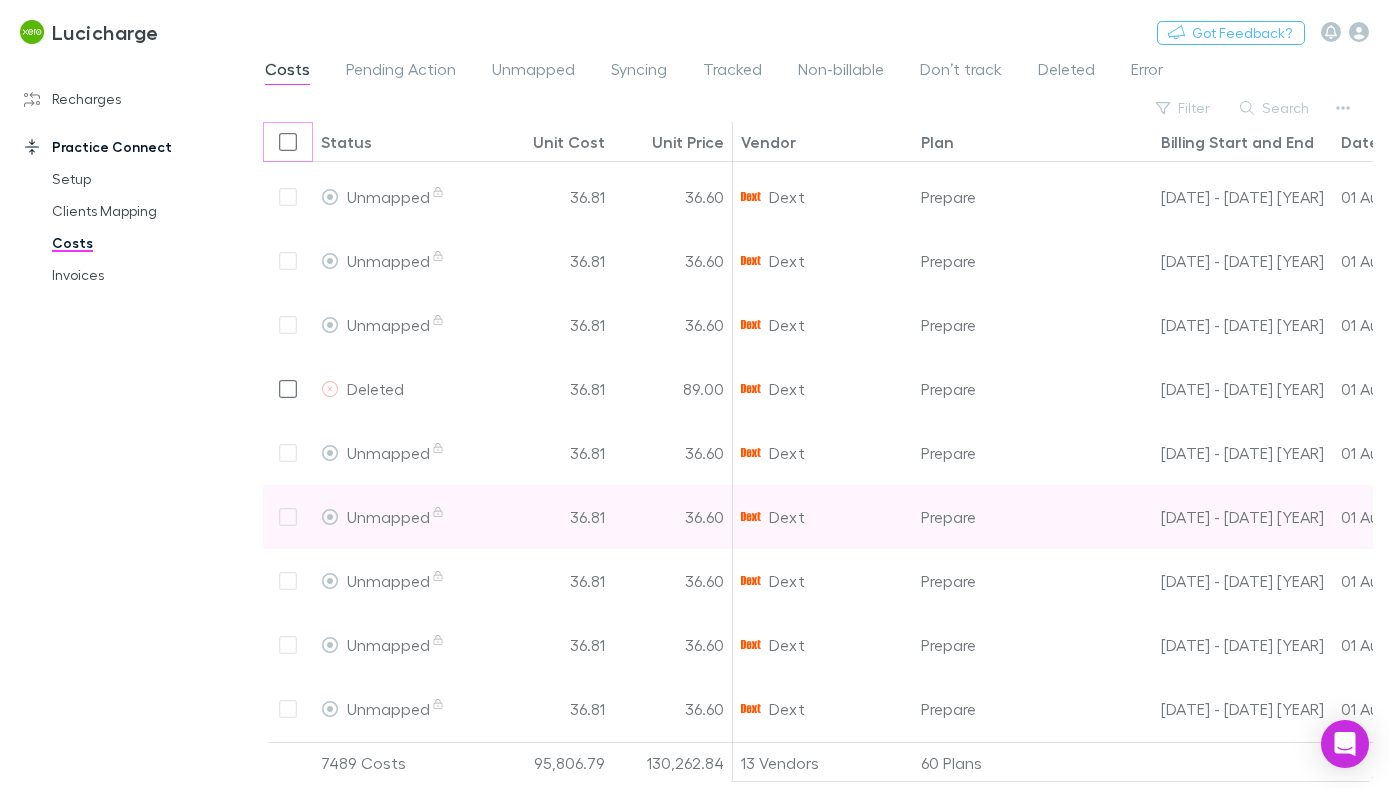 scroll, scrollTop: 1227, scrollLeft: 0, axis: vertical 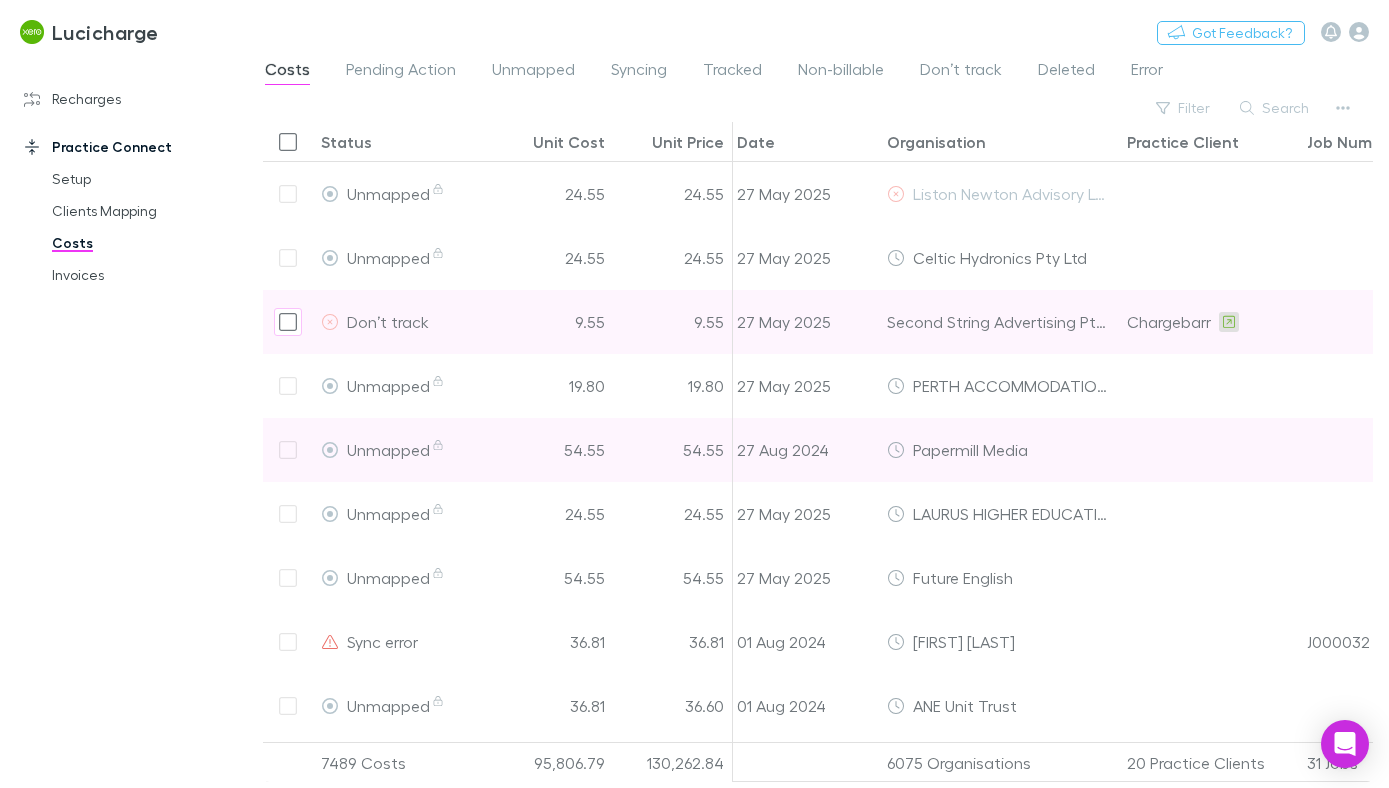 click 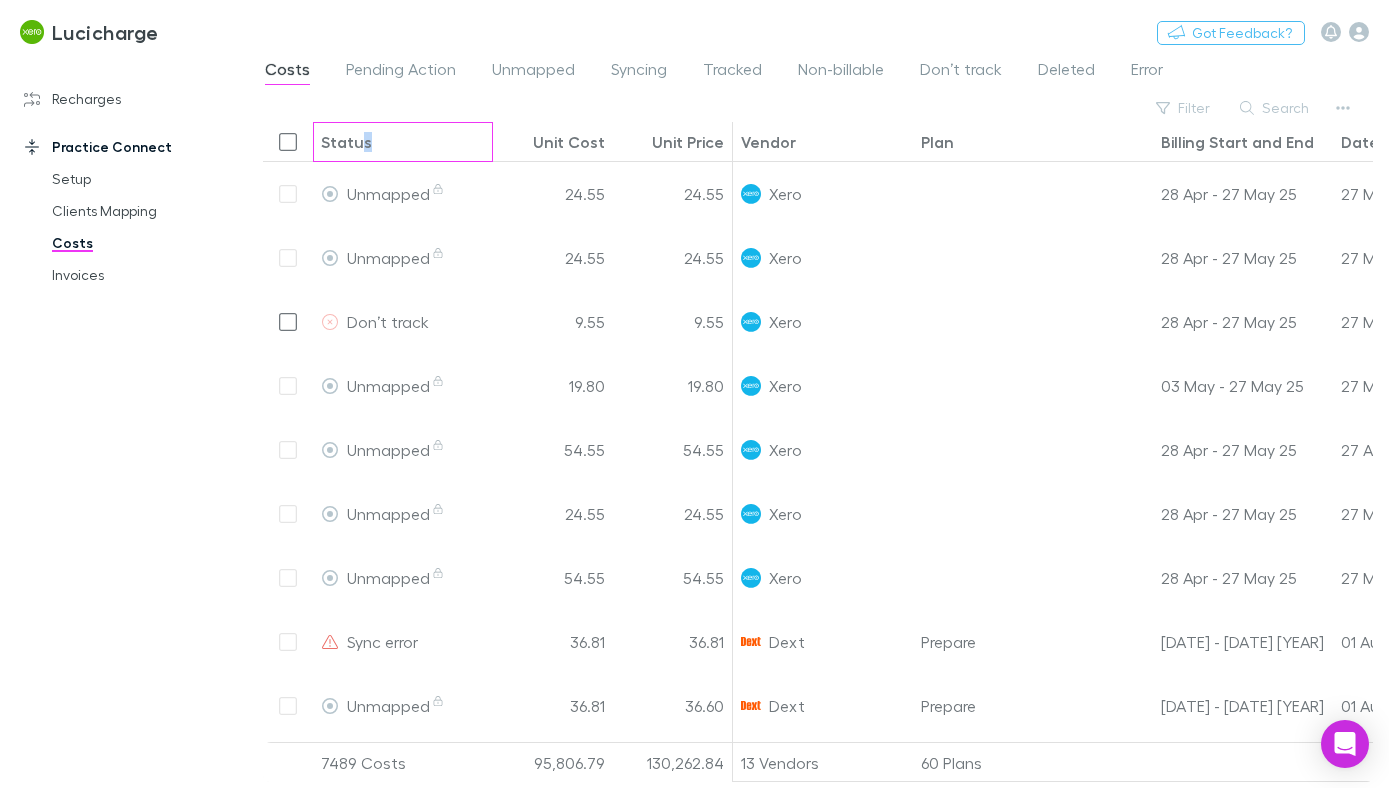 drag, startPoint x: 359, startPoint y: 143, endPoint x: 406, endPoint y: 139, distance: 47.169907 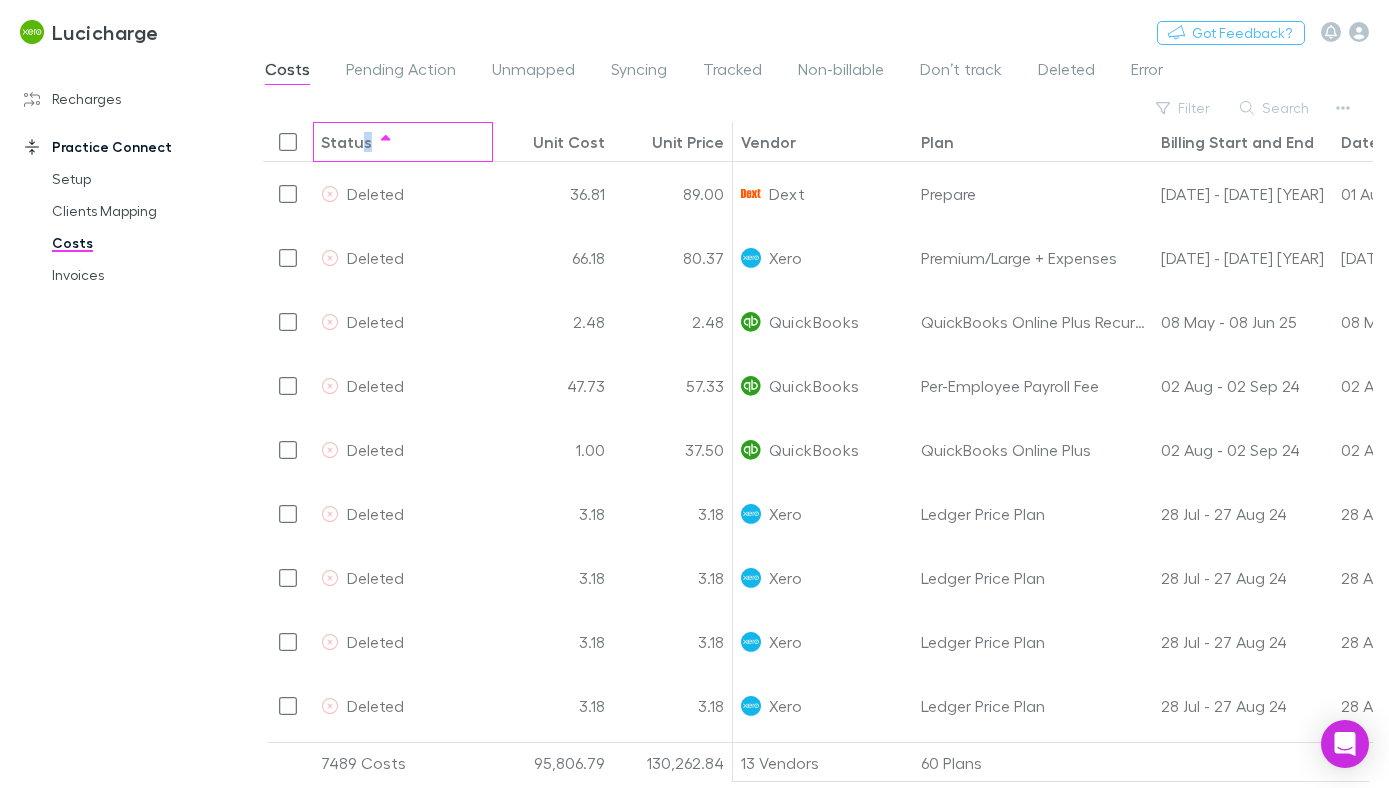 click on "Status" at bounding box center [403, 141] 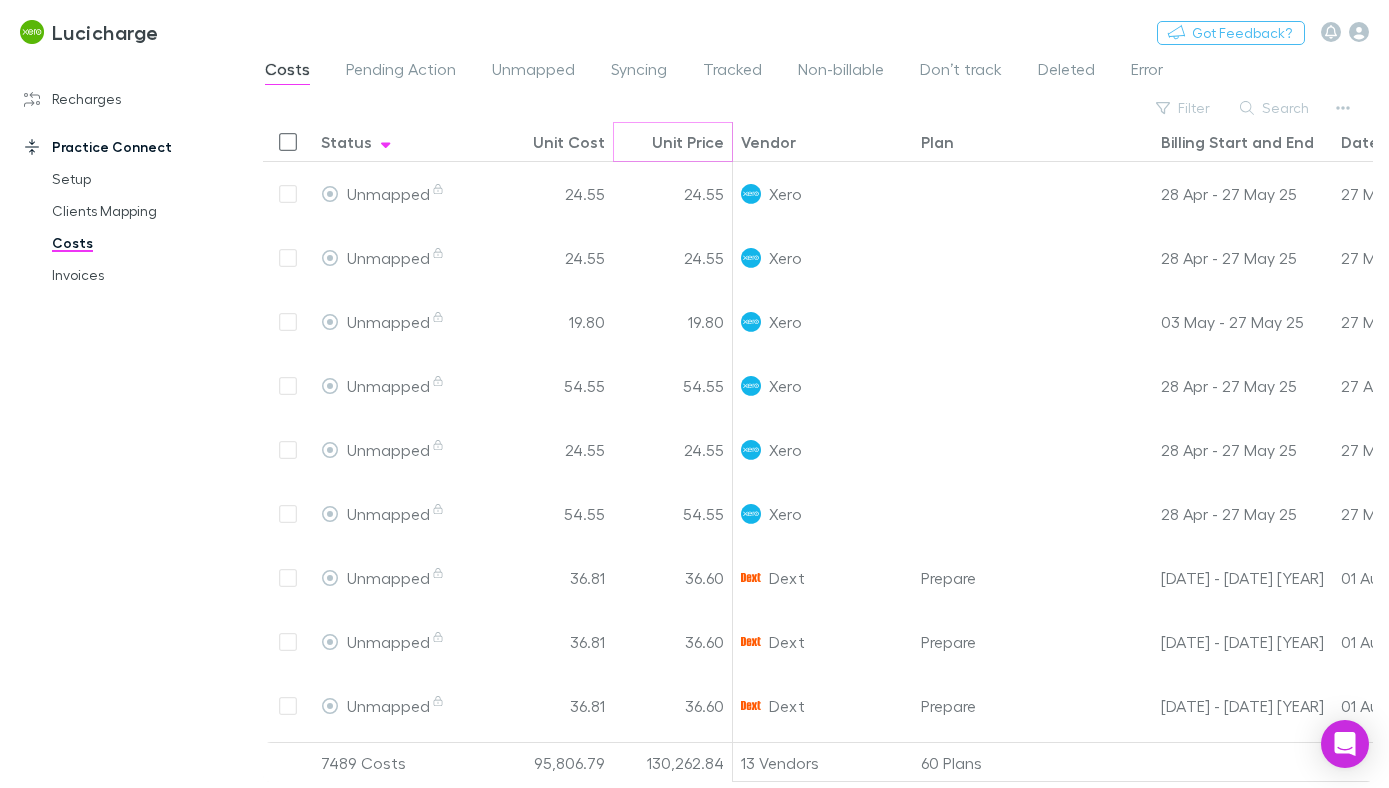 click at bounding box center (662, 142) 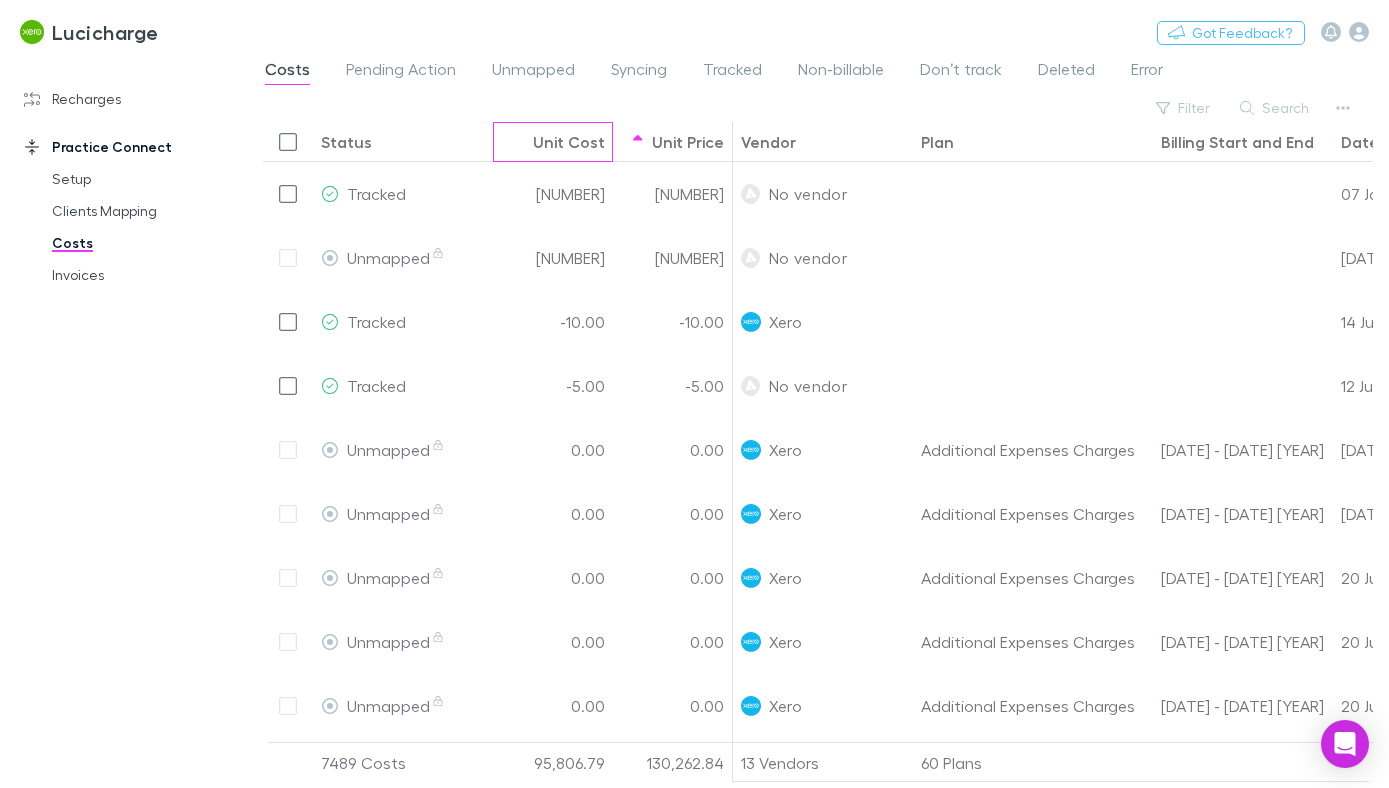 click on "Unit Cost" at bounding box center (569, 142) 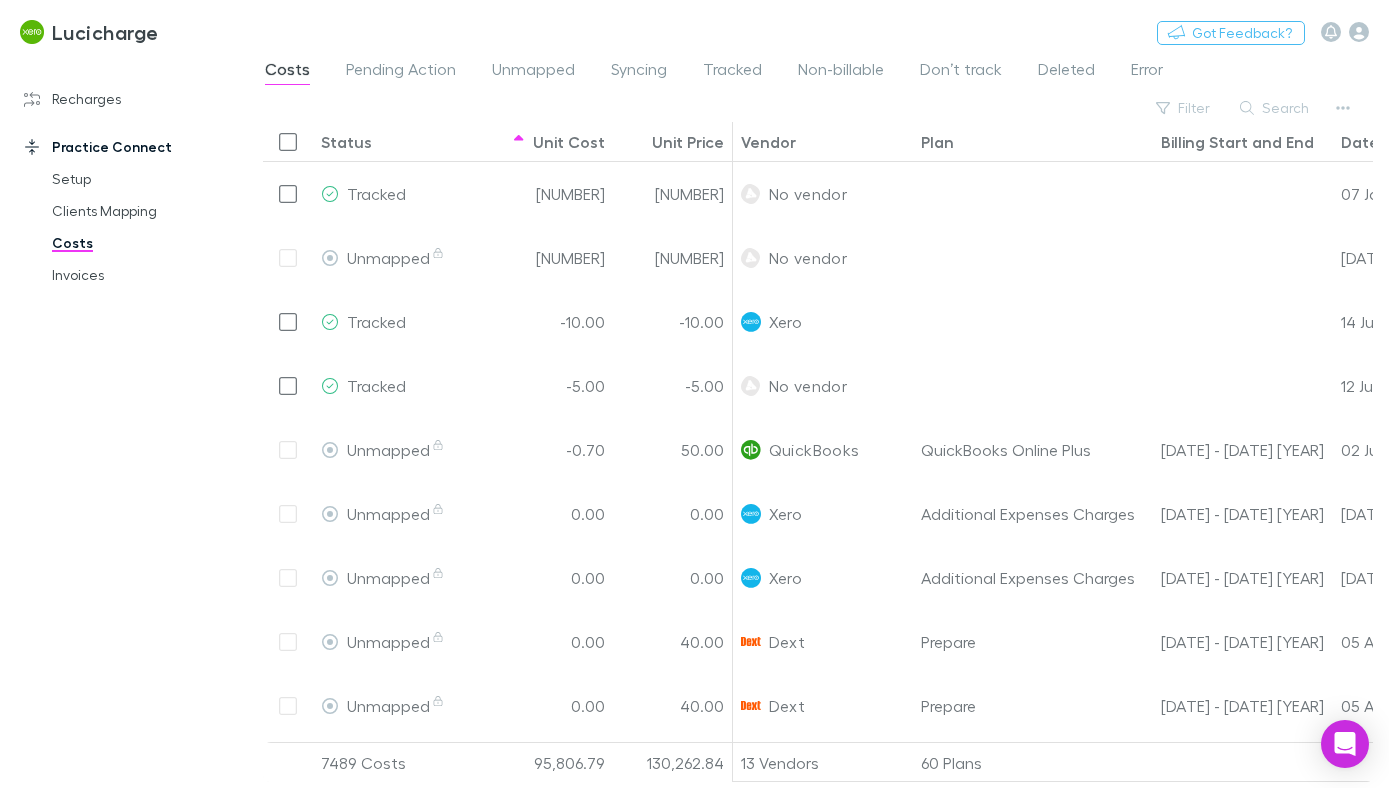 click on "Status" at bounding box center (346, 142) 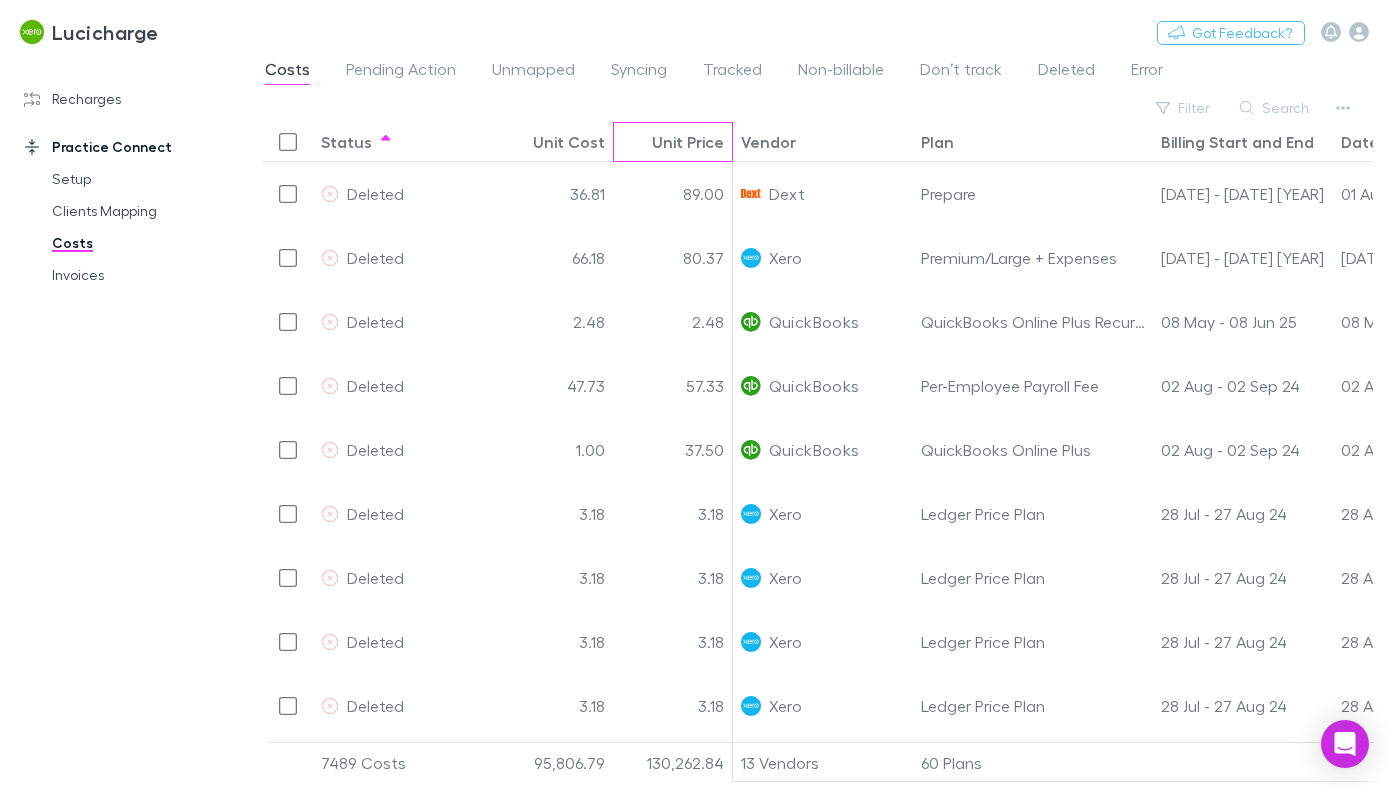 click on "Unit Price" at bounding box center (688, 142) 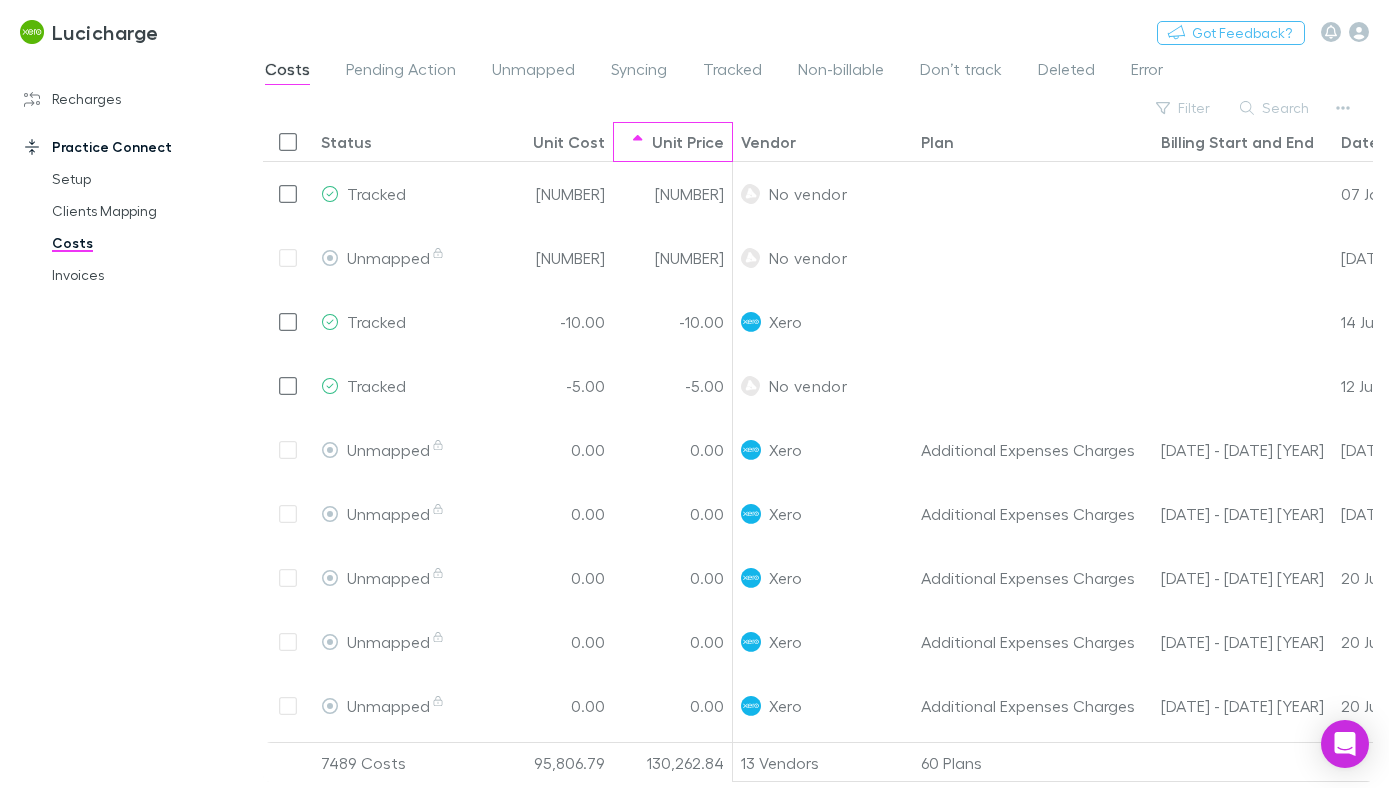 click on "Unit Price" at bounding box center [688, 142] 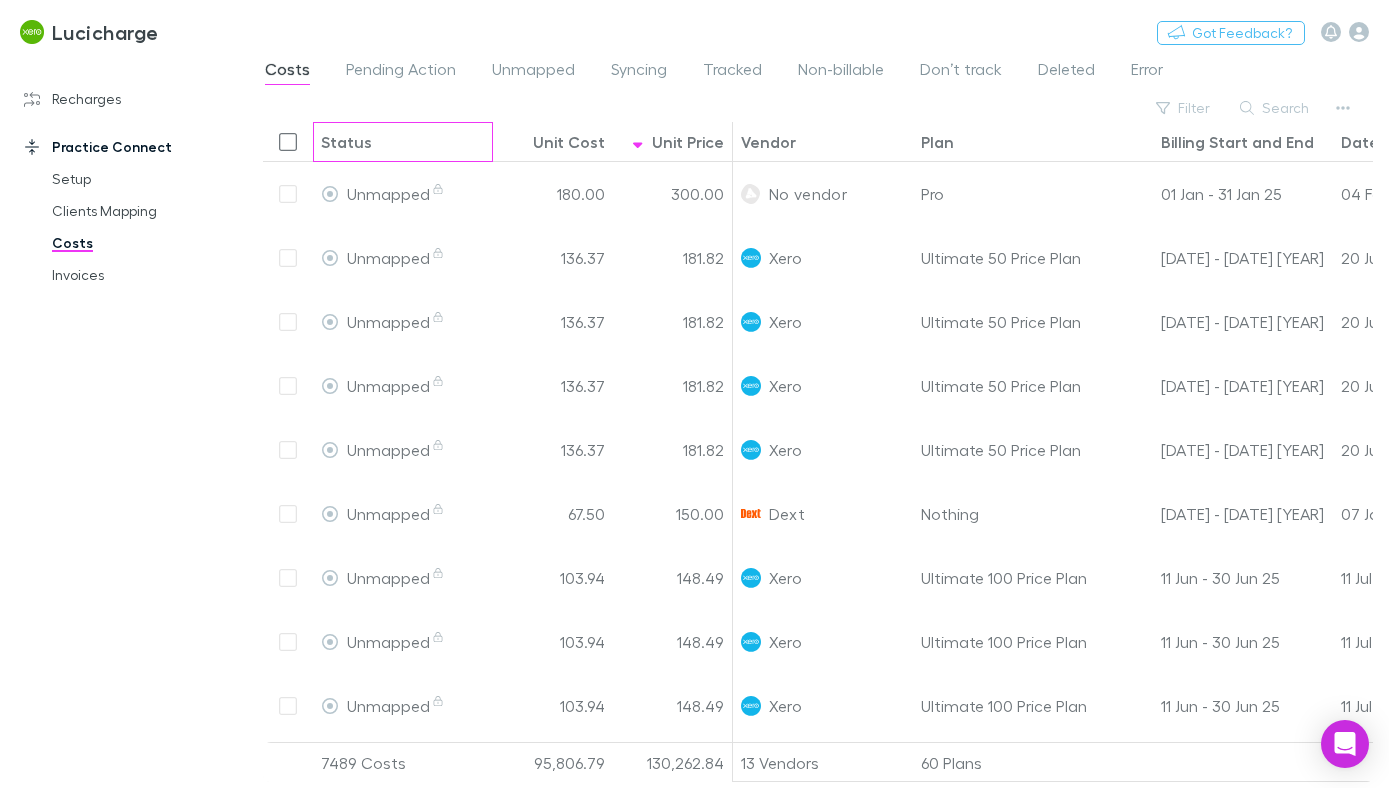 click on "Status" at bounding box center (346, 142) 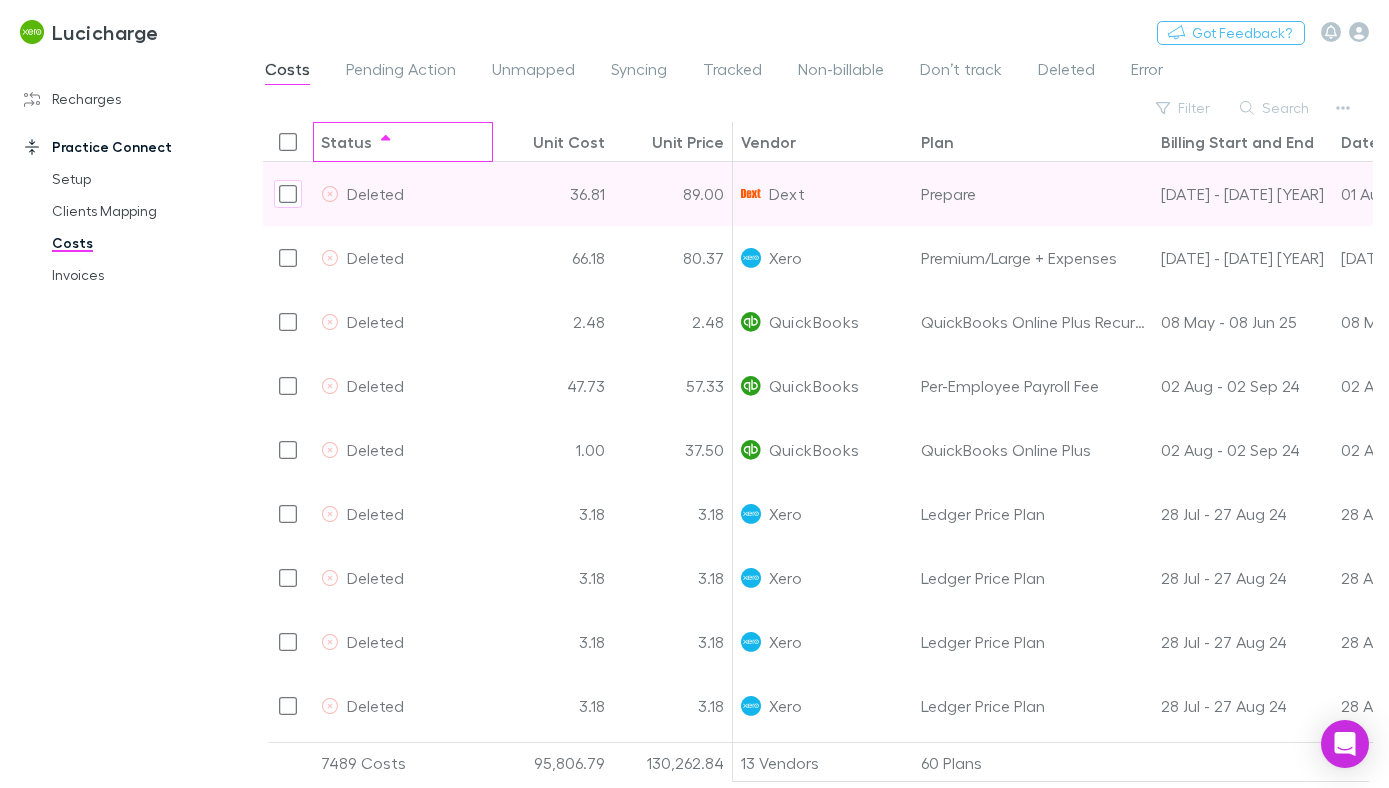 scroll, scrollTop: 0, scrollLeft: 10, axis: horizontal 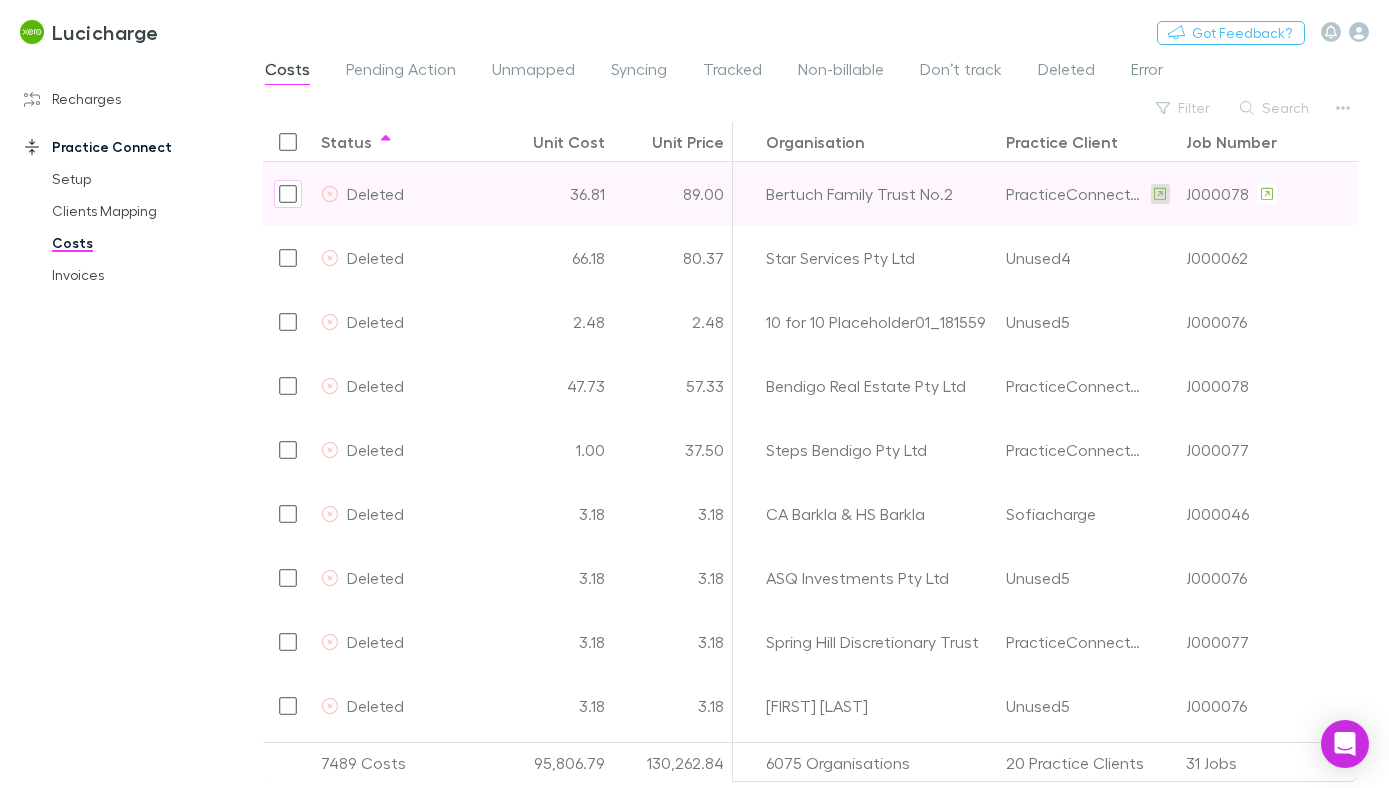 click 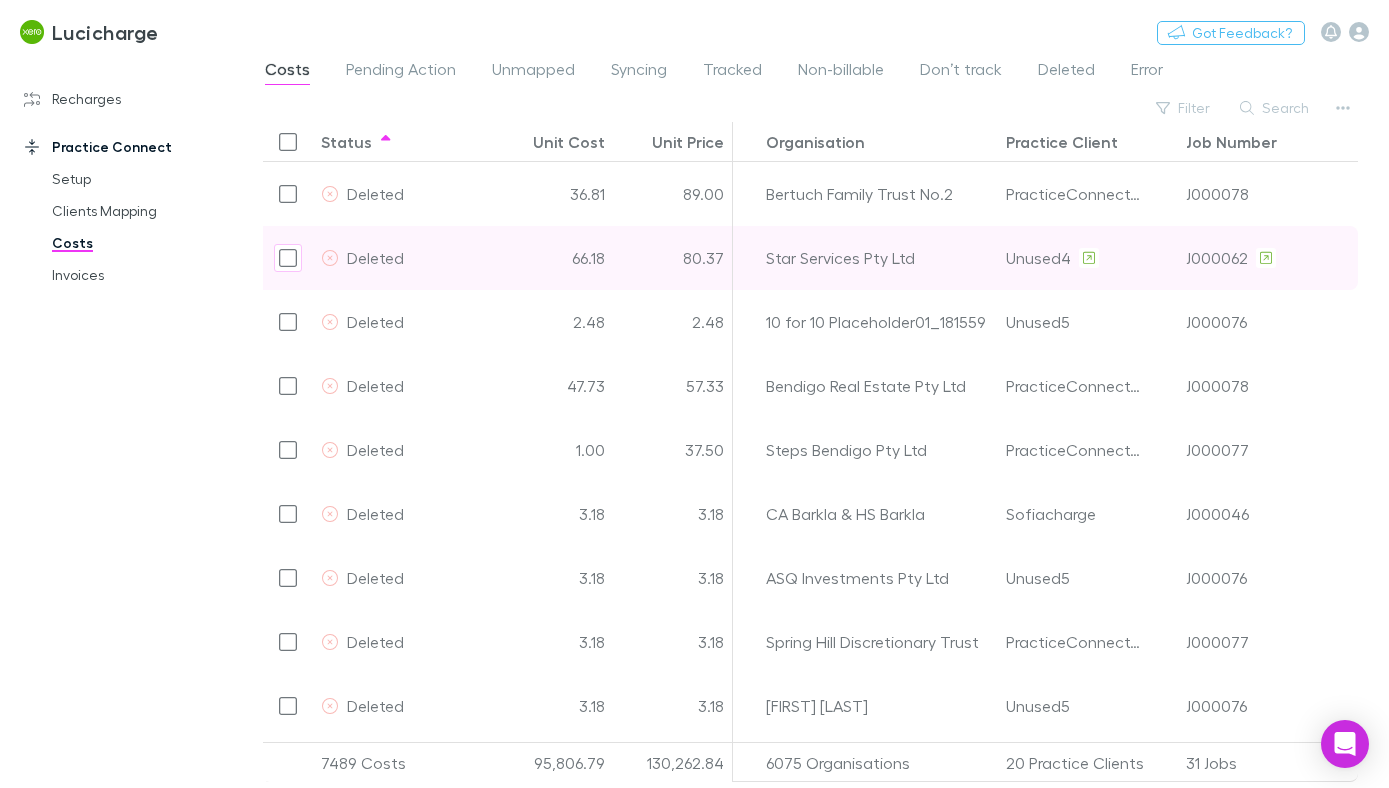 scroll, scrollTop: 0, scrollLeft: 585, axis: horizontal 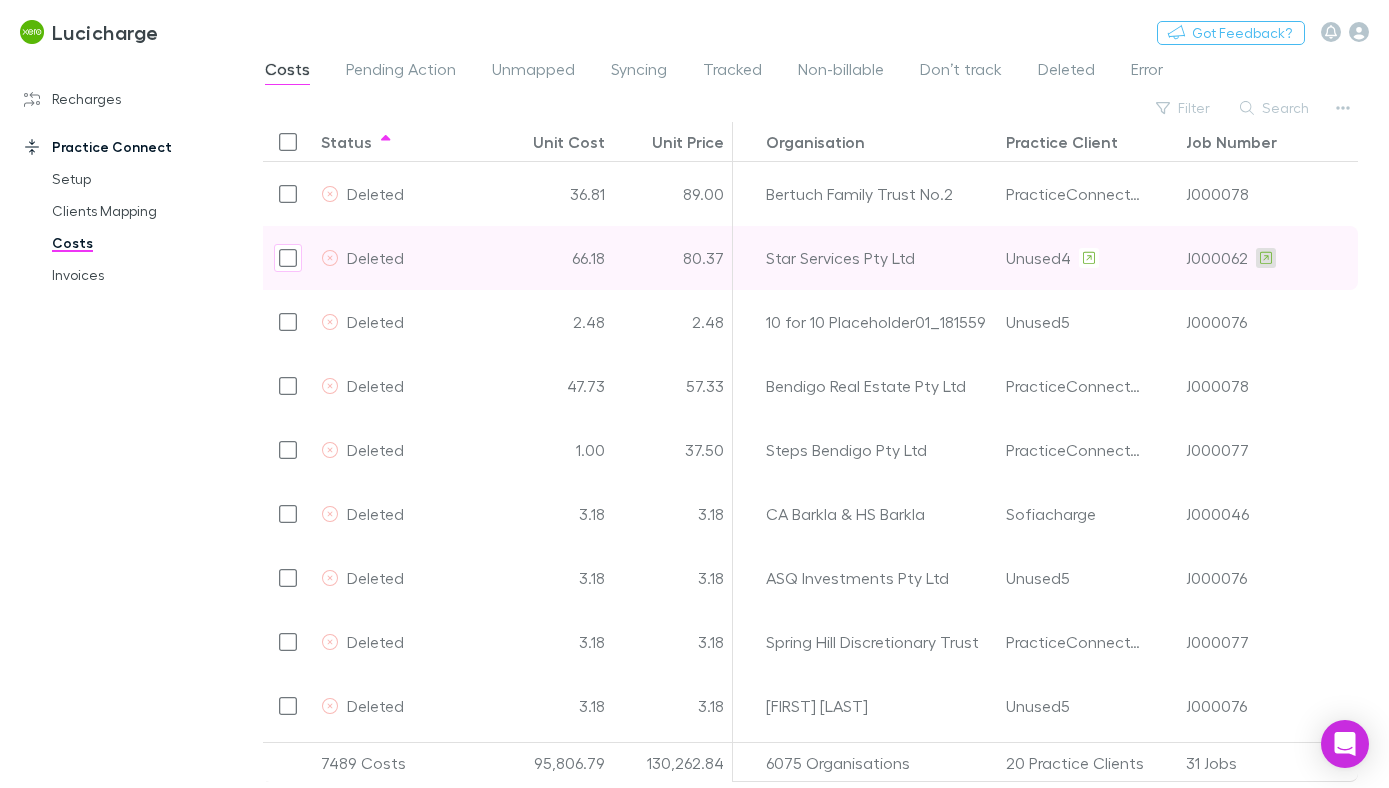 click 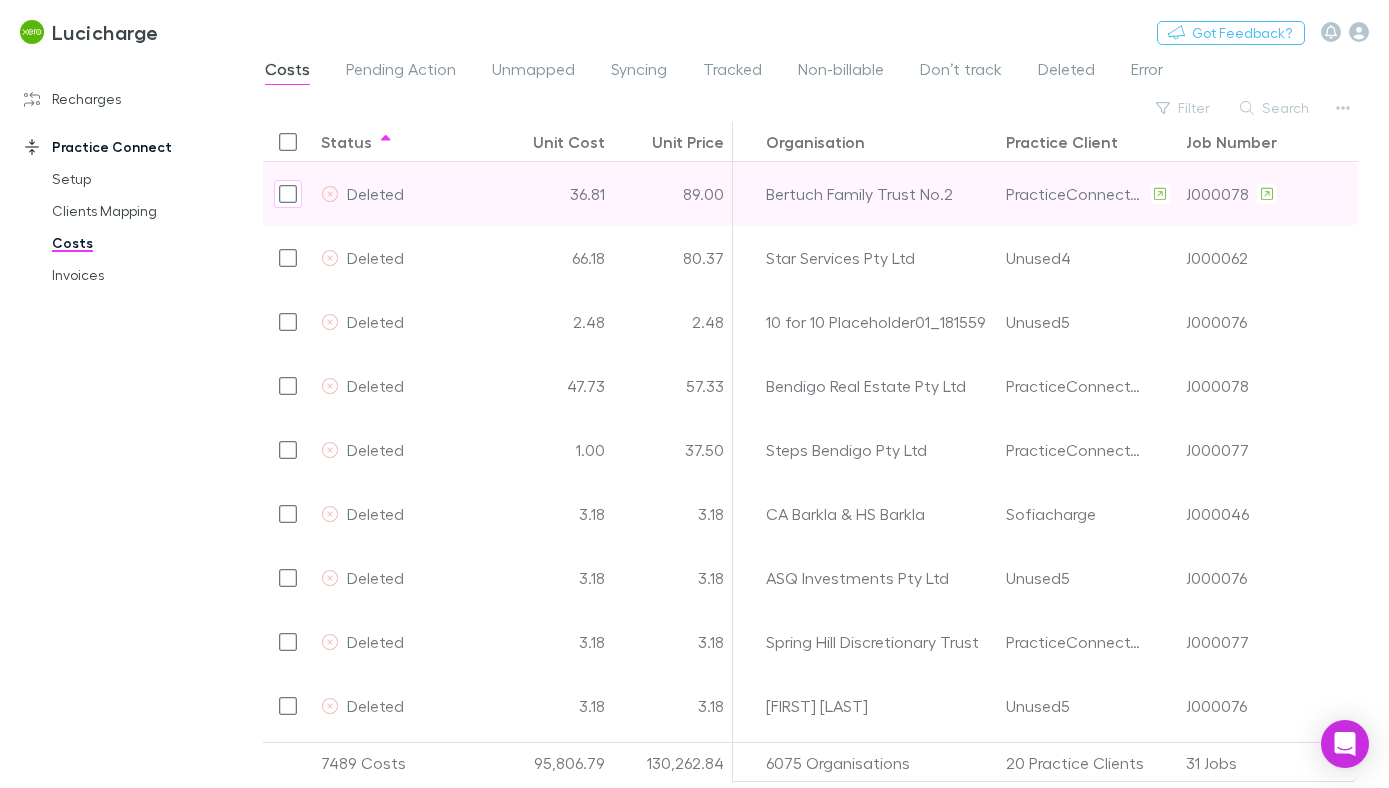 scroll, scrollTop: 0, scrollLeft: 623, axis: horizontal 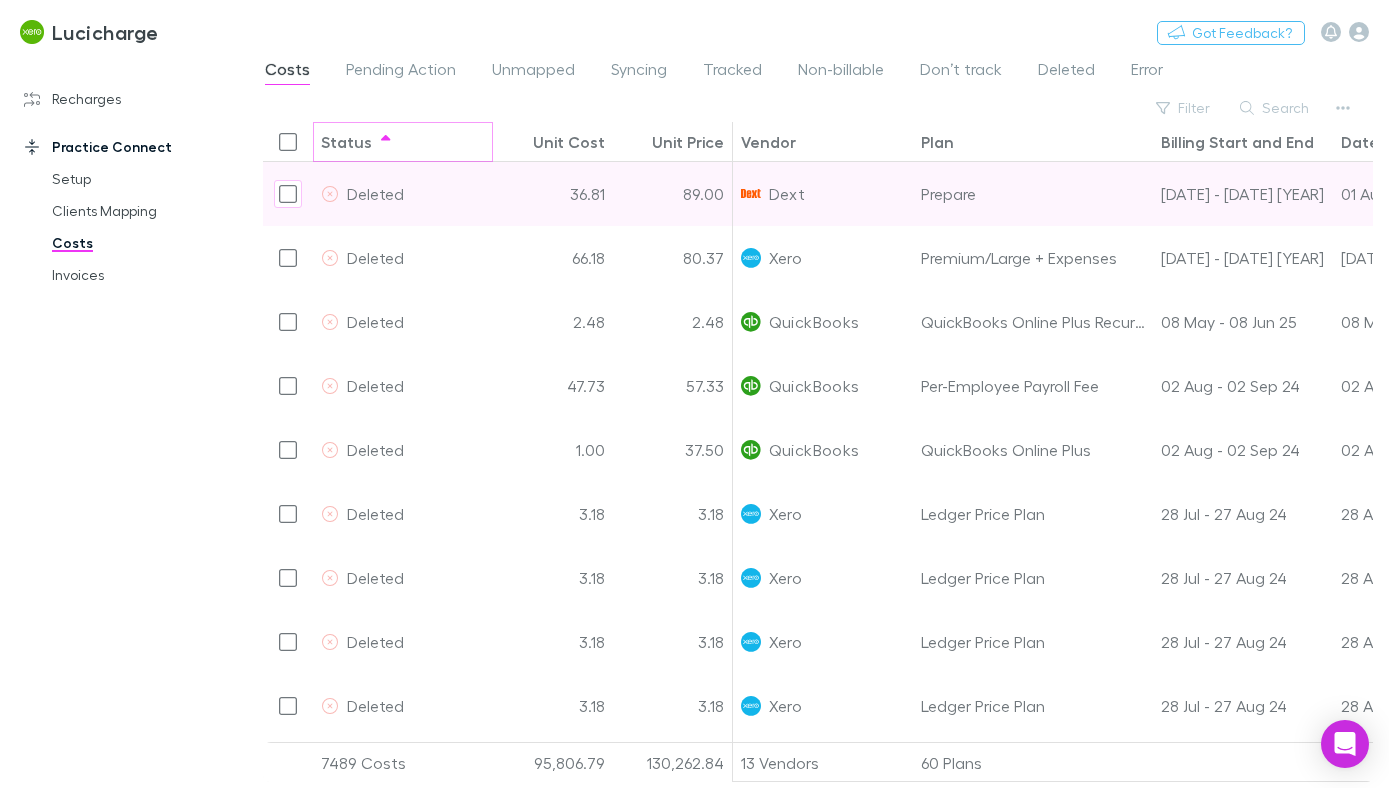 click at bounding box center [386, 142] 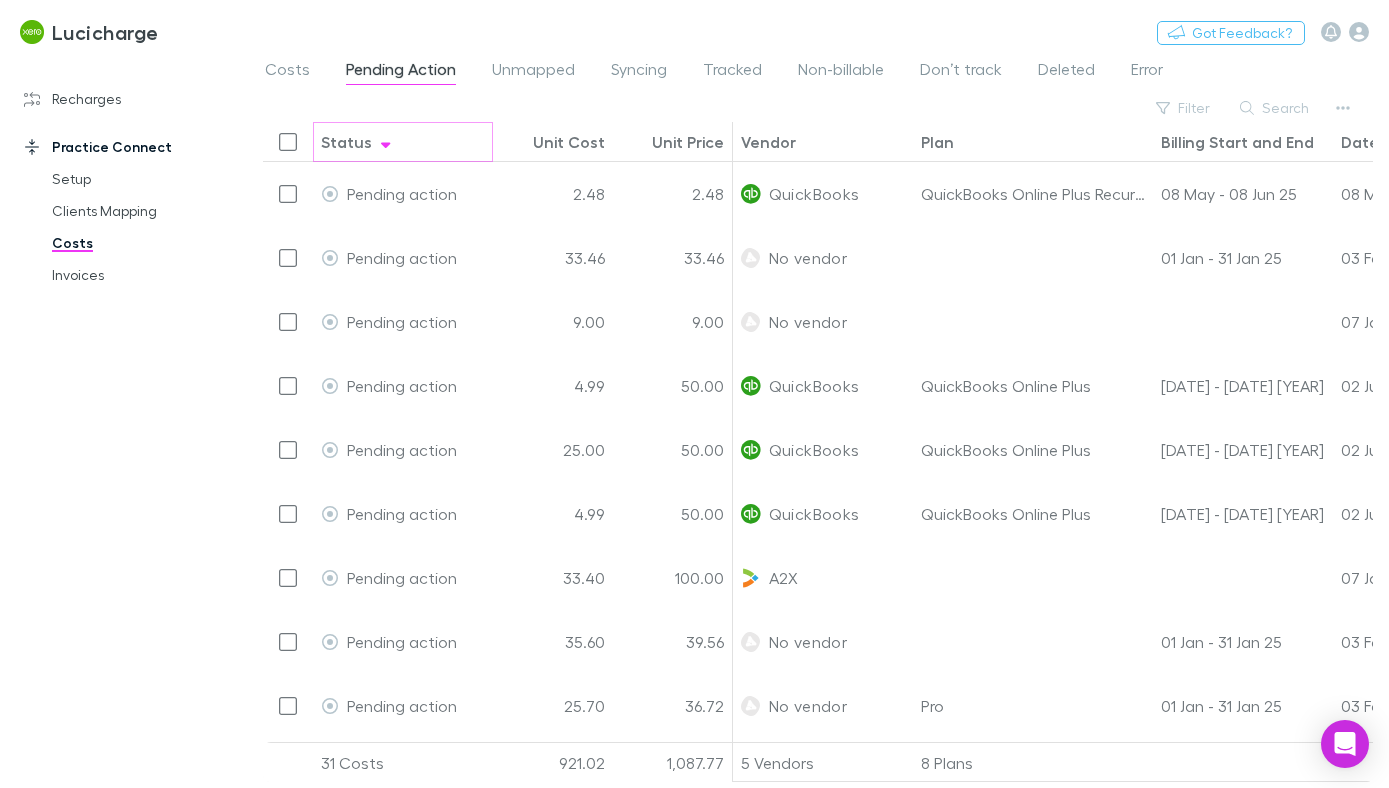 scroll, scrollTop: 0, scrollLeft: 55, axis: horizontal 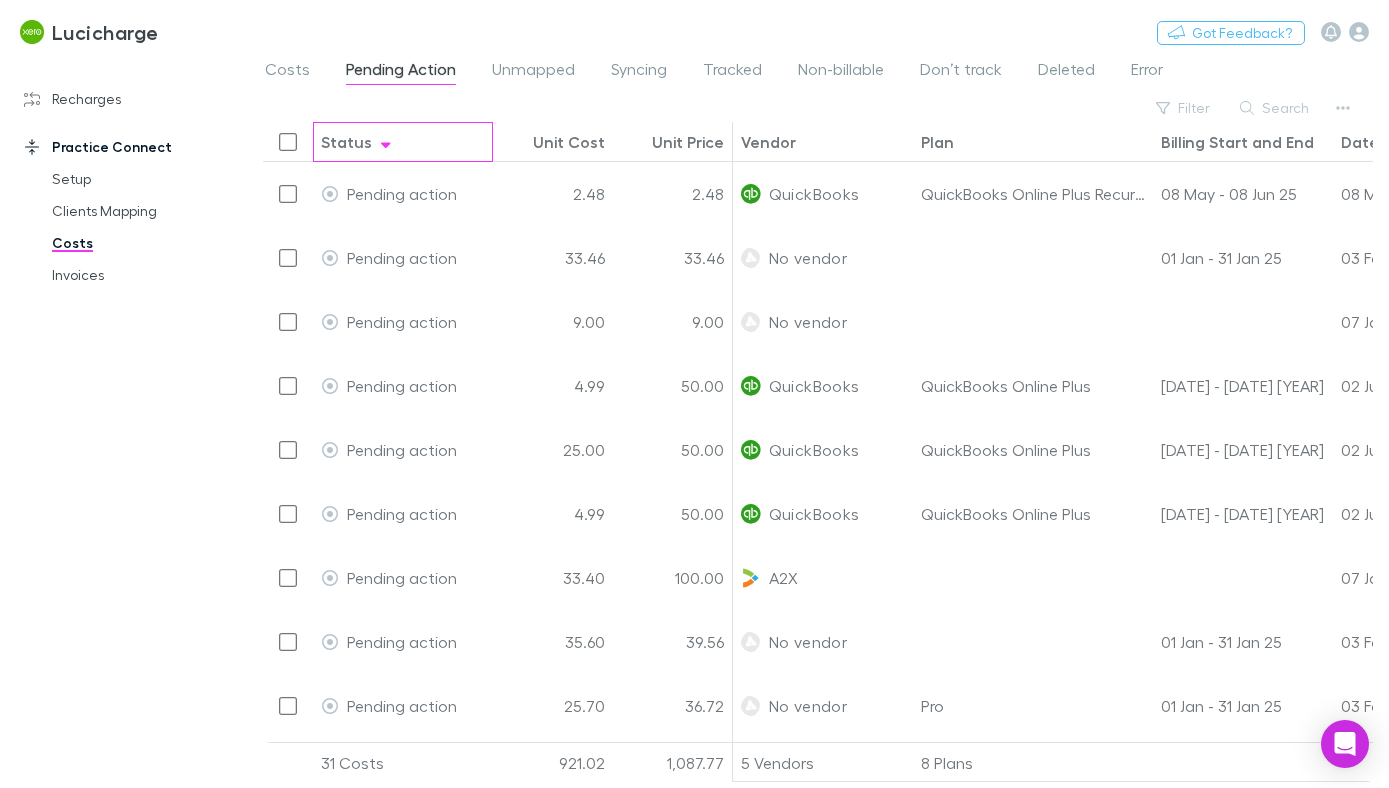 click on "Status" at bounding box center (346, 142) 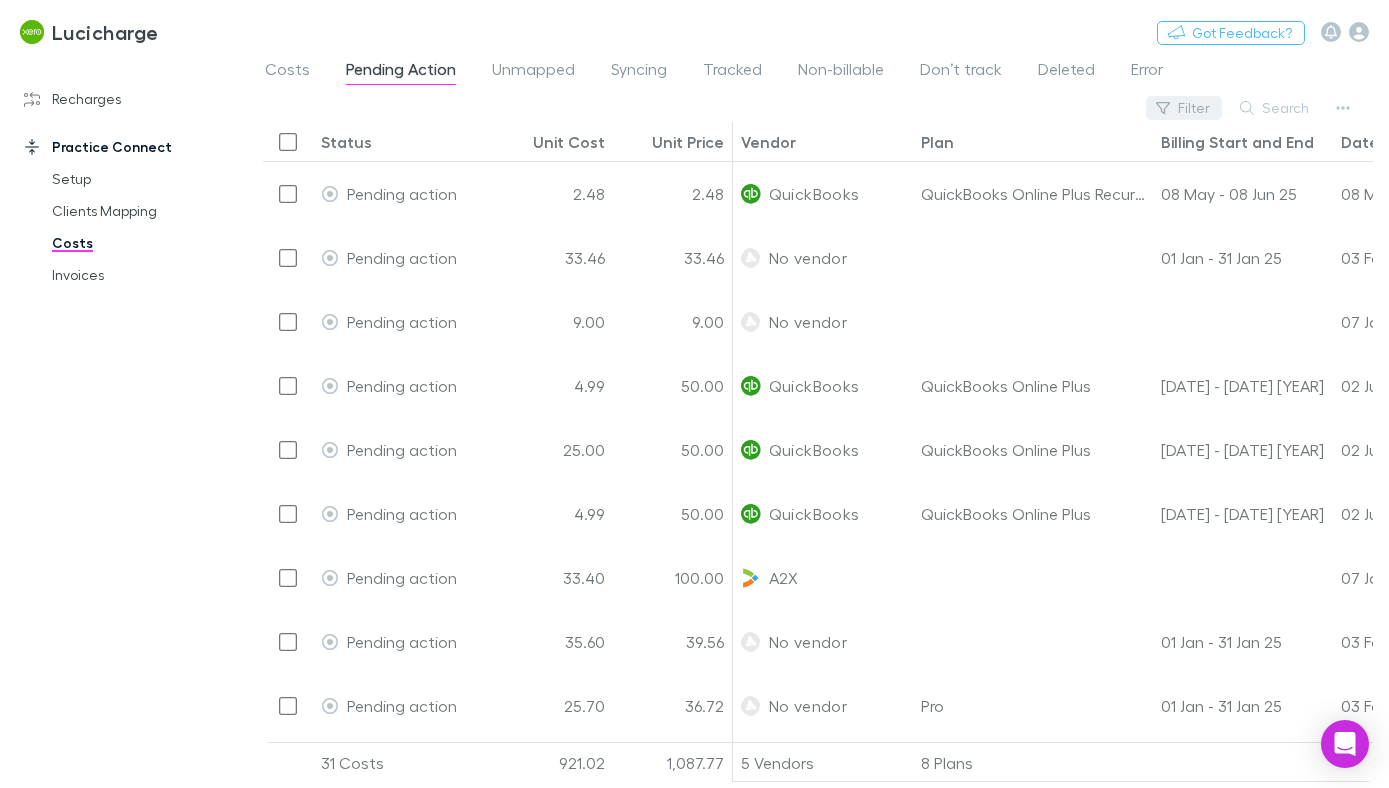 click on "Filter" at bounding box center (1184, 108) 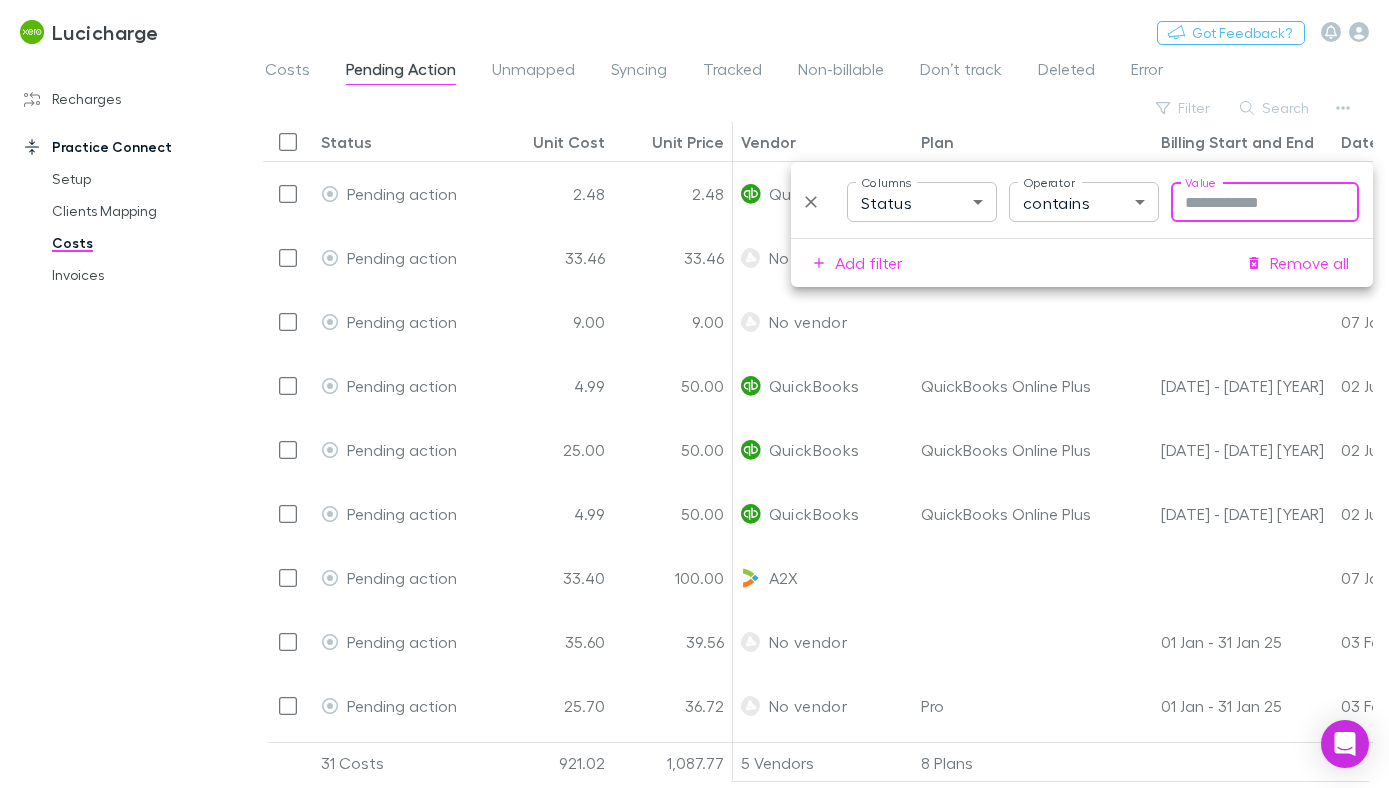 click on "Lucicharge Switch company Nothing Got Feedback? Recharges Setup Vendors Migration Imports Charges Mapping Connections Billing Invoices Agreements Practice Connect Setup Clients Mapping Costs Invoices Costs Pending Action Unmapped Syncing Tracked Non-billable Don’t track Deleted Error Filter Search Status Unit Cost Unit Price Vendor Plan Billing Start and End Date Organisation Practice Client Job Number Pending action 2.48 2.48 QuickBooks QuickBooks Online Plus Recurring charge 08-May-[YEAR] to 08-Jun-[YEAR] 08 May - 08 Jun [YEAR] 08 May [YEAR] 10 for 10 Placeholder02_18162 Unused5 Pending action 33.46 33.46 No vendor 01 Jan - 31 Jan [YEAR] 03 Feb [YEAR] AEA Prosper LLC Unused5 Pending action 9.00 9.00 No vendor 07 Jan [YEAR] [FIRST] [LAST] Pending action 4.99 50.00 QuickBooks QuickBooks Online Plus 02 Jul - 02 Aug [YEAR] 02 Jul [YEAR] Dukes Road Holdings Pty Ltd Inglobo Pty Ltd ATF Meraks Trust Pending action 25.00 50.00 QuickBooks QuickBooks Online Plus 02 Jul - 02 Aug [YEAR] 02 Jul [YEAR] Emu Creek Holdings 2 Pty Ltd Pending action" at bounding box center (694, 394) 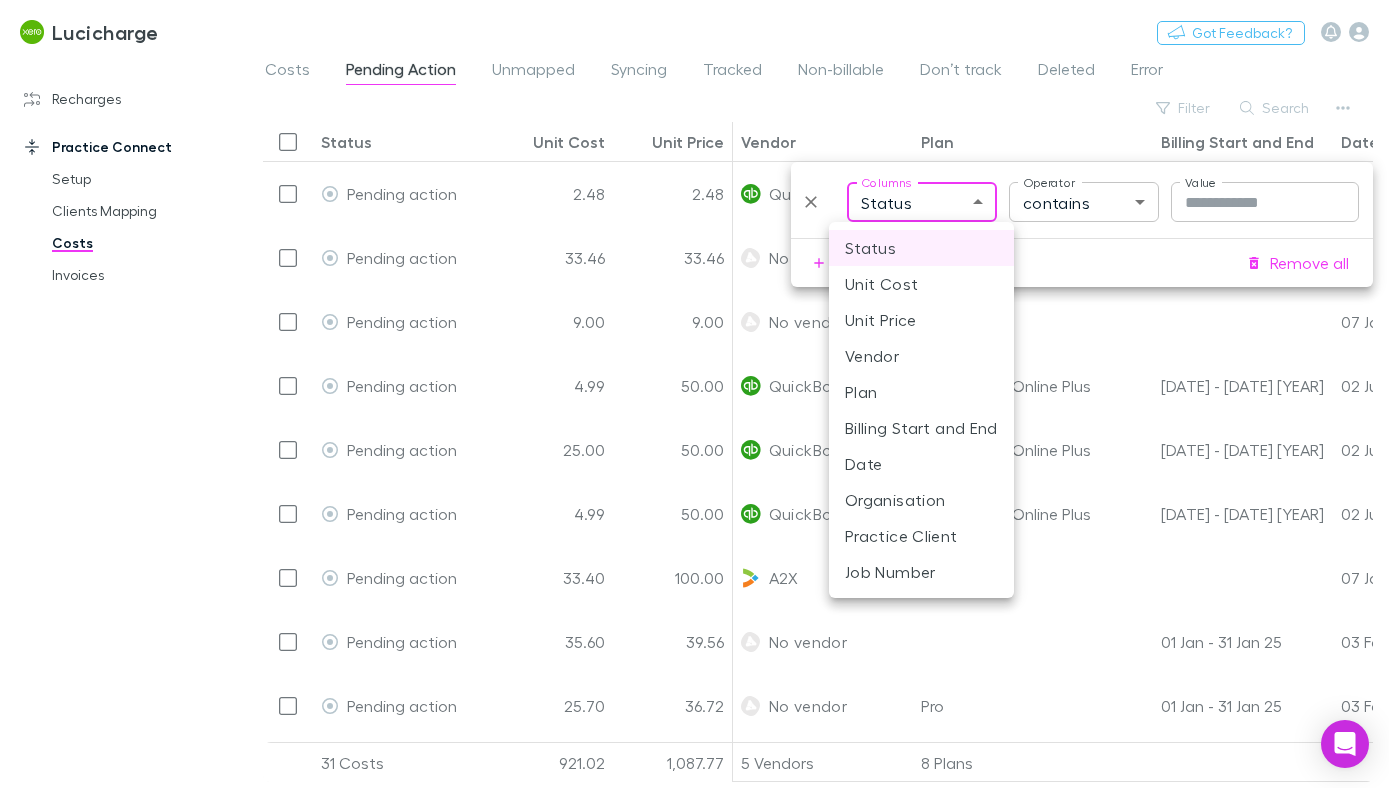 click on "Vendor" at bounding box center (921, 356) 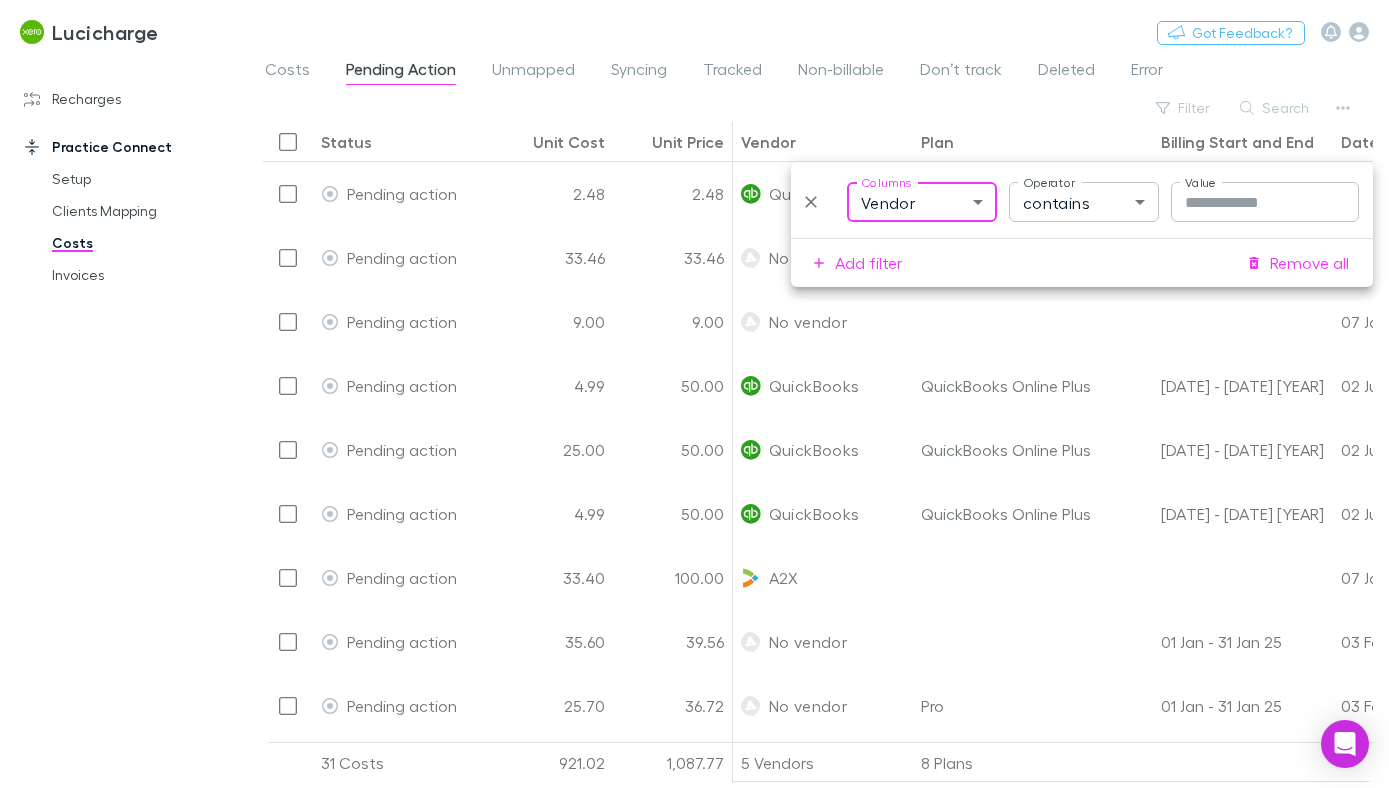 click on "Lucicharge Switch company Nothing Got Feedback? Recharges Setup Vendors Migration Imports Charges Mapping Connections Billing Invoices Agreements Practice Connect Setup Clients Mapping Costs Invoices Costs Pending Action Unmapped Syncing Tracked Non-billable Don’t track Deleted Error Filter Search Status Unit Cost Unit Price Vendor Plan Billing Start and End Date Organisation Practice Client Job Number Pending action 2.48 2.48 QuickBooks QuickBooks Online Plus Recurring charge 08-May-[YEAR] to 08-Jun-[YEAR] 08 May - 08 Jun [YEAR] 08 May [YEAR] 10 for 10 Placeholder02_18162 Unused5 Pending action 33.46 33.46 No vendor 01 Jan - 31 Jan [YEAR] 03 Feb [YEAR] AEA Prosper LLC Unused5 Pending action 9.00 9.00 No vendor 07 Jan [YEAR] [FIRST] [LAST] Pending action 4.99 50.00 QuickBooks QuickBooks Online Plus 02 Jul - 02 Aug [YEAR] 02 Jul [YEAR] Dukes Road Holdings Pty Ltd Inglobo Pty Ltd ATF Meraks Trust Pending action 25.00 50.00 QuickBooks QuickBooks Online Plus 02 Jul - 02 Aug [YEAR] 02 Jul [YEAR] Emu Creek Holdings 2 Pty Ltd Pending action" at bounding box center [694, 394] 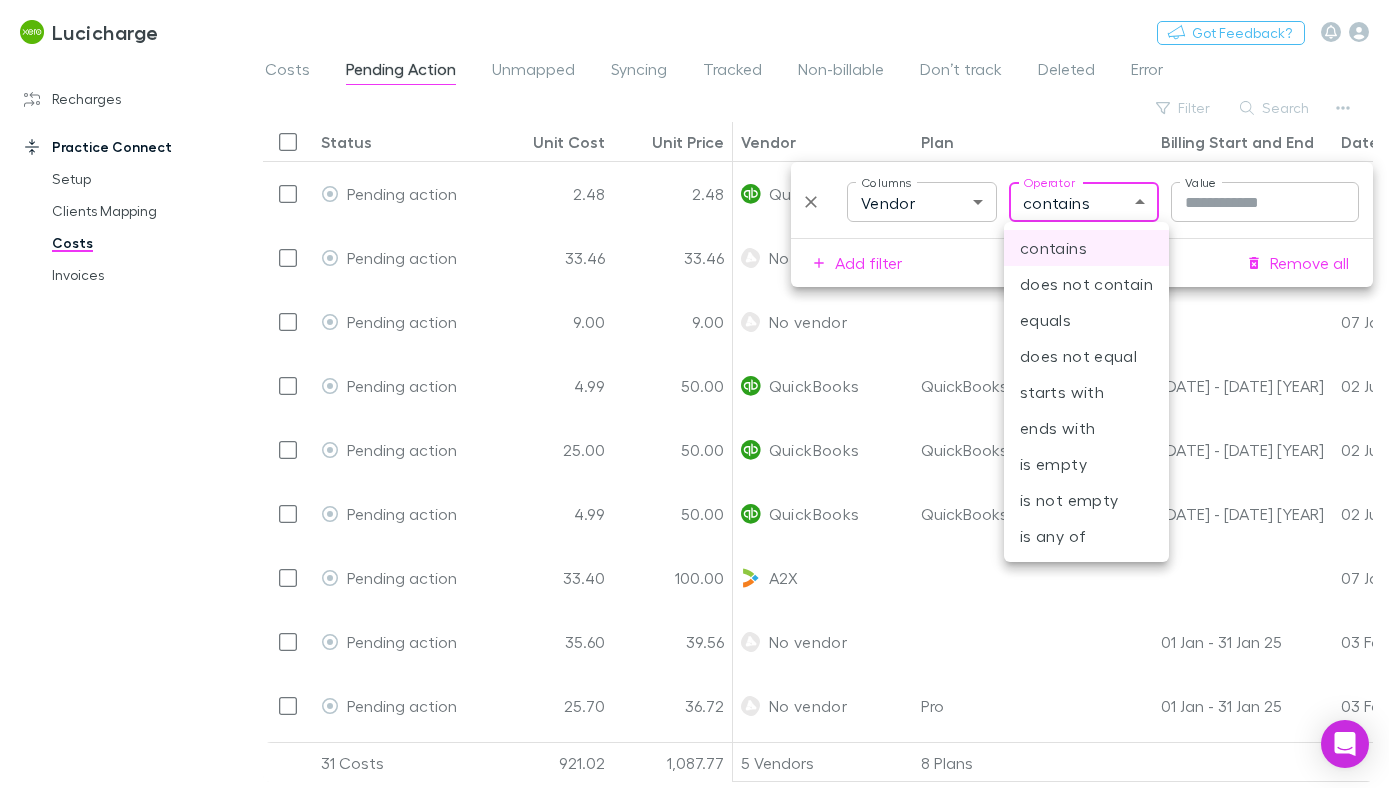 click at bounding box center (694, 394) 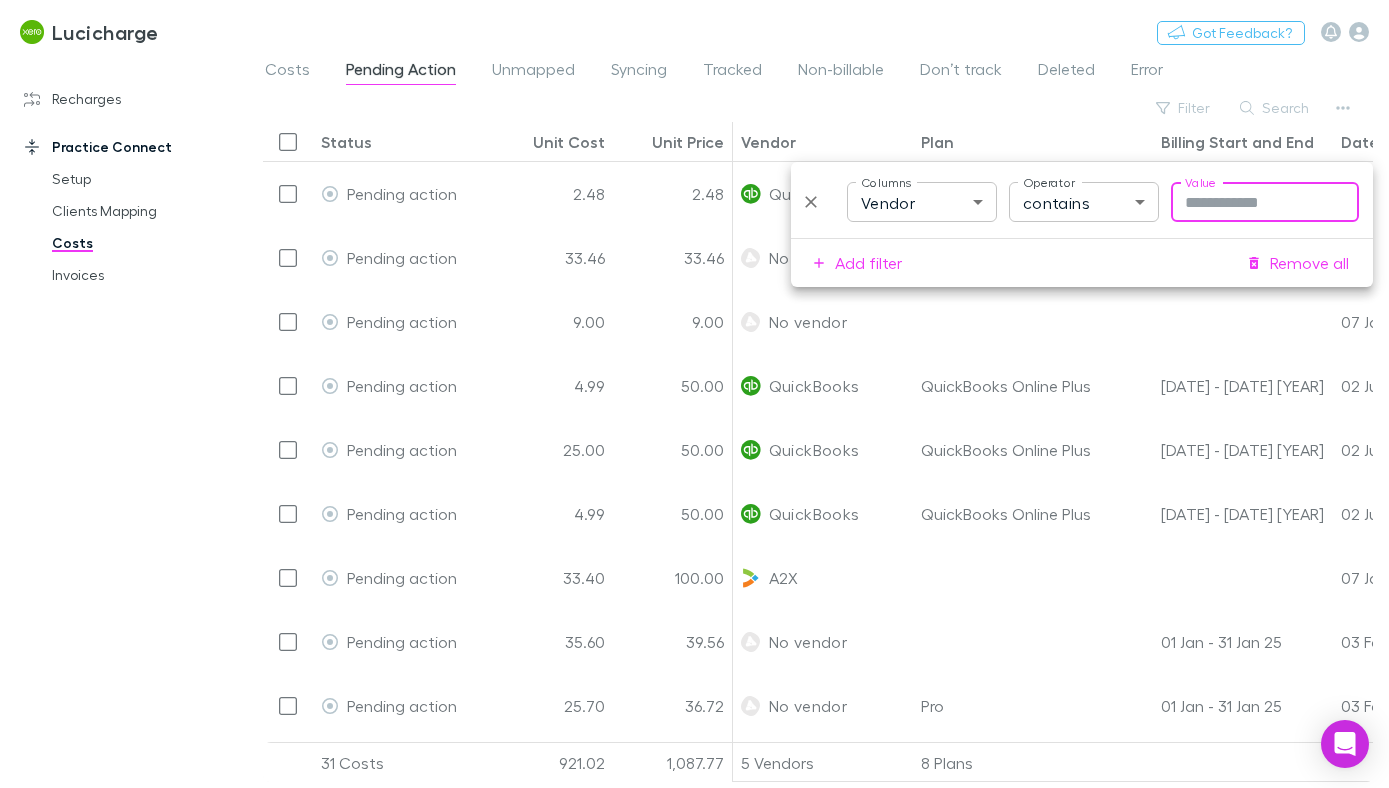 click on "Value" at bounding box center (1265, 202) 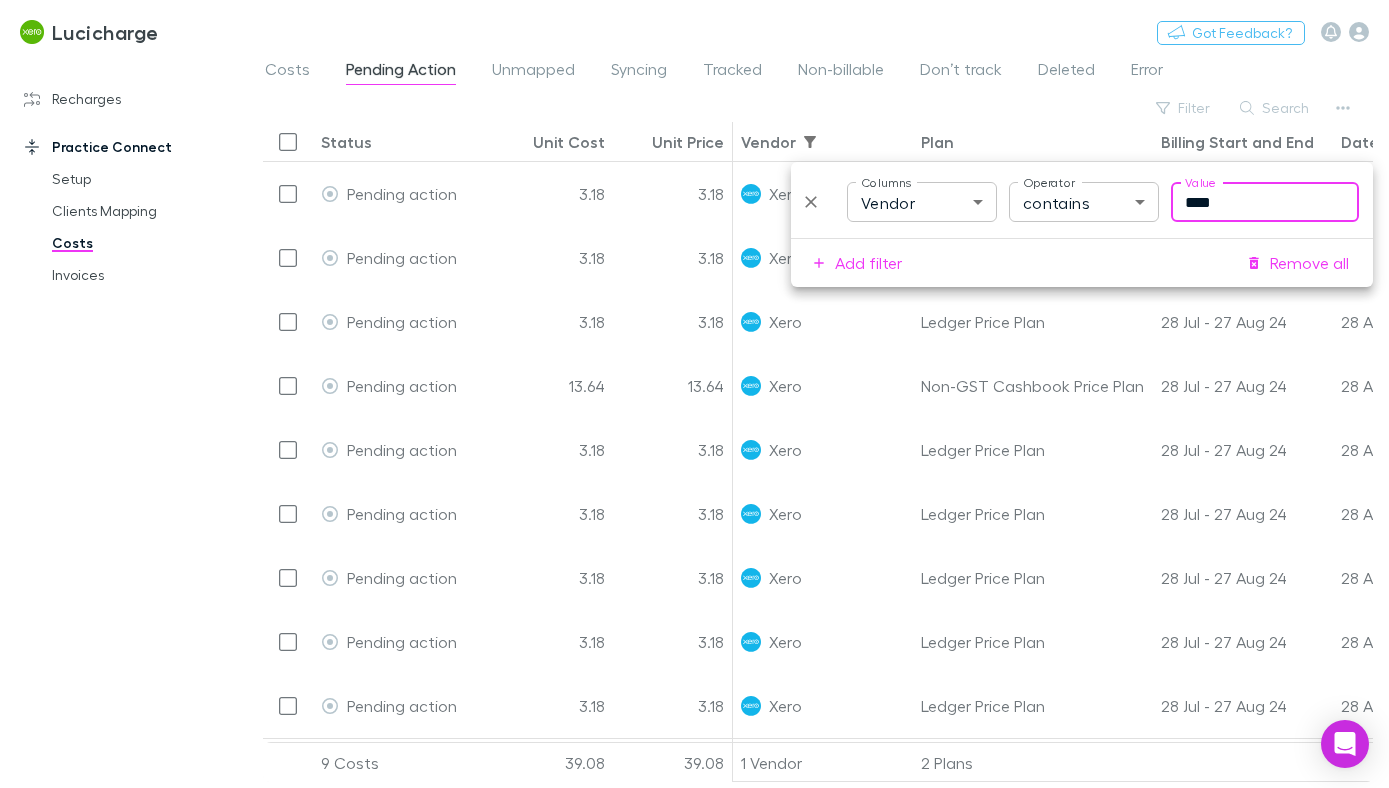 type on "****" 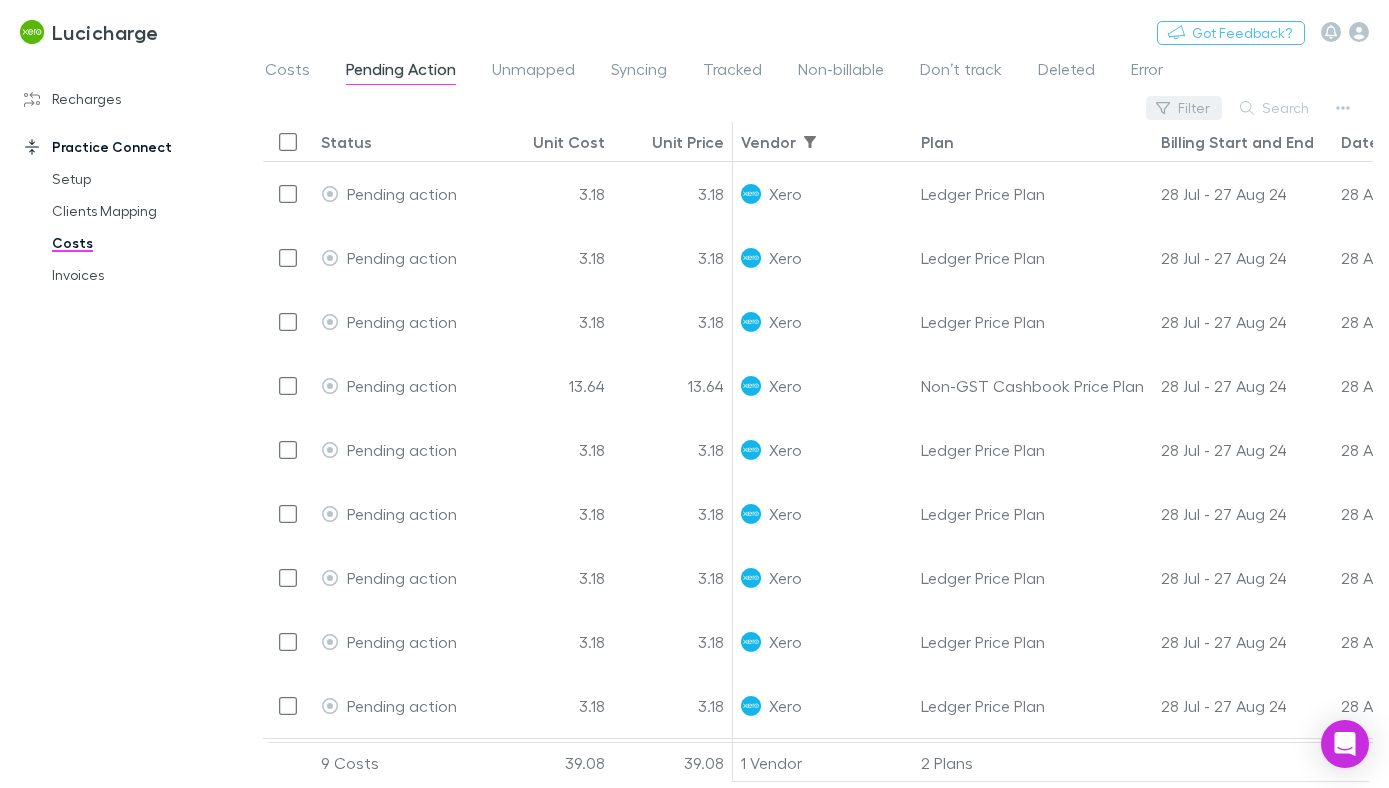 click on "Filter" at bounding box center [1184, 108] 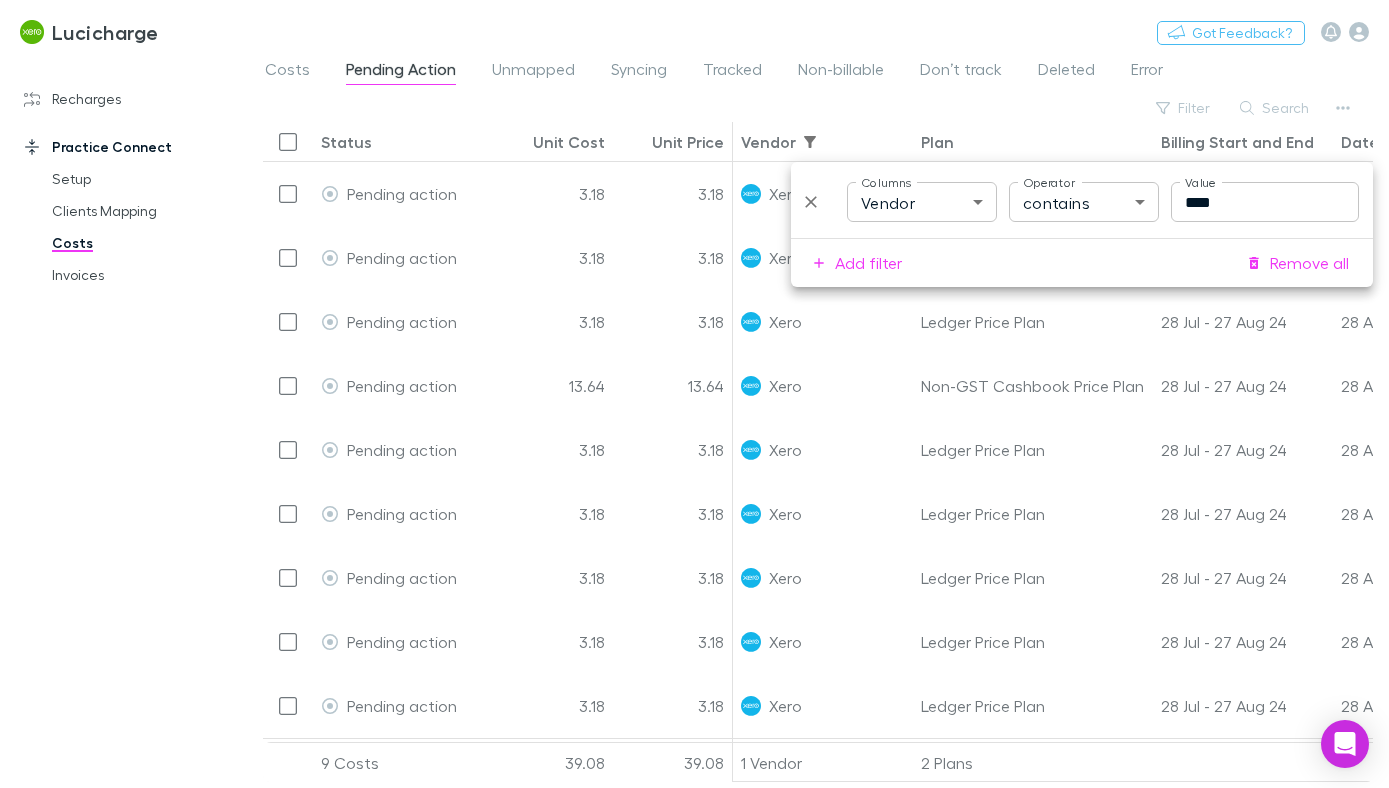 click on "Plan" at bounding box center (1033, 141) 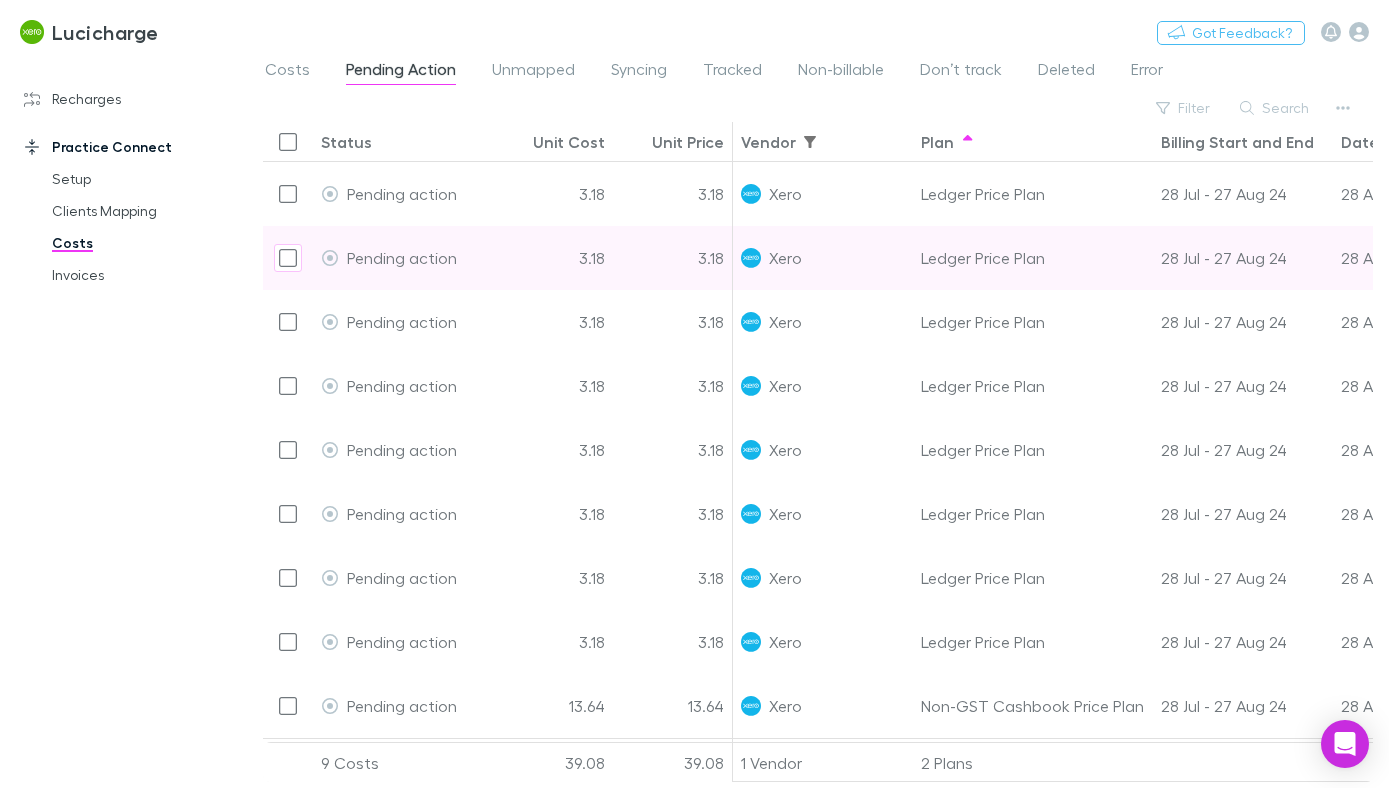 scroll, scrollTop: 0, scrollLeft: 60, axis: horizontal 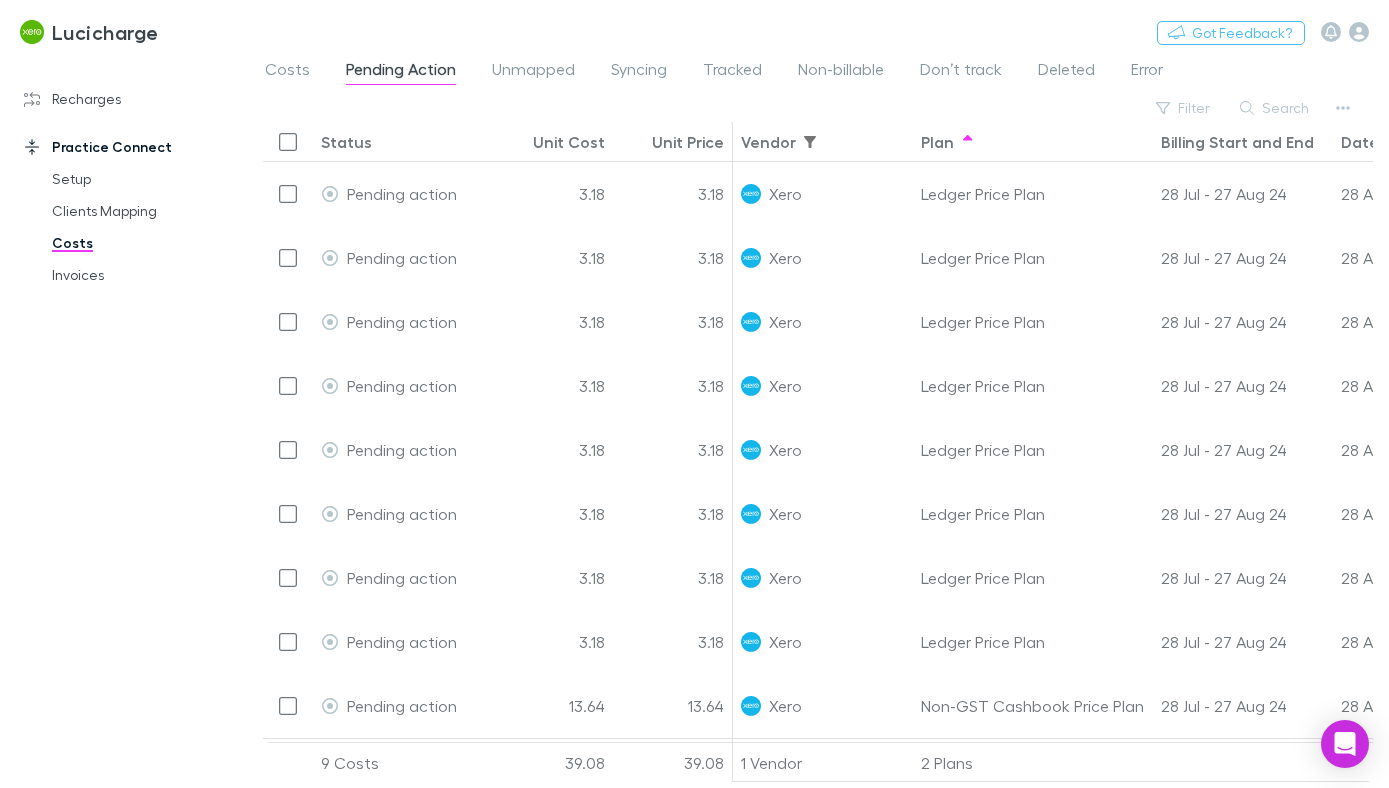 click on "Unit Cost" at bounding box center (569, 142) 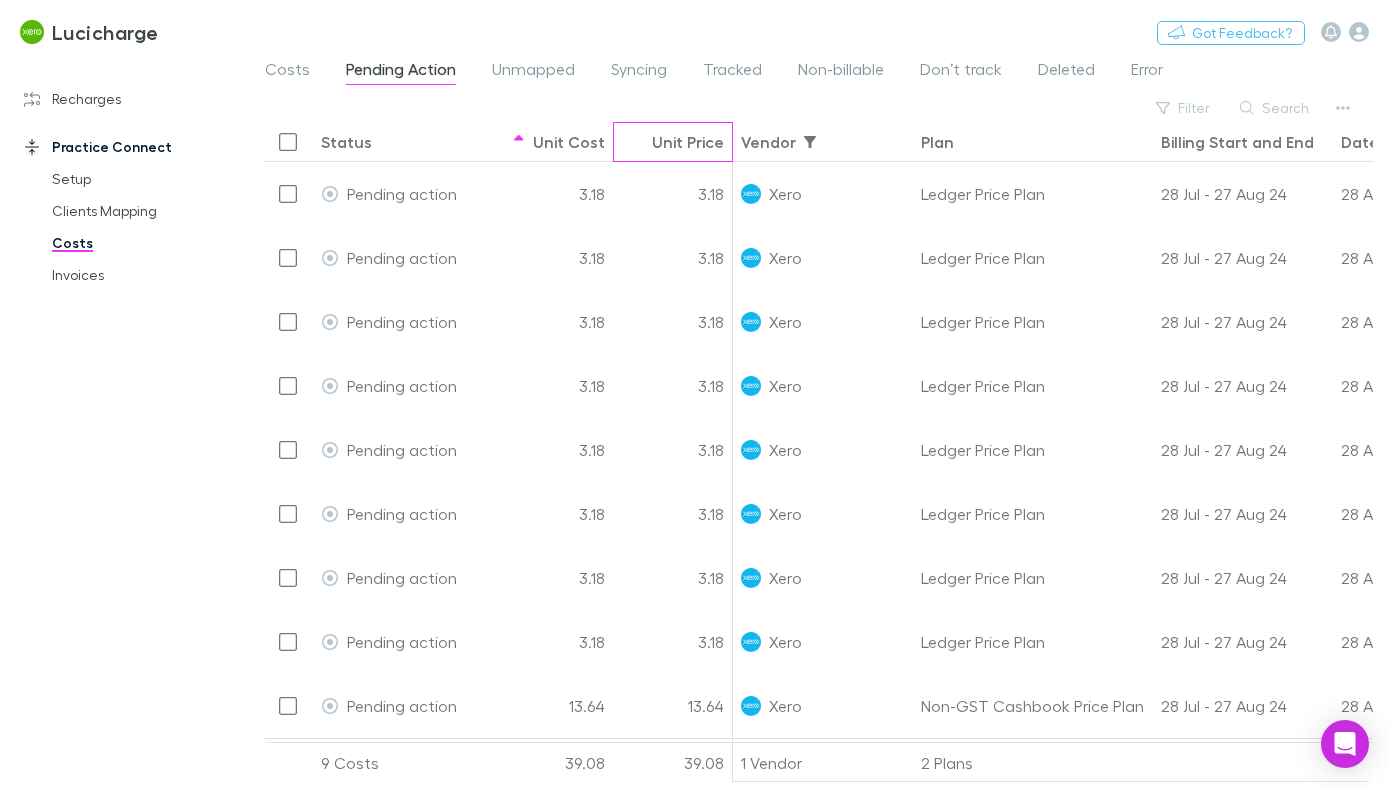 click on "Unit Price" at bounding box center [688, 142] 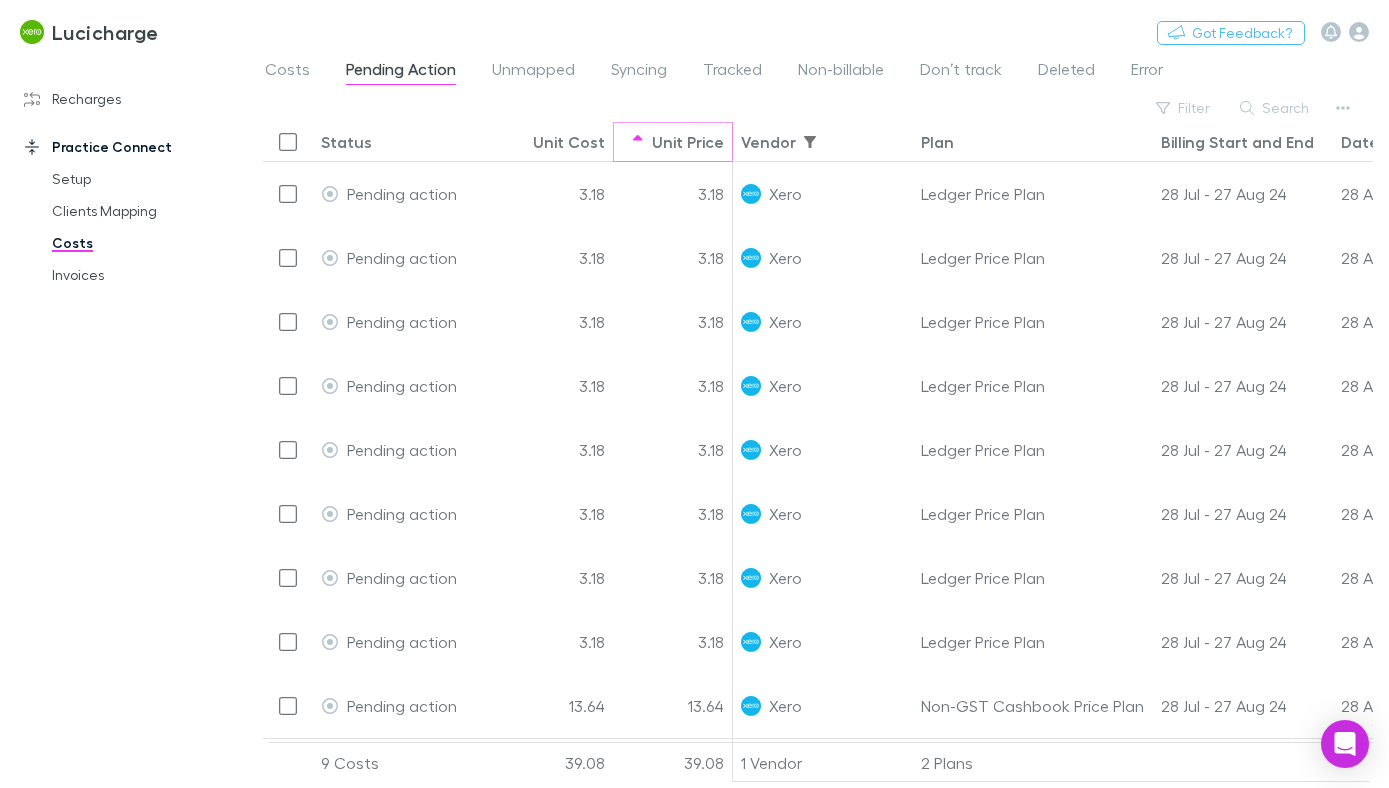 click 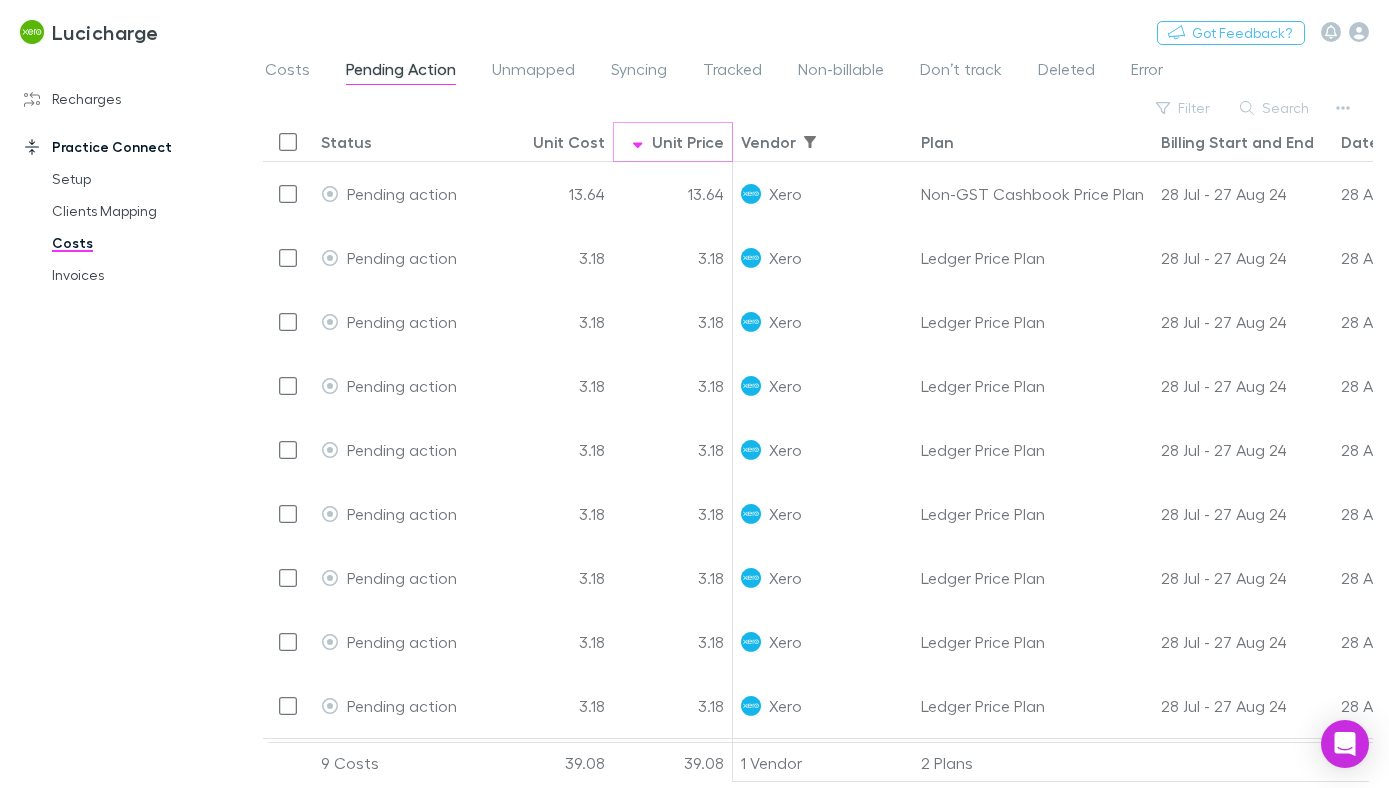 click 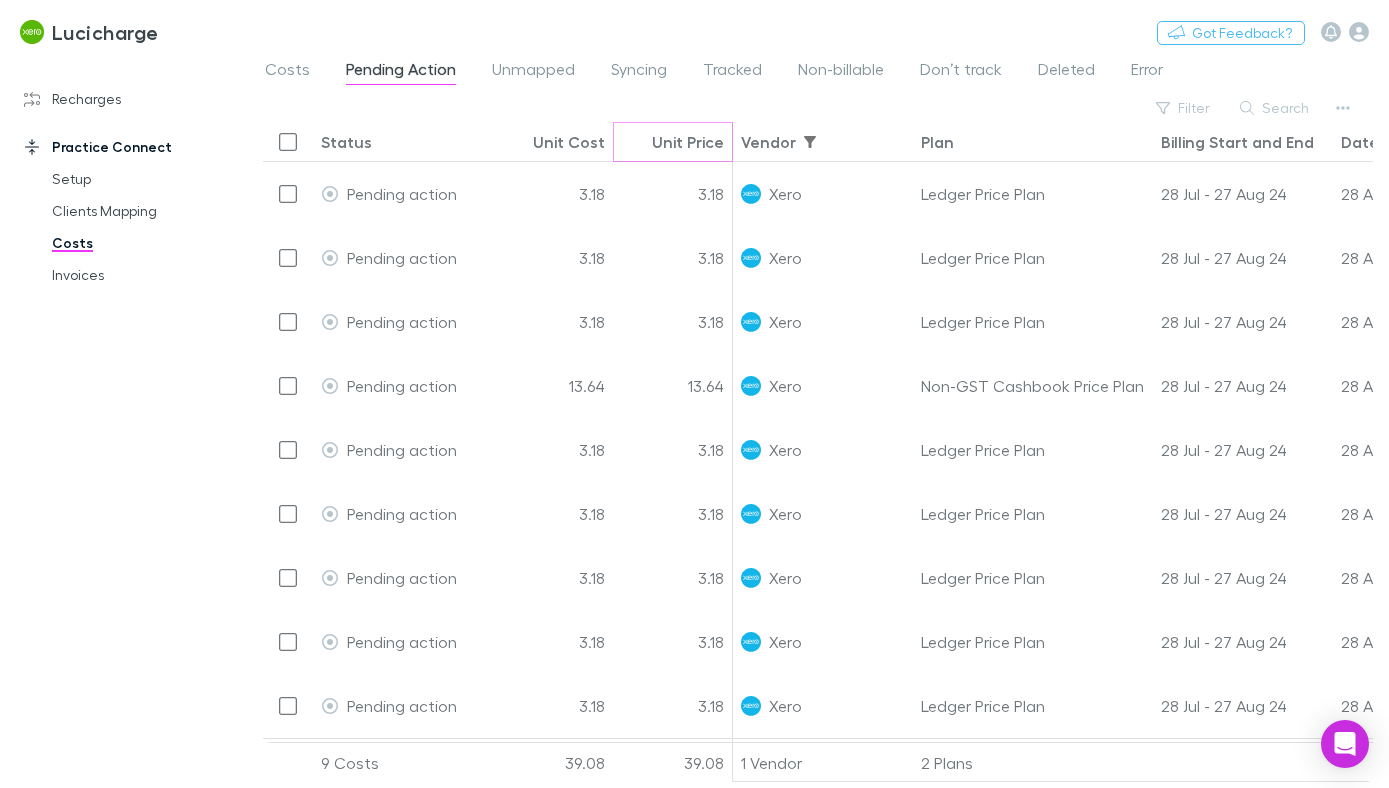 click 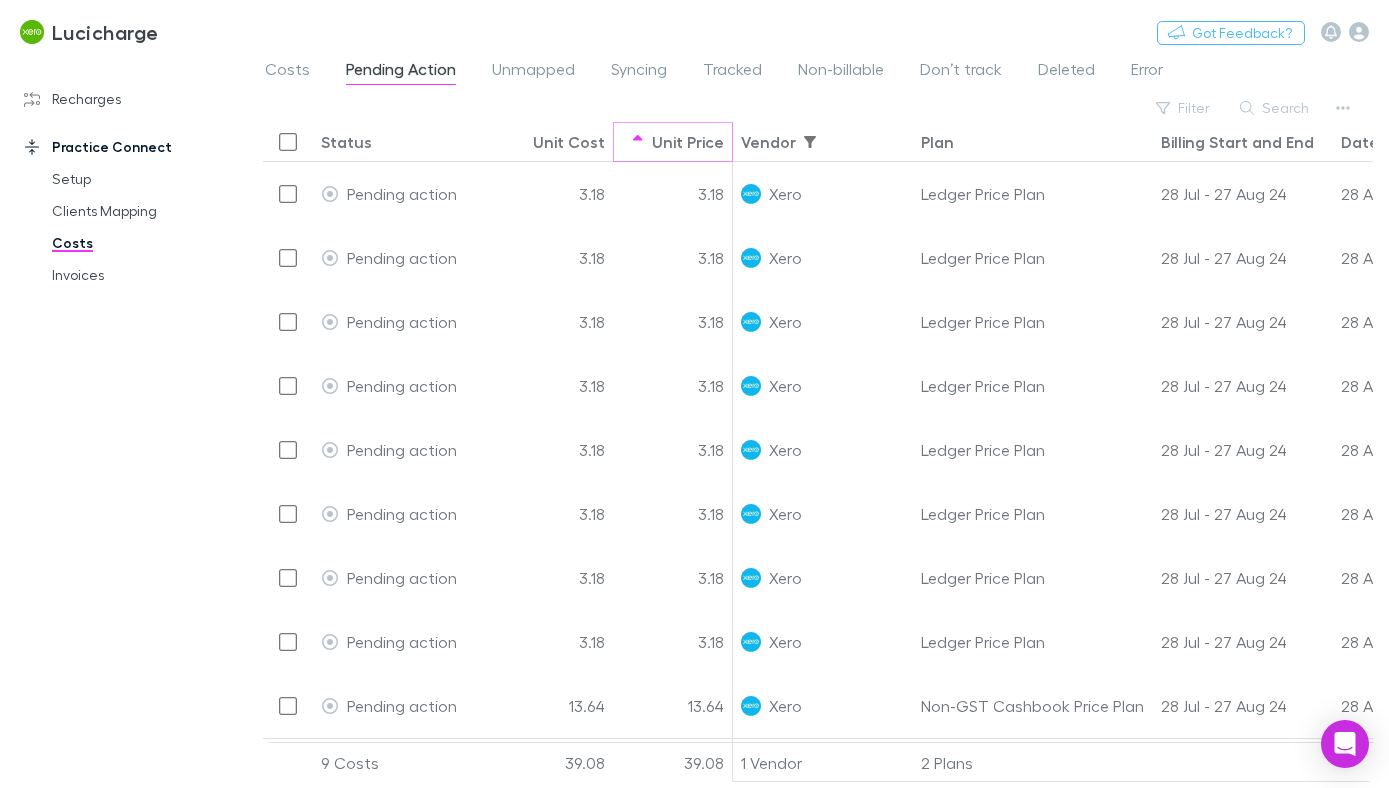 click 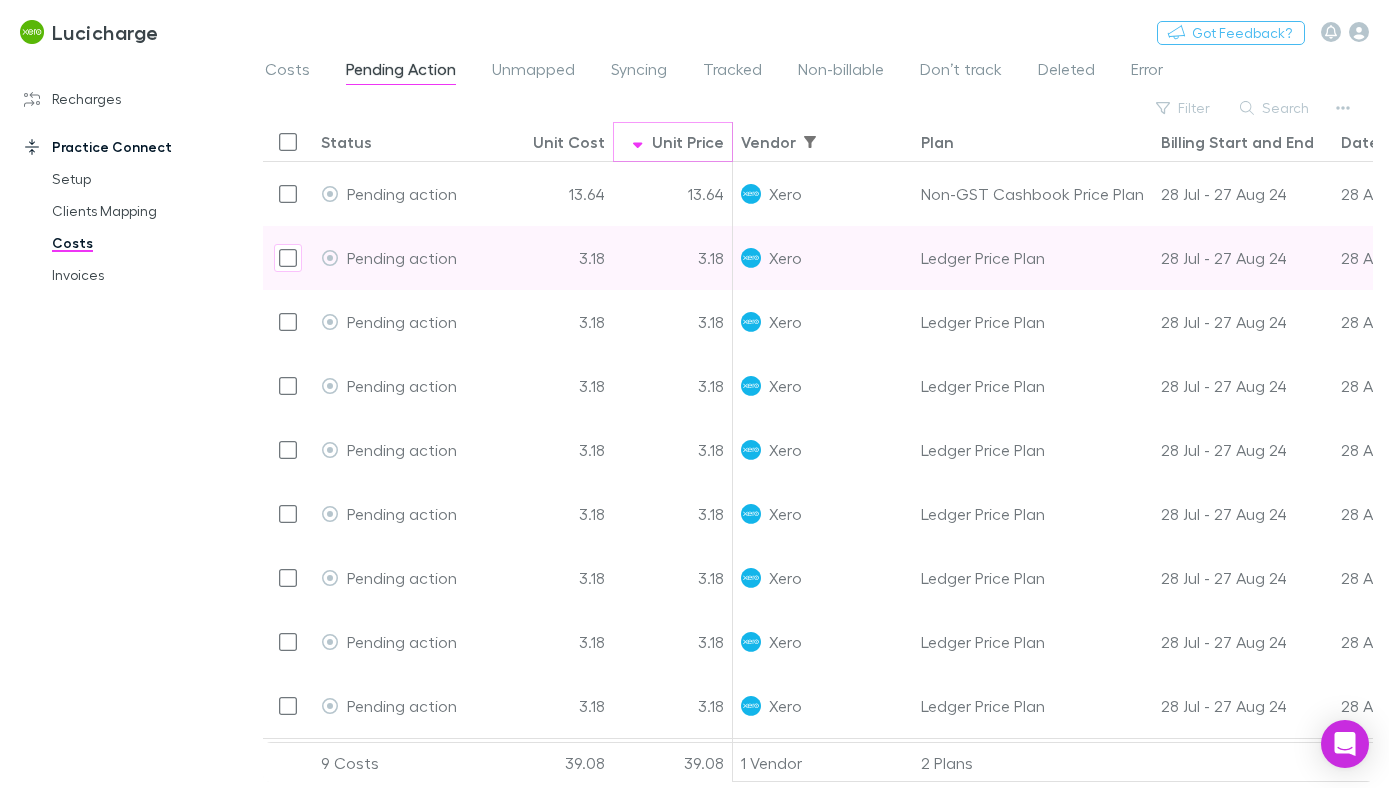 scroll, scrollTop: 1, scrollLeft: 0, axis: vertical 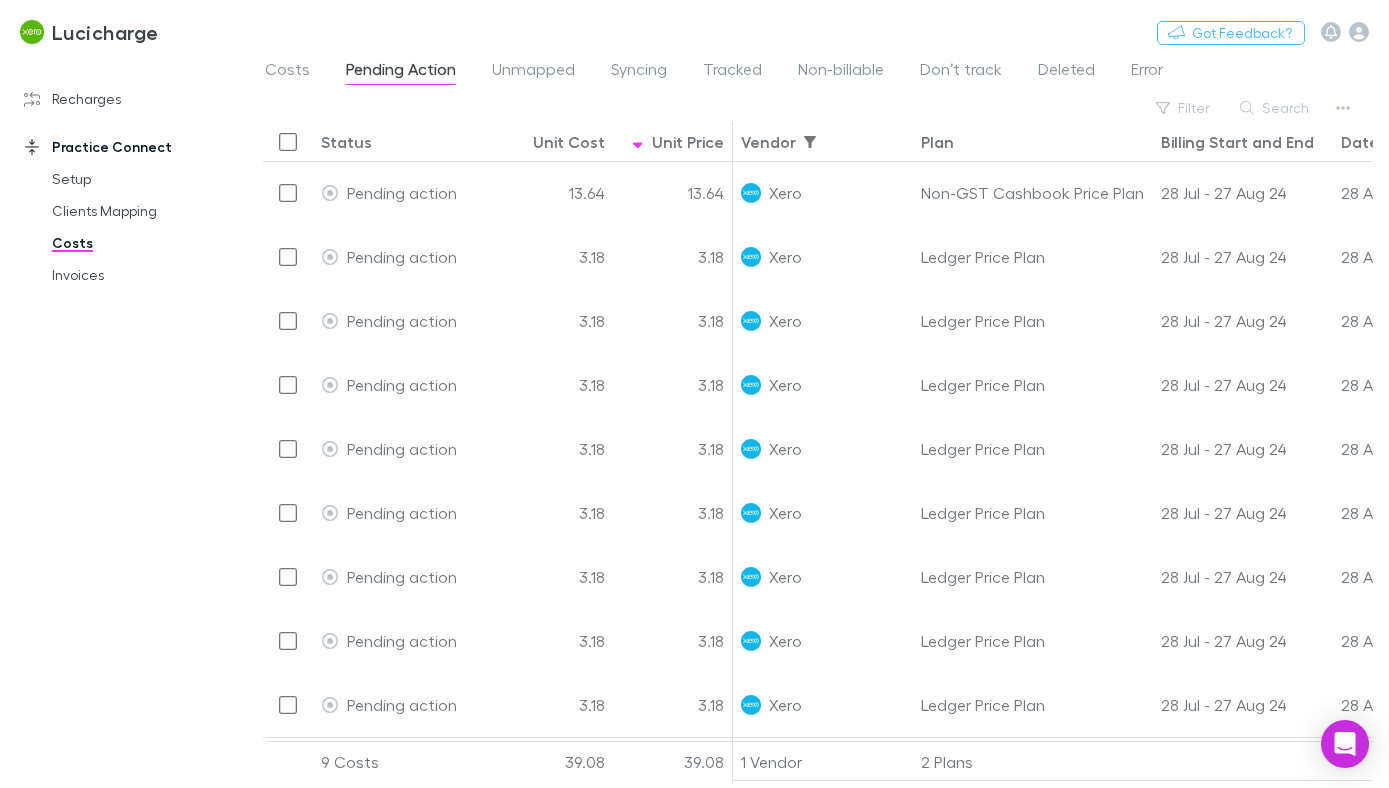 click on "Filter Search" at bounding box center [1251, 108] 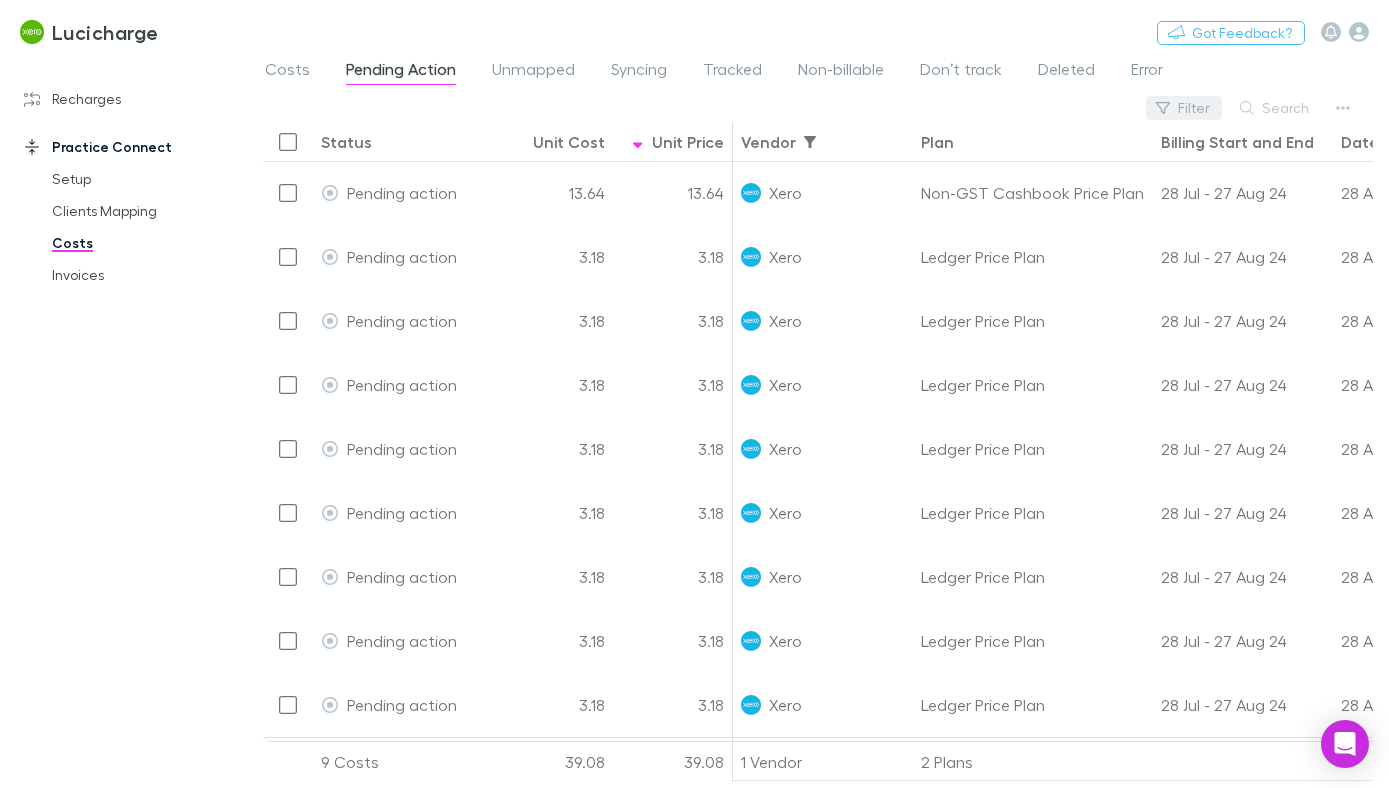 click on "Filter" at bounding box center [1184, 108] 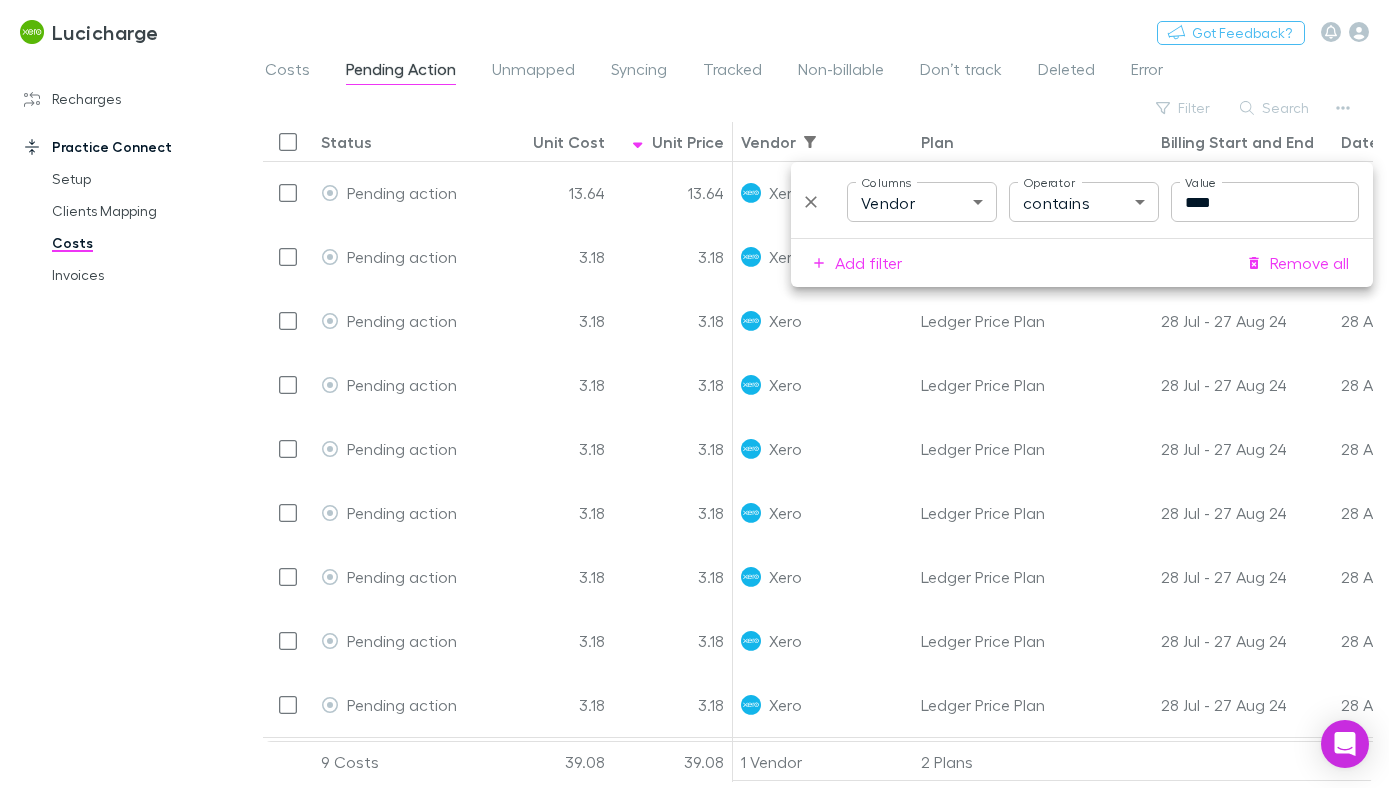 click 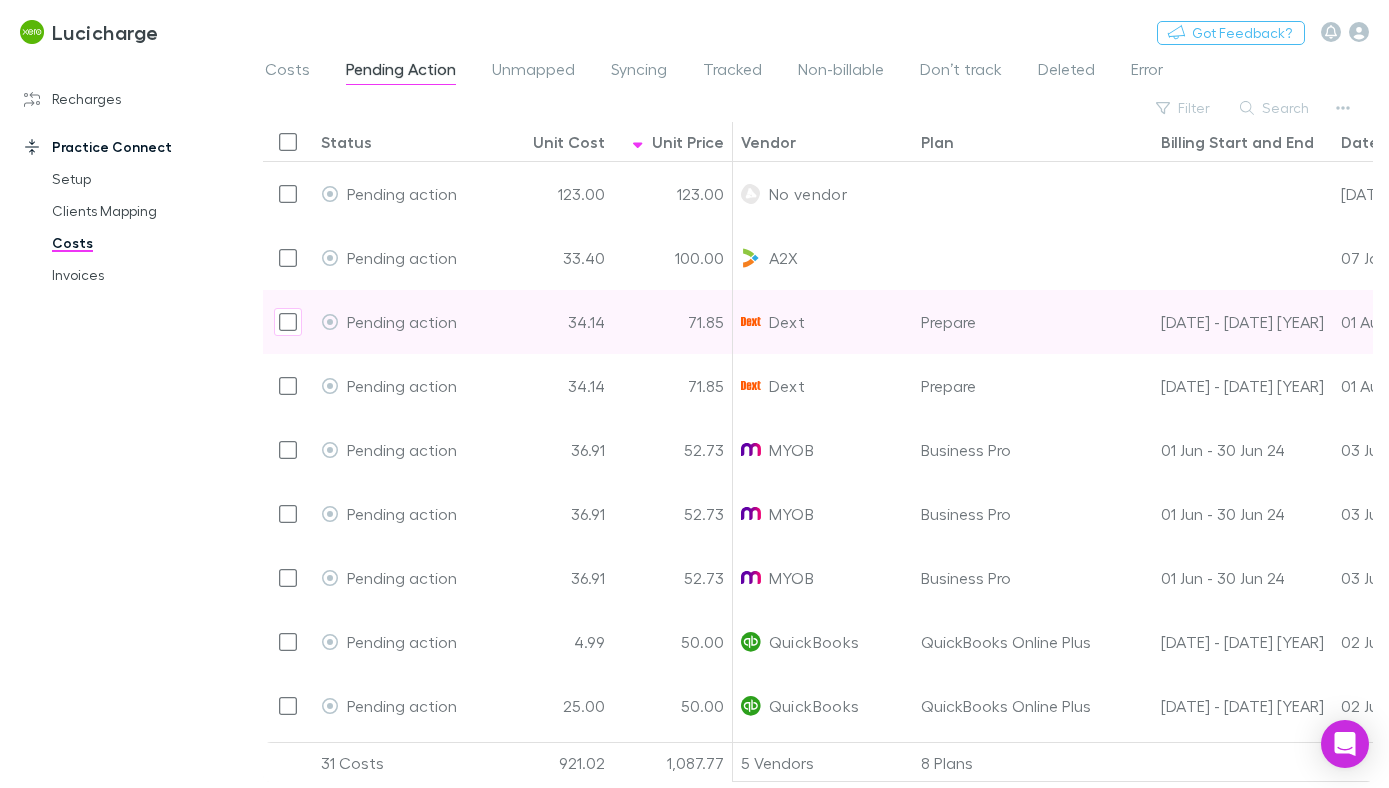 scroll, scrollTop: 45, scrollLeft: 0, axis: vertical 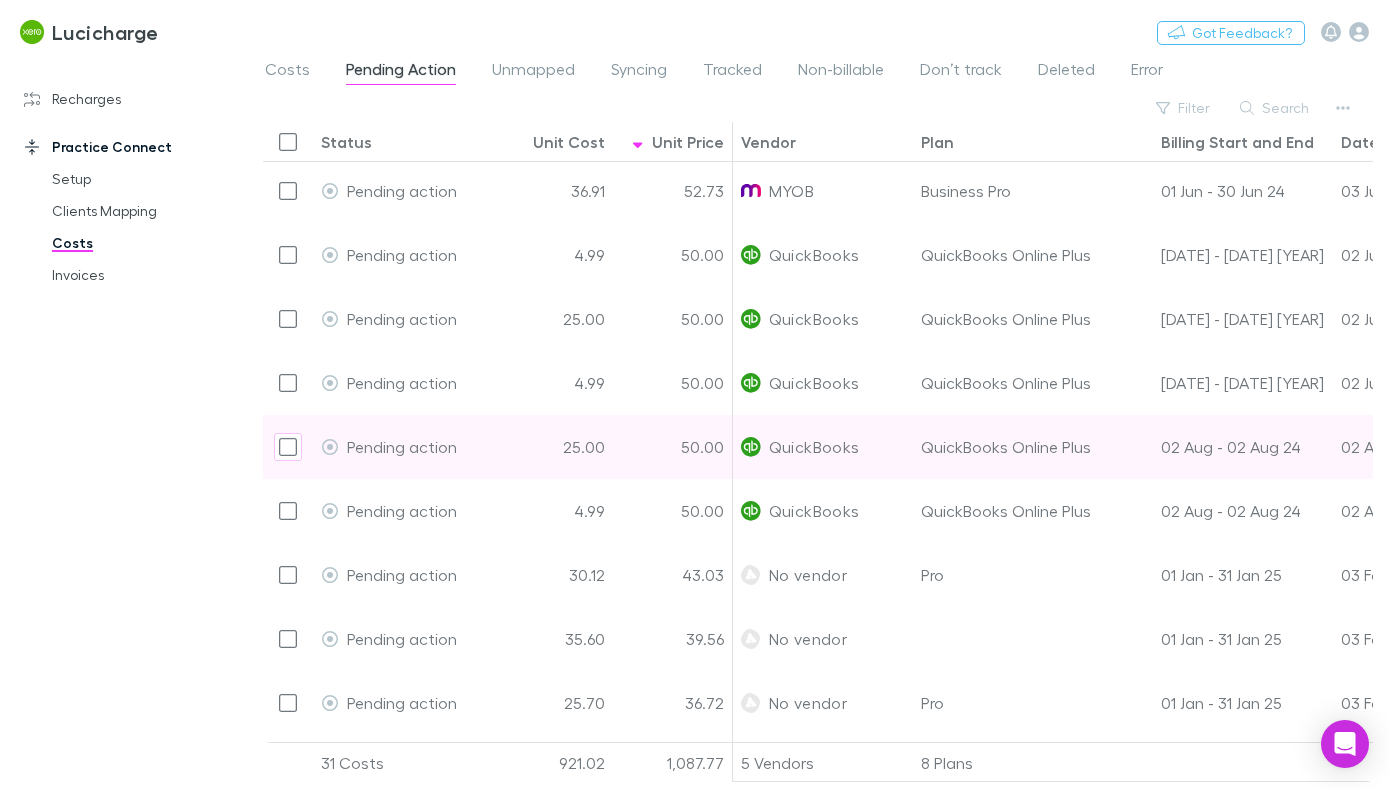 type 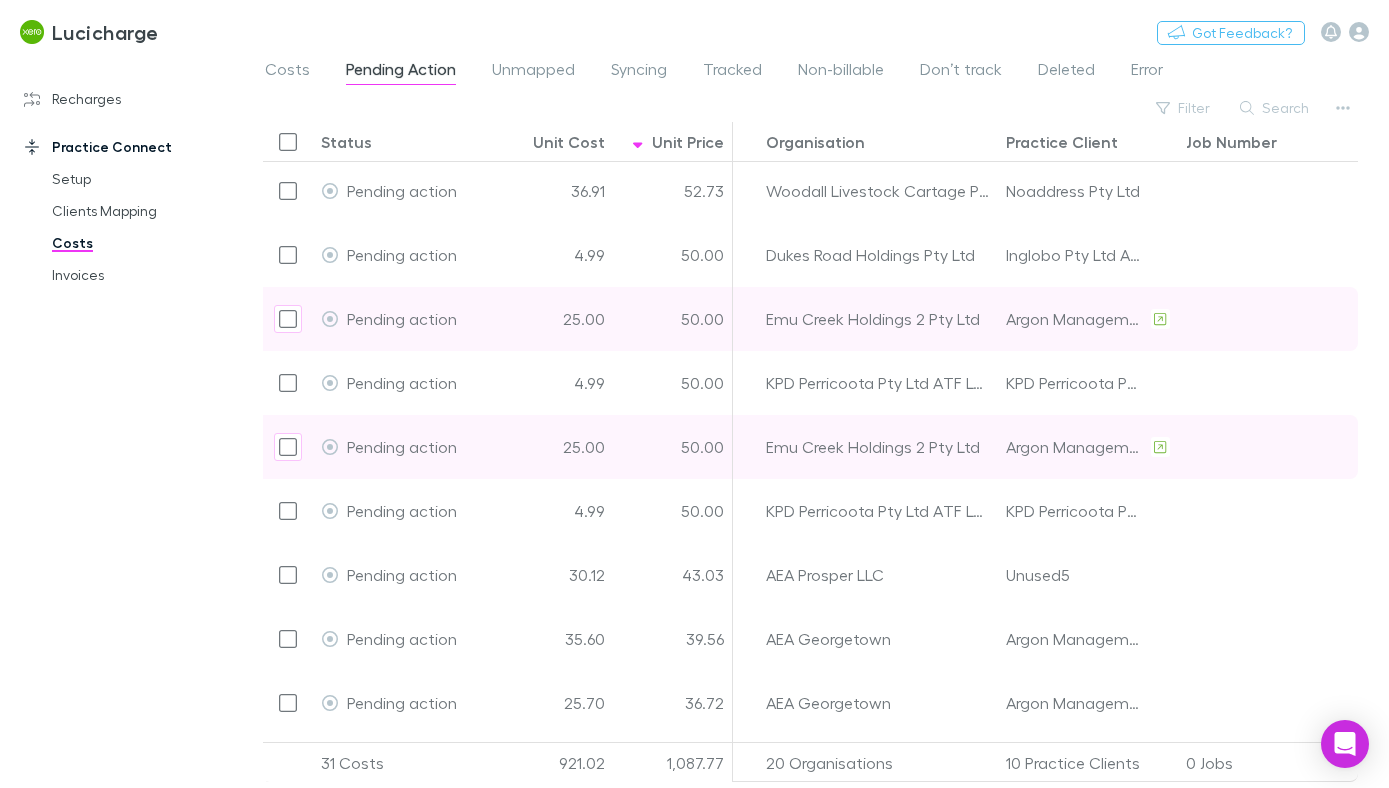 scroll, scrollTop: 412, scrollLeft: 725, axis: both 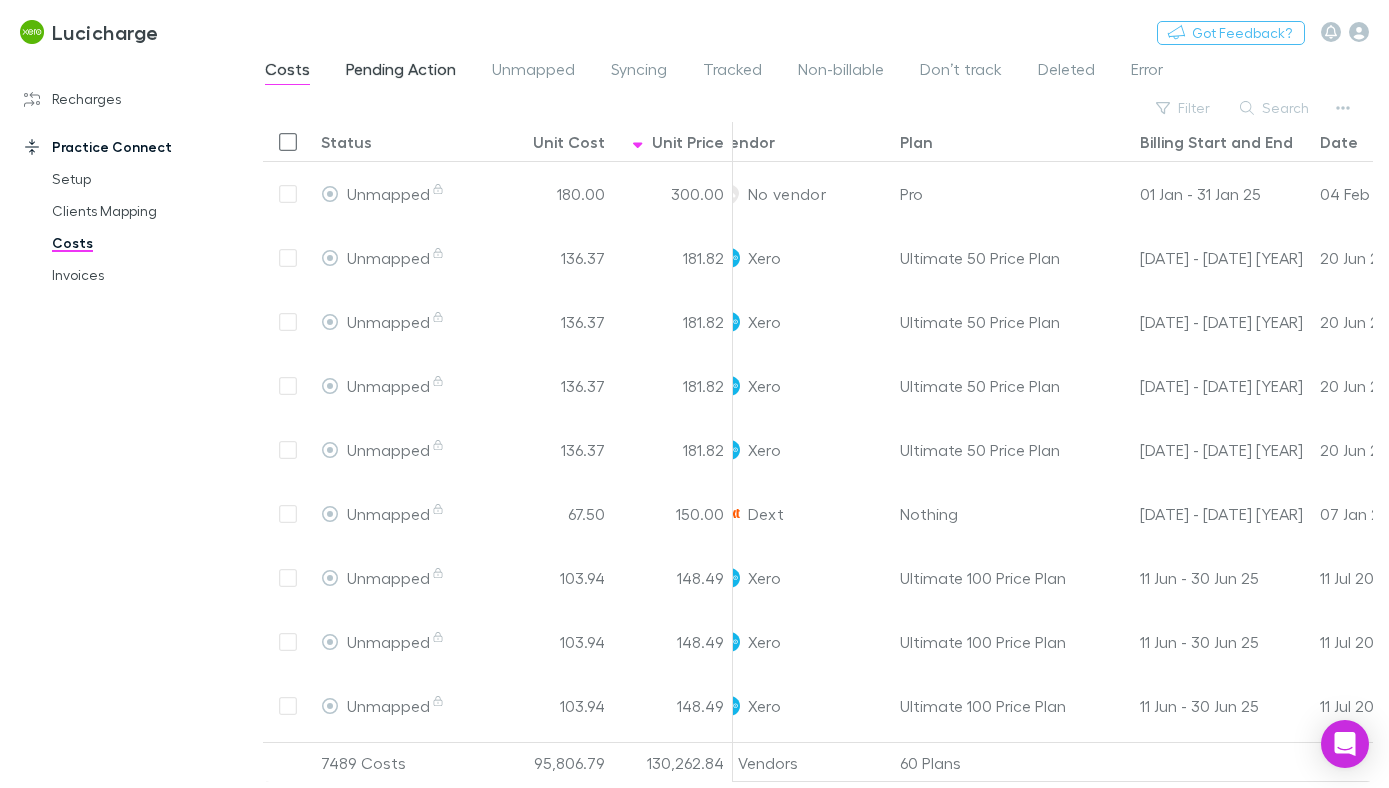 click on "Pending Action" at bounding box center [401, 72] 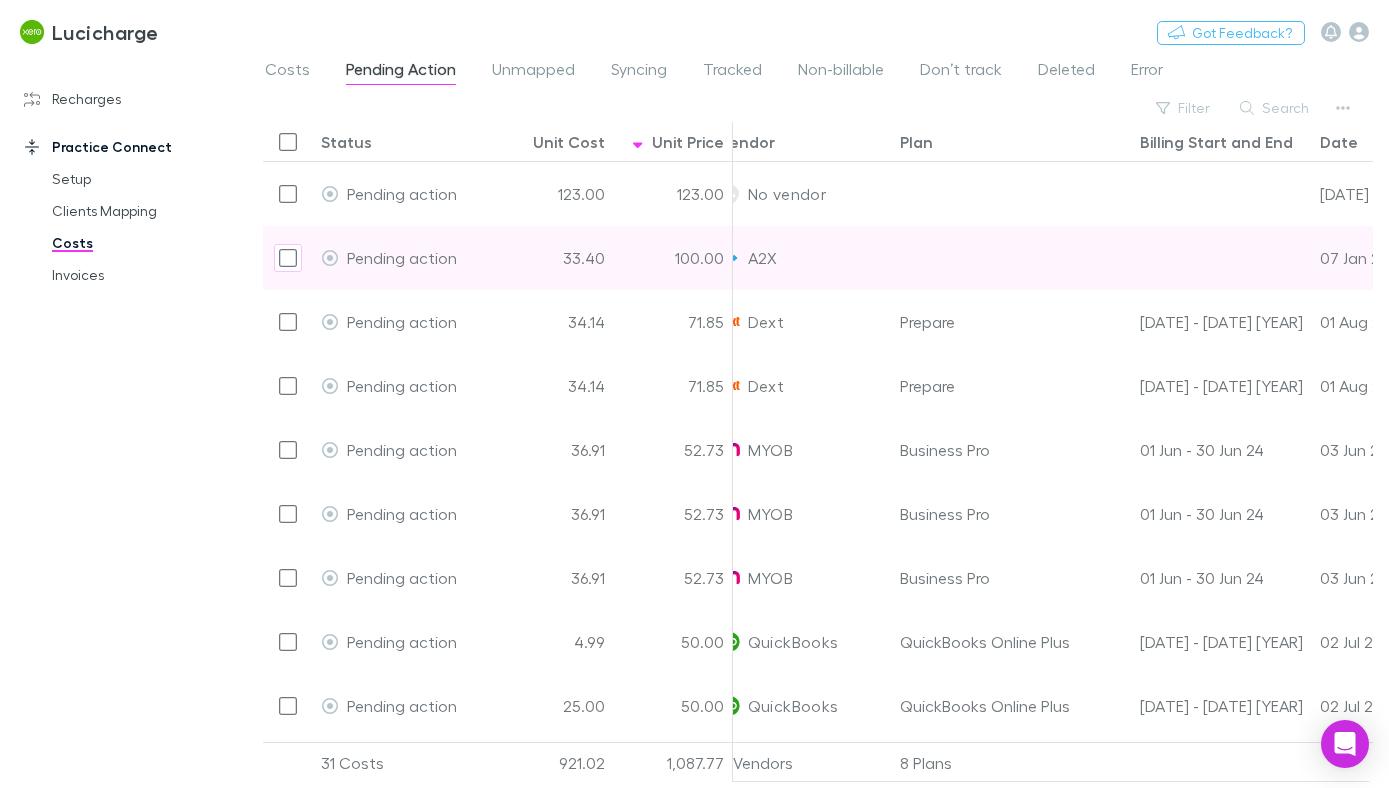 scroll, scrollTop: 48, scrollLeft: 21, axis: both 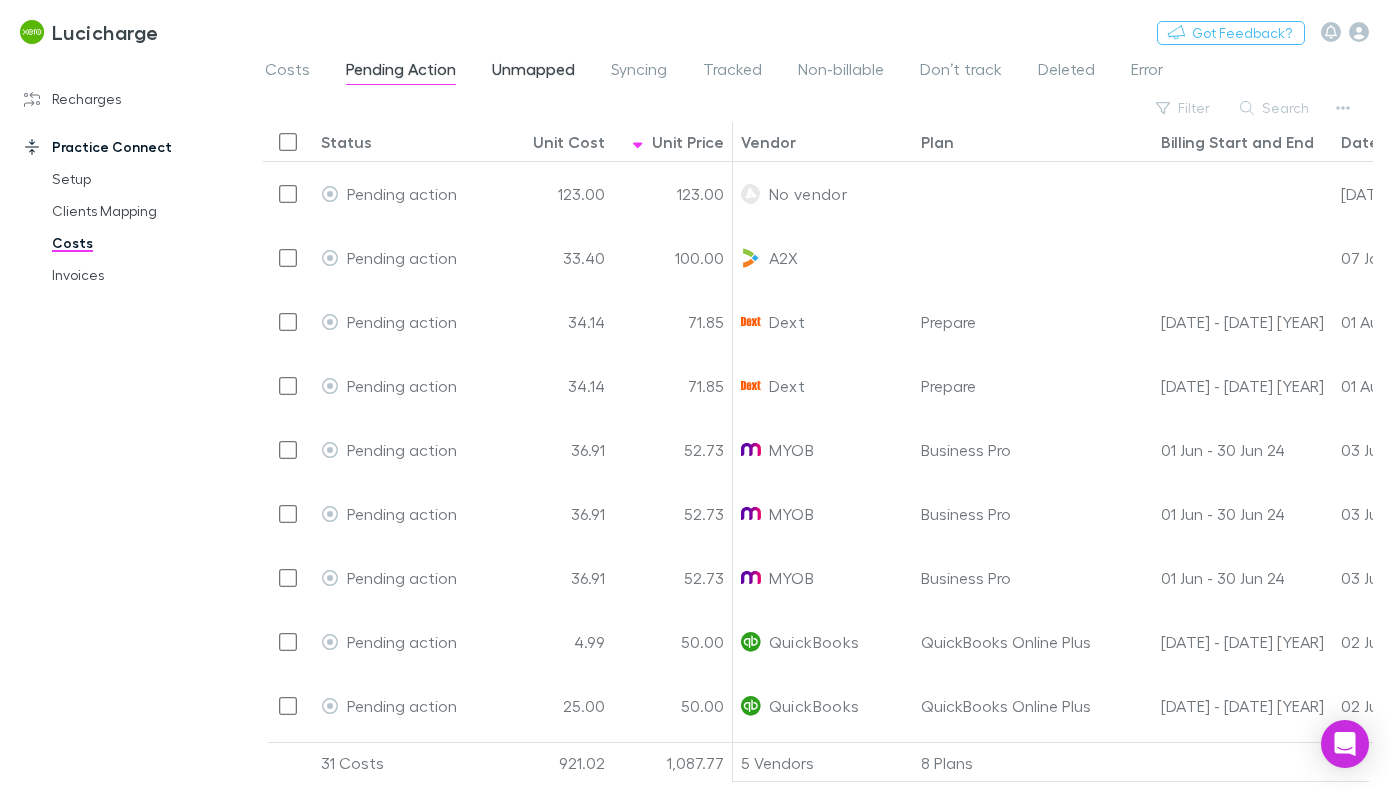 click on "Unmapped" at bounding box center [533, 72] 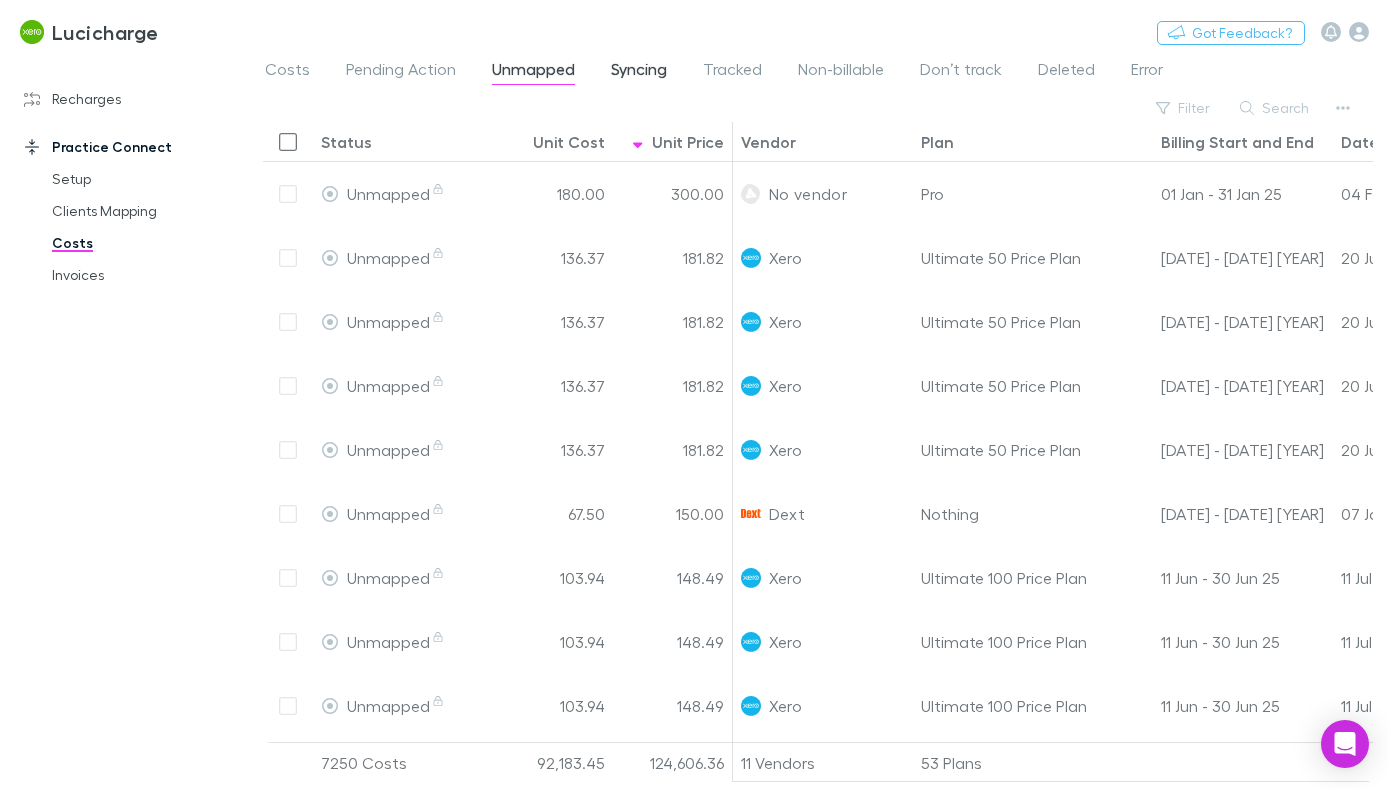 click on "Syncing" at bounding box center (639, 72) 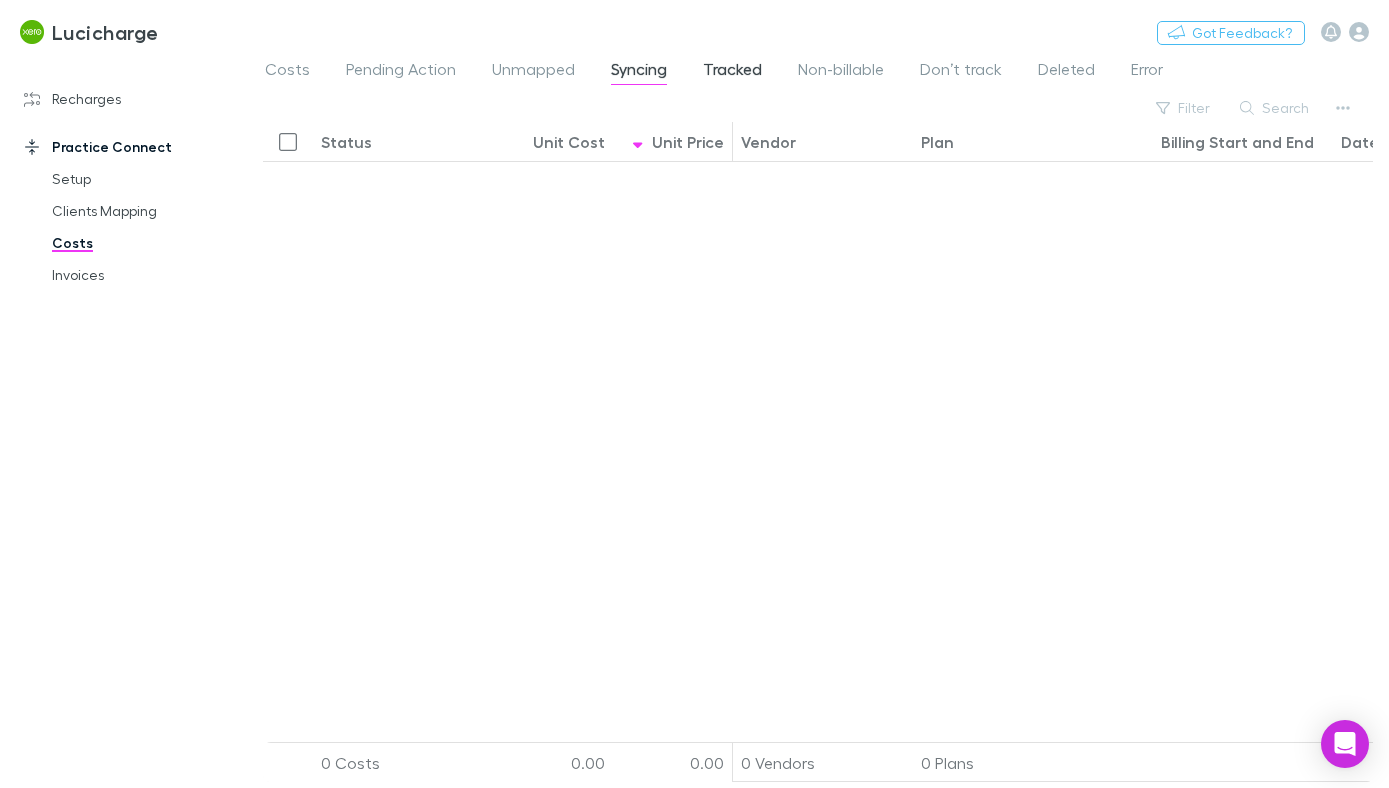 click on "Tracked" at bounding box center (732, 72) 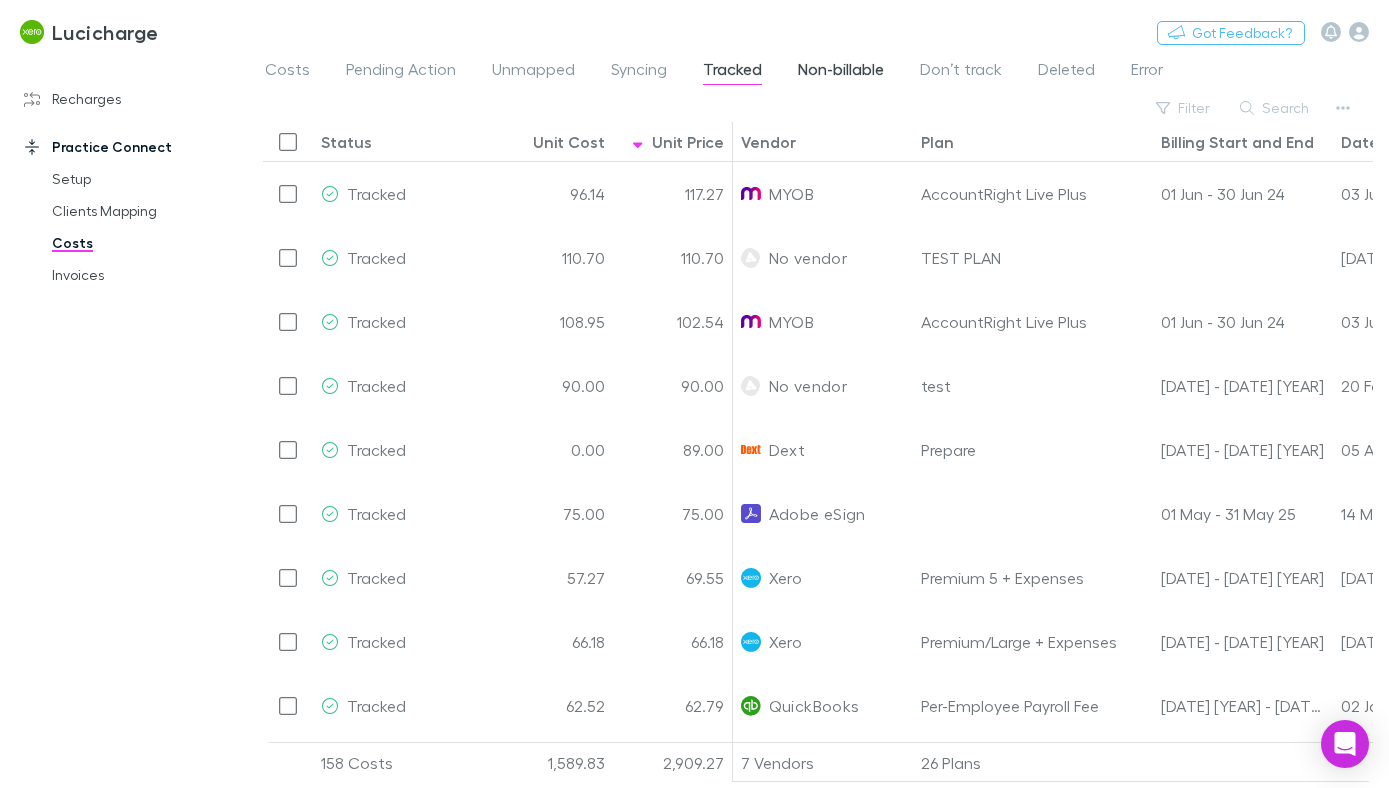 click on "Non-billable" at bounding box center (841, 72) 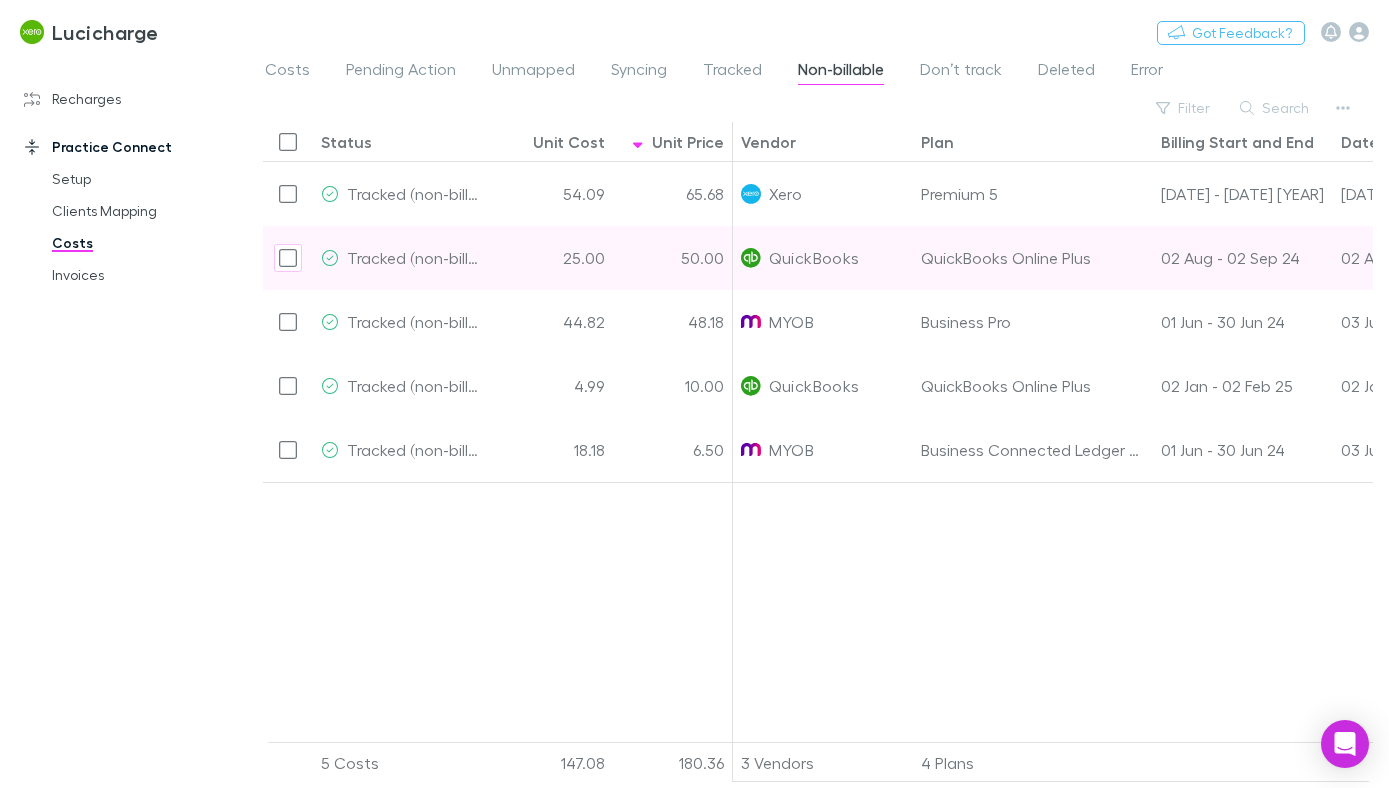 scroll, scrollTop: 0, scrollLeft: 54, axis: horizontal 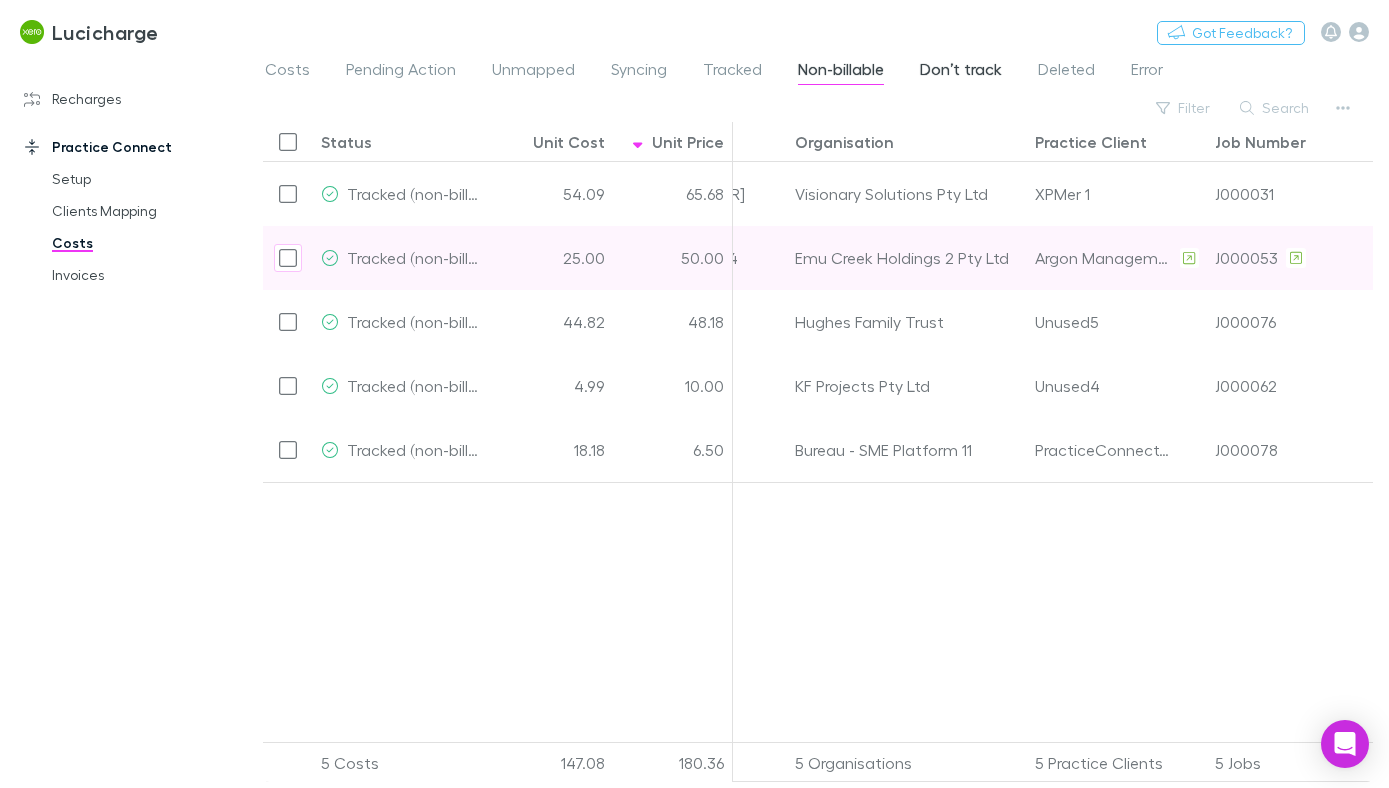 click on "Don’t track" at bounding box center (961, 72) 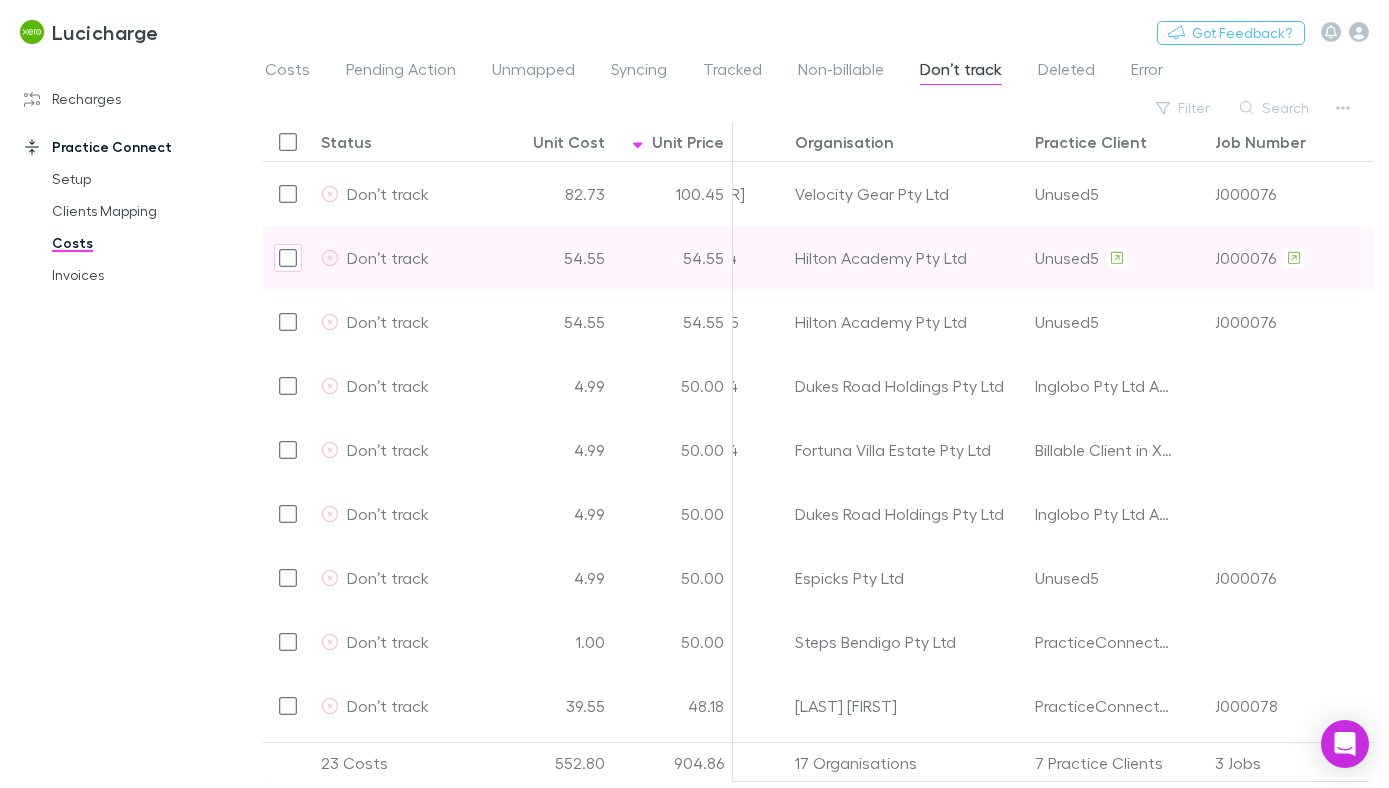scroll, scrollTop: 108, scrollLeft: 696, axis: both 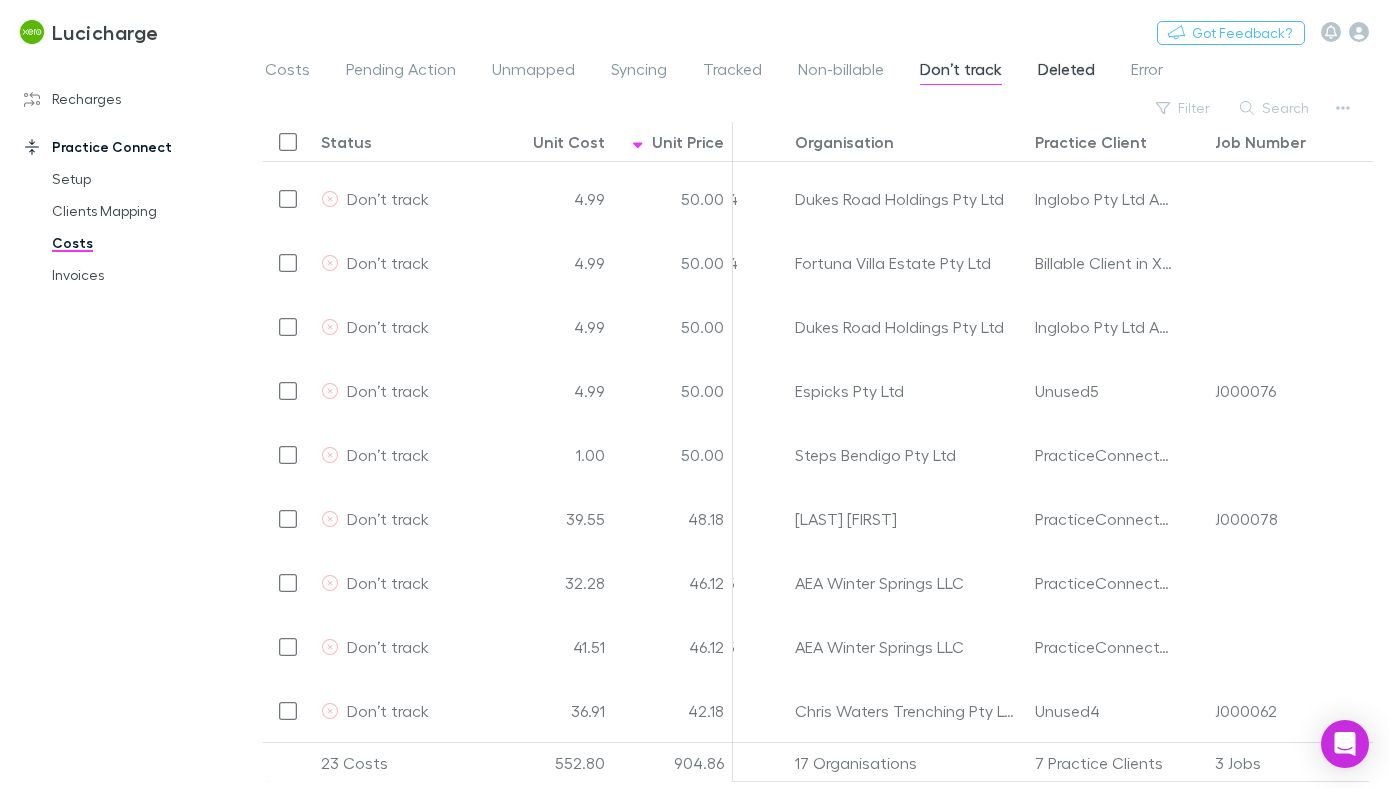 click on "Deleted" at bounding box center (1066, 72) 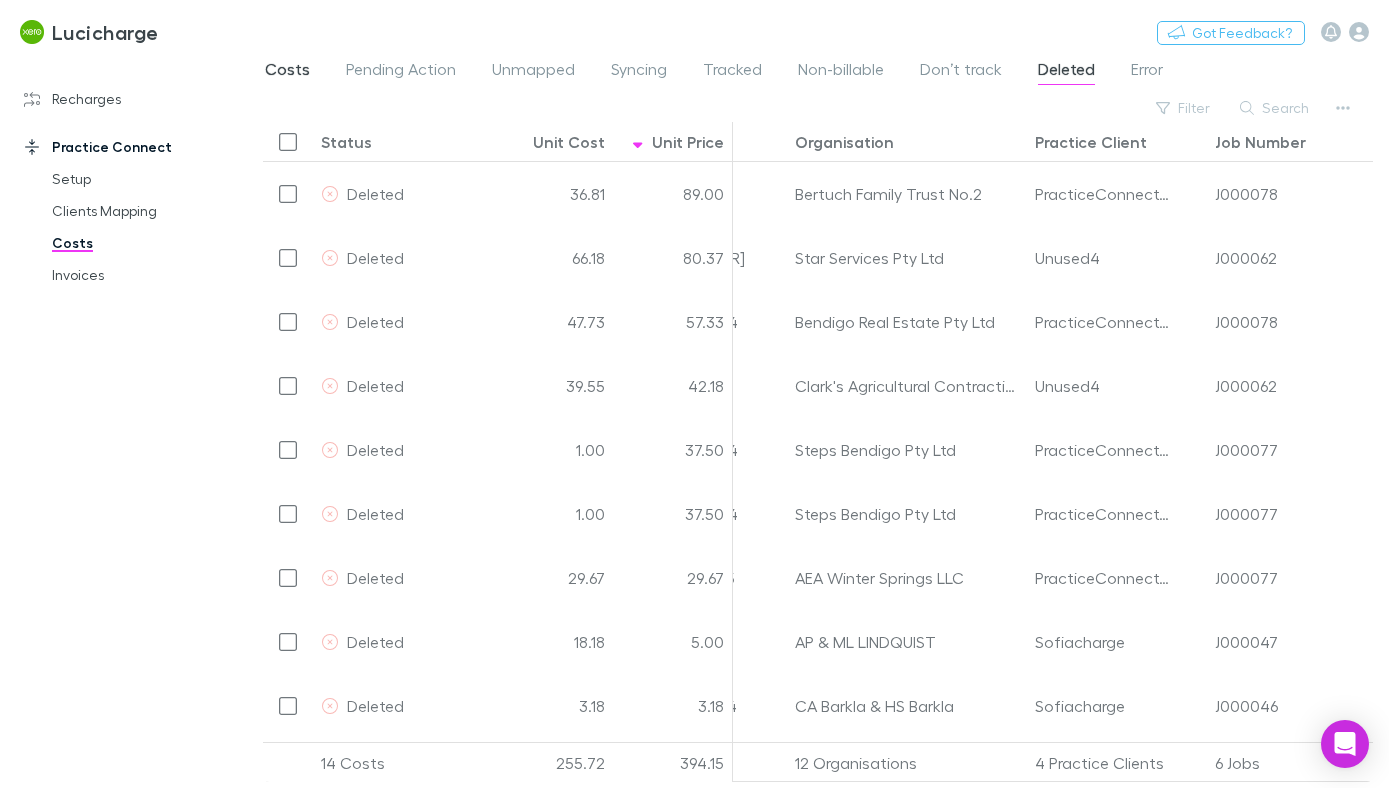 click on "Costs" at bounding box center (287, 72) 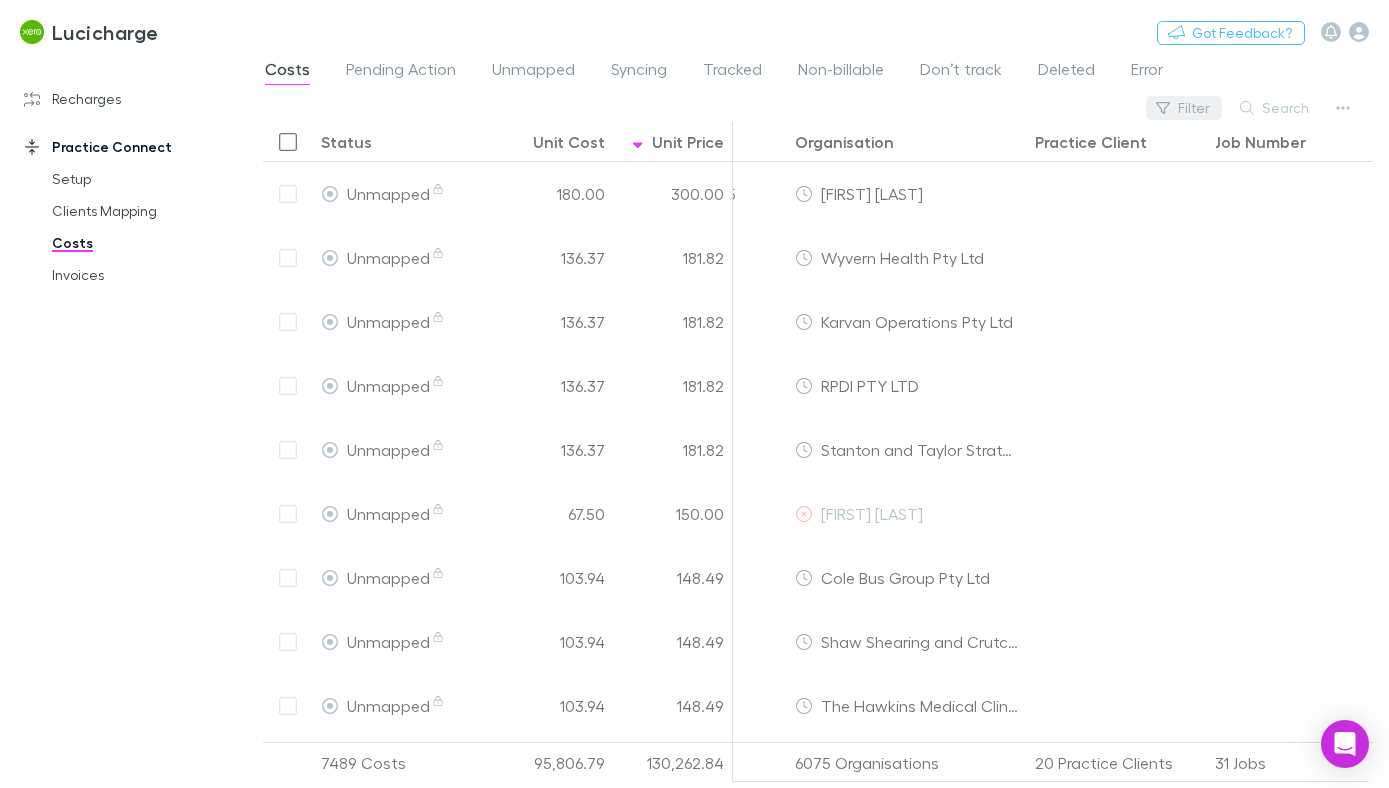 click on "Filter" at bounding box center (1184, 108) 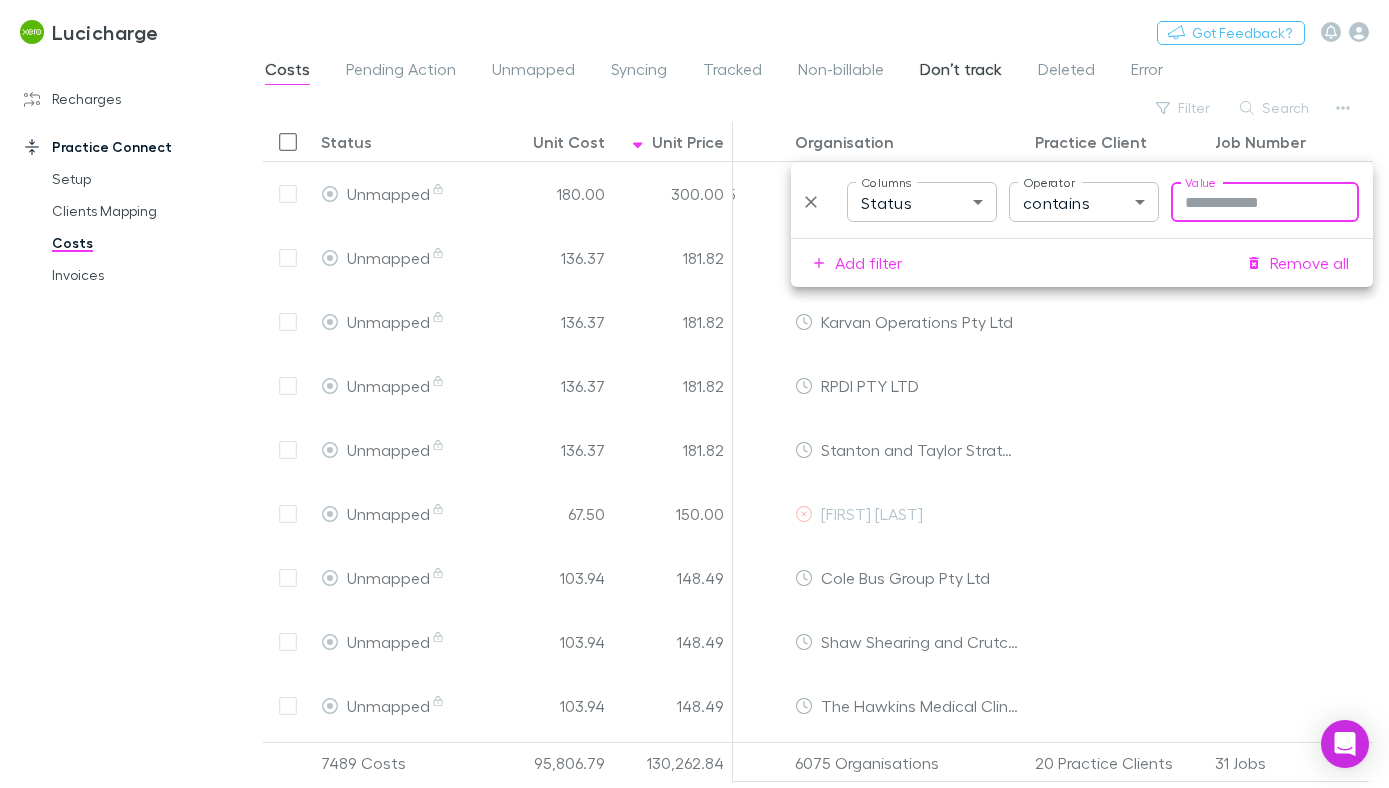 click on "Don’t track" at bounding box center [961, 72] 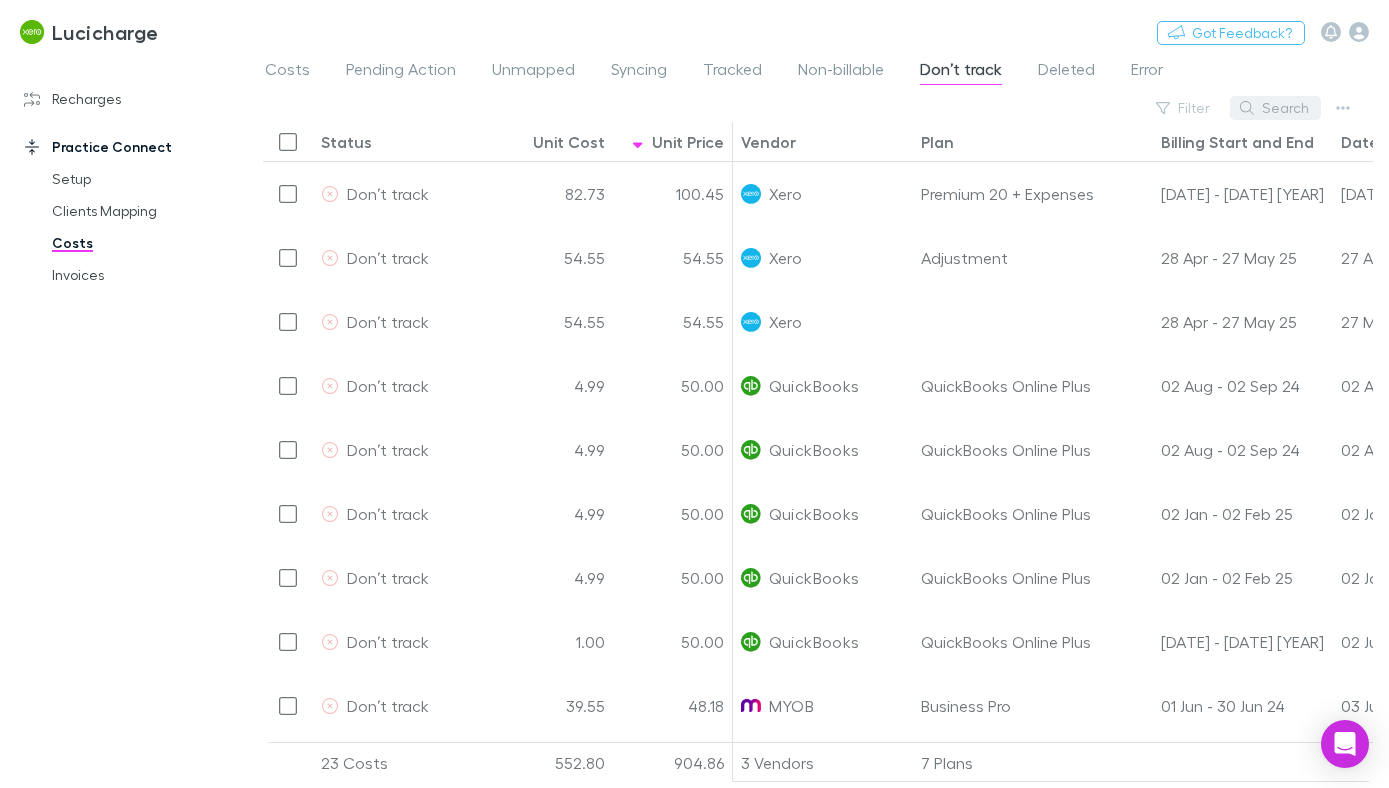 click on "Search" at bounding box center [1275, 108] 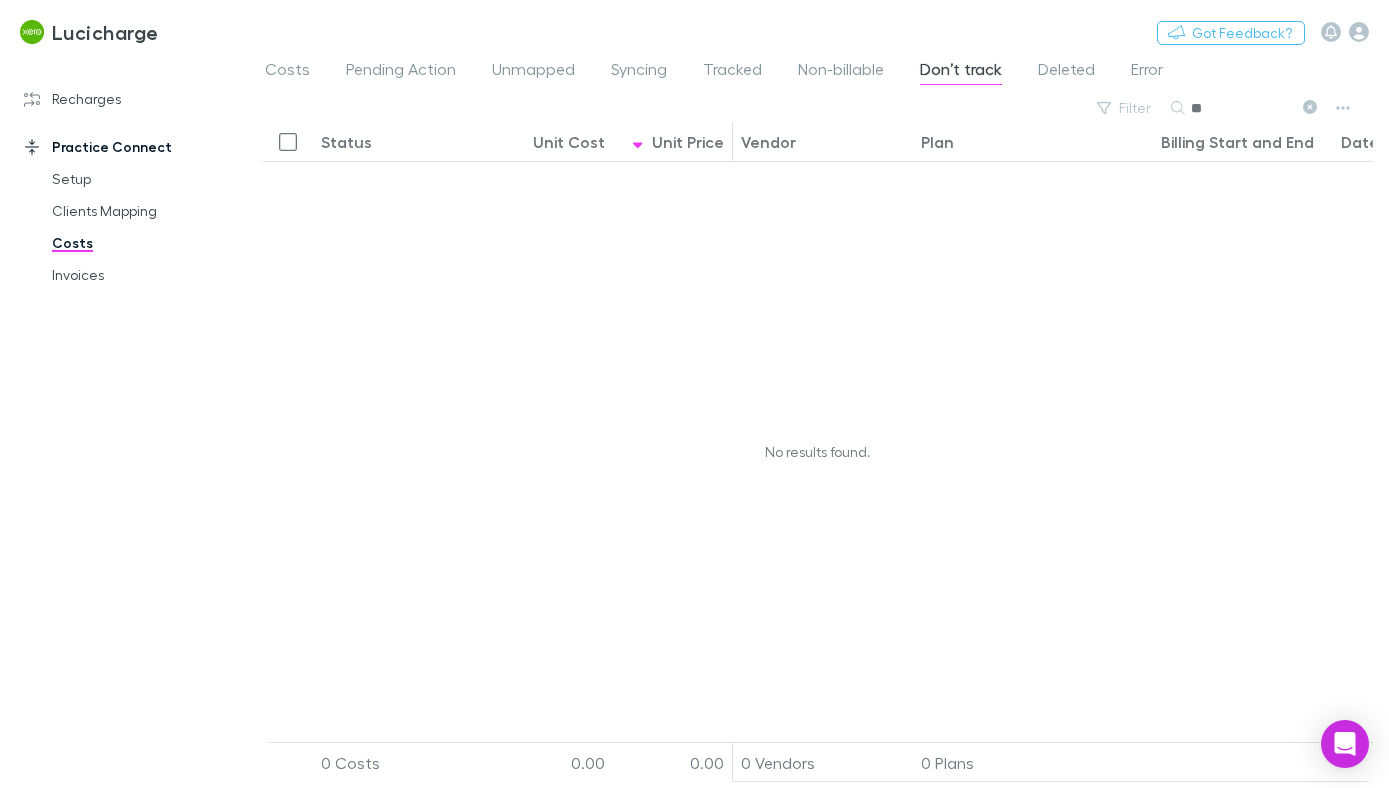 type on "*" 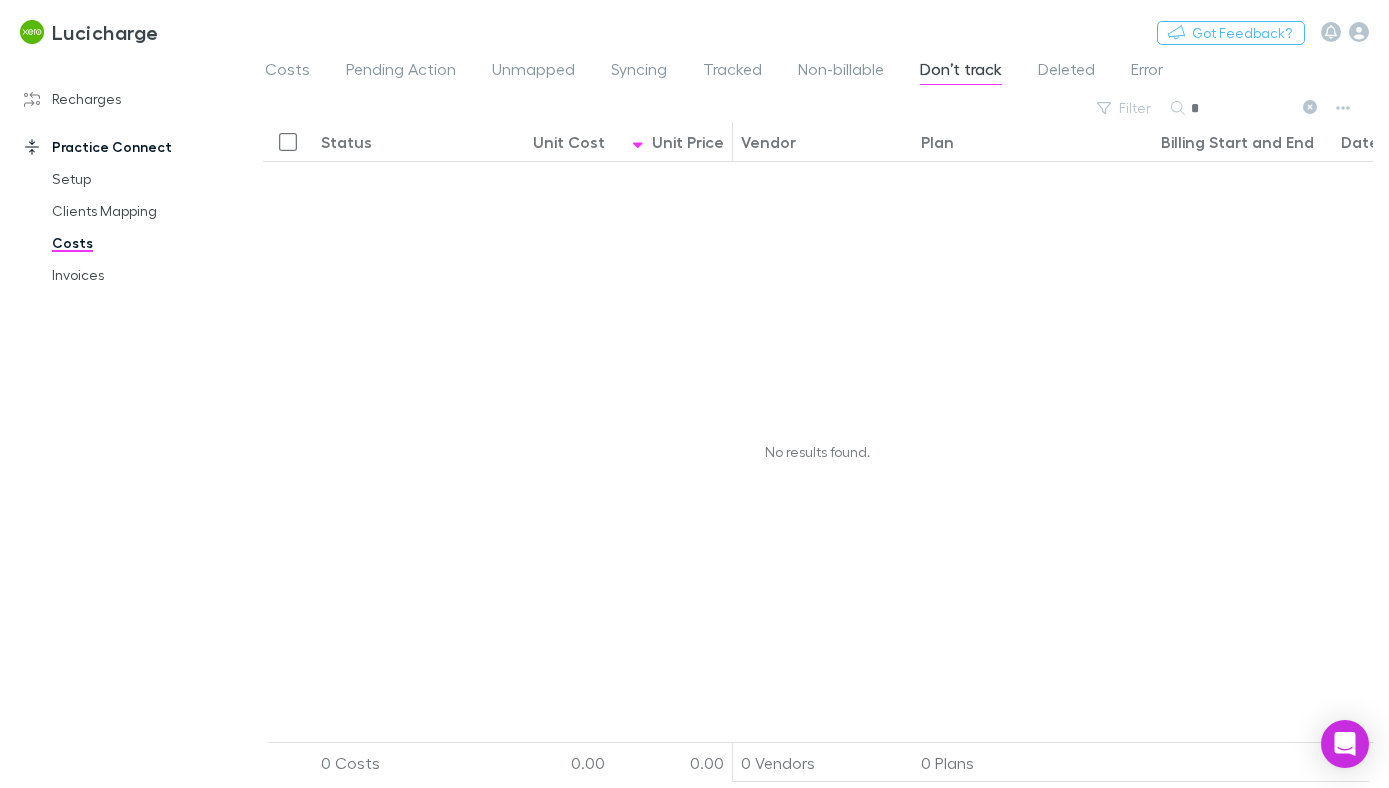 type 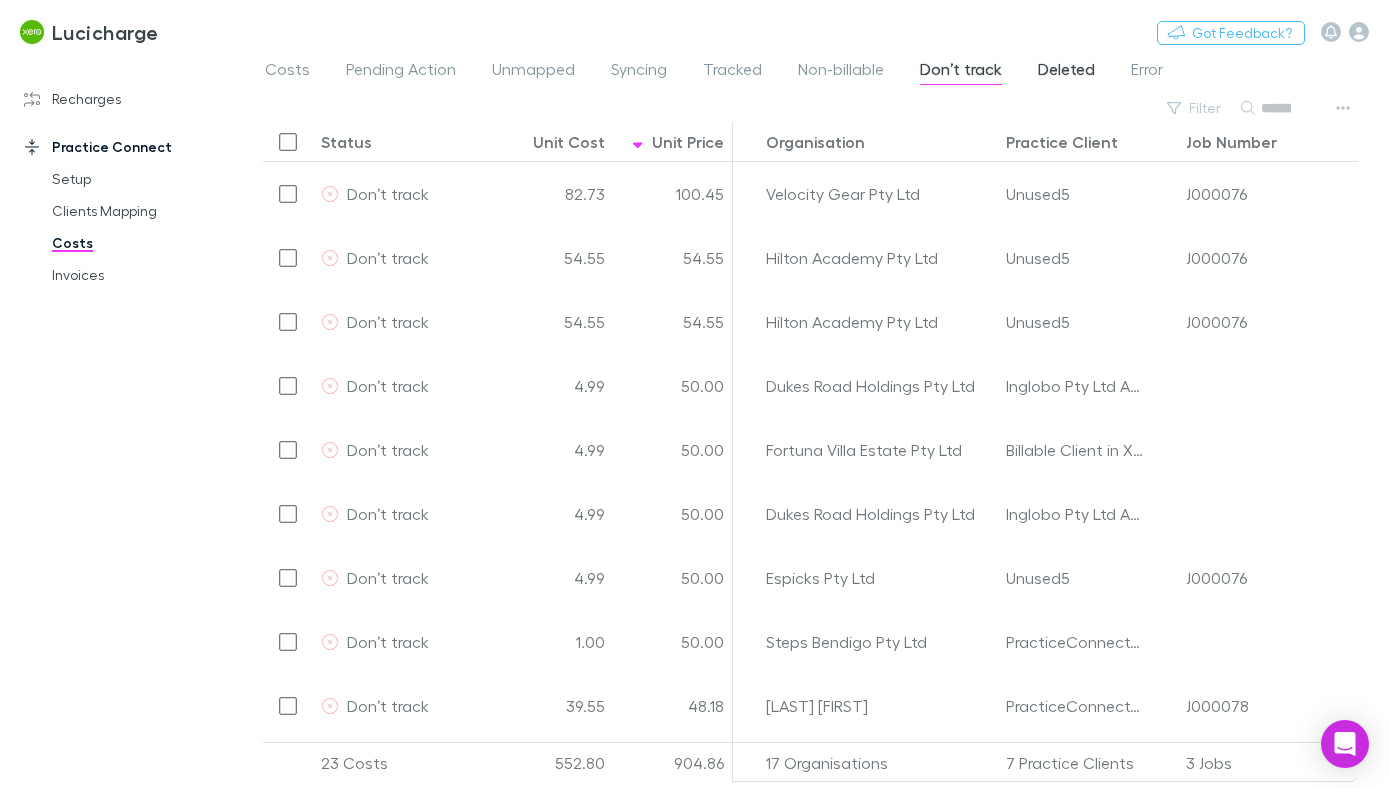 click on "Deleted" at bounding box center [1066, 72] 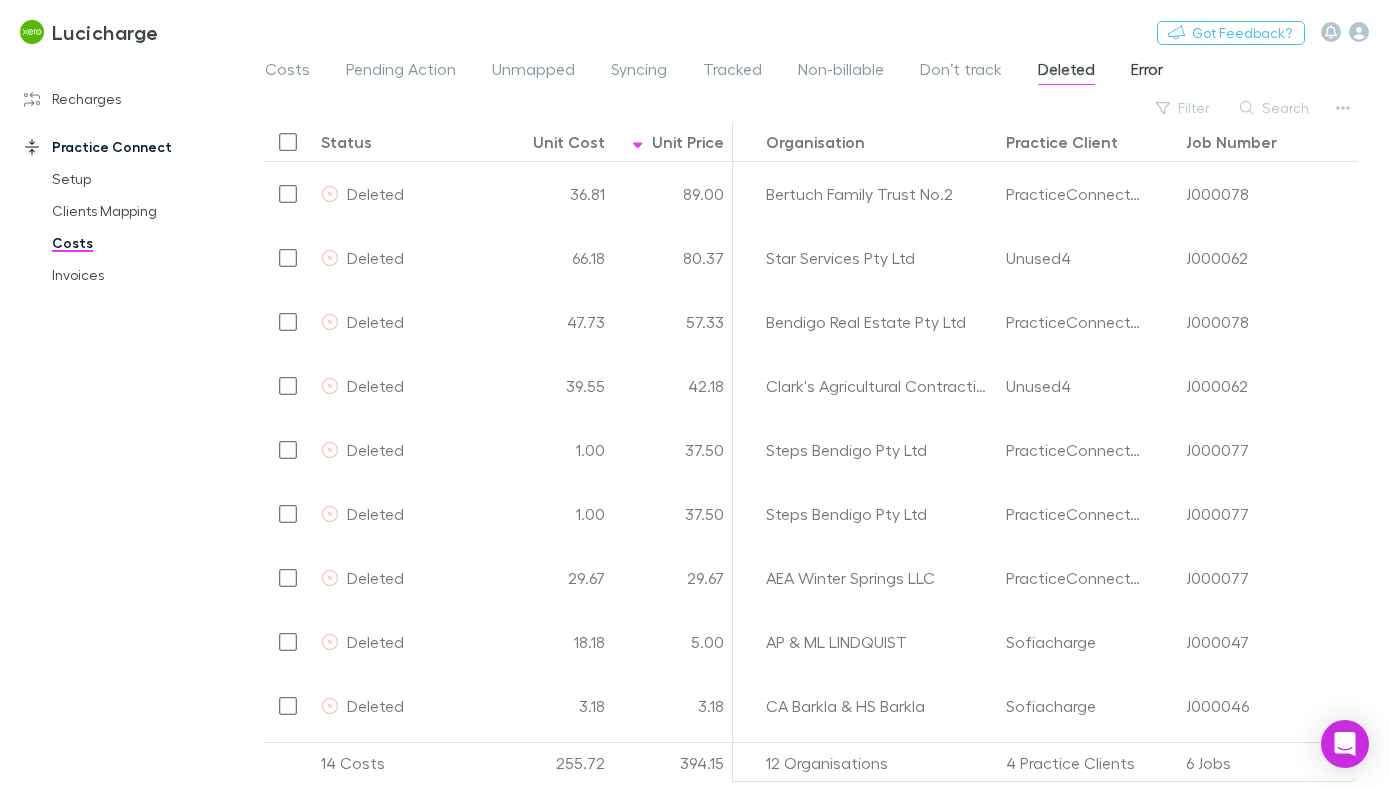 click on "Error" at bounding box center (1147, 72) 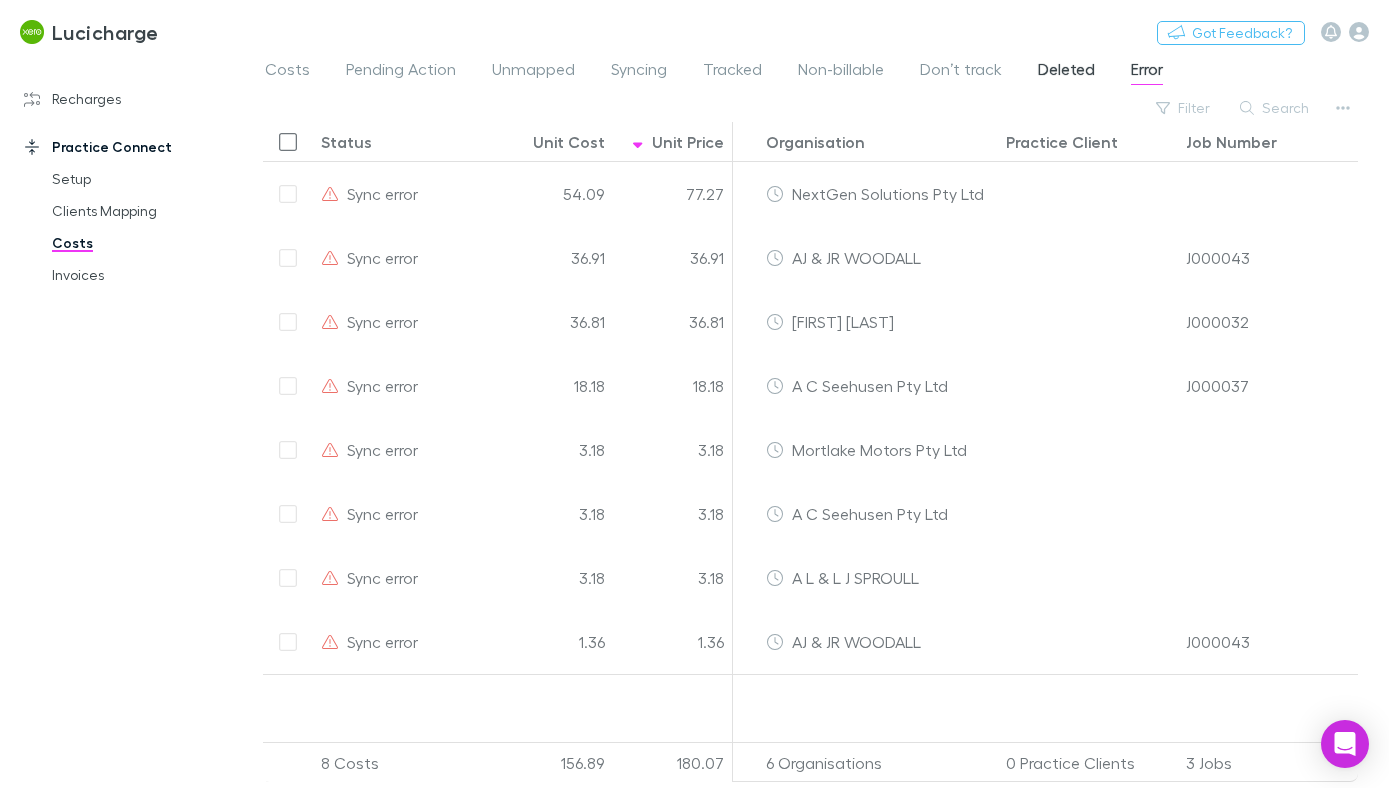 click on "Deleted" at bounding box center [1066, 72] 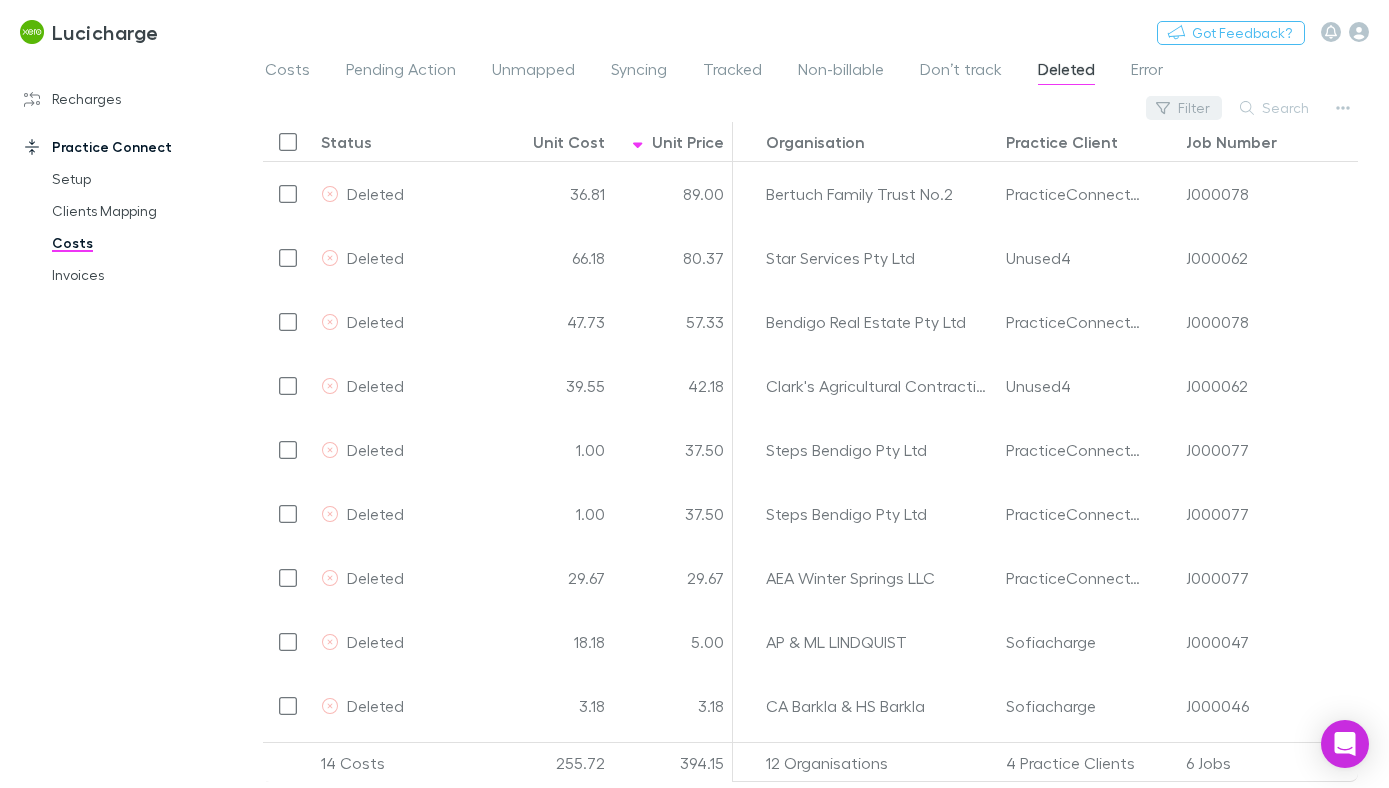 click on "Filter" at bounding box center (1184, 108) 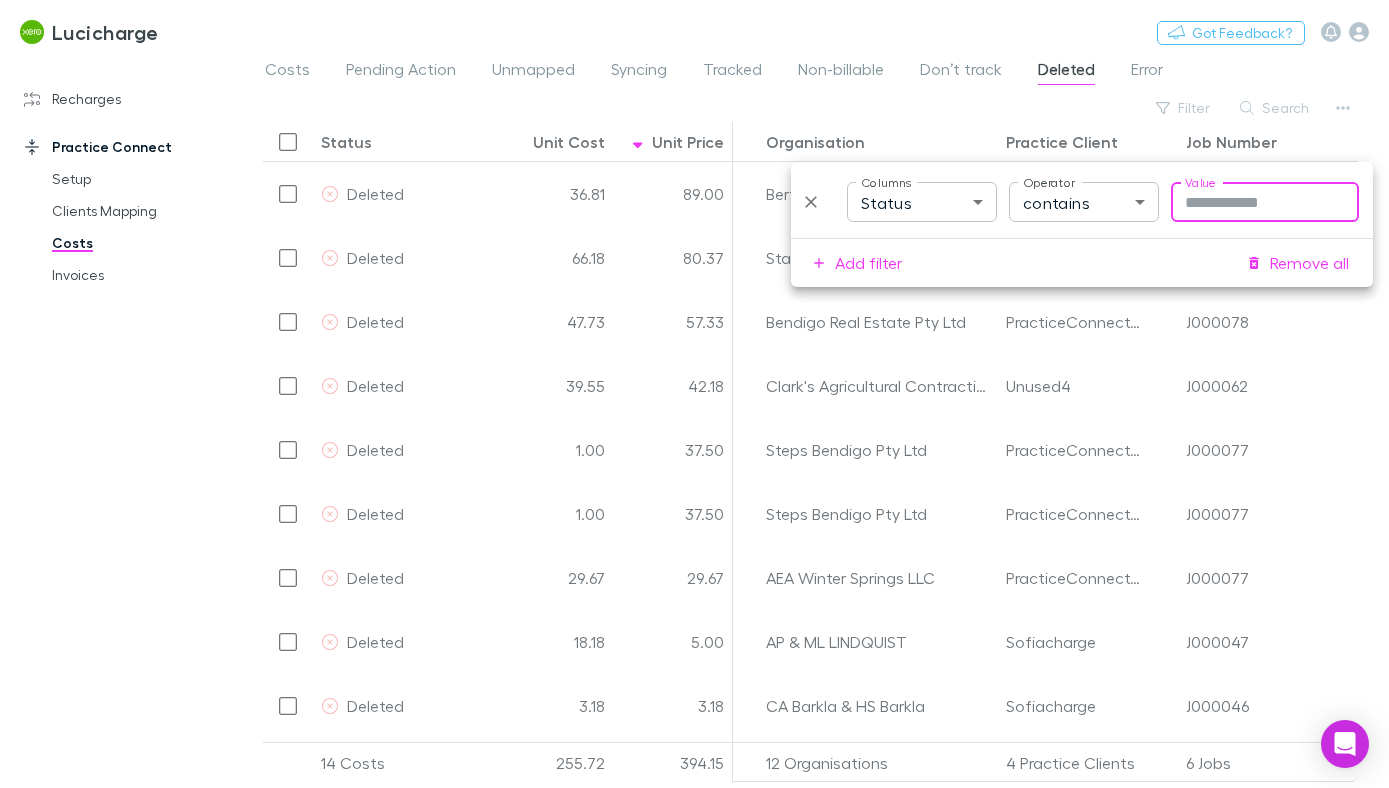 click on "Lucicharge Switch company Nothing Got Feedback? Recharges Setup Vendors Migration Imports Charges Mapping Connections Billing Invoices Agreements Practice Connect Setup Clients Mapping Costs Invoices Costs Pending Action Unmapped Syncing Tracked Non-billable Don’t track Deleted Error Filter Search Status Unit Cost Unit Price Billing Start and End Date Organisation Practice Client Job Number Deleted 36.81 89.00 [DATE] - [DATE] [YEAR] 01 Aug [YEAR] Bertuch Family Trust No.2 PracticeConnector2 J000078 Deleted 66.18 80.37 [DATE] - [DATE] [YEAR] 08 Jun [YEAR] Star Services Pty Ltd Unused4 J000062 Deleted 47.73 57.33 [DATE] - [DATE] [YEAR] 02 Aug [YEAR] Bendigo Real Estate Pty Ltd PracticeConnector2 J000078 Deleted 39.55 42.18 [DATE] - [DATE] [YEAR] 03 Jun [YEAR] Clark's Agricultural Contracting Pty Ltd Unused4 J000062 Deleted 1.00 37.50 [DATE] - [DATE] [YEAR] 02 Aug [YEAR] Steps Bendigo Pty Ltd PracticeConnector2 J000077 Deleted 1.00 37.50 [DATE] - [DATE] [YEAR] 02 Aug [YEAR] Steps Bendigo Pty Ltd PracticeConnector2 J000077 Deleted 29.67 29.67" at bounding box center (694, 394) 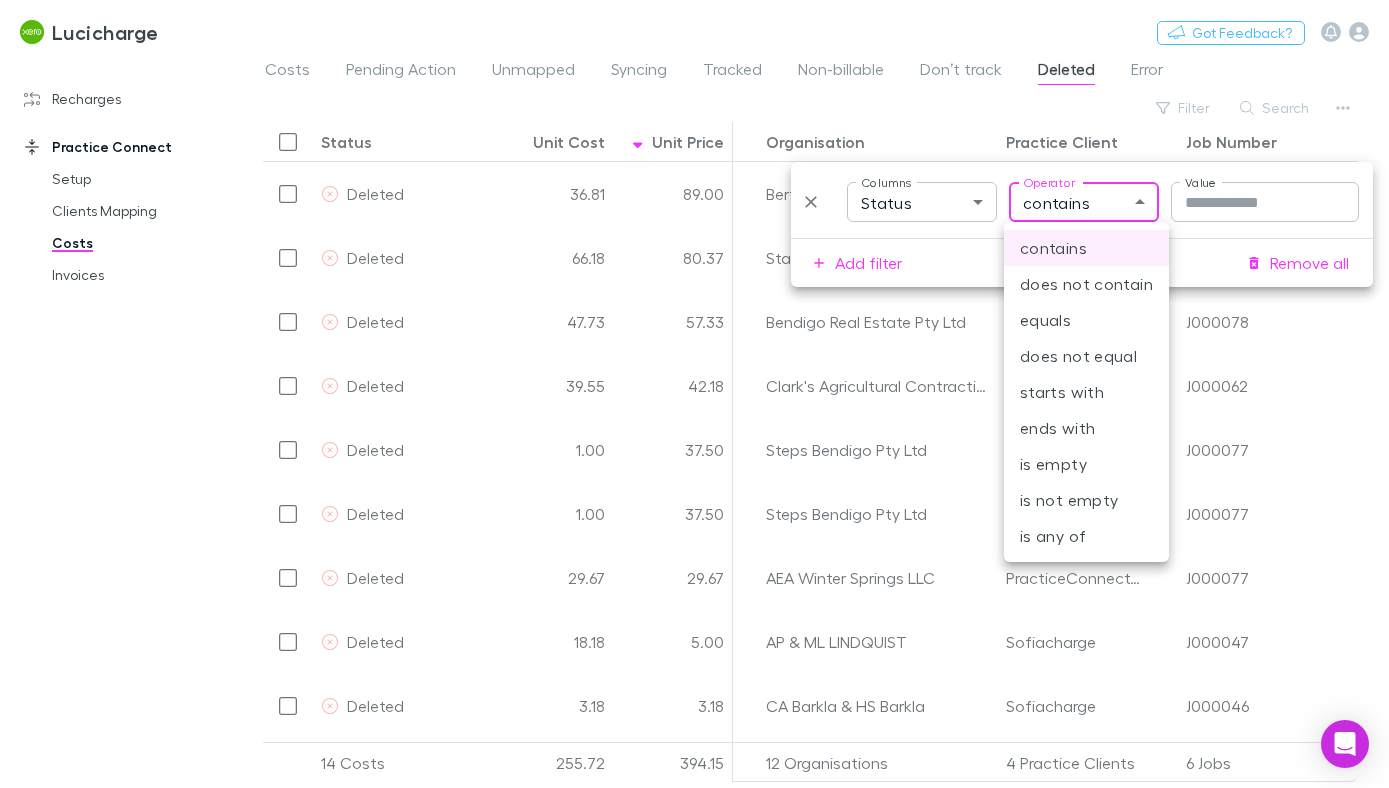 click at bounding box center [694, 394] 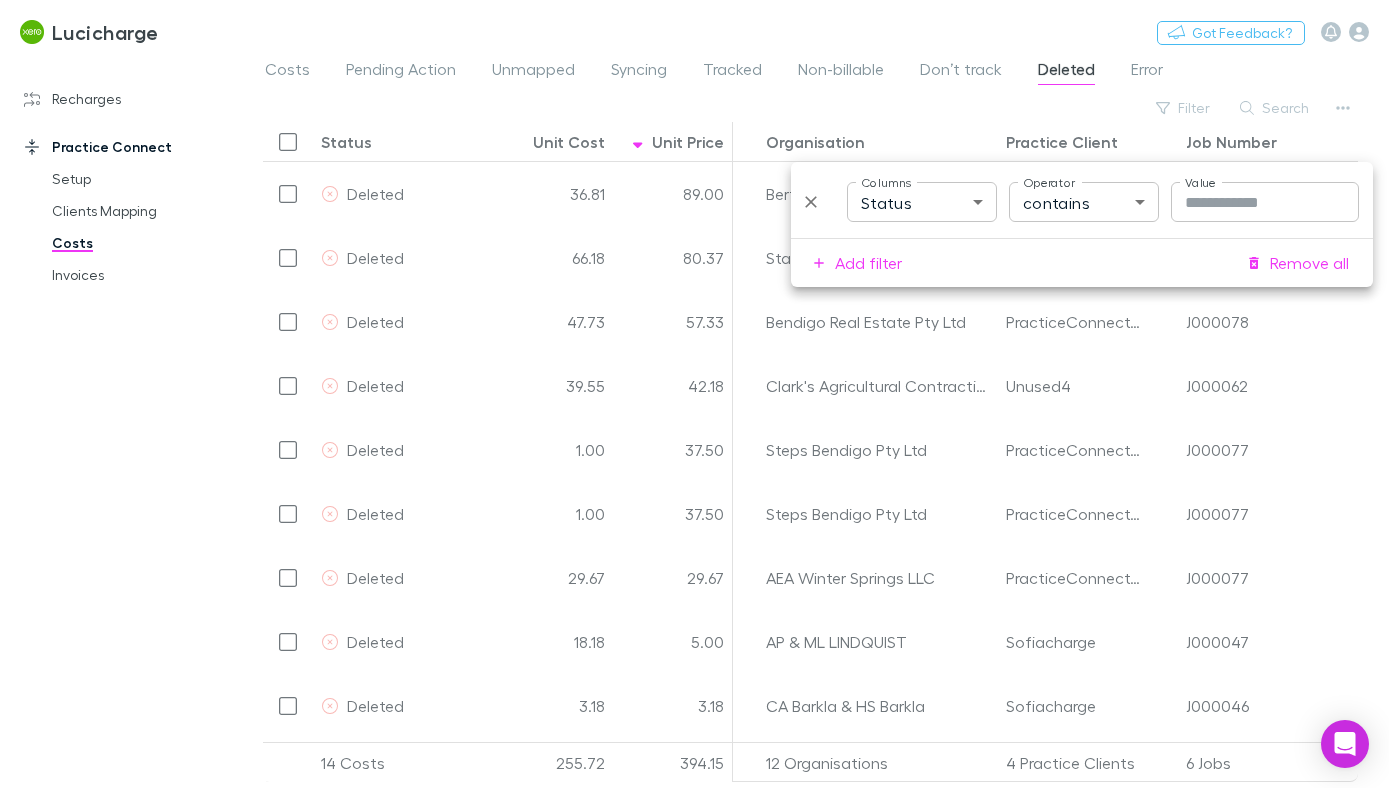 click on "Filter Search" at bounding box center [818, 108] 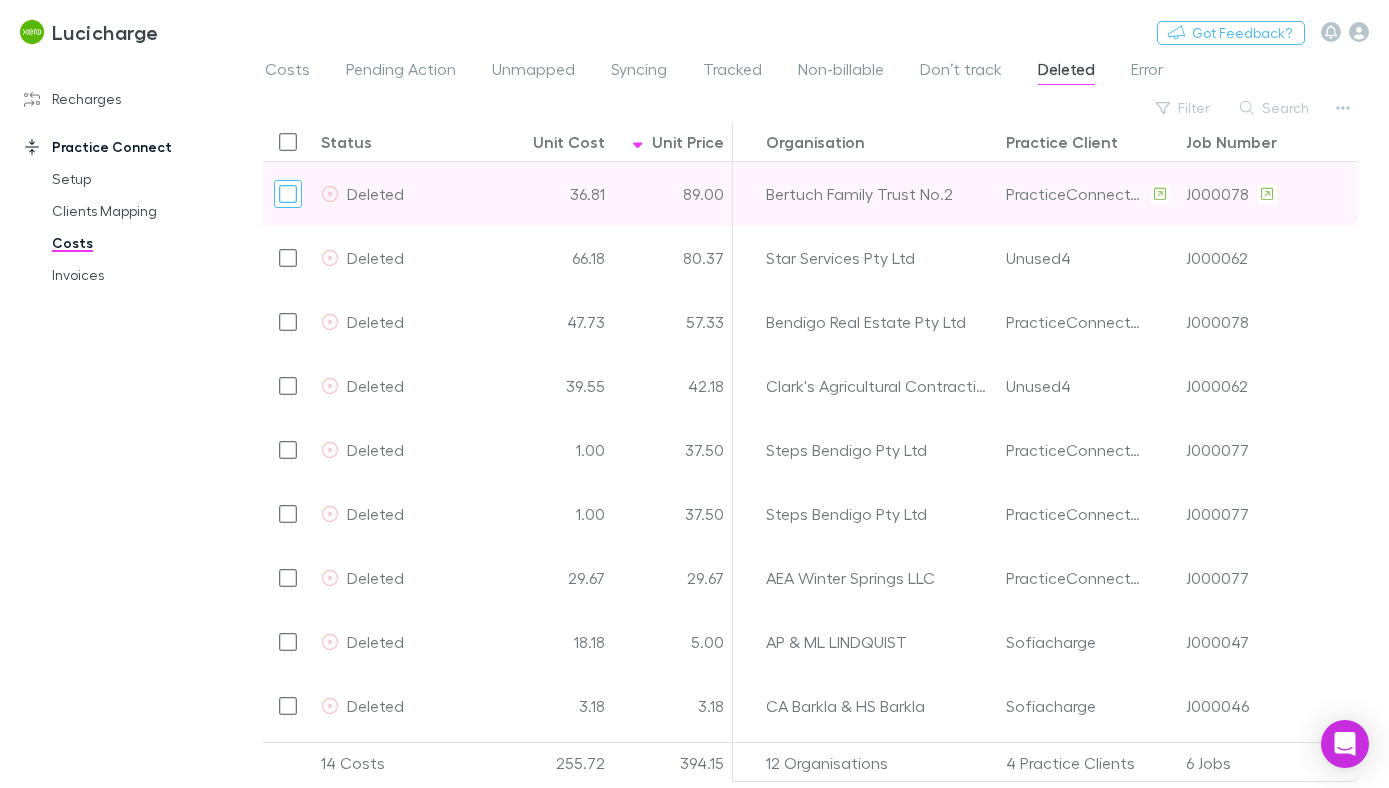 click at bounding box center (288, 194) 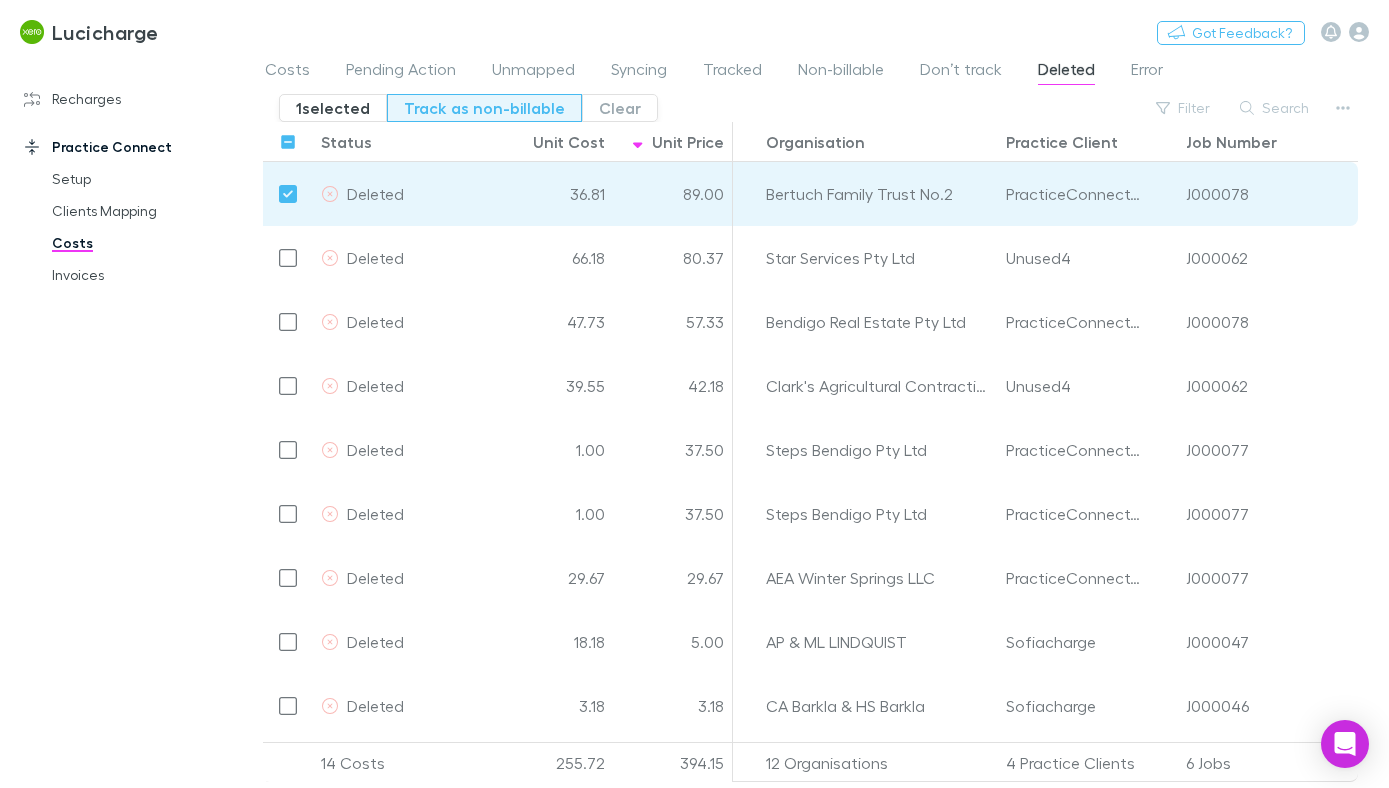 click on "Track as non-billable" at bounding box center [484, 108] 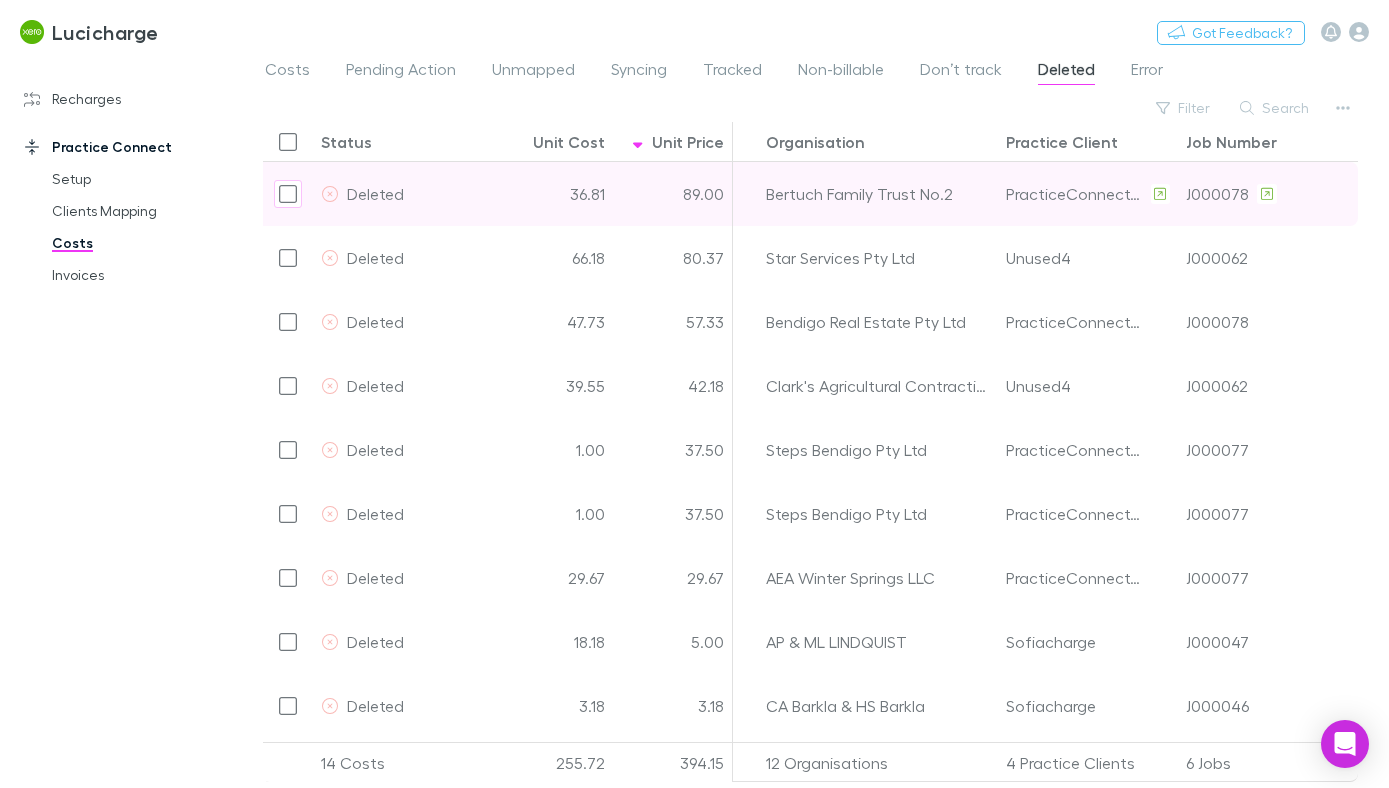 scroll, scrollTop: 0, scrollLeft: 506, axis: horizontal 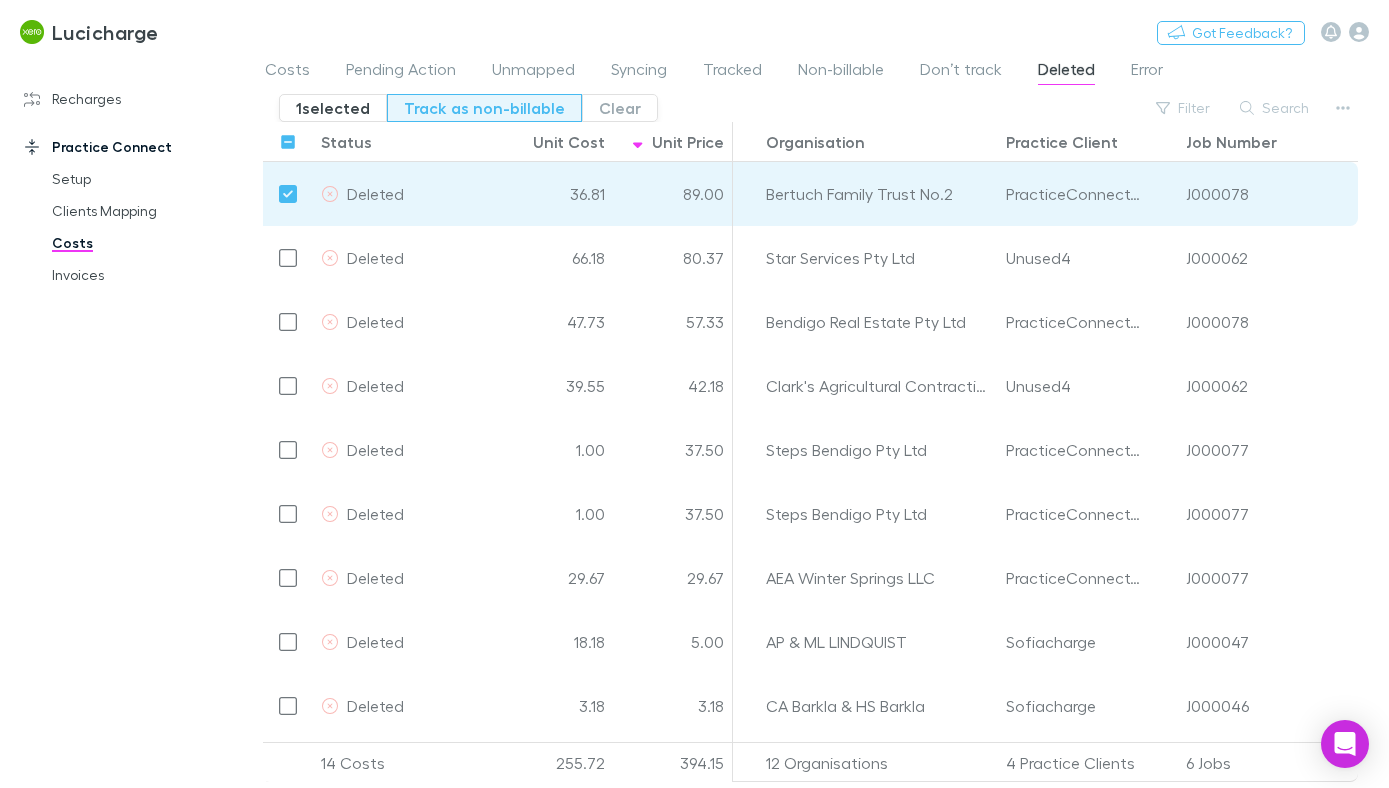 click on "Track as non-billable" at bounding box center (484, 108) 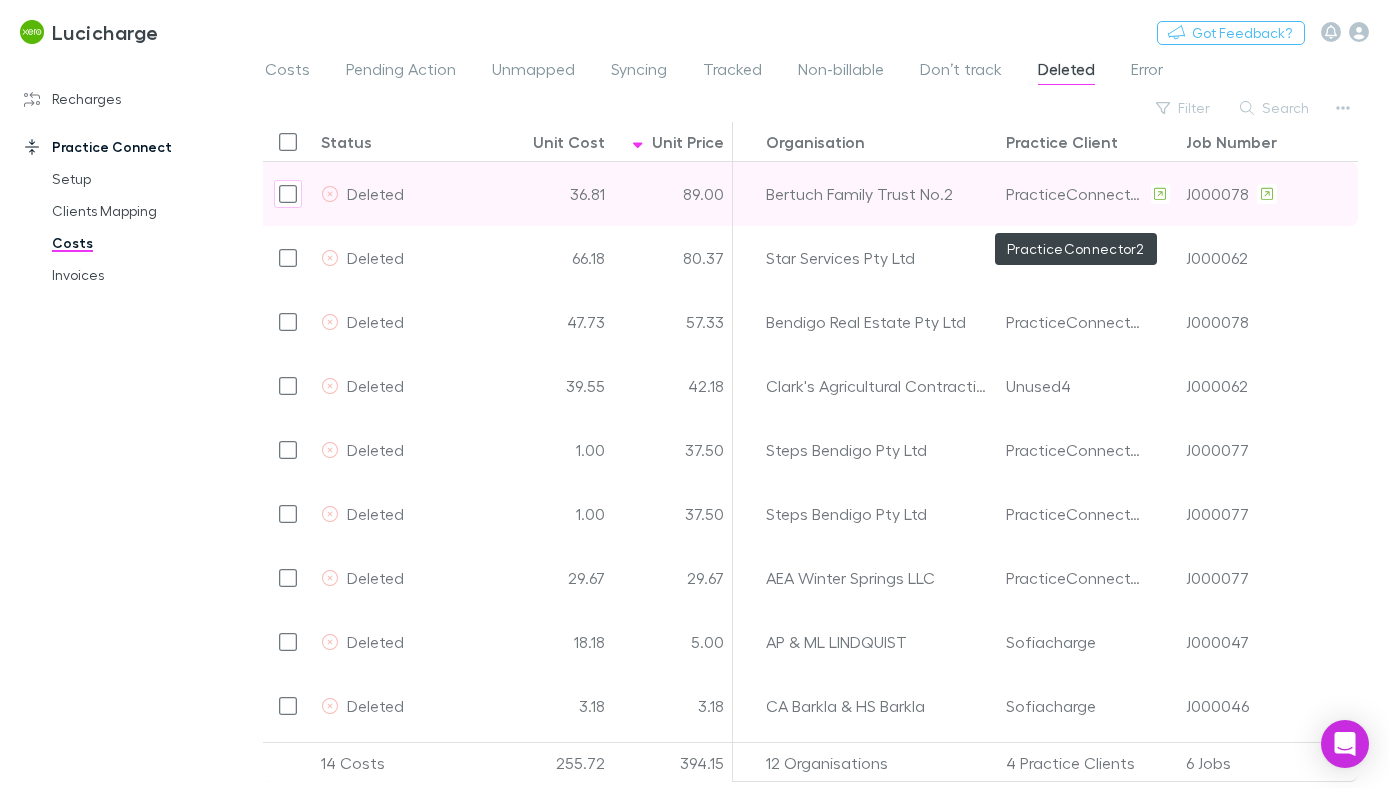 scroll, scrollTop: 0, scrollLeft: 630, axis: horizontal 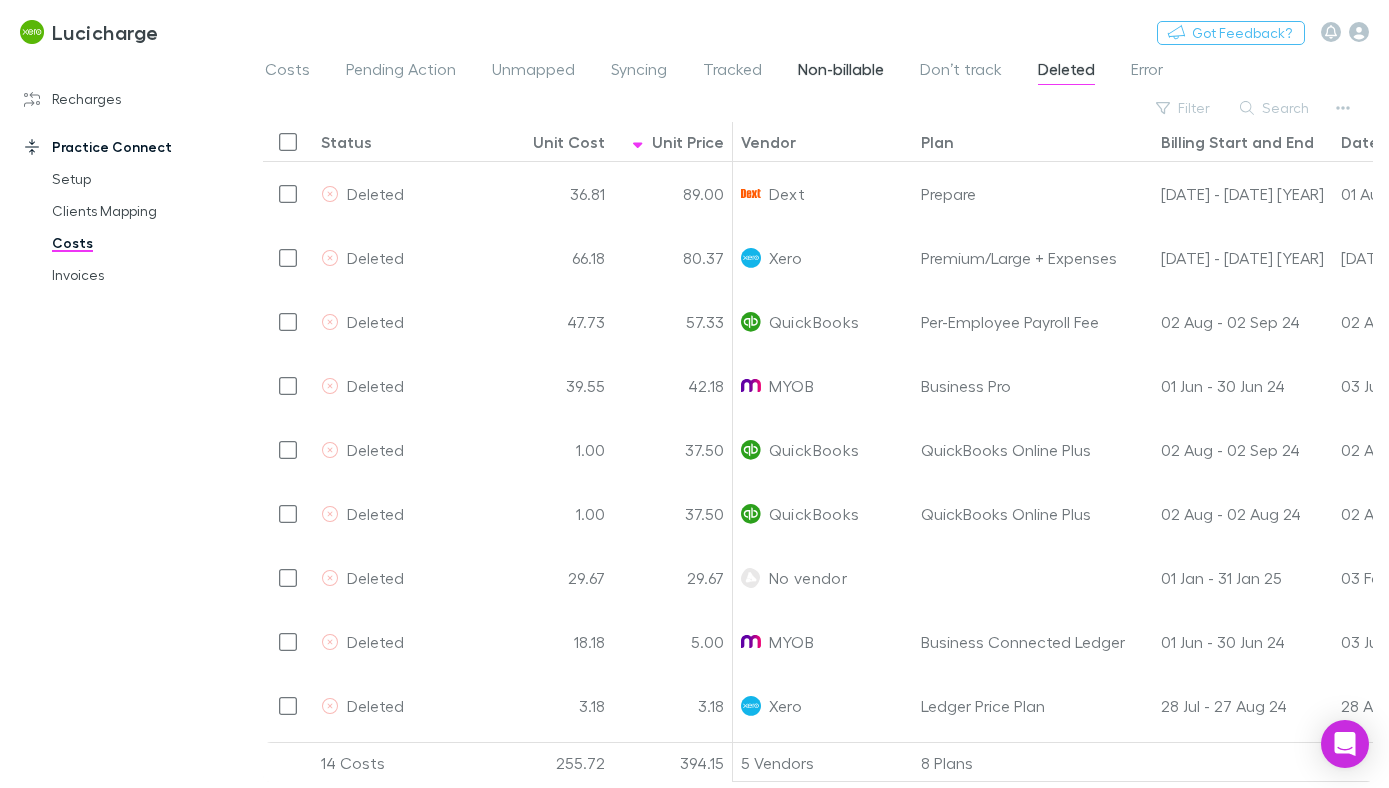 click on "Non-billable" at bounding box center (841, 72) 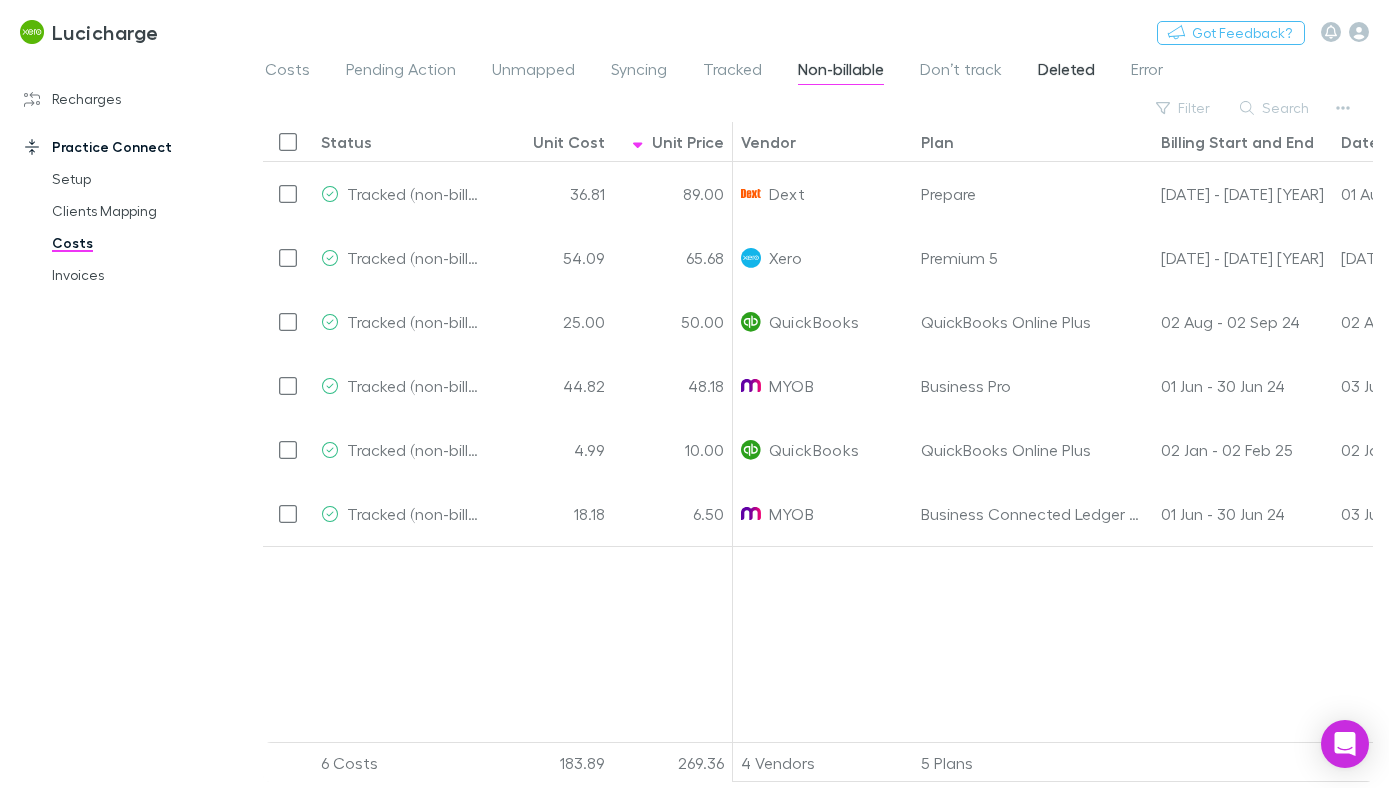 click on "Deleted" at bounding box center [1066, 72] 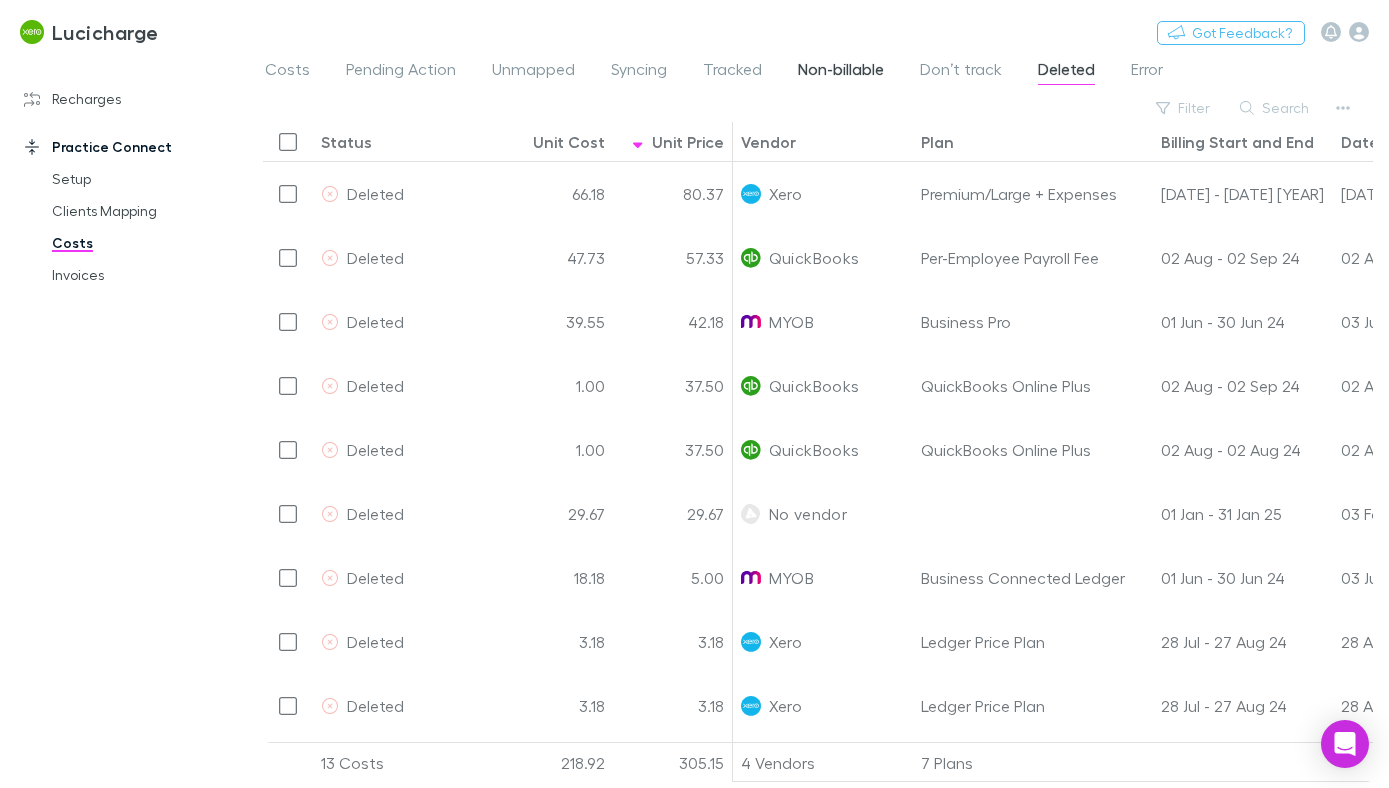 click on "Non-billable" at bounding box center [841, 72] 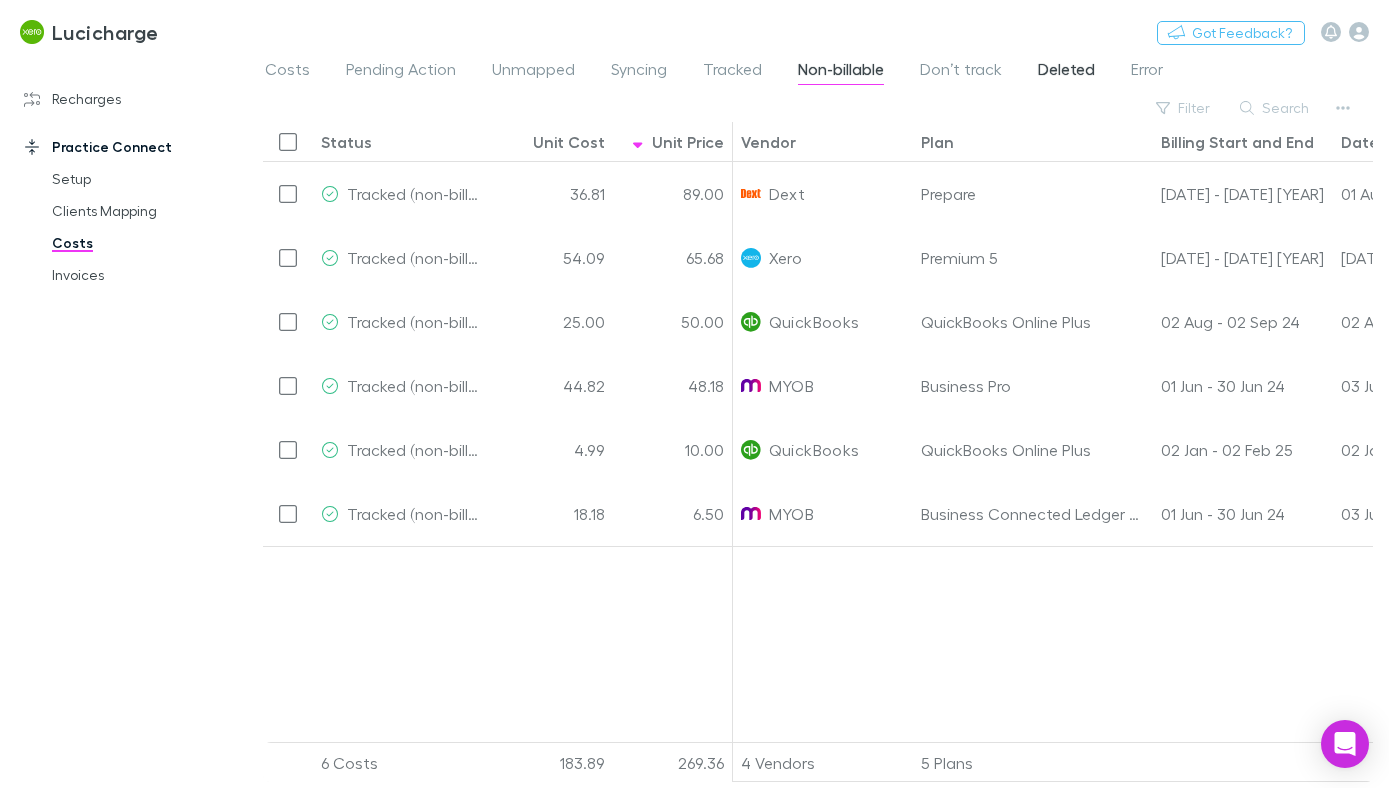 click on "Deleted" at bounding box center [1066, 72] 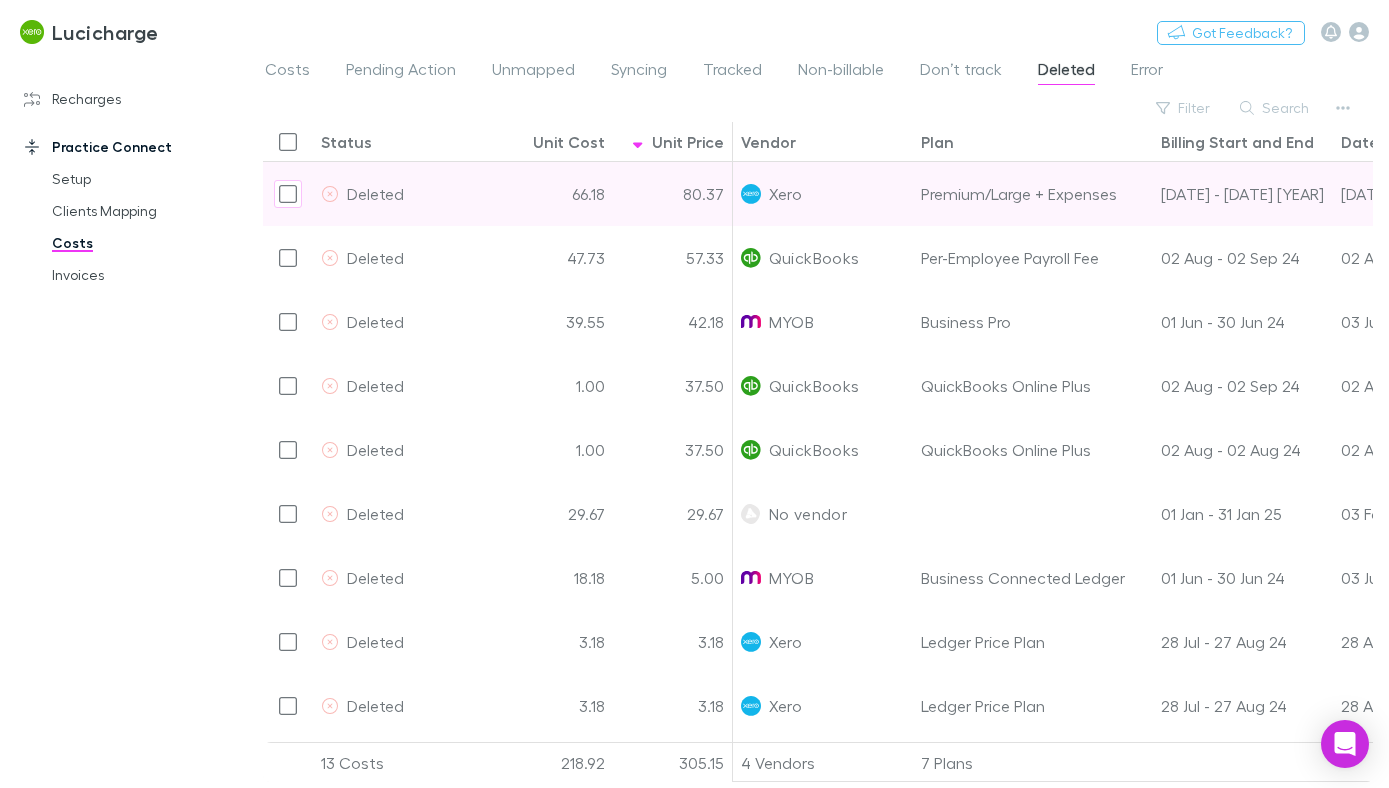 click on "Premium/Large + Expenses" at bounding box center (1033, 194) 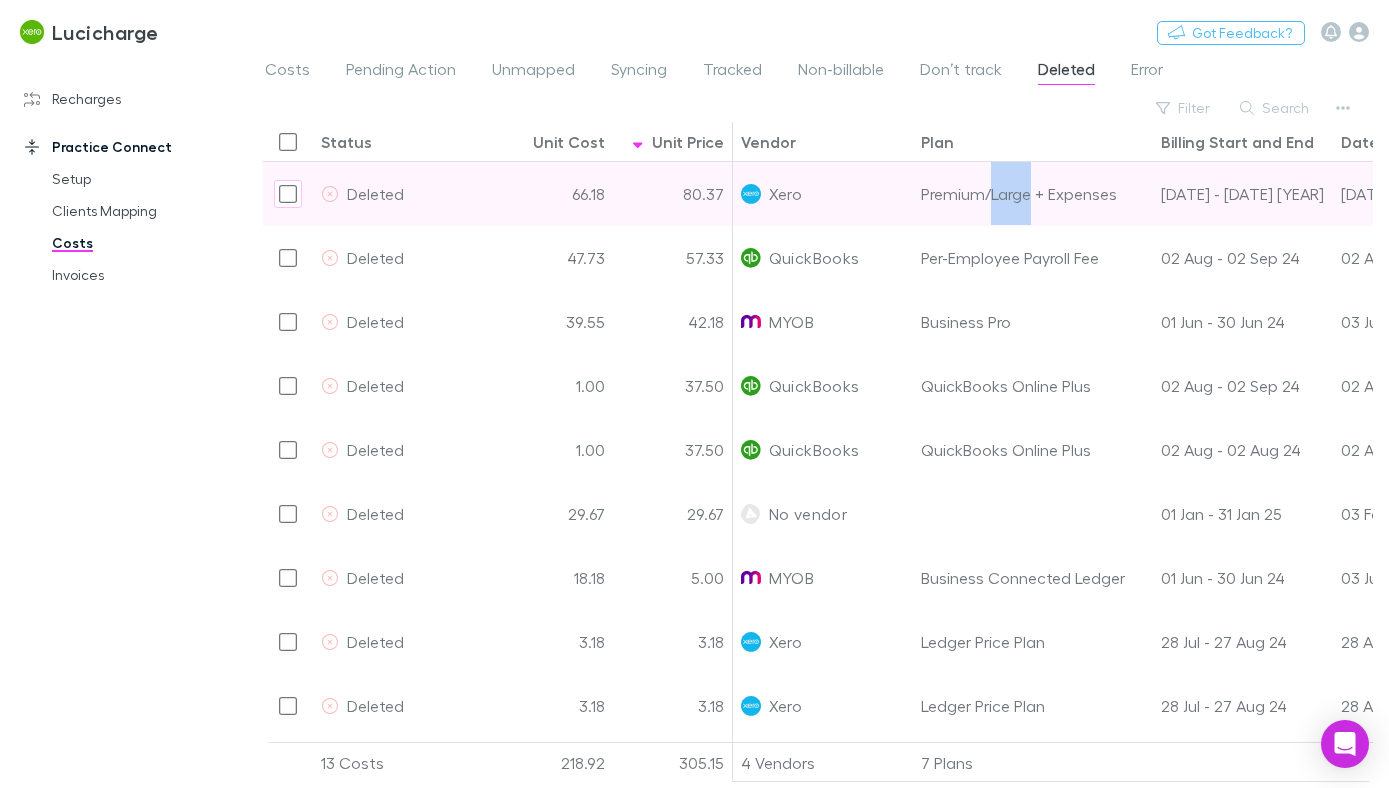 click on "Premium/Large + Expenses" at bounding box center (1033, 194) 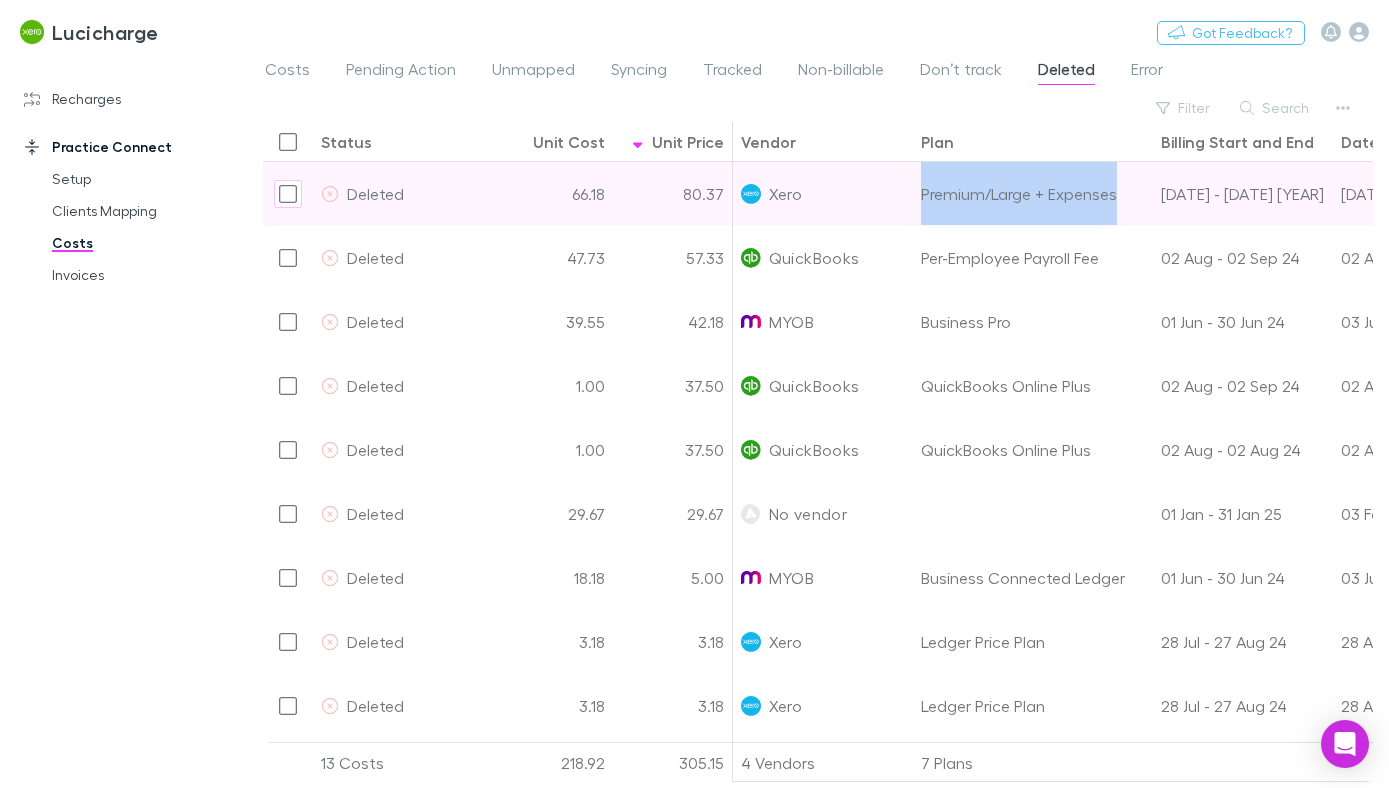 click on "Premium/Large + Expenses" at bounding box center [1033, 194] 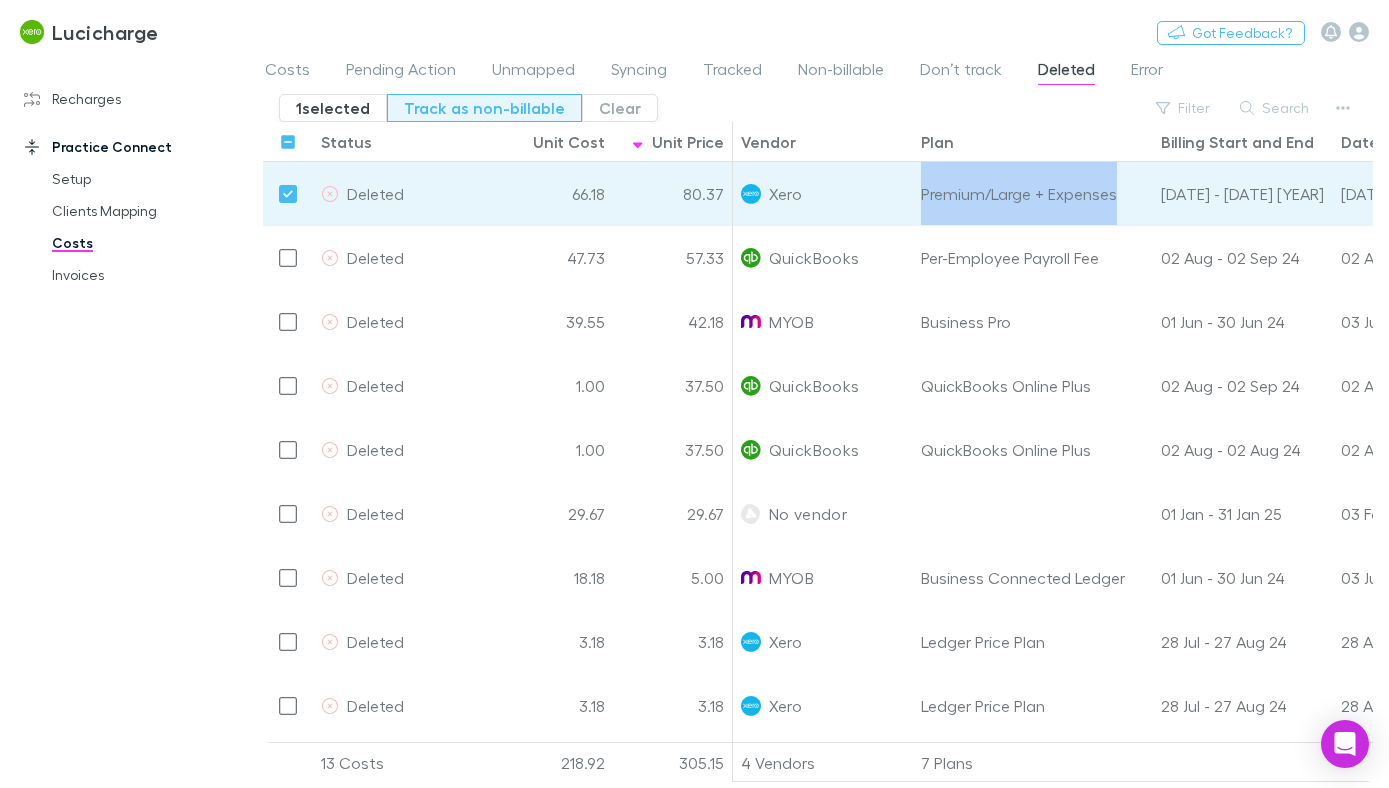 click on "Track as non-billable" at bounding box center (484, 108) 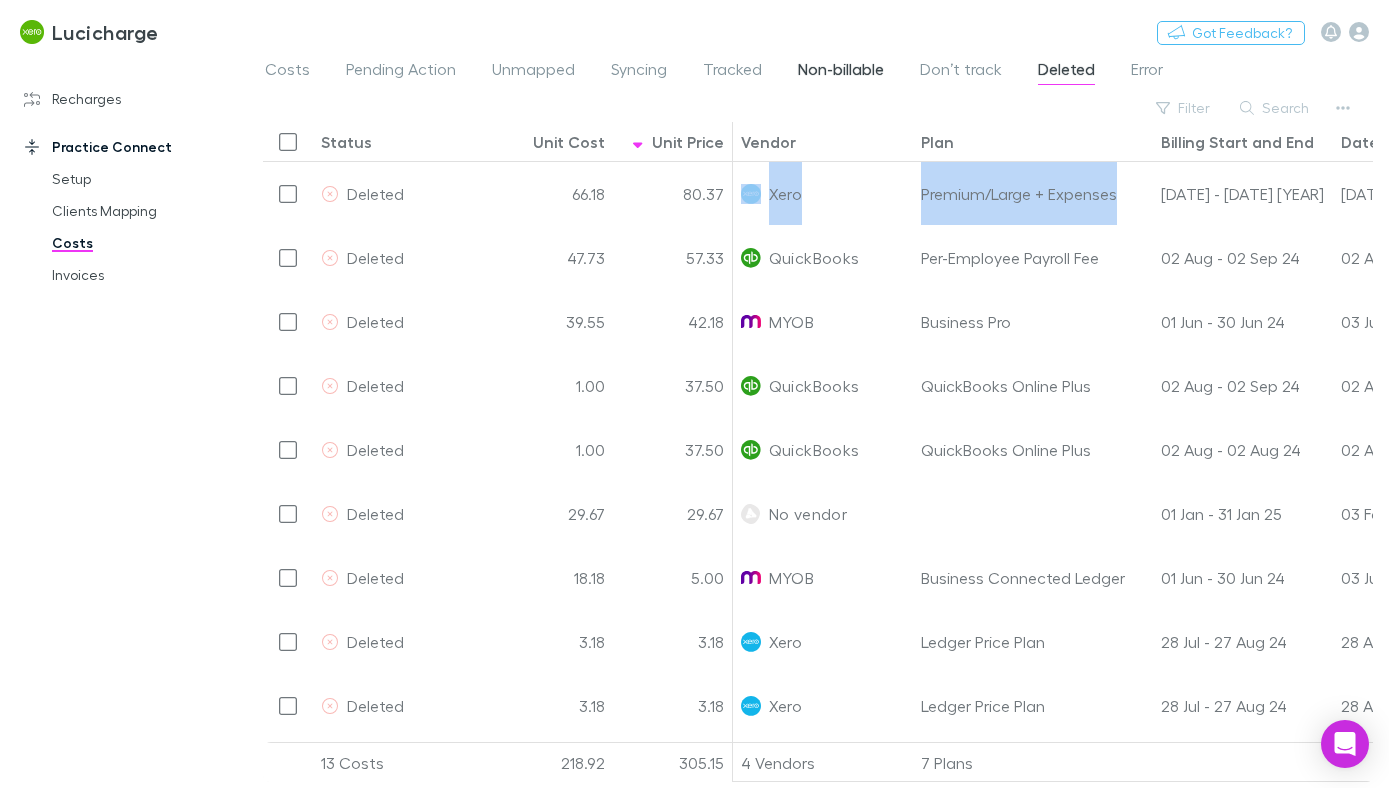 click on "Non-billable" at bounding box center (841, 72) 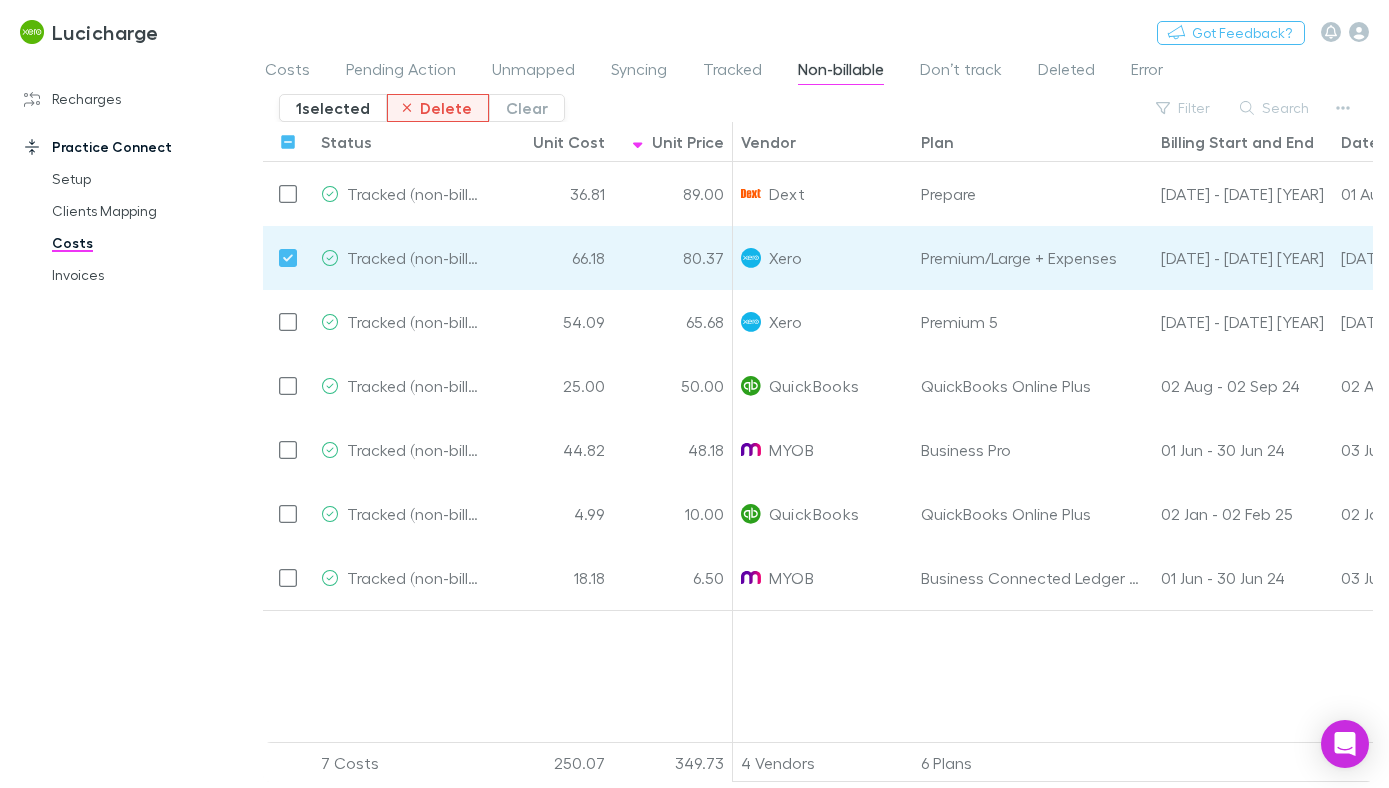 click on "Delete" at bounding box center (438, 108) 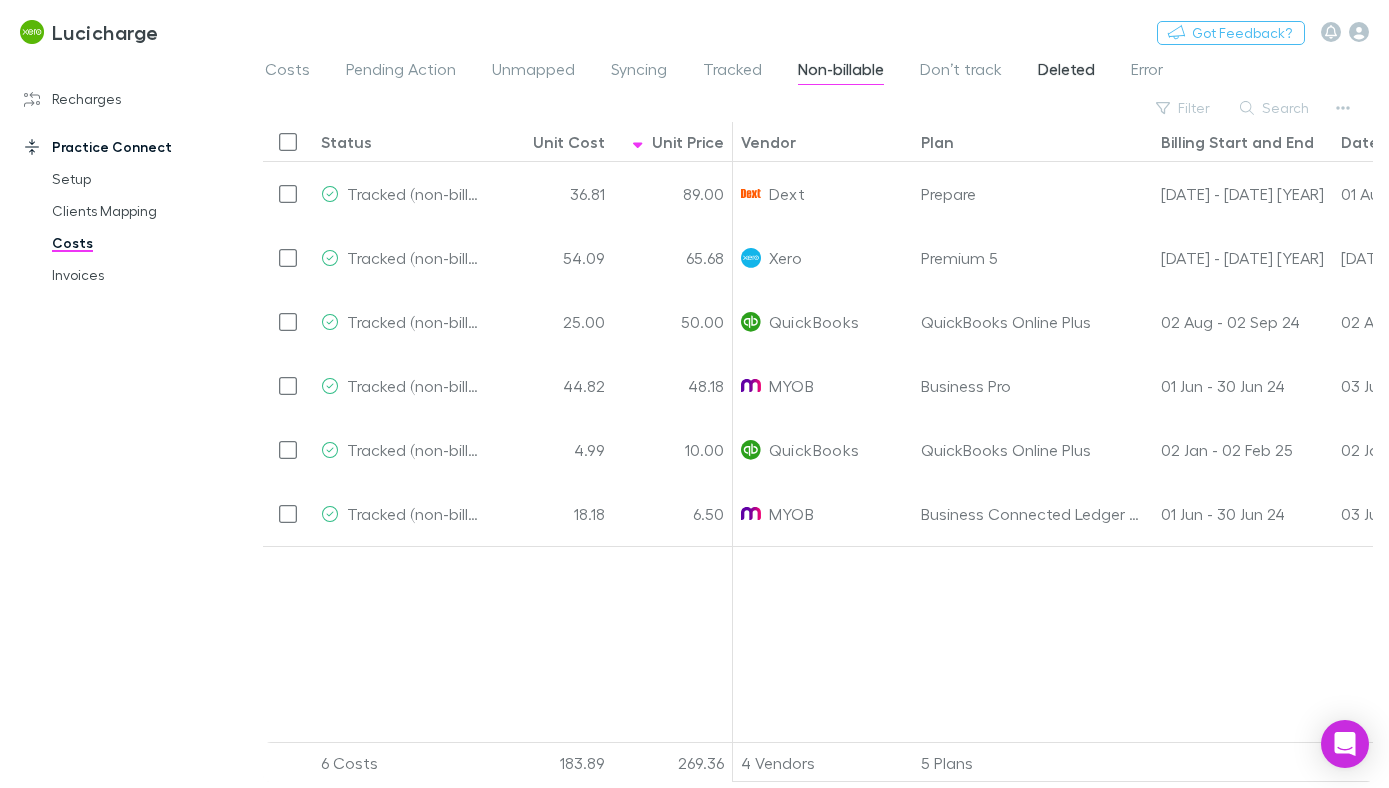 click on "Deleted" at bounding box center (1066, 72) 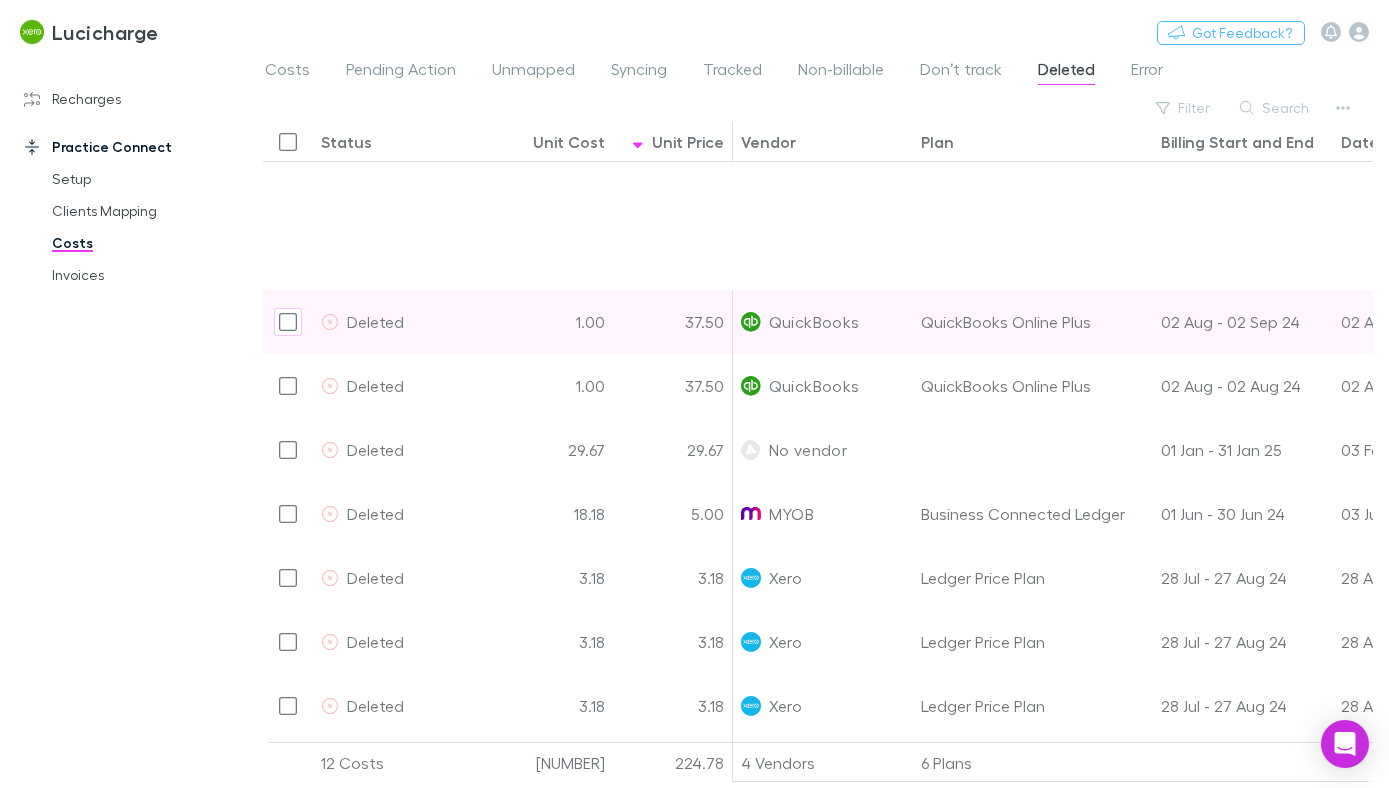 scroll, scrollTop: 189, scrollLeft: 0, axis: vertical 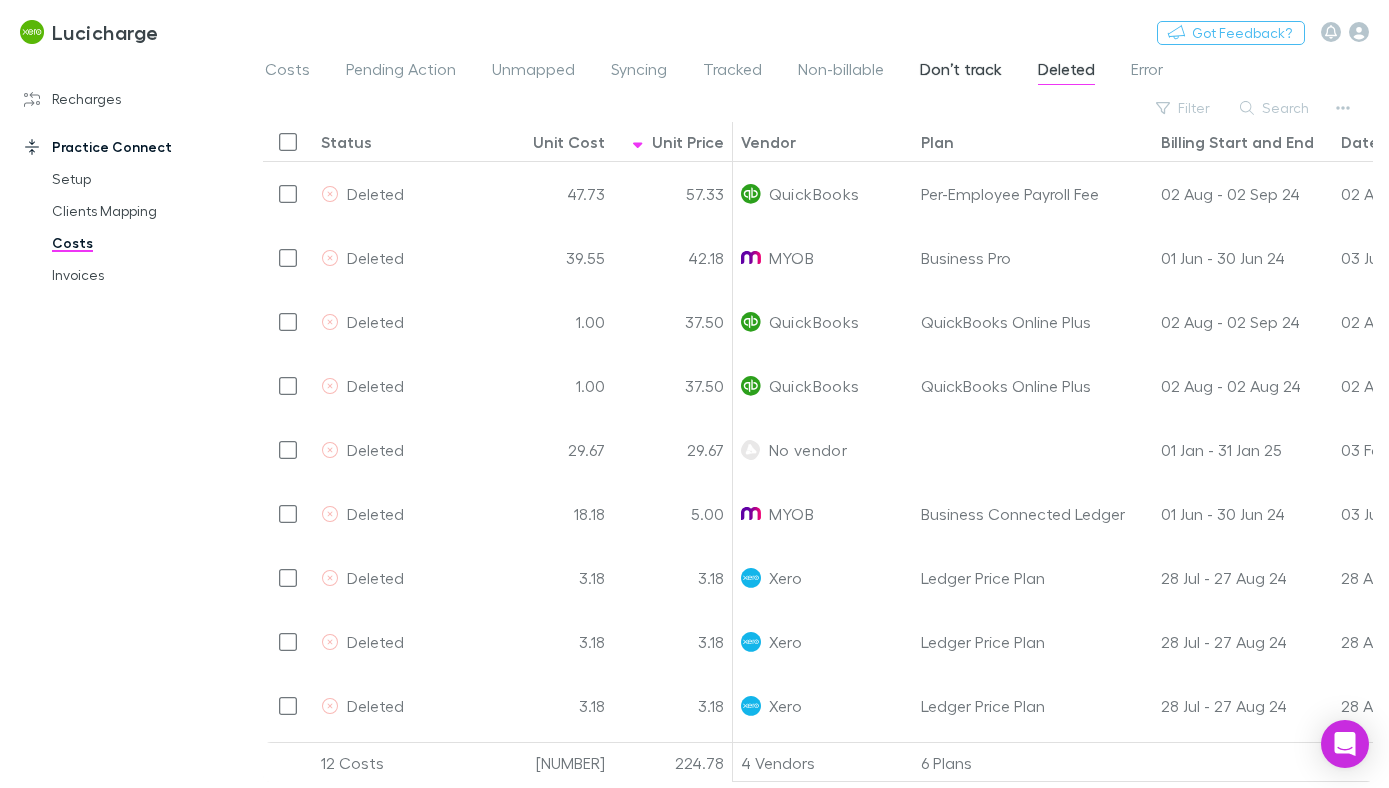 click on "Don’t track" at bounding box center [961, 72] 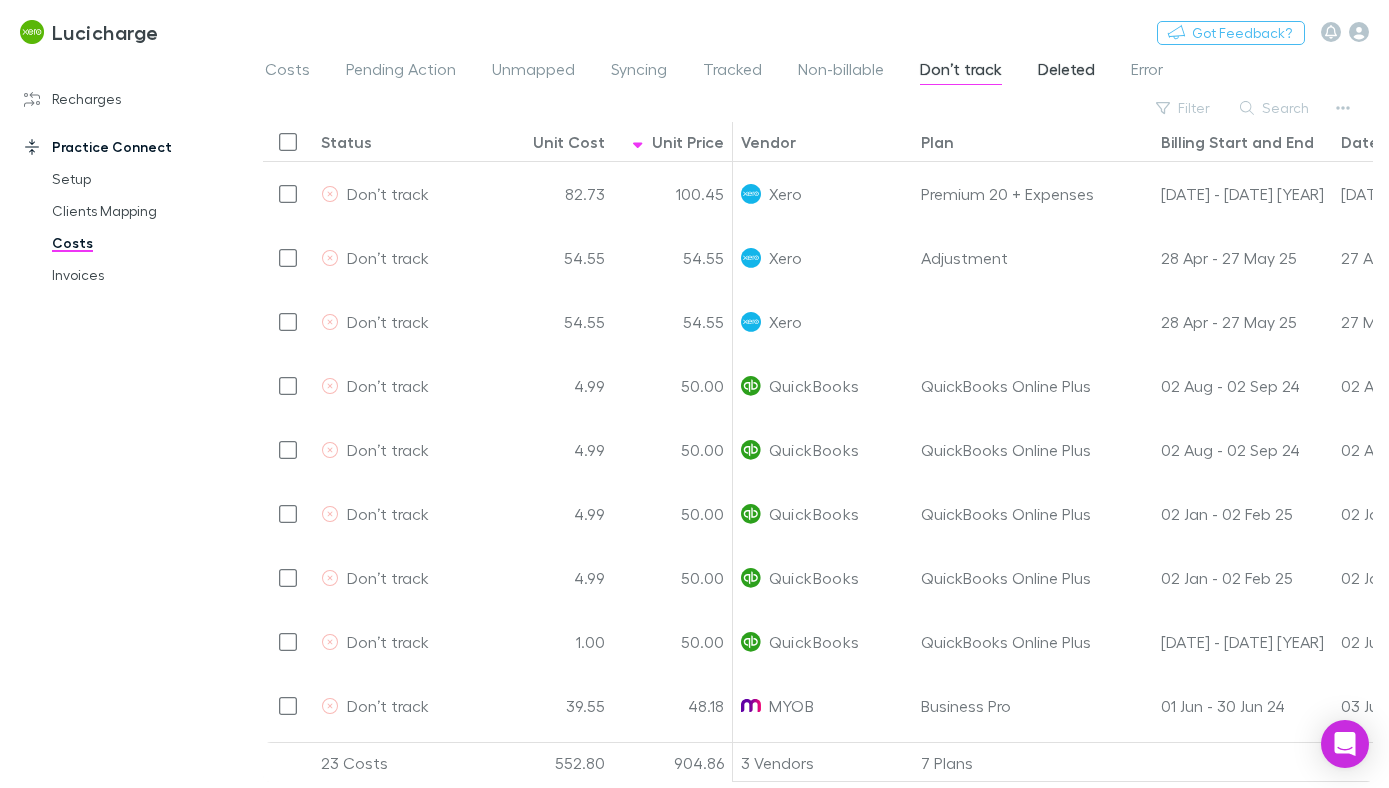 click on "Deleted" at bounding box center [1066, 72] 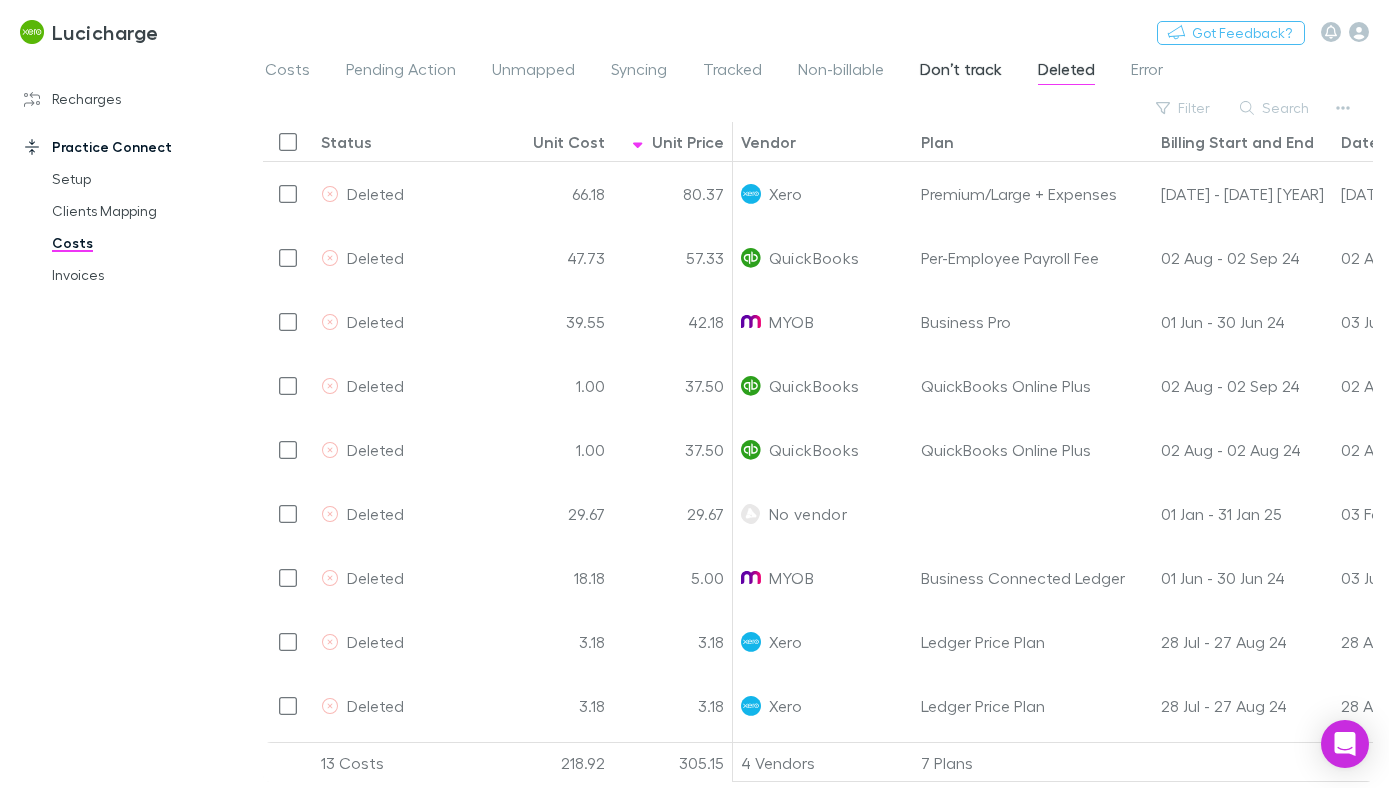 click on "Don’t track" at bounding box center [961, 72] 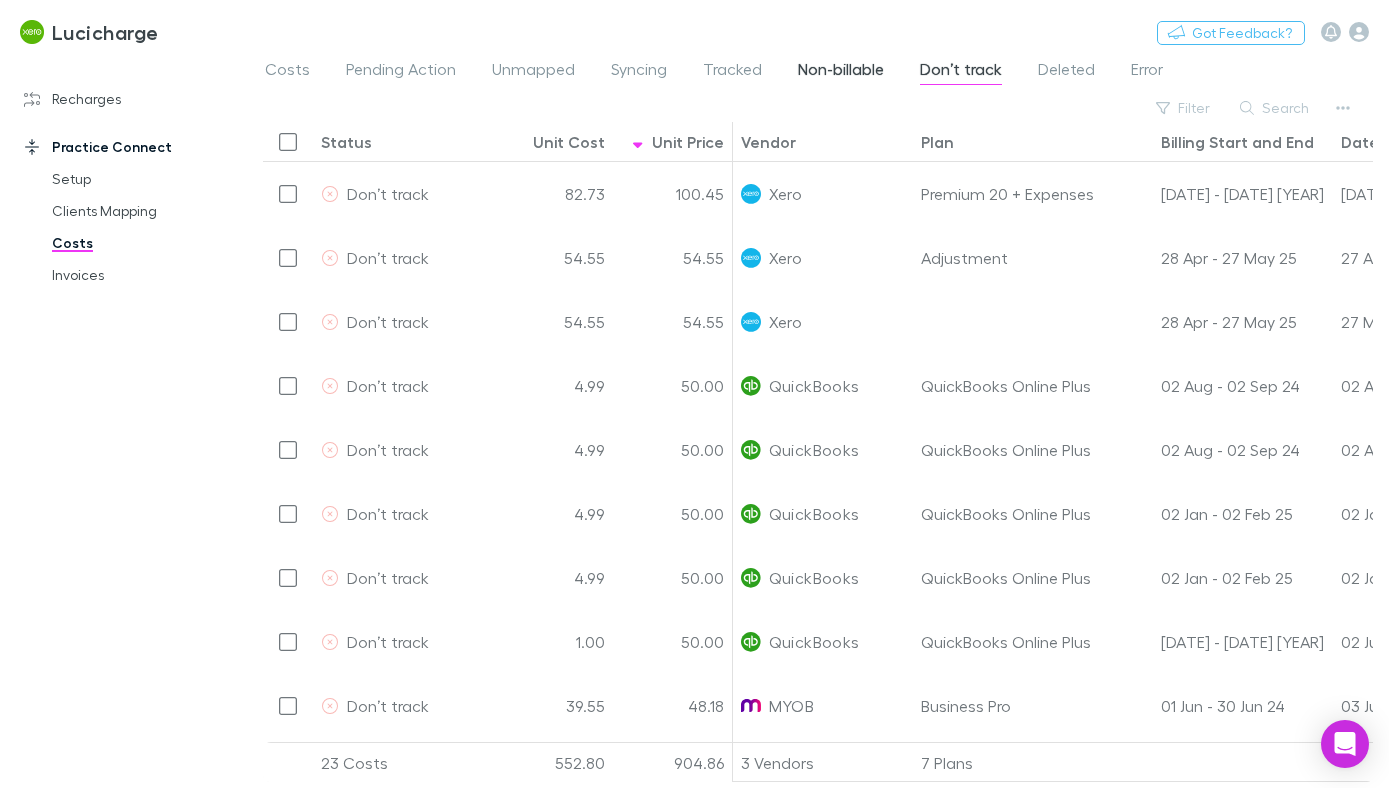 click on "Non-billable" at bounding box center [841, 72] 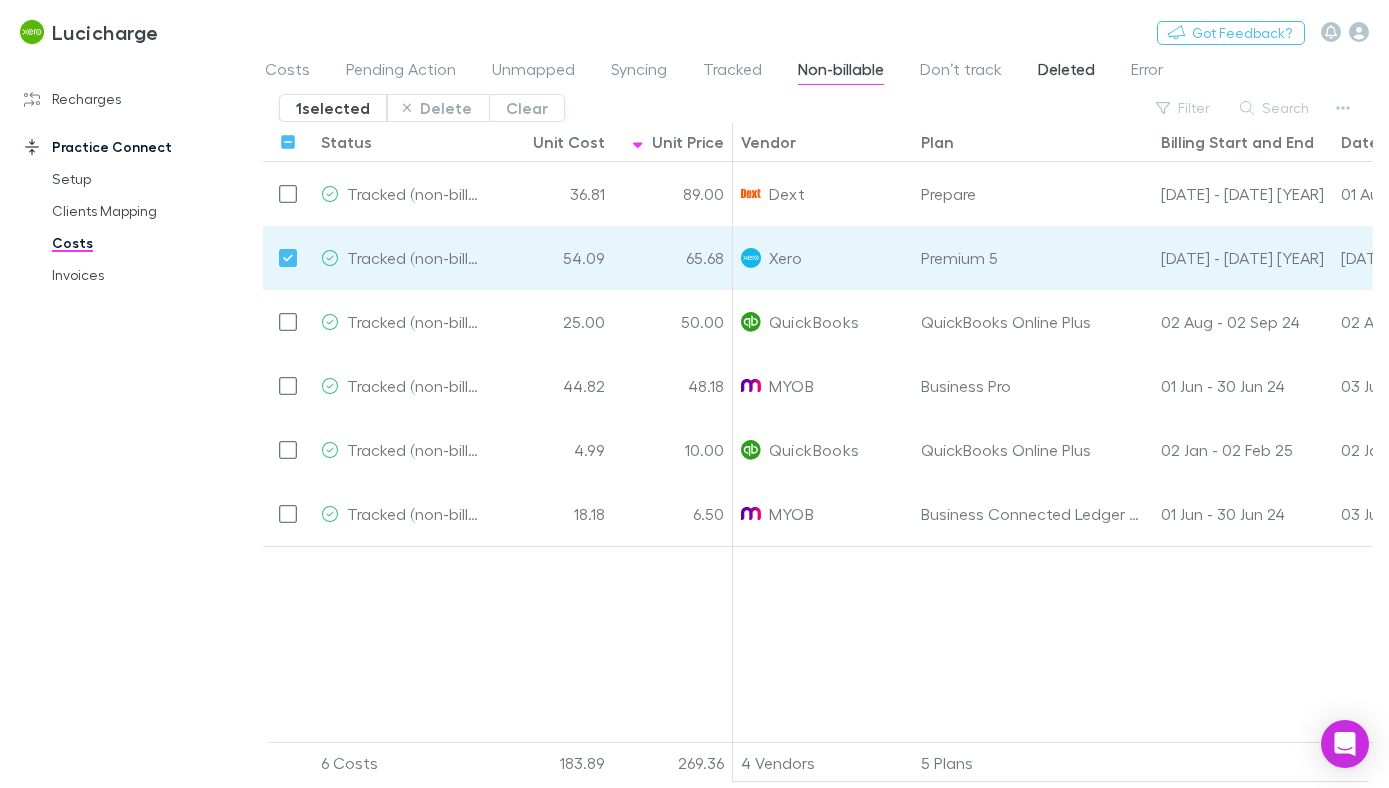 click on "Deleted" at bounding box center (1066, 72) 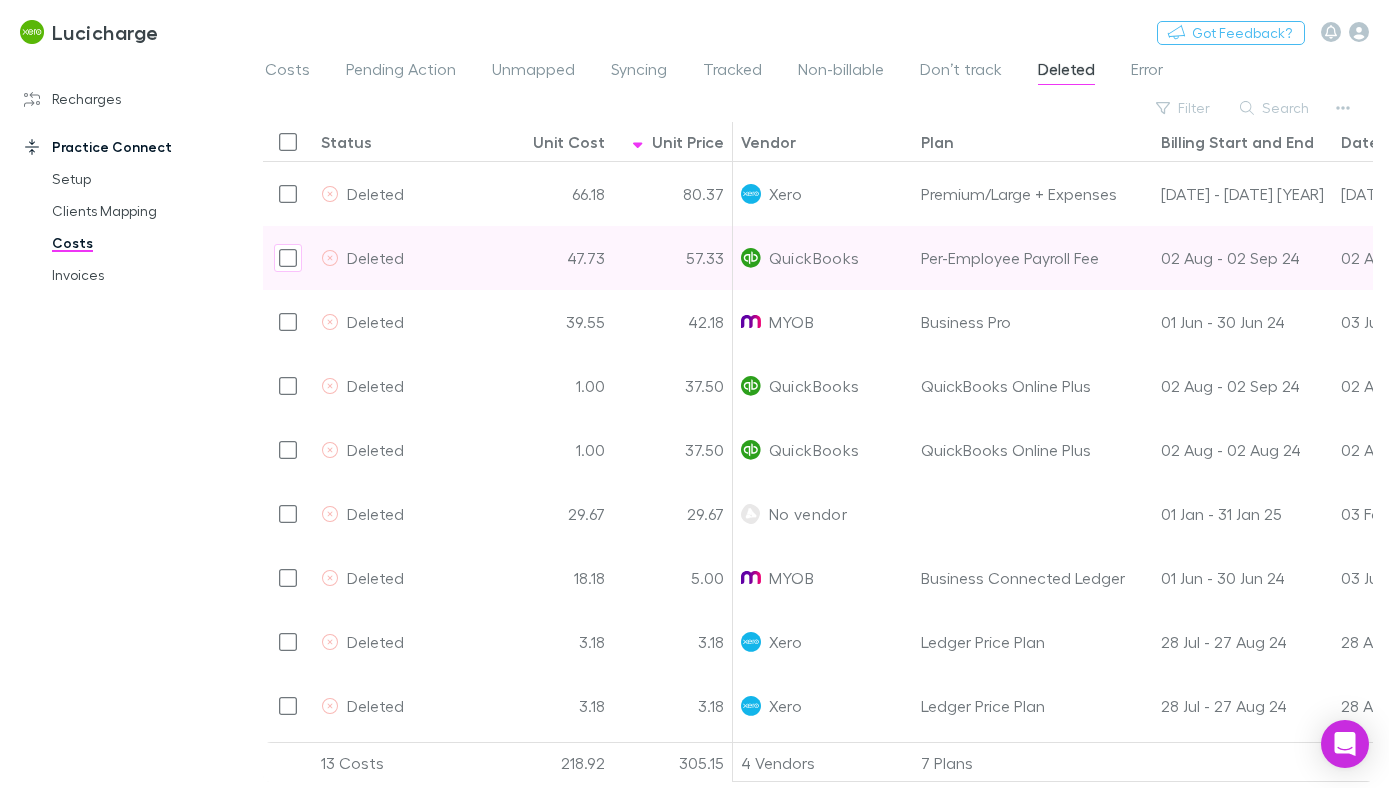 scroll, scrollTop: 0, scrollLeft: 92, axis: horizontal 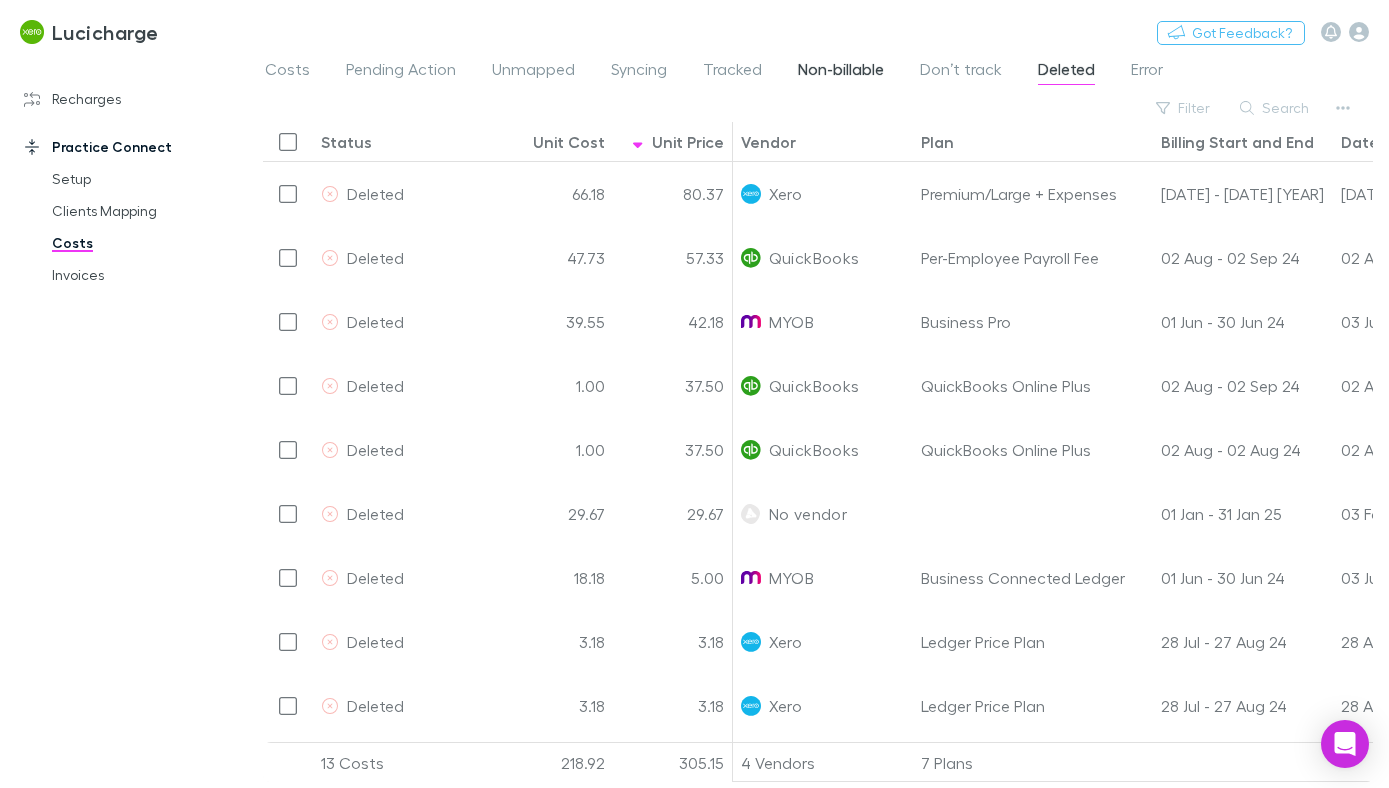 click on "Non-billable" at bounding box center (841, 72) 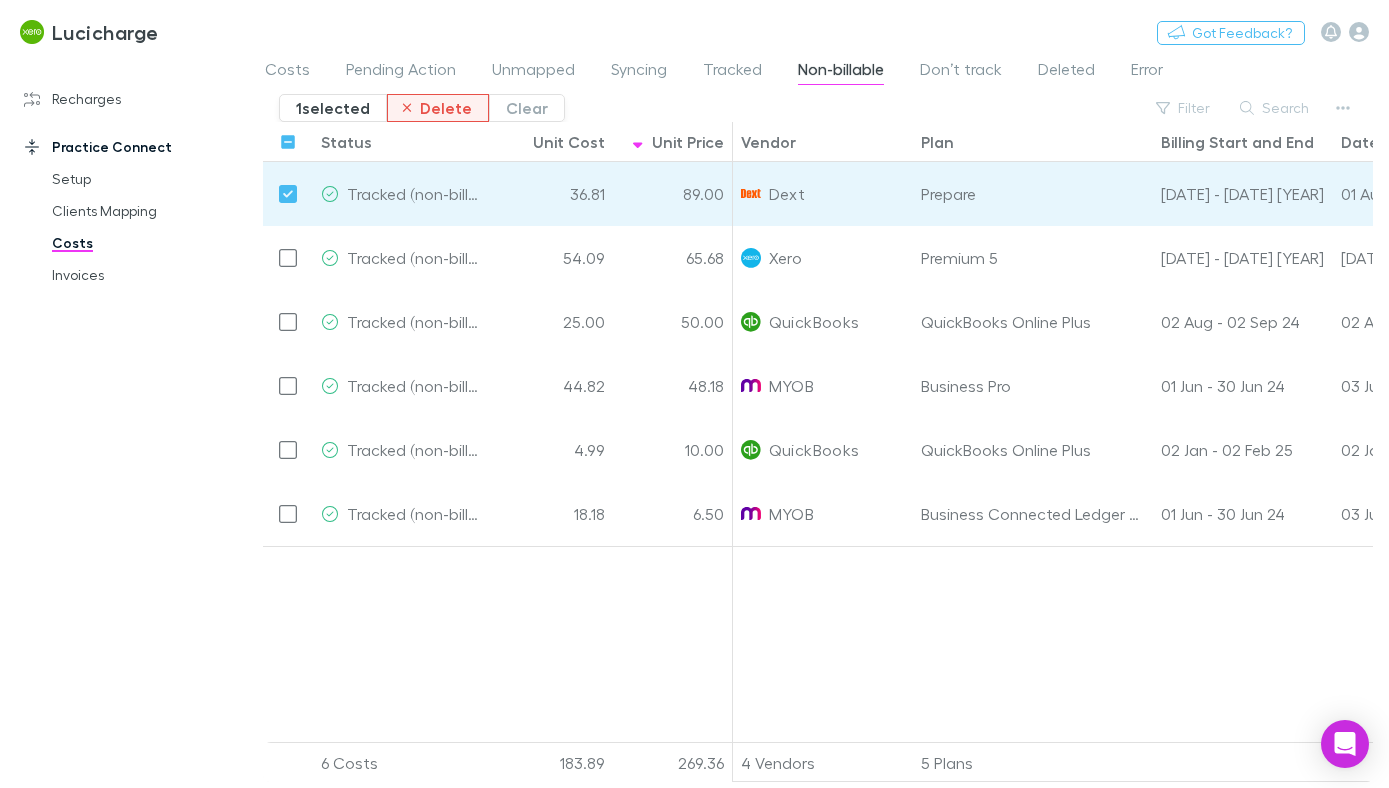 click on "Delete" at bounding box center (438, 108) 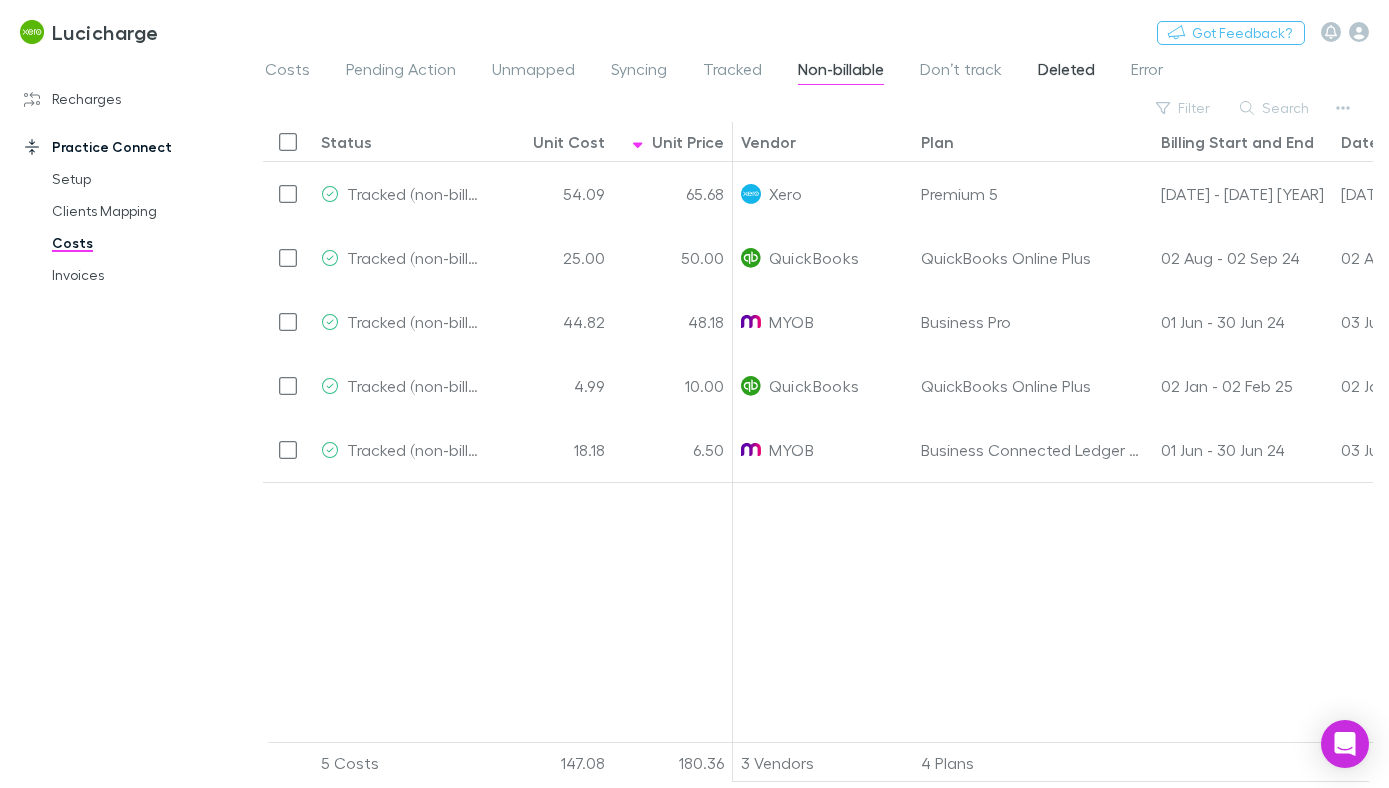 click on "Deleted" at bounding box center (1066, 72) 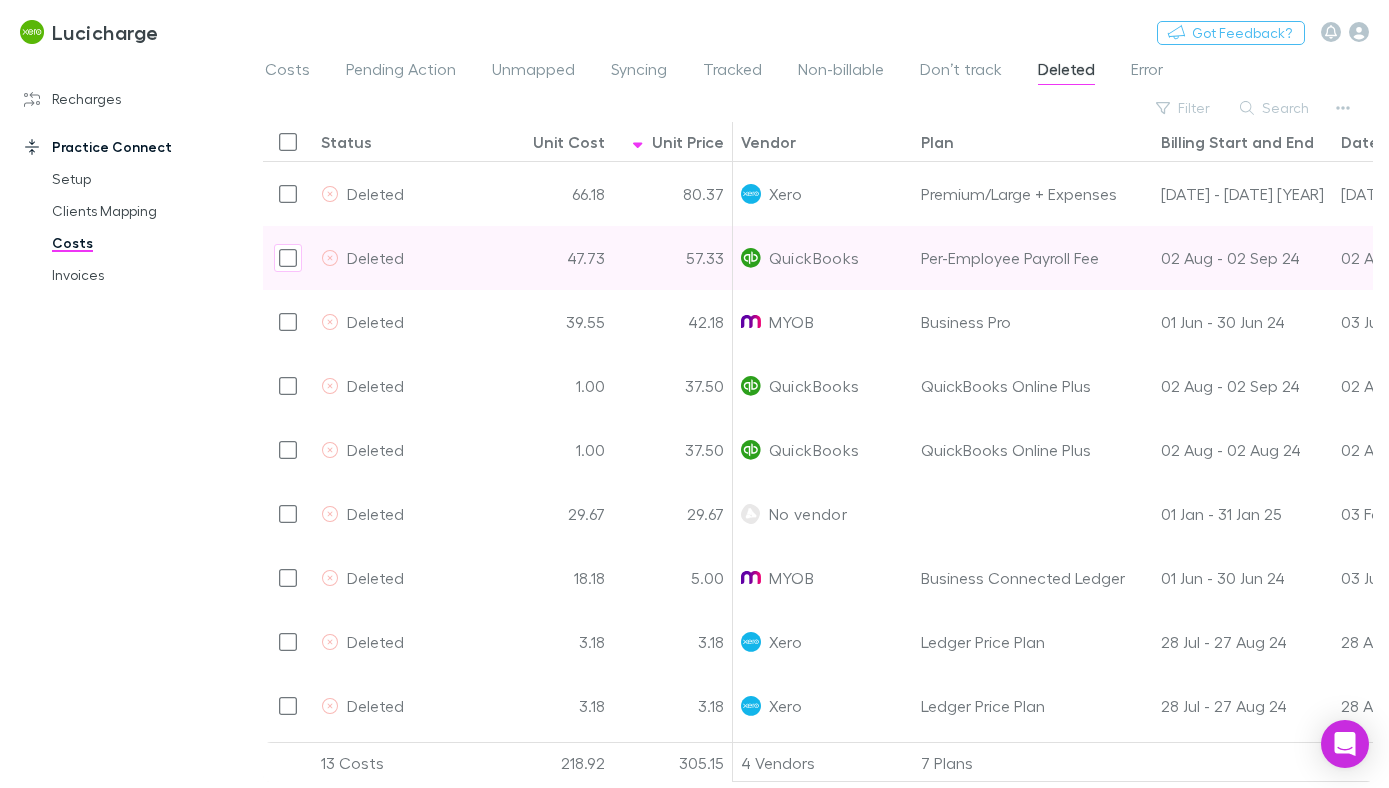 scroll, scrollTop: 194, scrollLeft: 0, axis: vertical 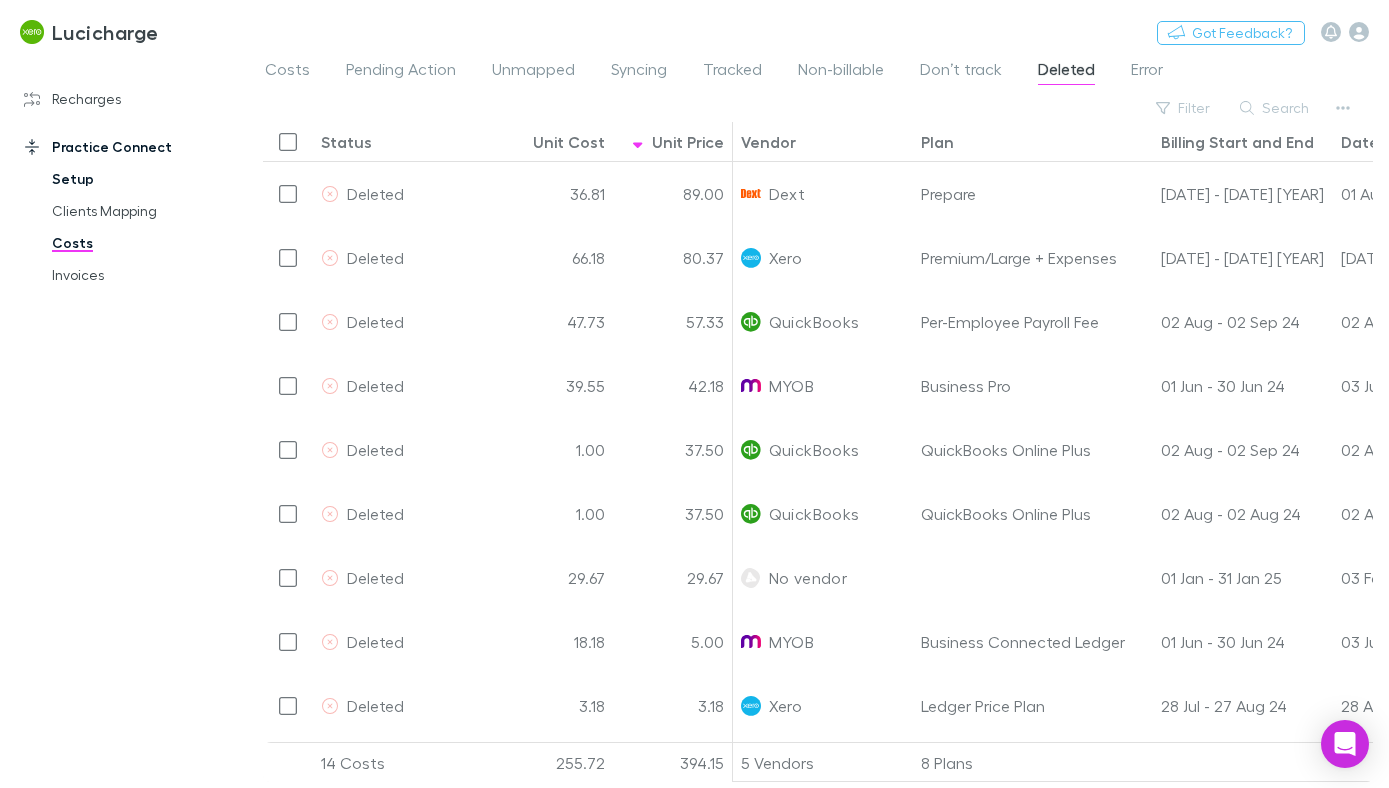 click on "Setup" at bounding box center (137, 179) 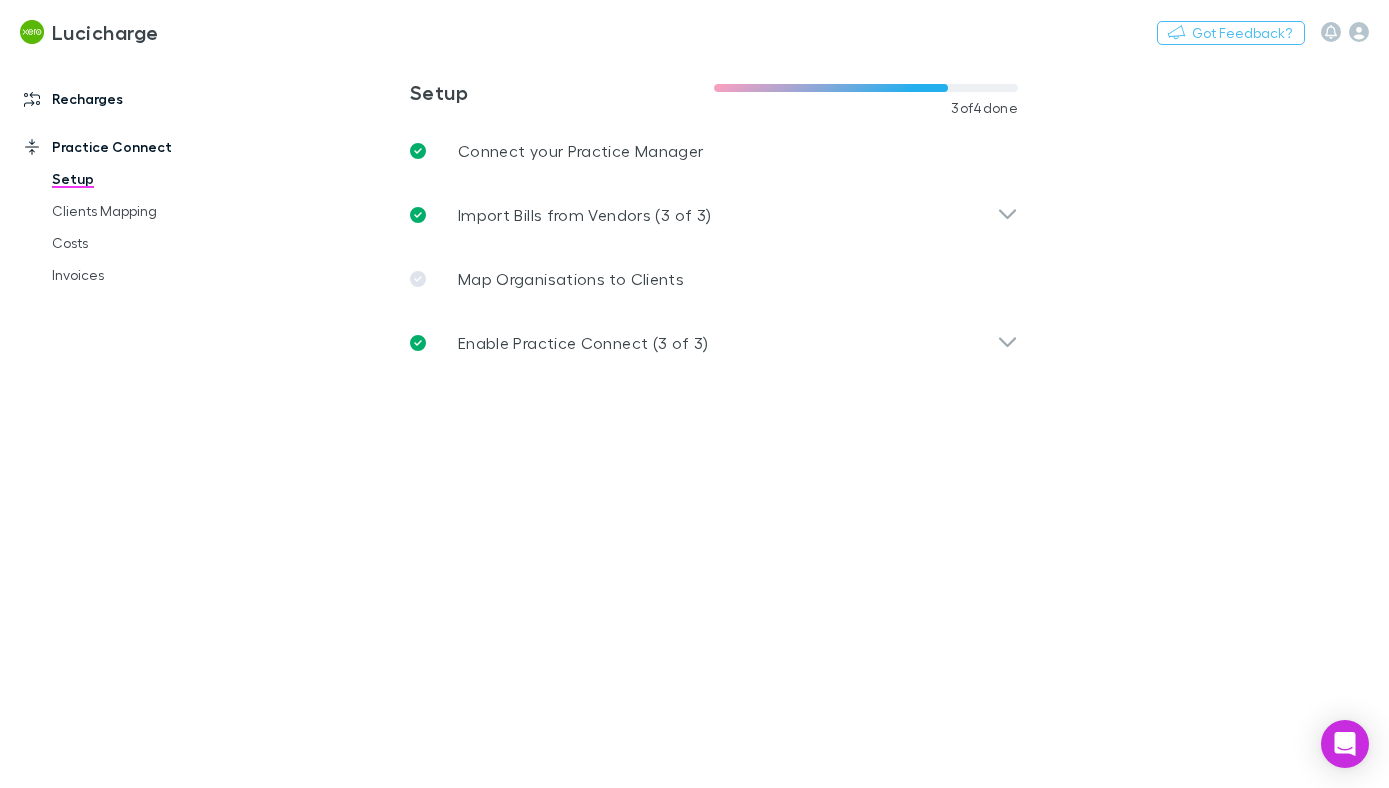 click on "Recharges" at bounding box center (123, 99) 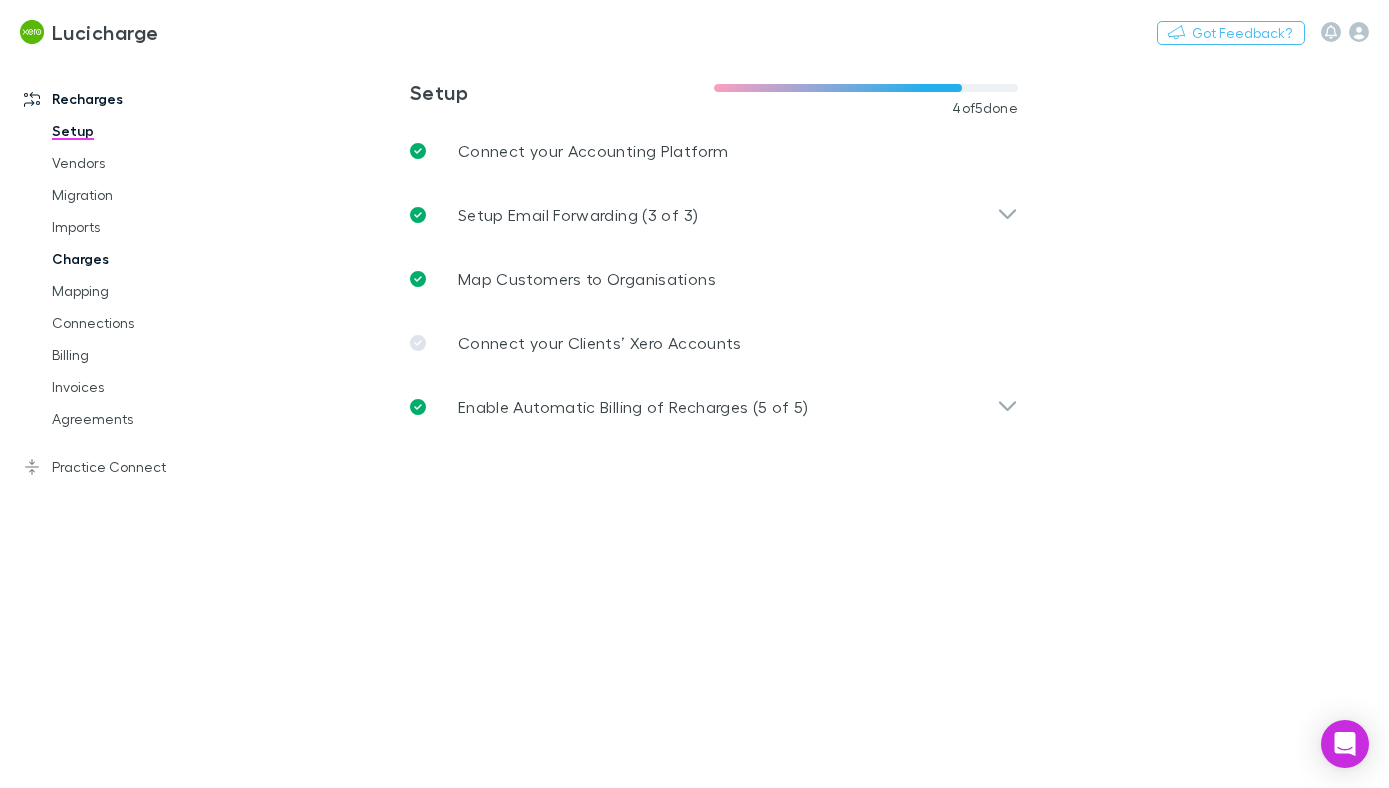 click on "Charges" at bounding box center (137, 259) 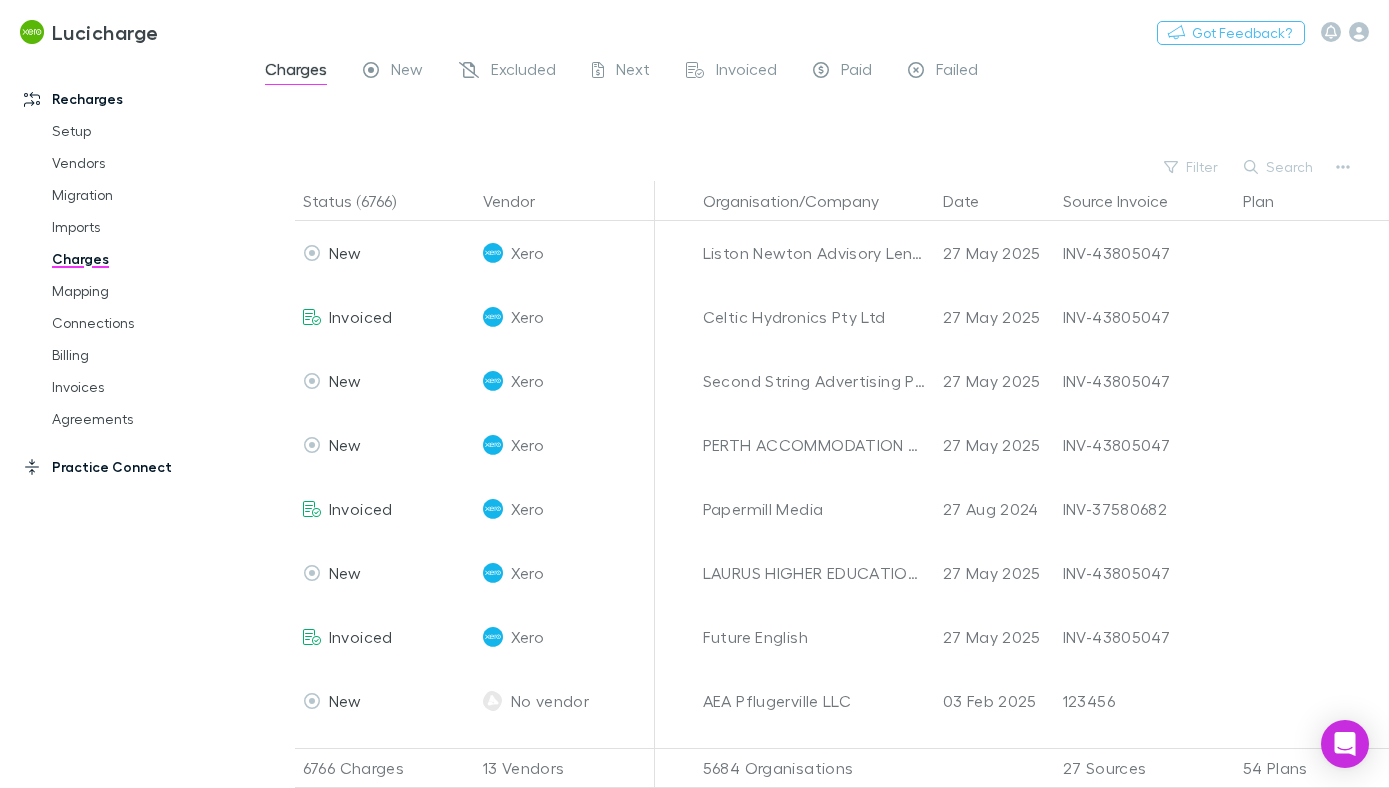 click on "Practice Connect" at bounding box center (123, 467) 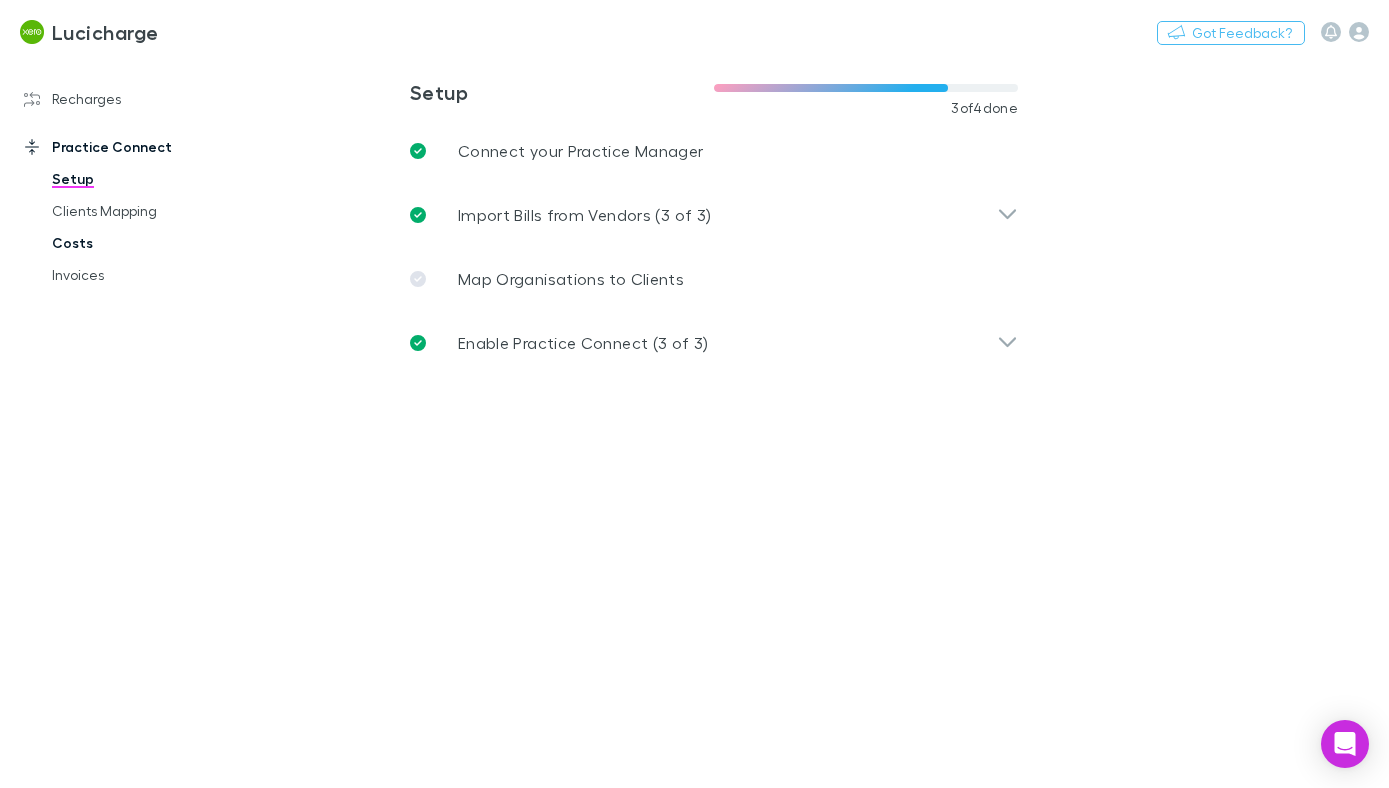 click on "Costs" at bounding box center [137, 243] 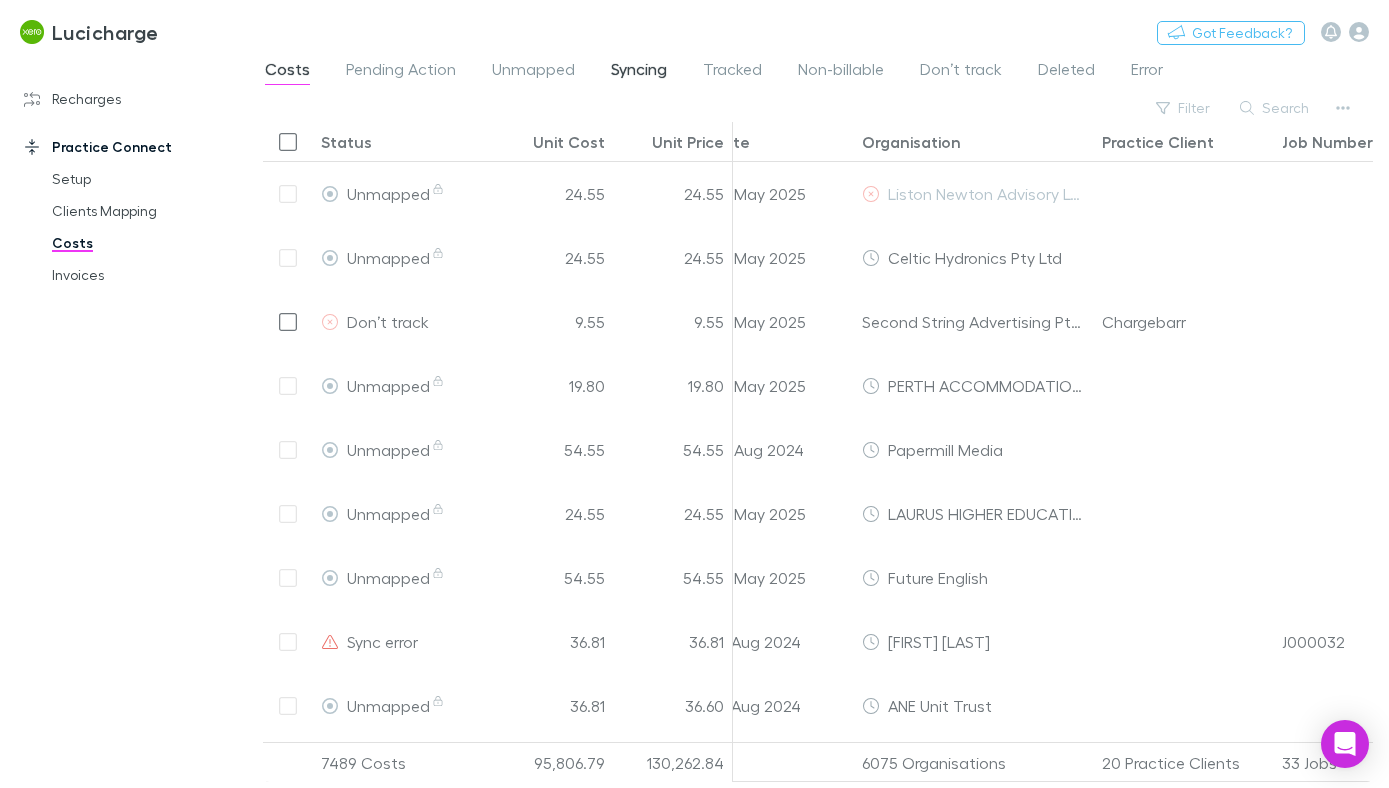 click on "Syncing" at bounding box center (639, 72) 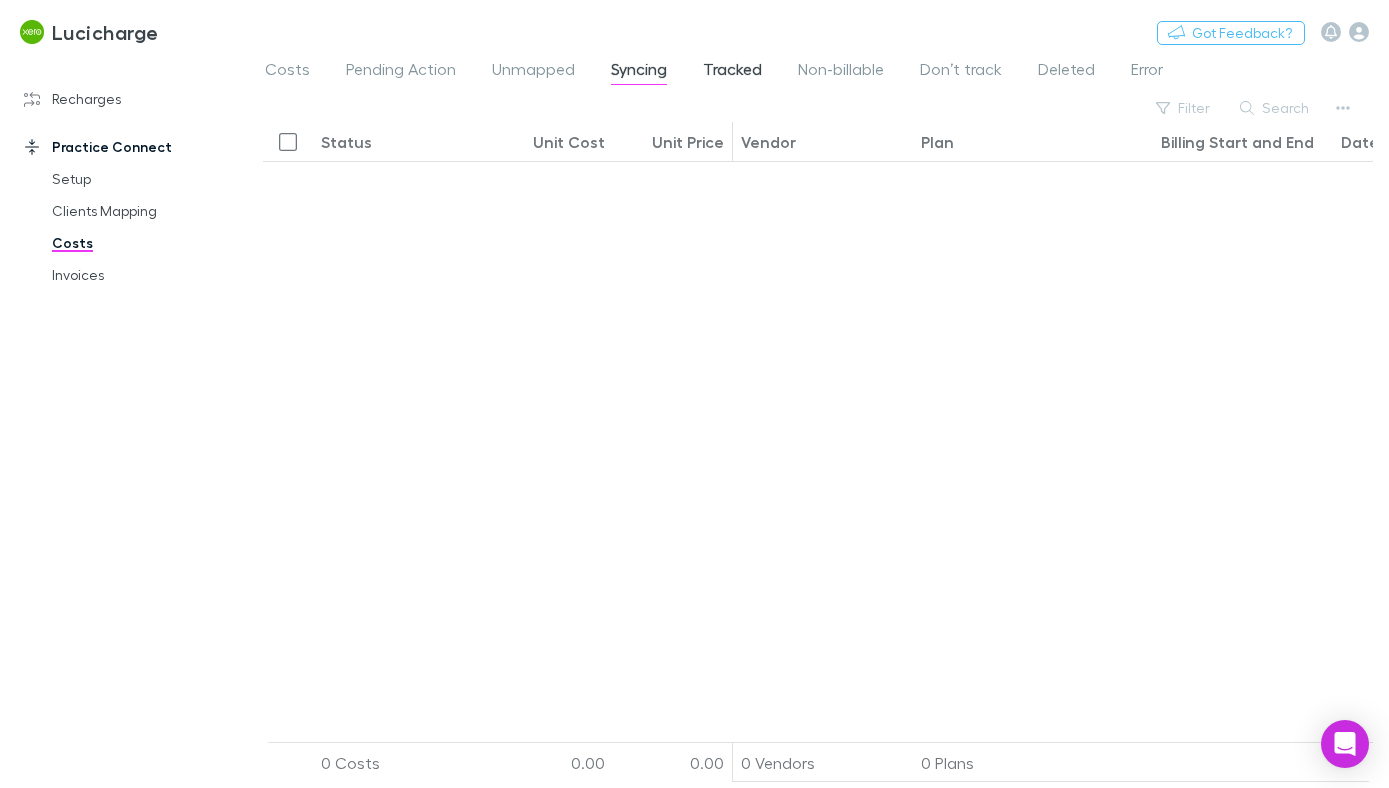 click on "Tracked" at bounding box center (732, 72) 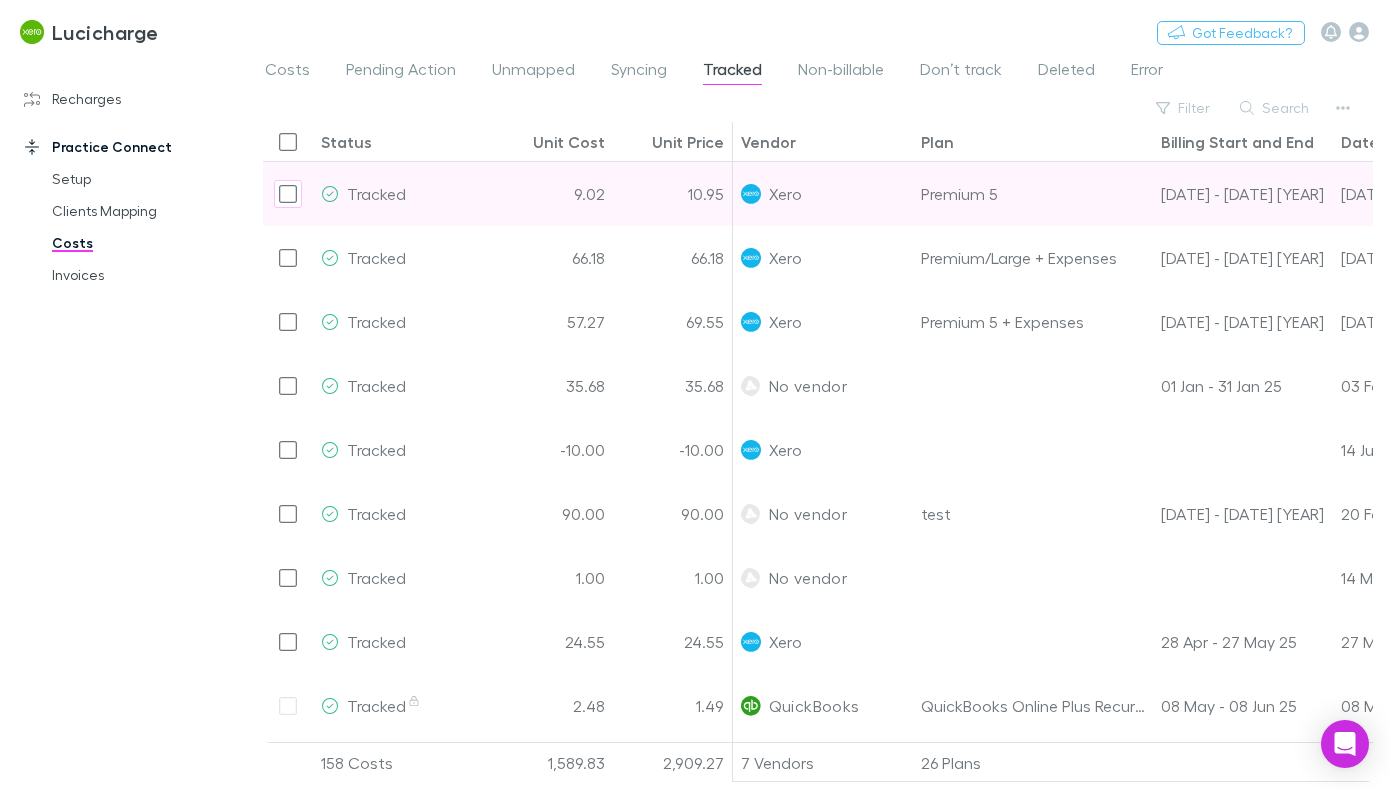 scroll, scrollTop: 0, scrollLeft: 45, axis: horizontal 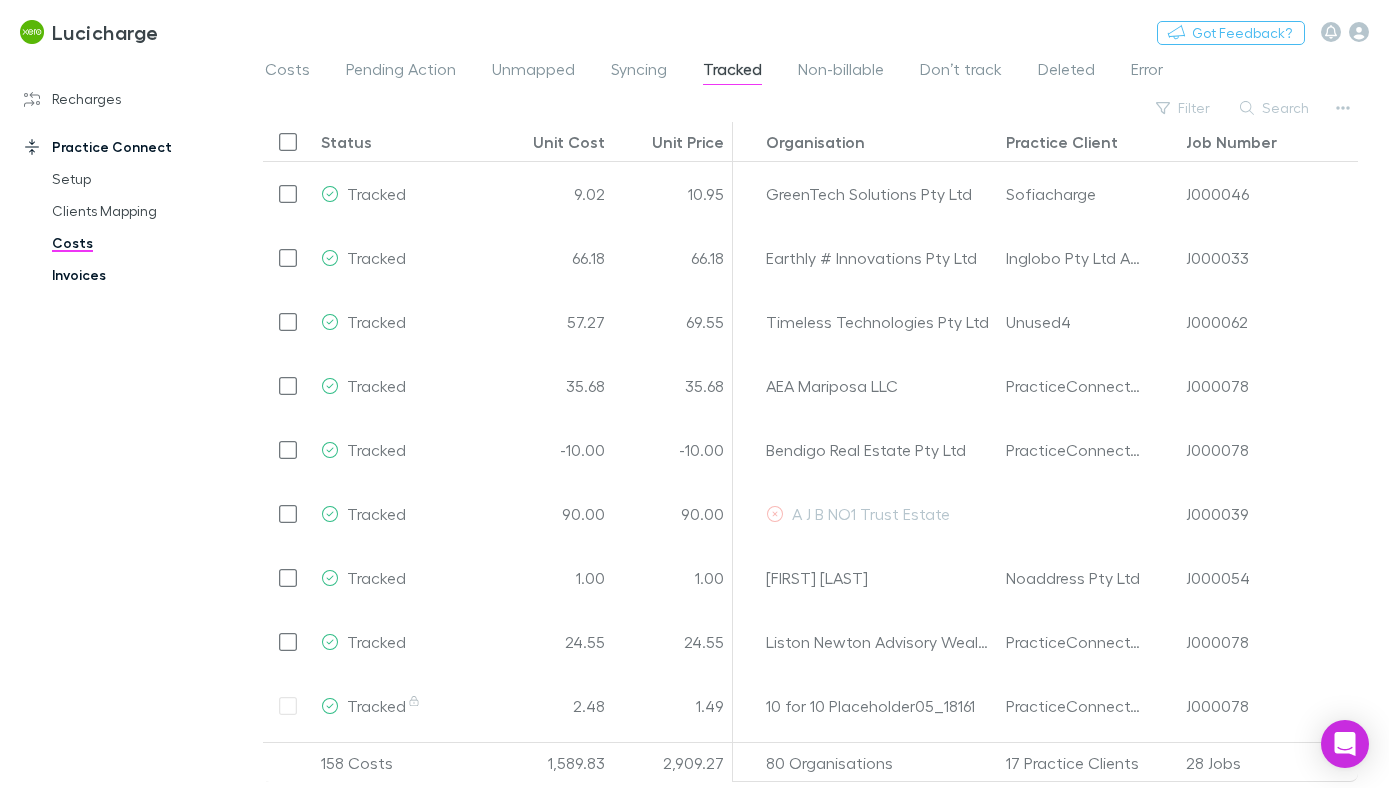 click on "Invoices" at bounding box center (137, 275) 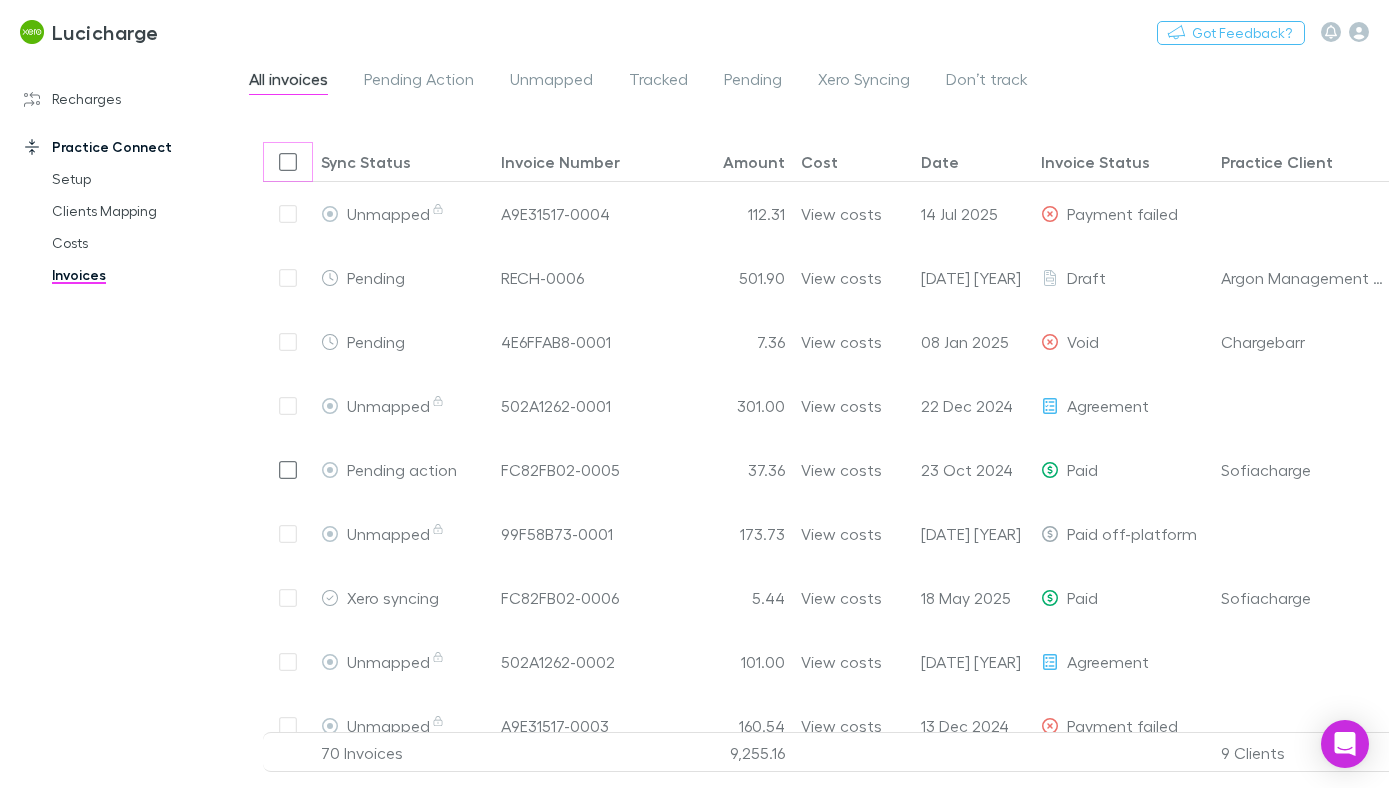 click at bounding box center [288, 161] 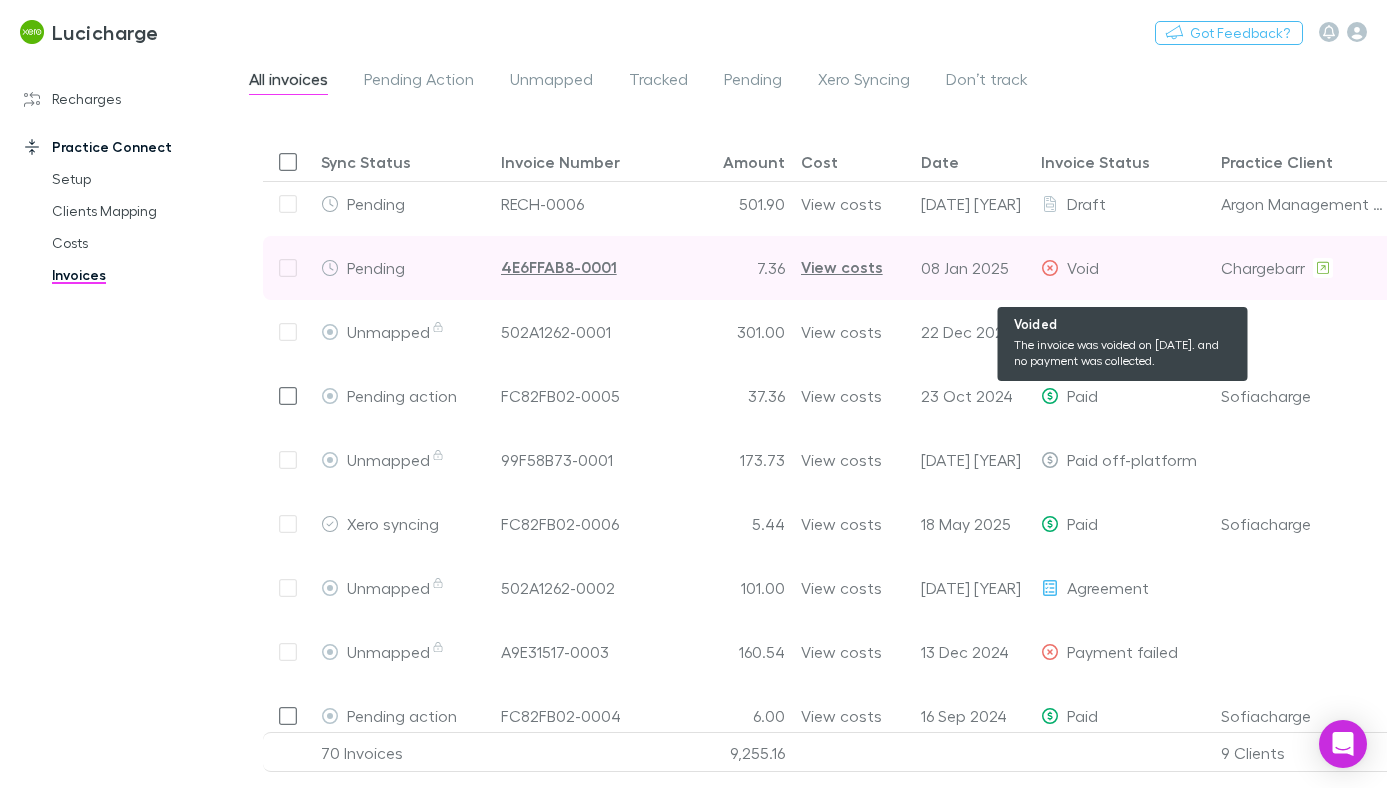 scroll, scrollTop: 74, scrollLeft: 191, axis: both 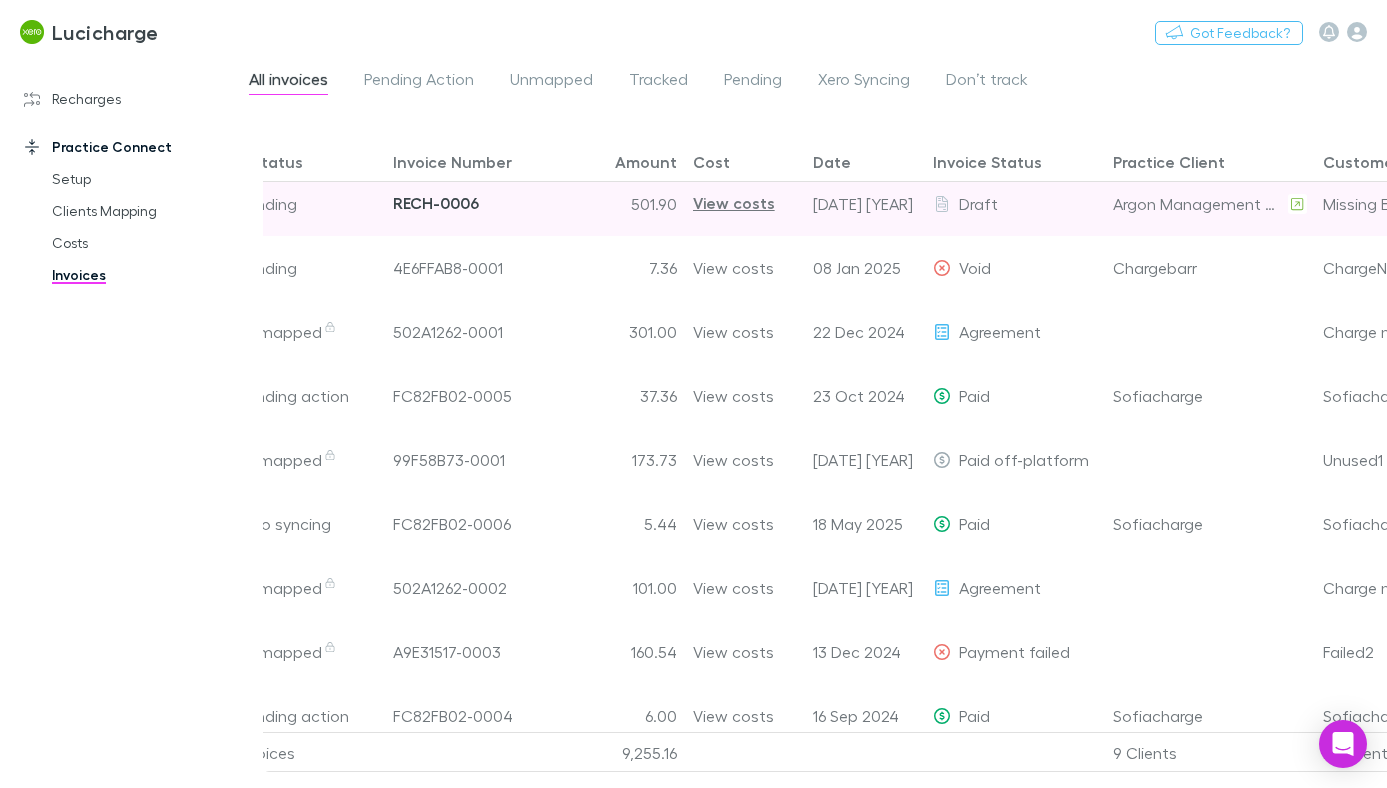 click on "RECH-0006" at bounding box center [436, 203] 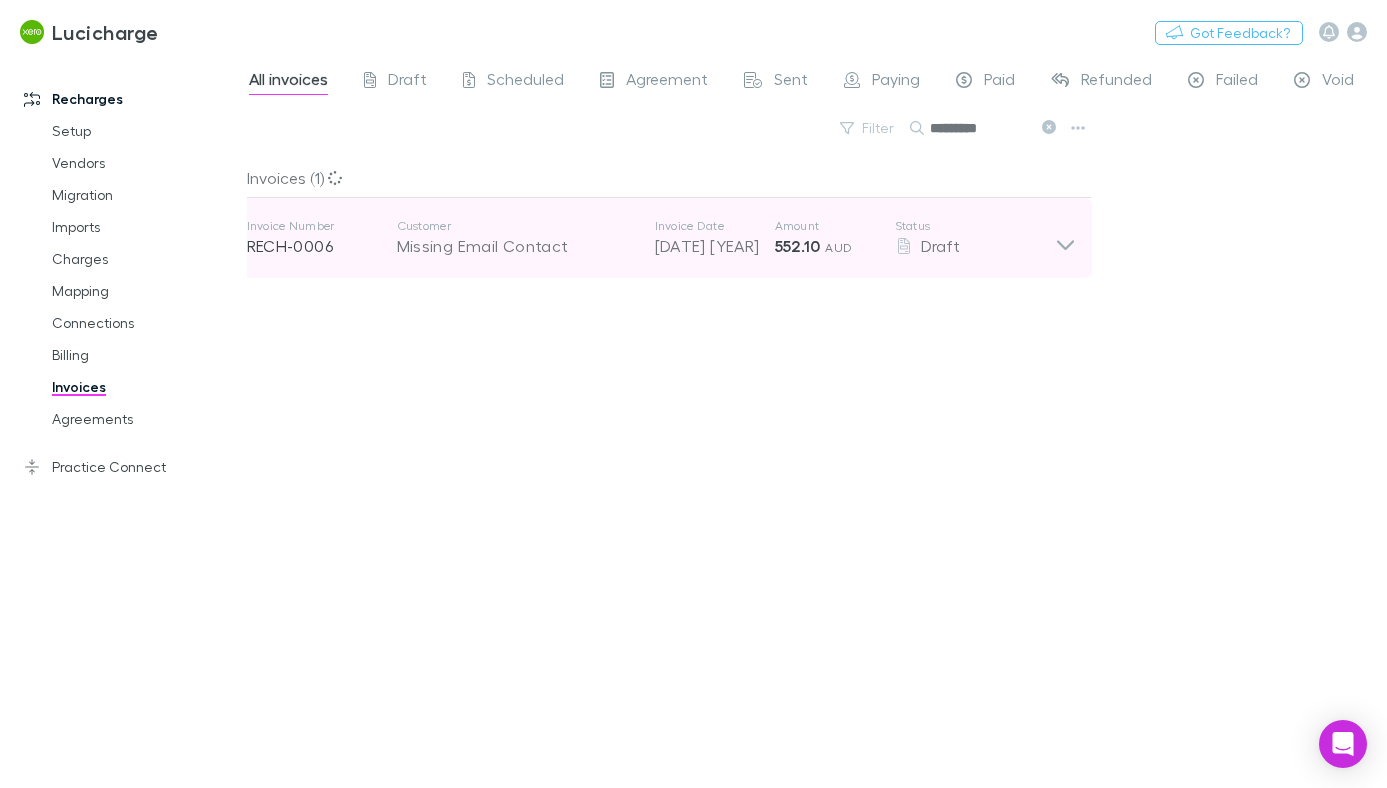 click on "Missing Email Contact" at bounding box center (516, 246) 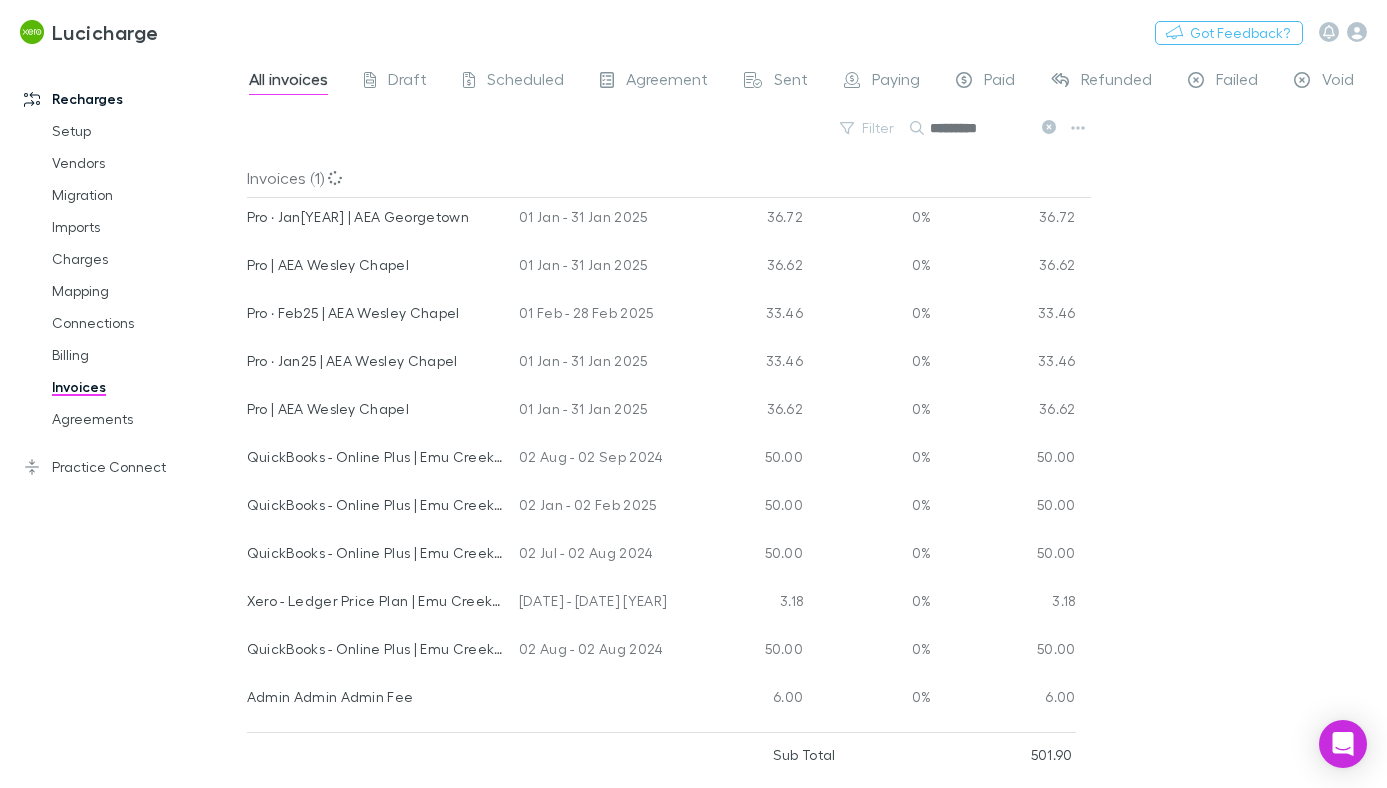 scroll, scrollTop: 376, scrollLeft: 0, axis: vertical 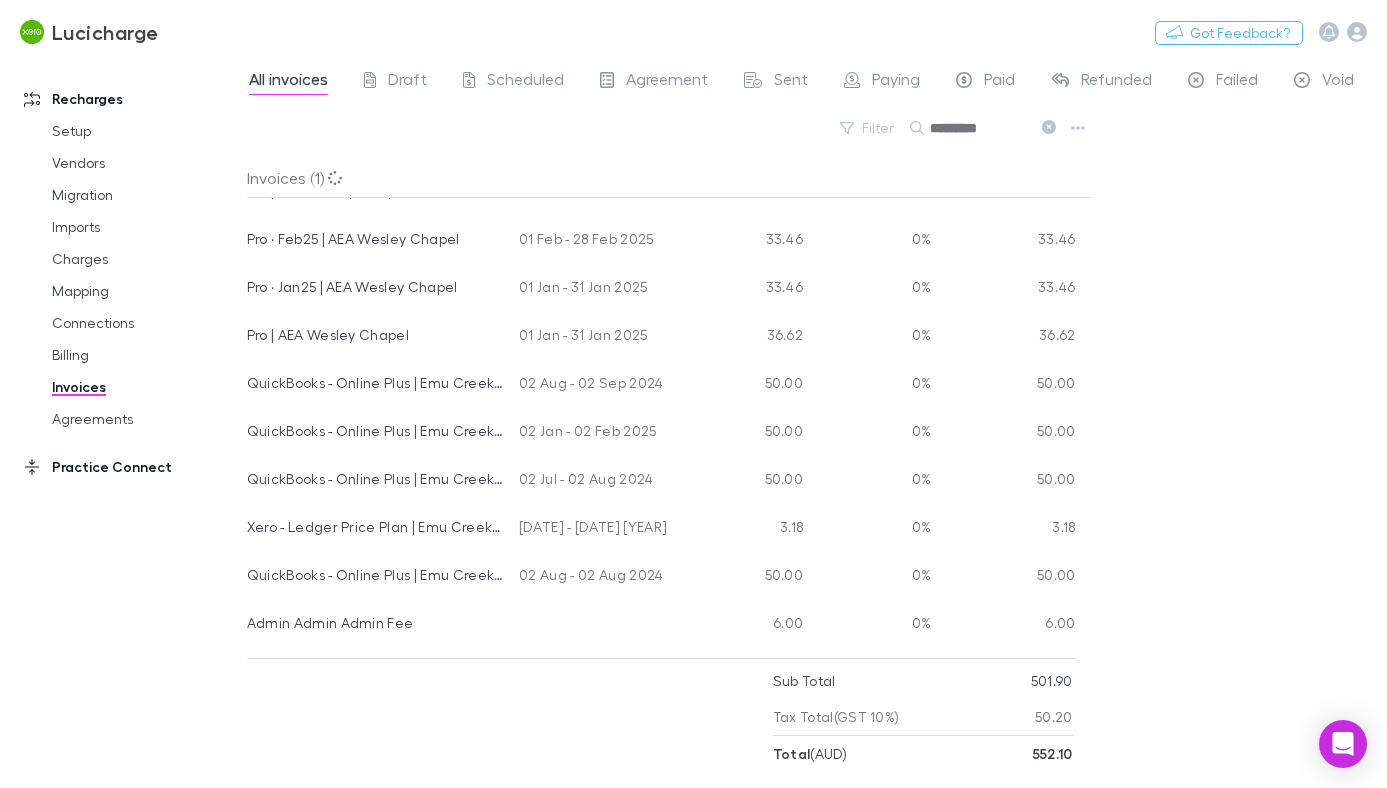 click on "Practice Connect" at bounding box center [123, 467] 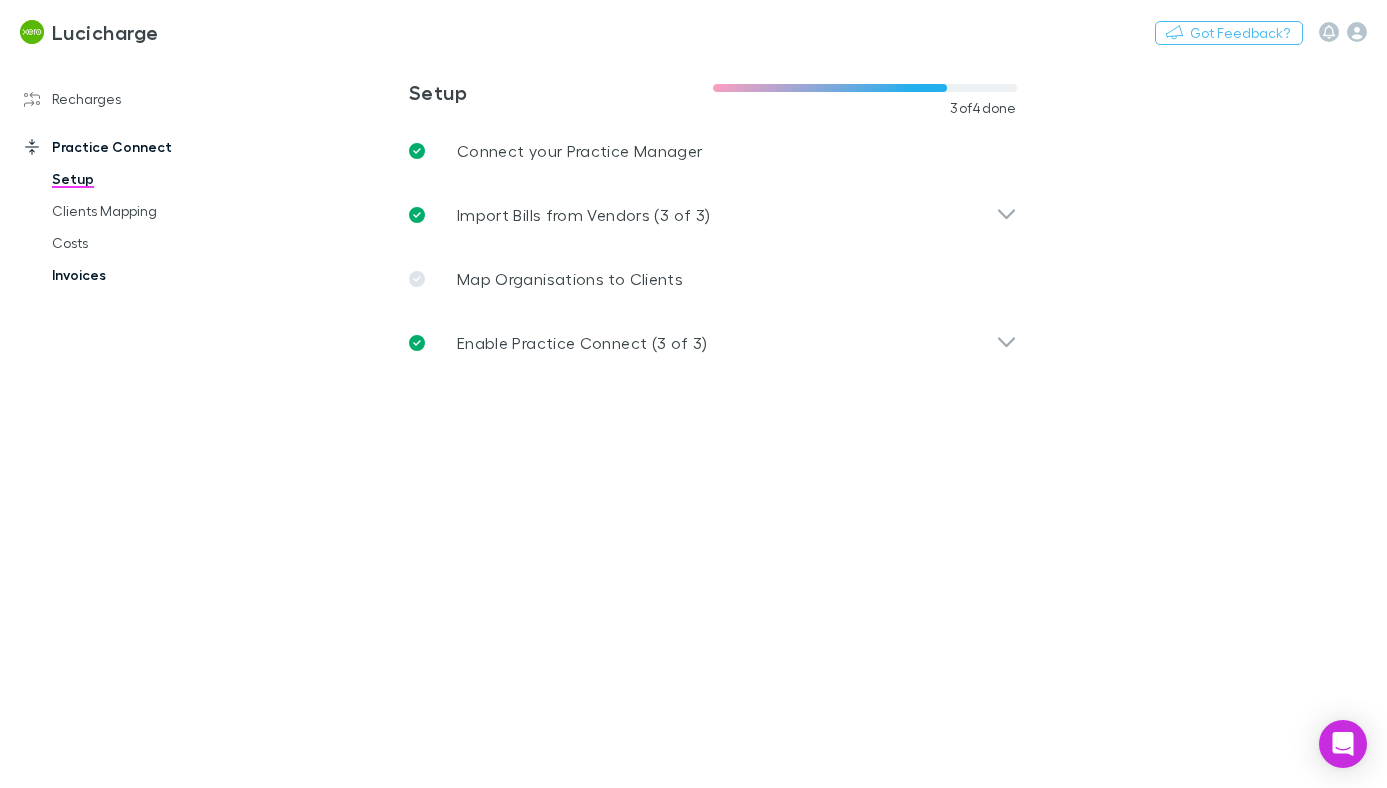 click on "Invoices" at bounding box center [137, 275] 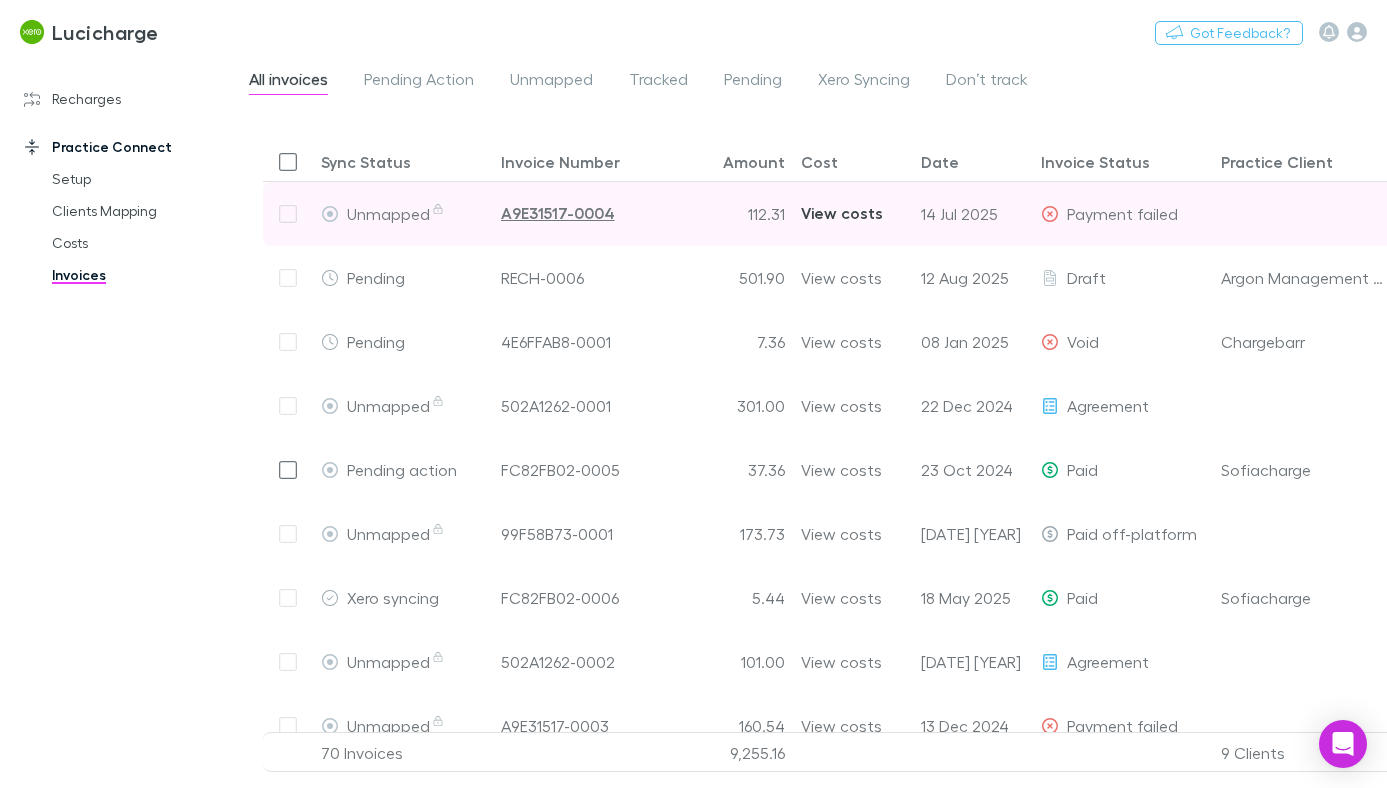 scroll, scrollTop: 0, scrollLeft: 62, axis: horizontal 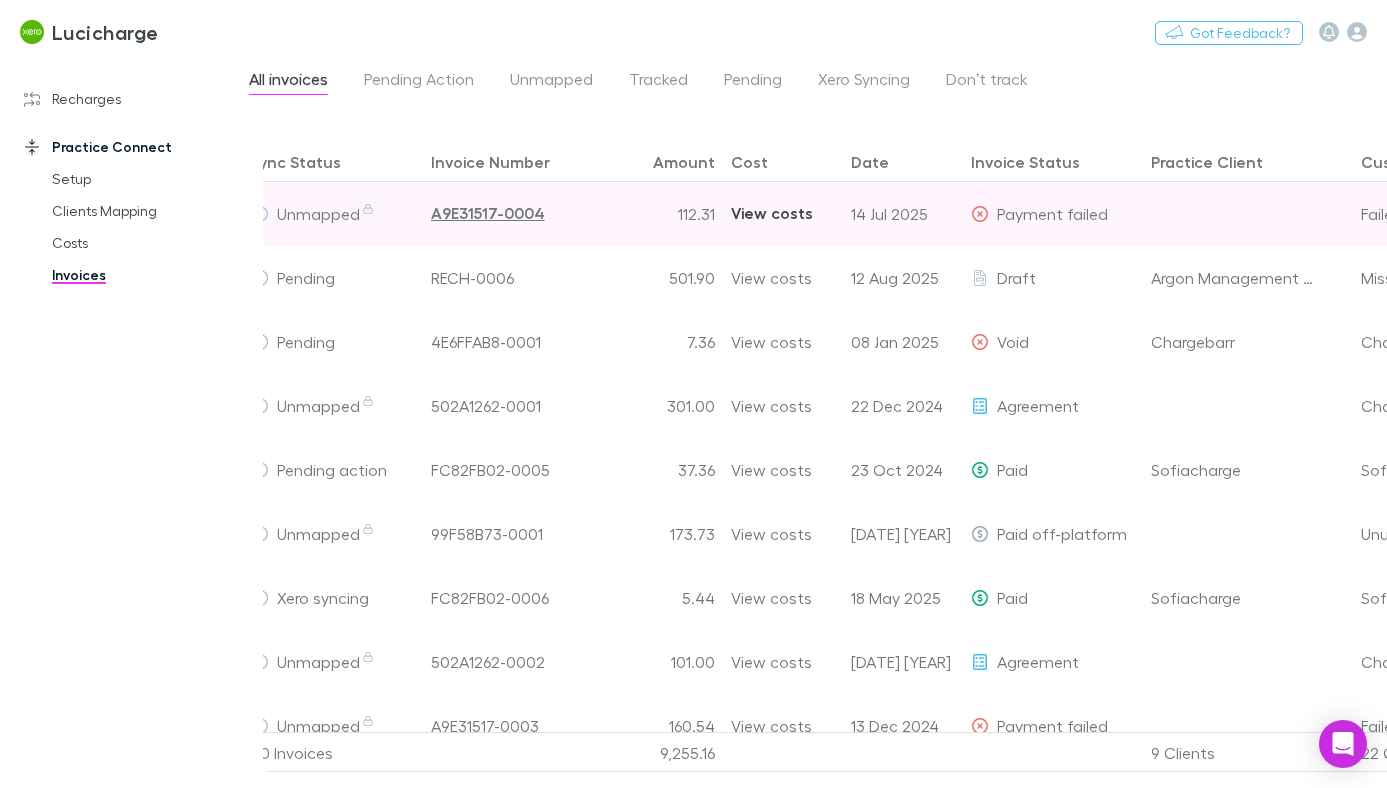 click on "View costs" at bounding box center [772, 213] 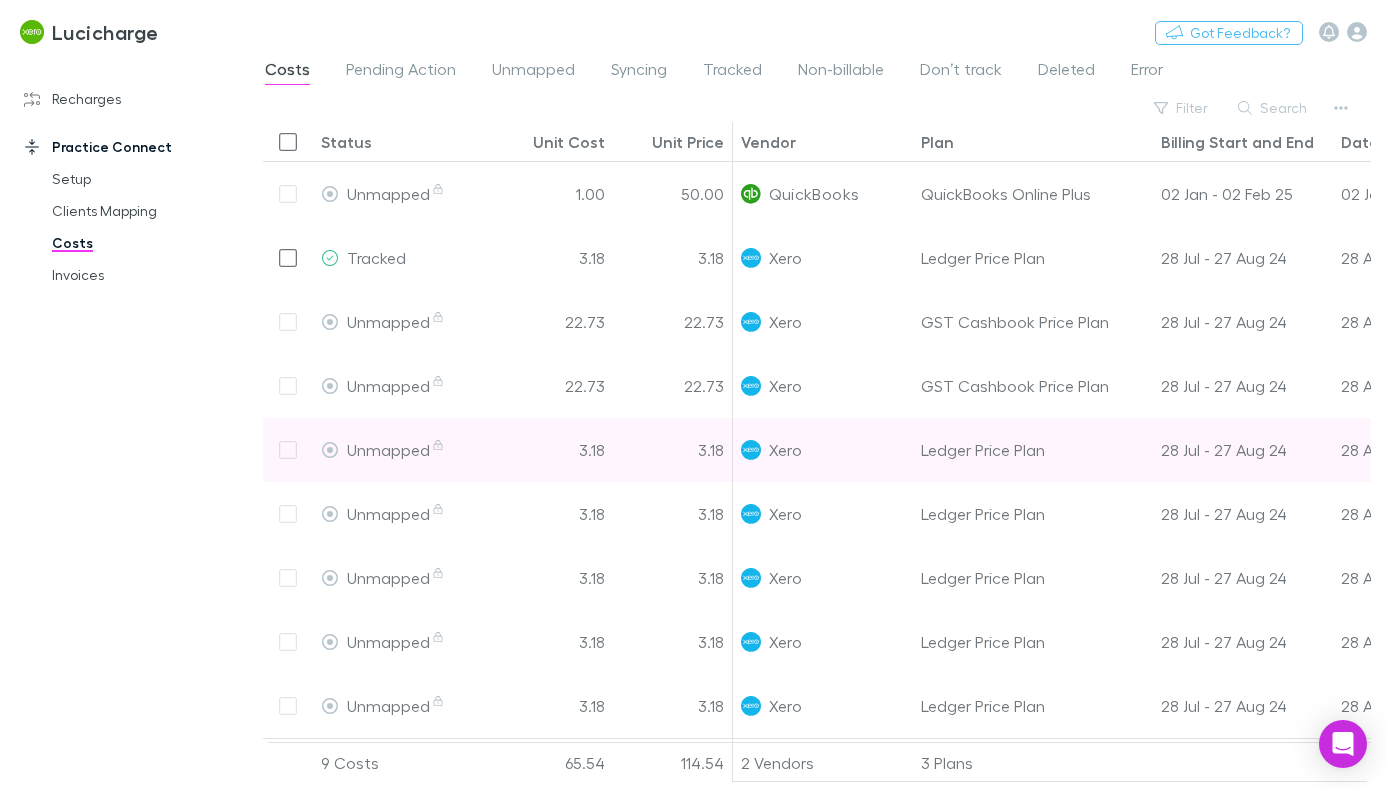 scroll, scrollTop: 0, scrollLeft: 83, axis: horizontal 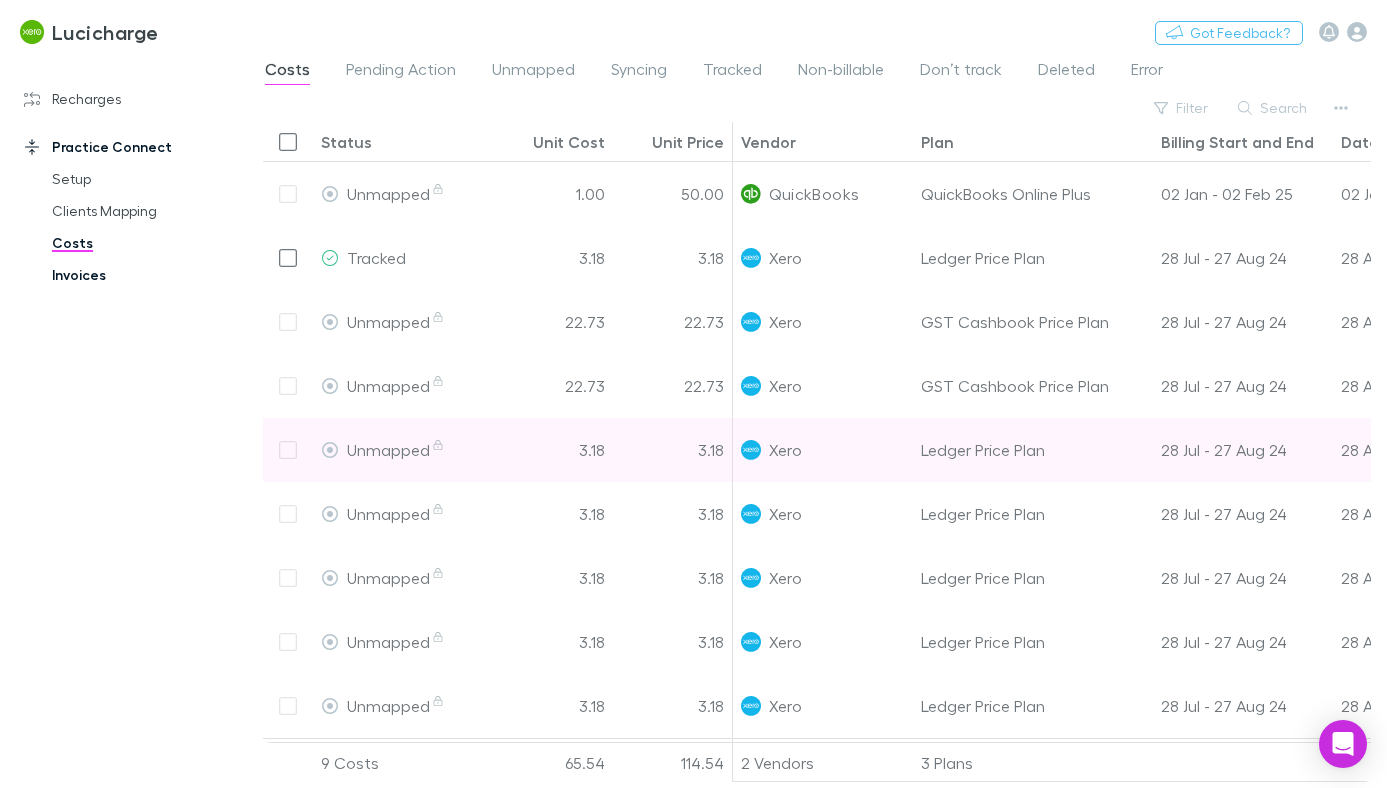 click on "Invoices" at bounding box center (137, 275) 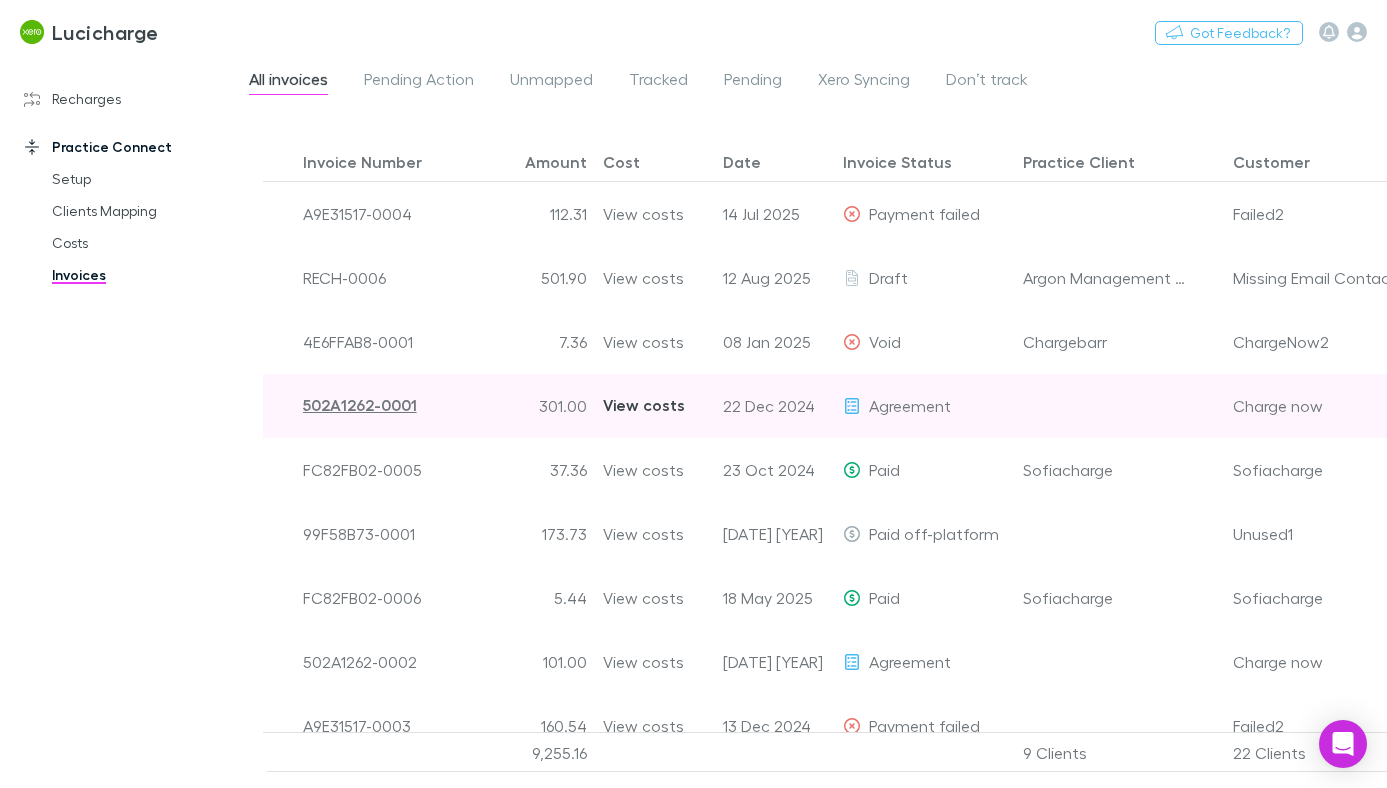 click on "View costs" at bounding box center (644, 405) 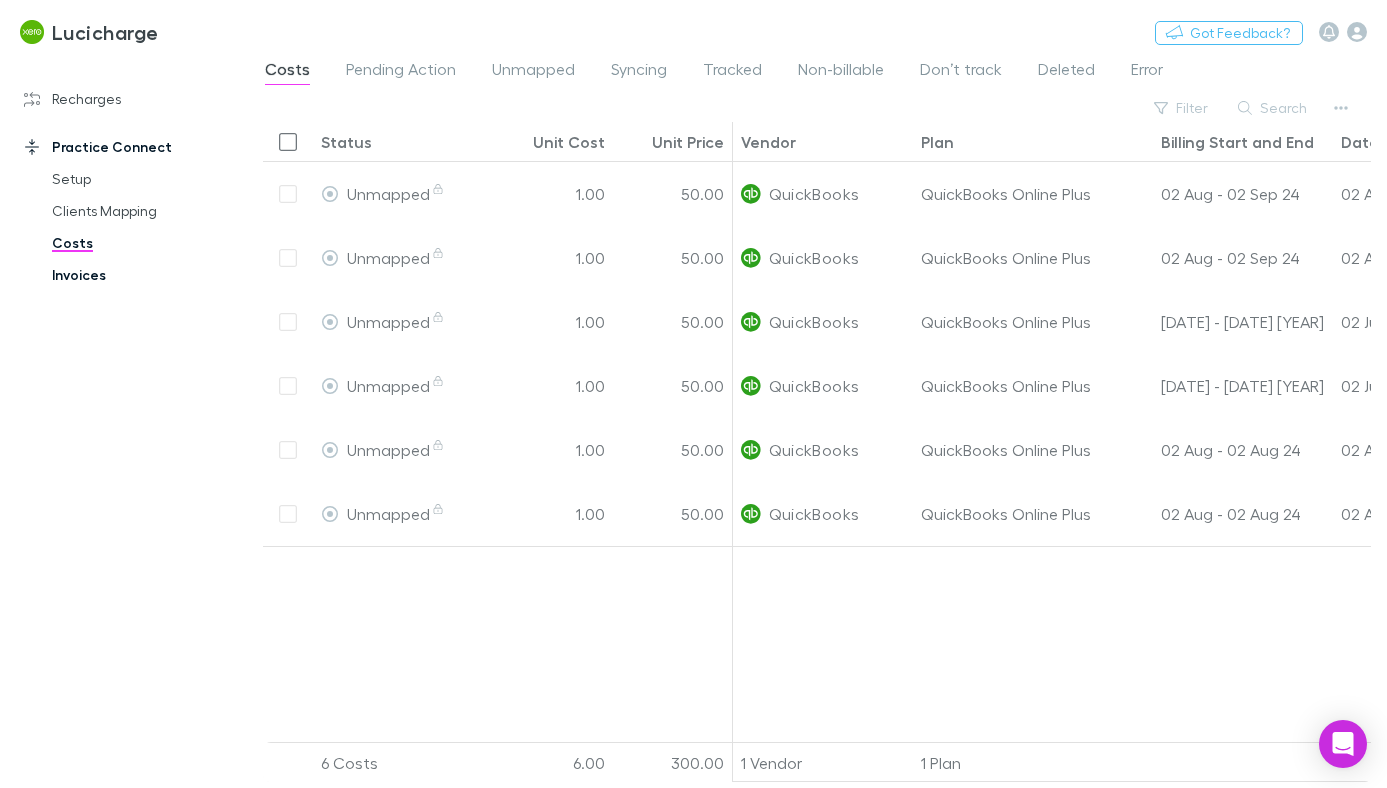 click on "Invoices" at bounding box center (137, 275) 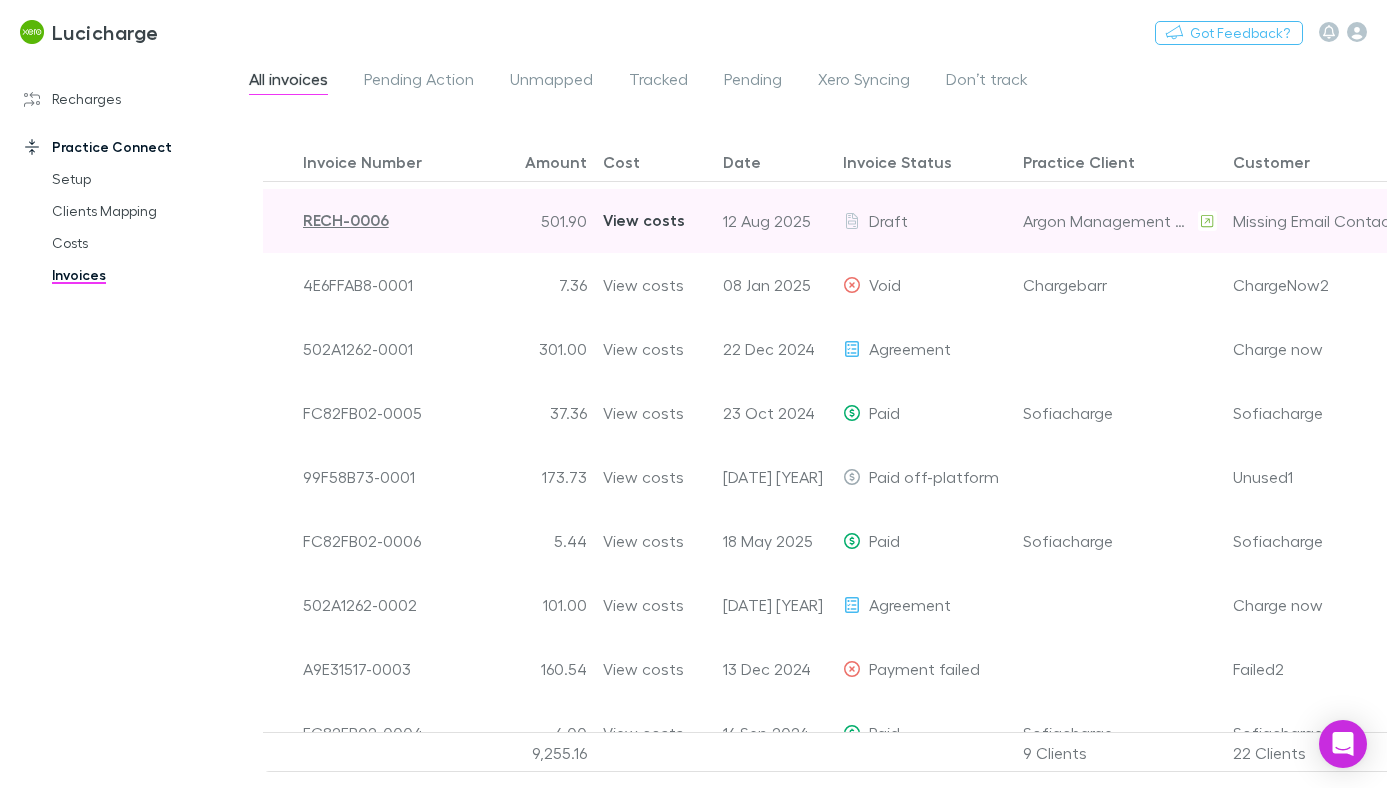click on "View costs" at bounding box center [644, 220] 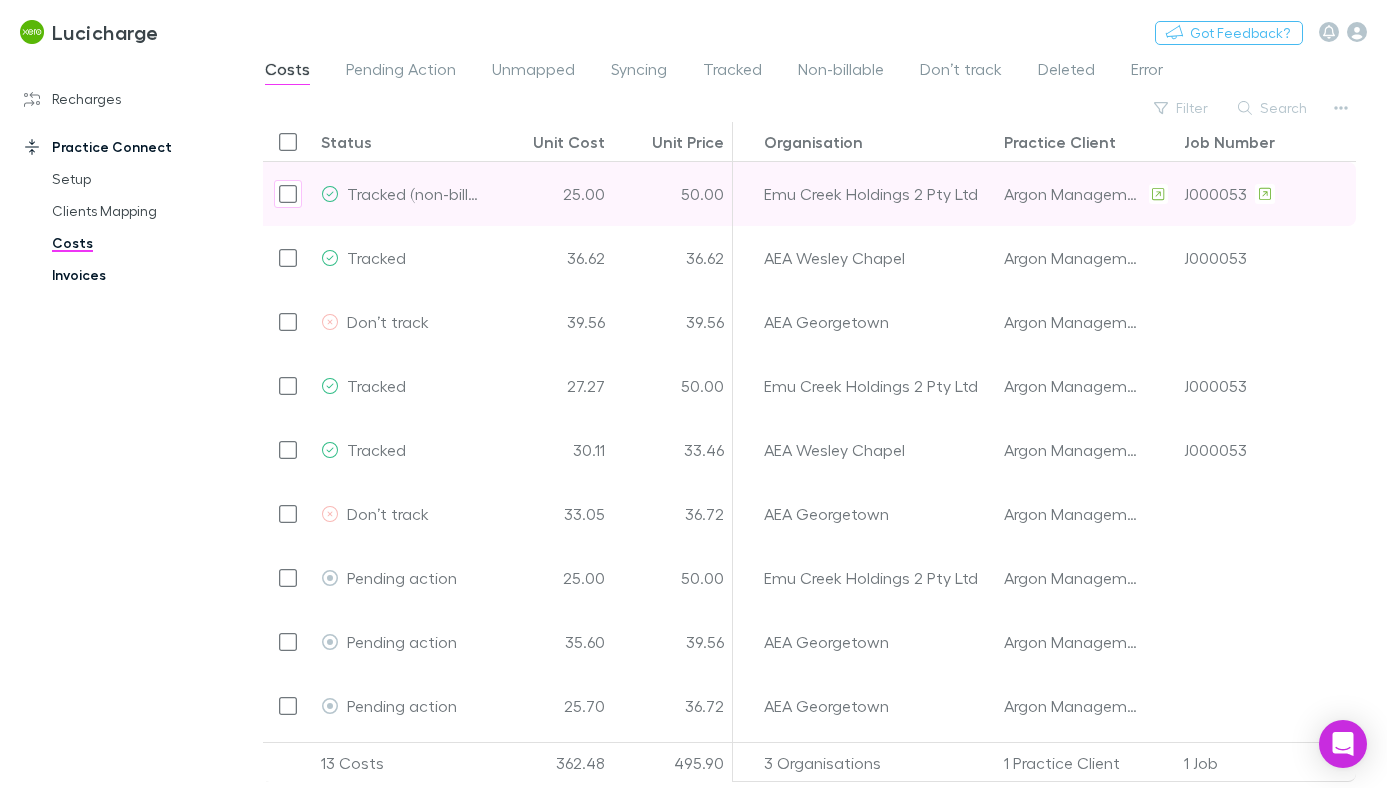 click on "Invoices" at bounding box center (137, 275) 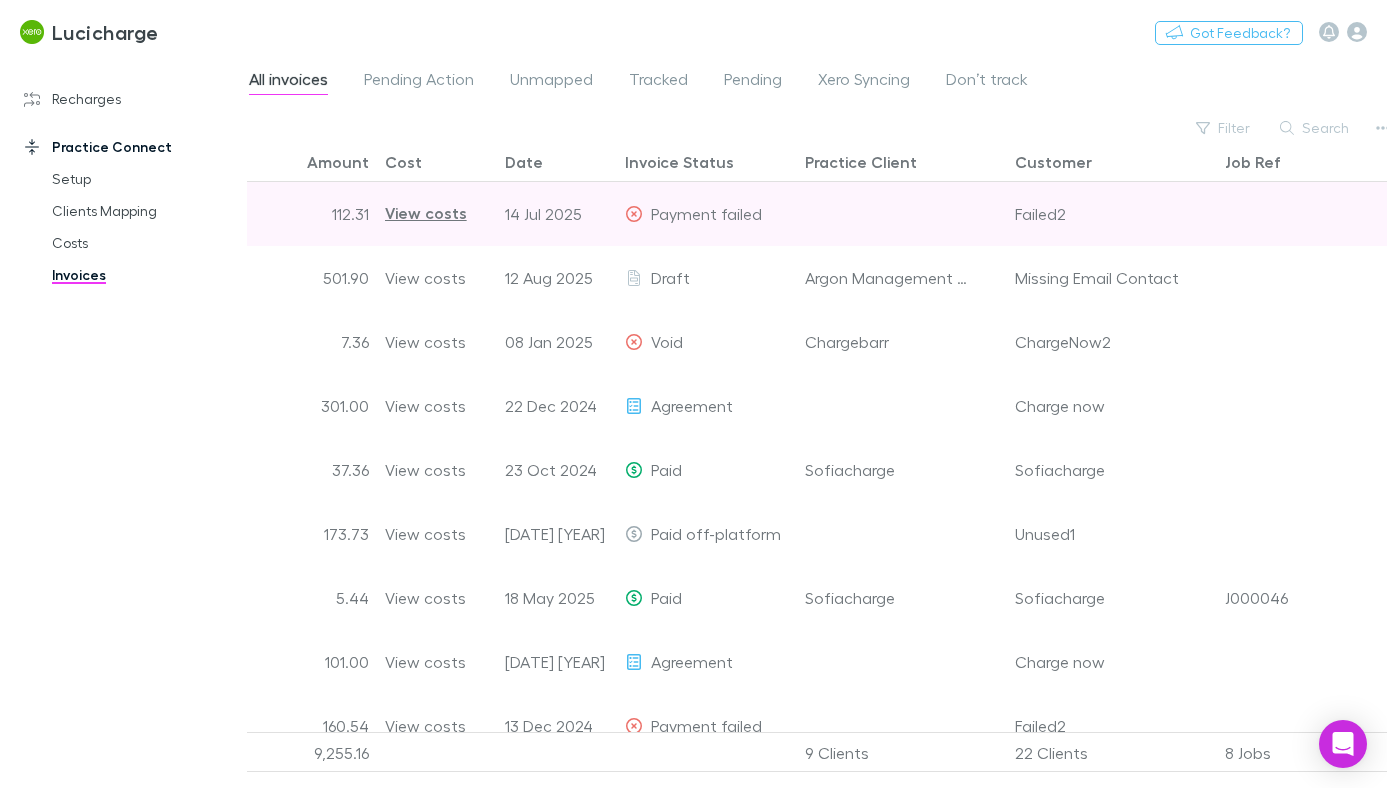 scroll, scrollTop: 0, scrollLeft: 231, axis: horizontal 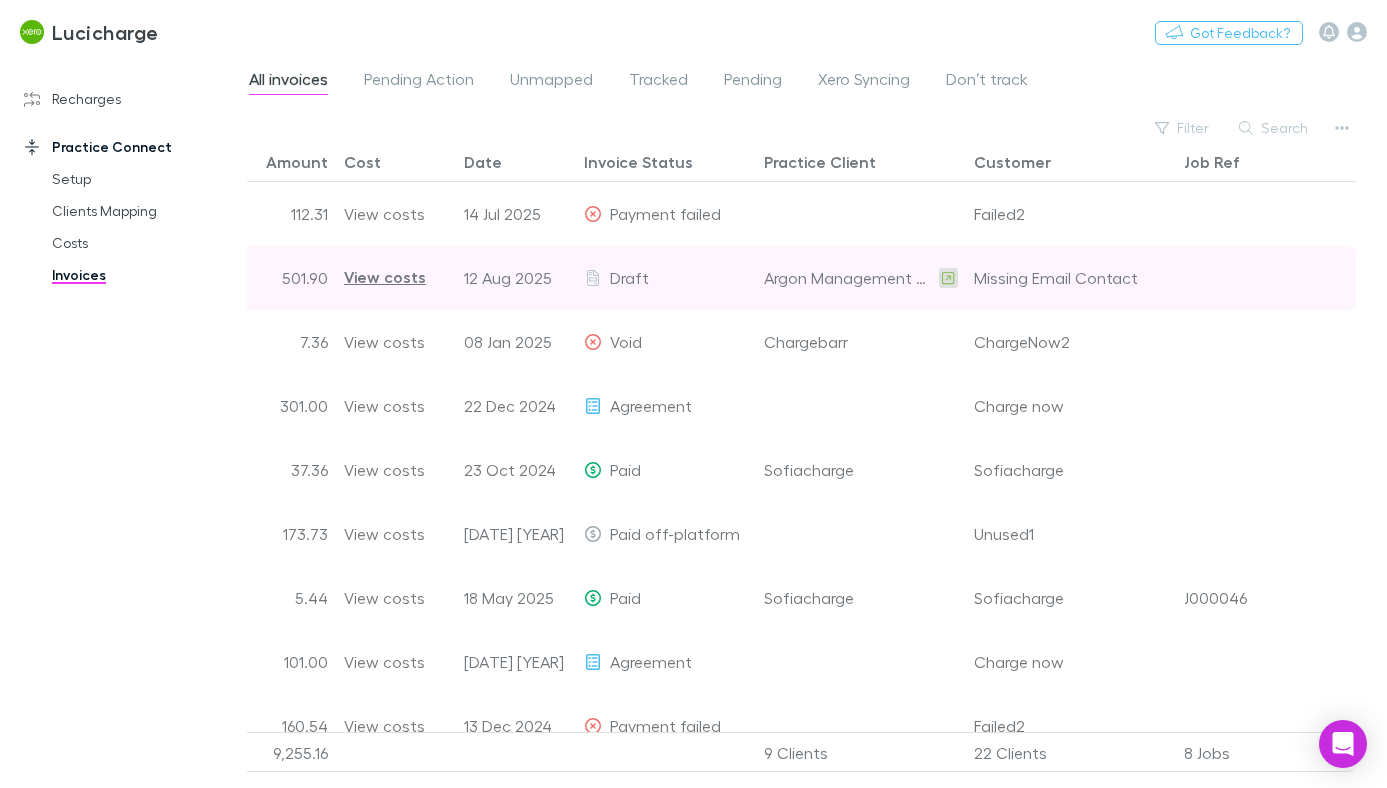 click 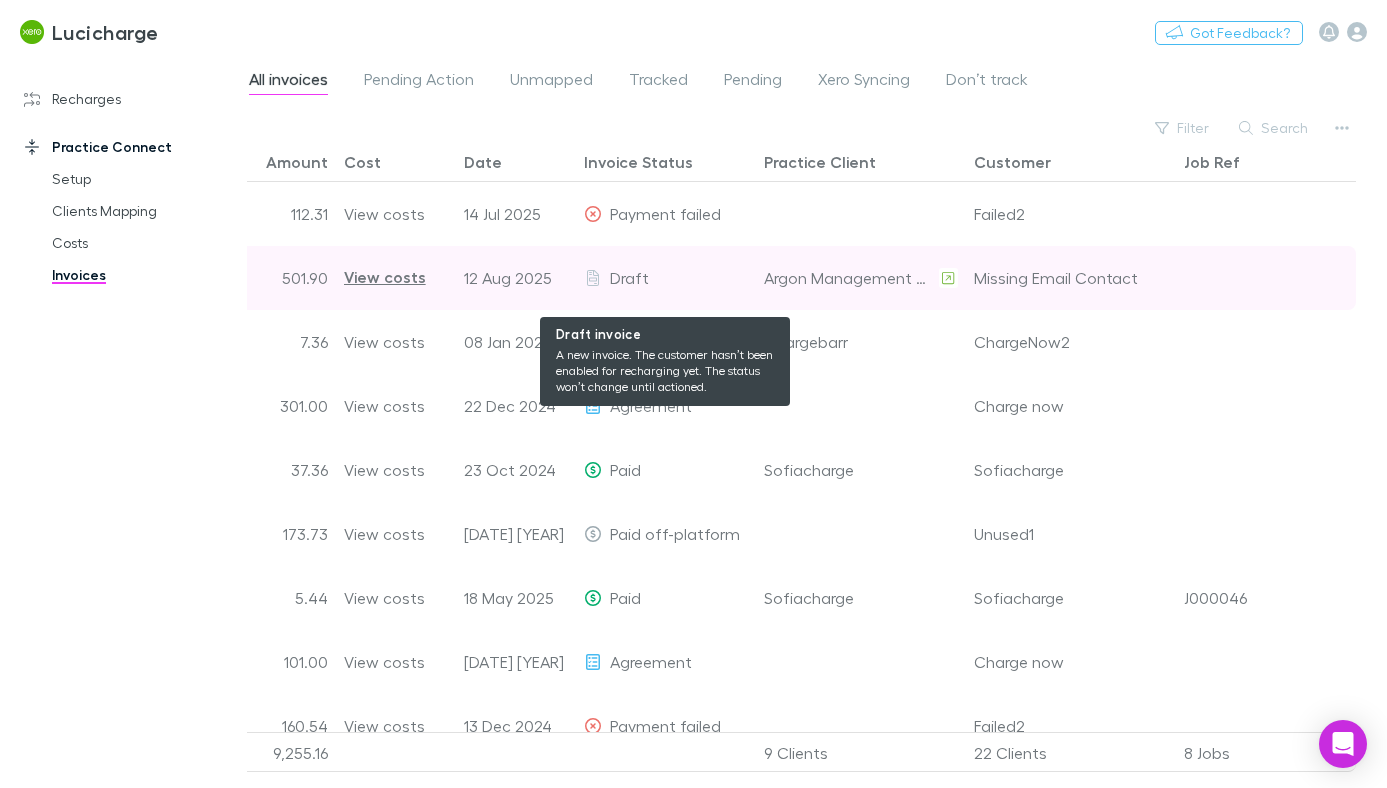 scroll, scrollTop: 0, scrollLeft: 112, axis: horizontal 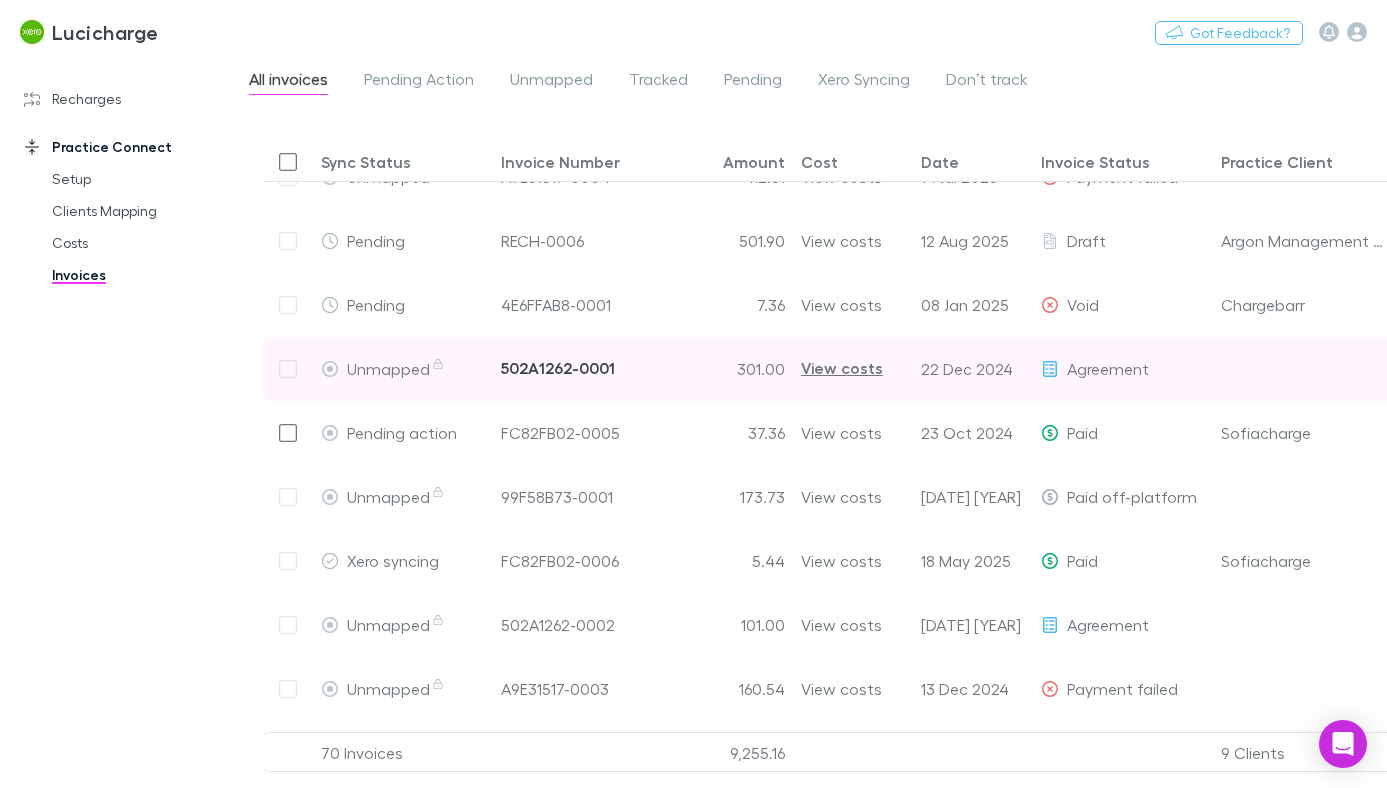 click on "502A1262-0001" at bounding box center (558, 368) 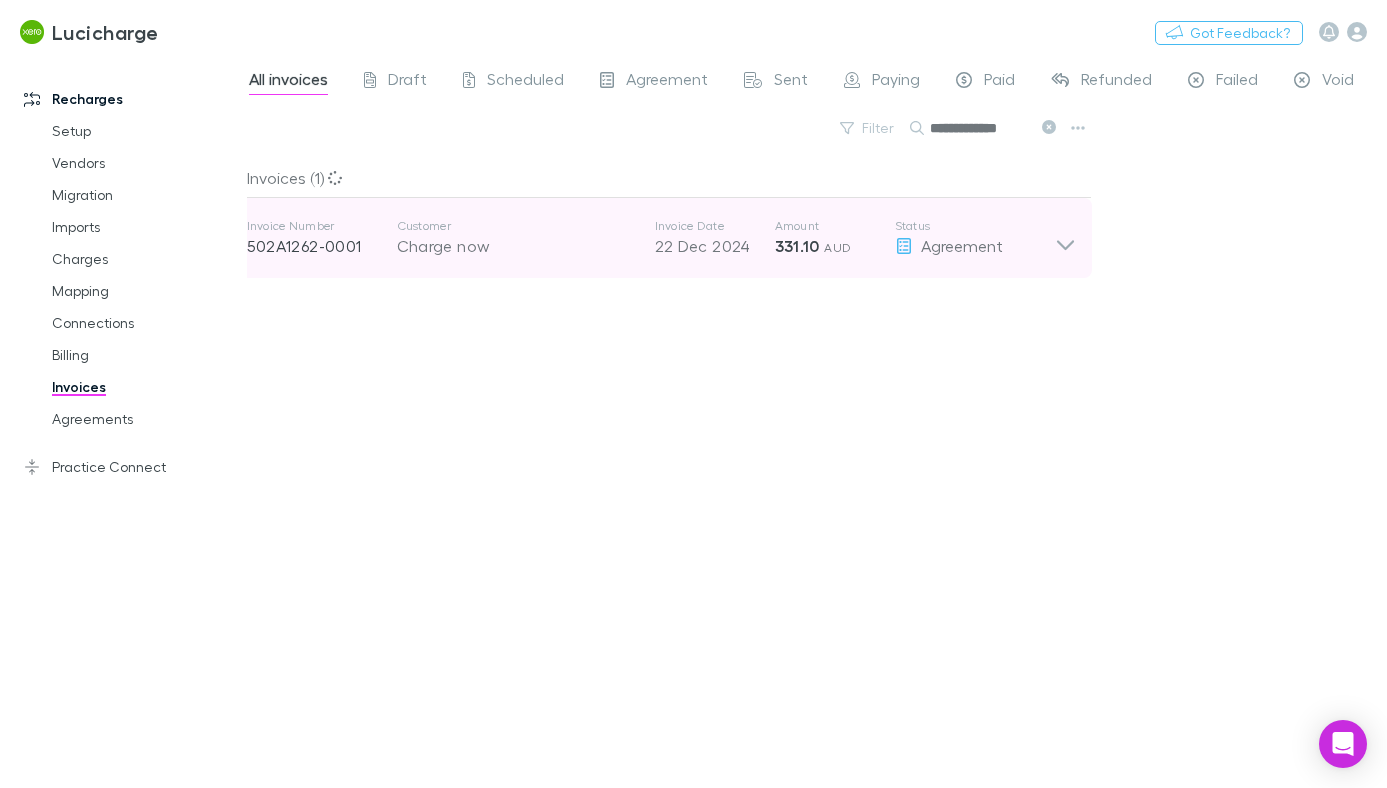 click on "Charge now" at bounding box center [516, 246] 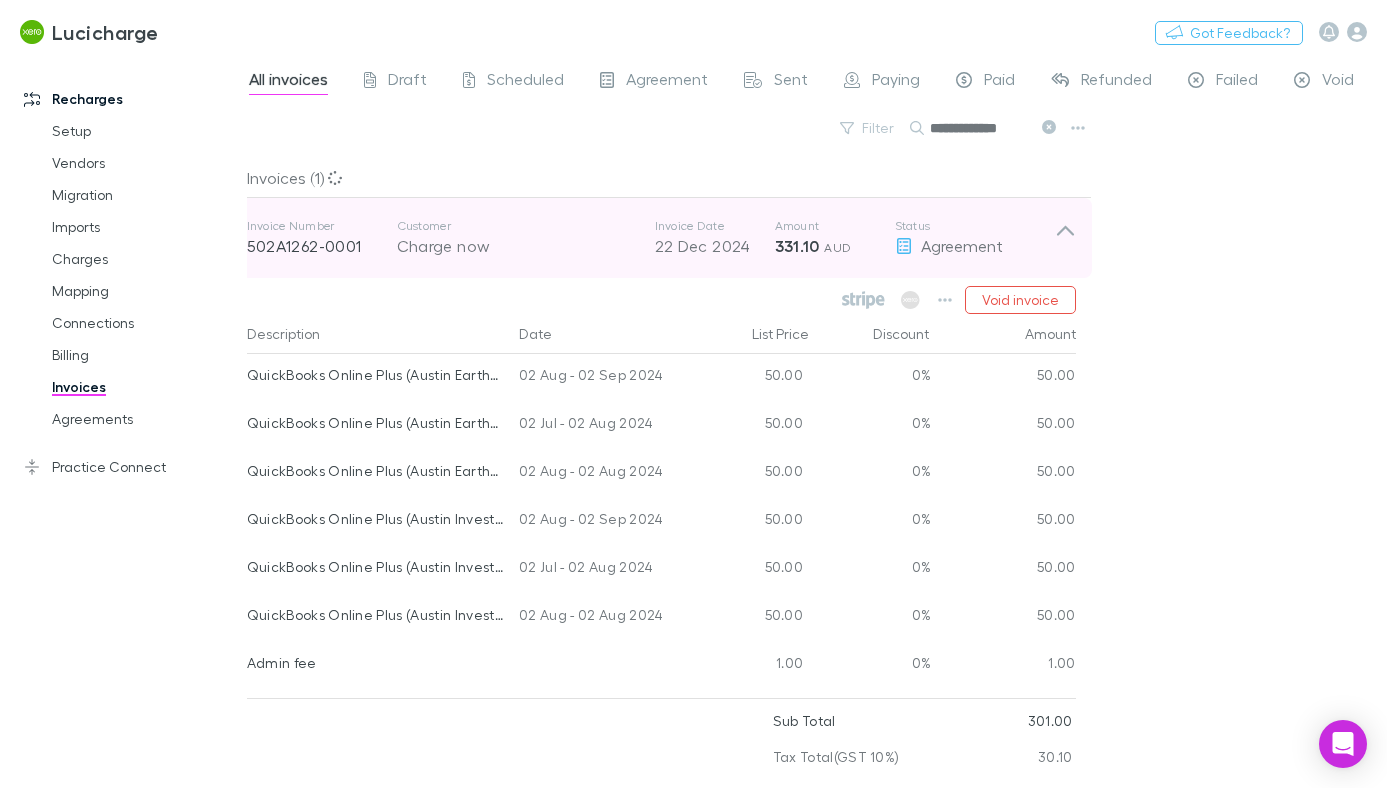 click on "Charge now" at bounding box center (516, 246) 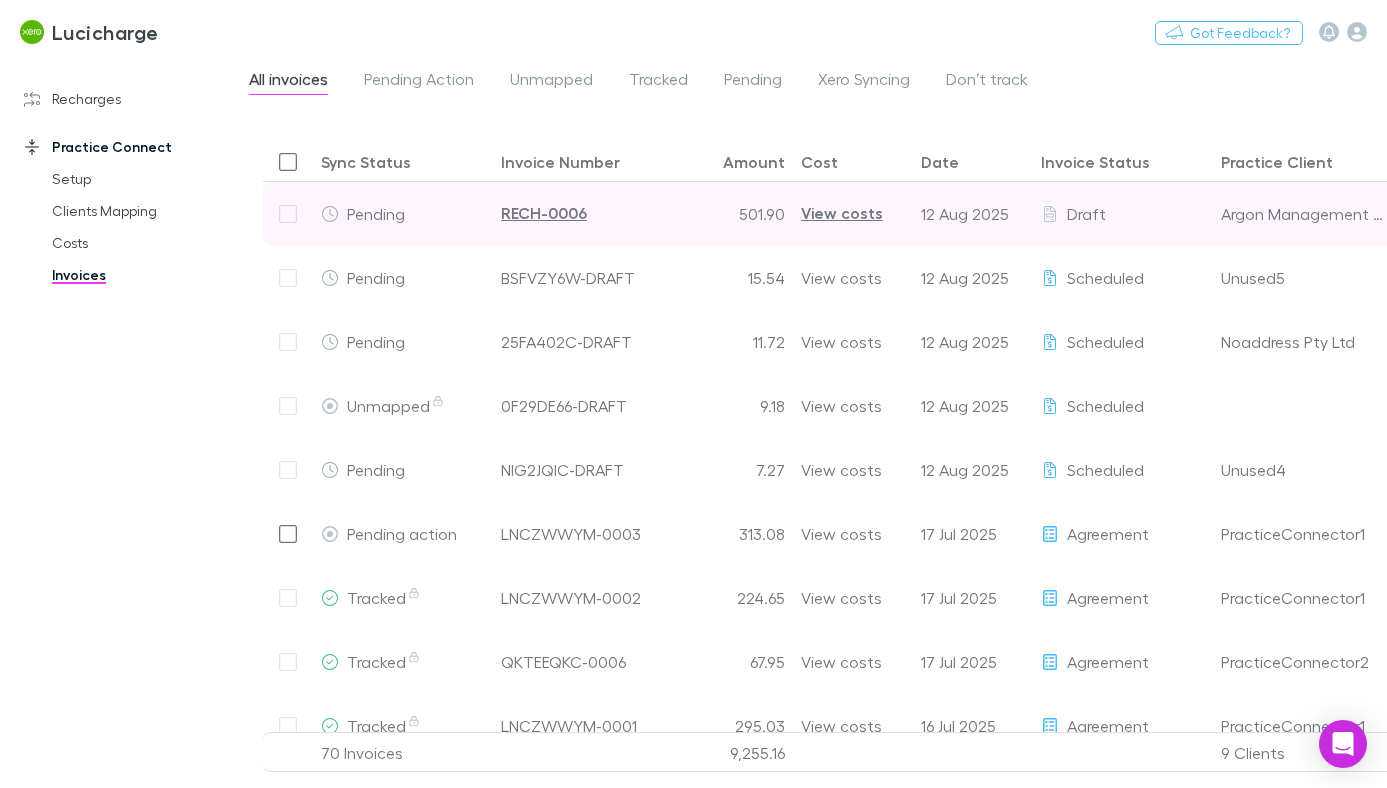 scroll, scrollTop: 0, scrollLeft: 34, axis: horizontal 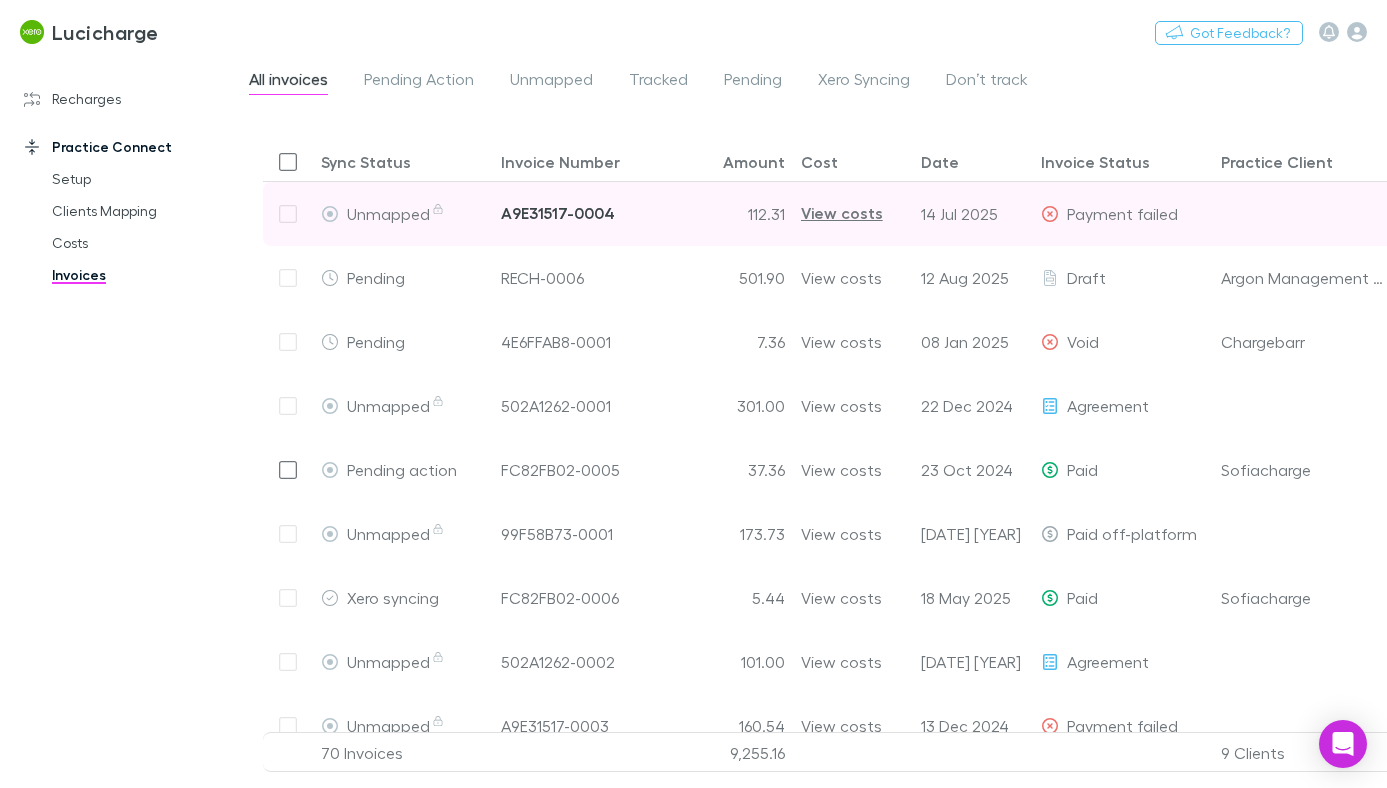 click on "A9E31517-0004" at bounding box center [558, 213] 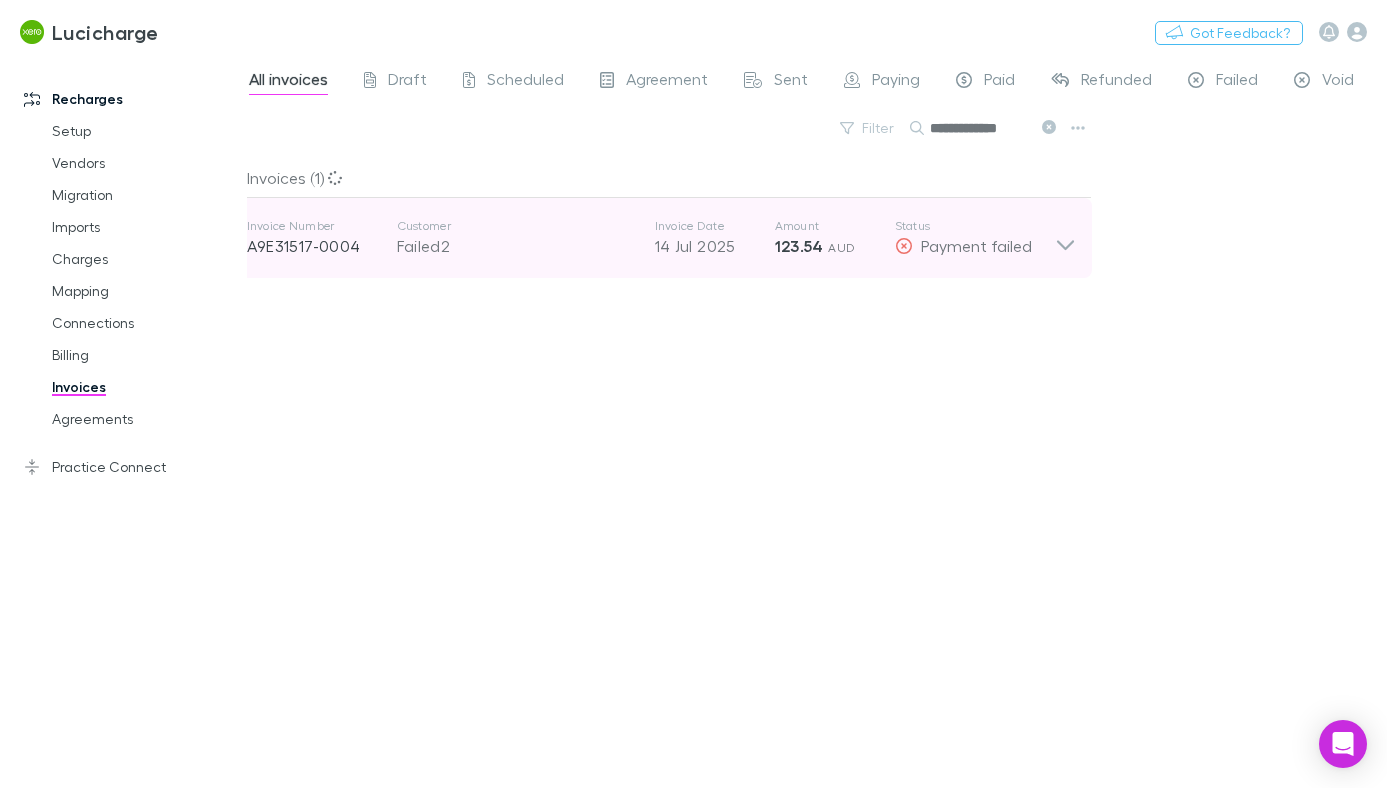 click on "Invoice Number A9E31517-0004 Customer Failed2 Invoice Date [DATE] [YEAR] Amount 123.54   AUD Status Payment failed" at bounding box center (651, 238) 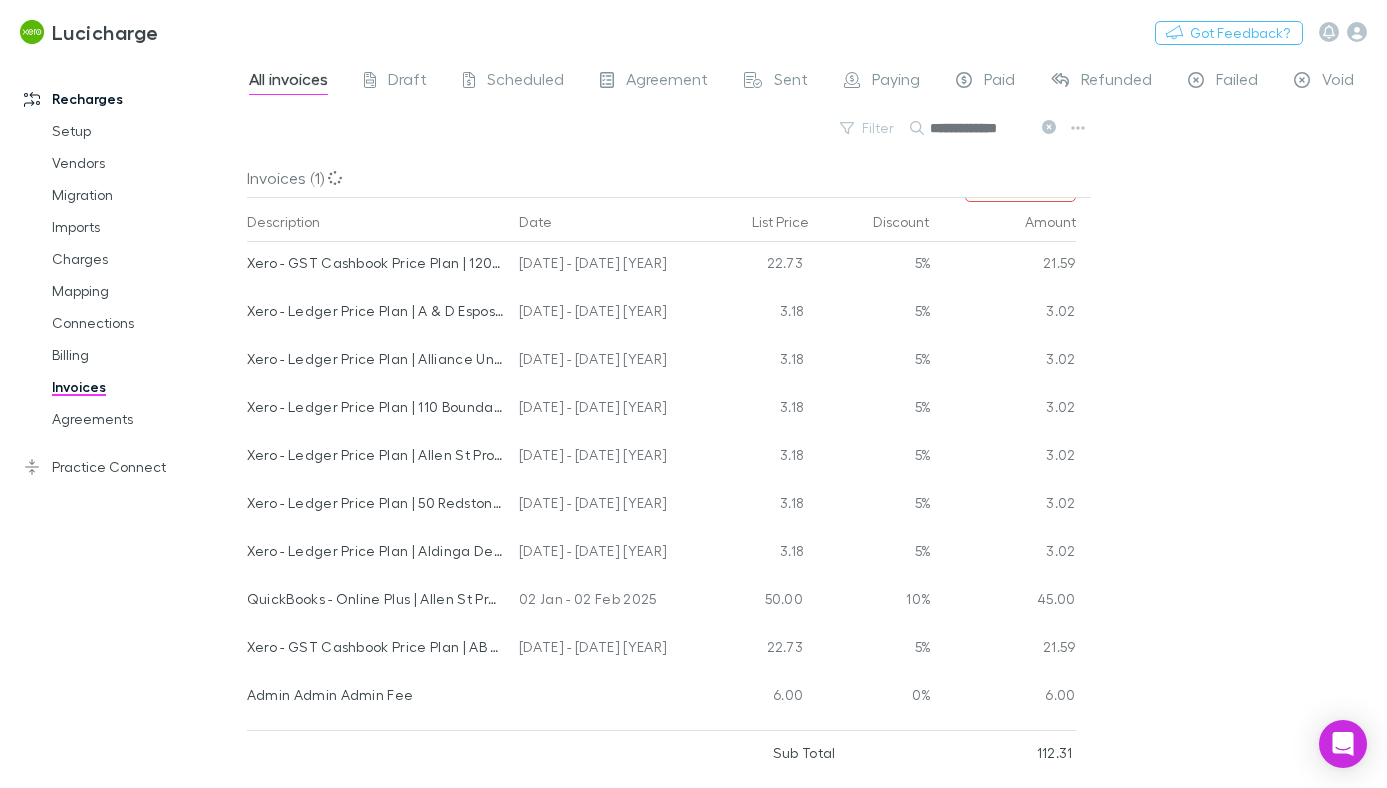 scroll, scrollTop: 50, scrollLeft: 0, axis: vertical 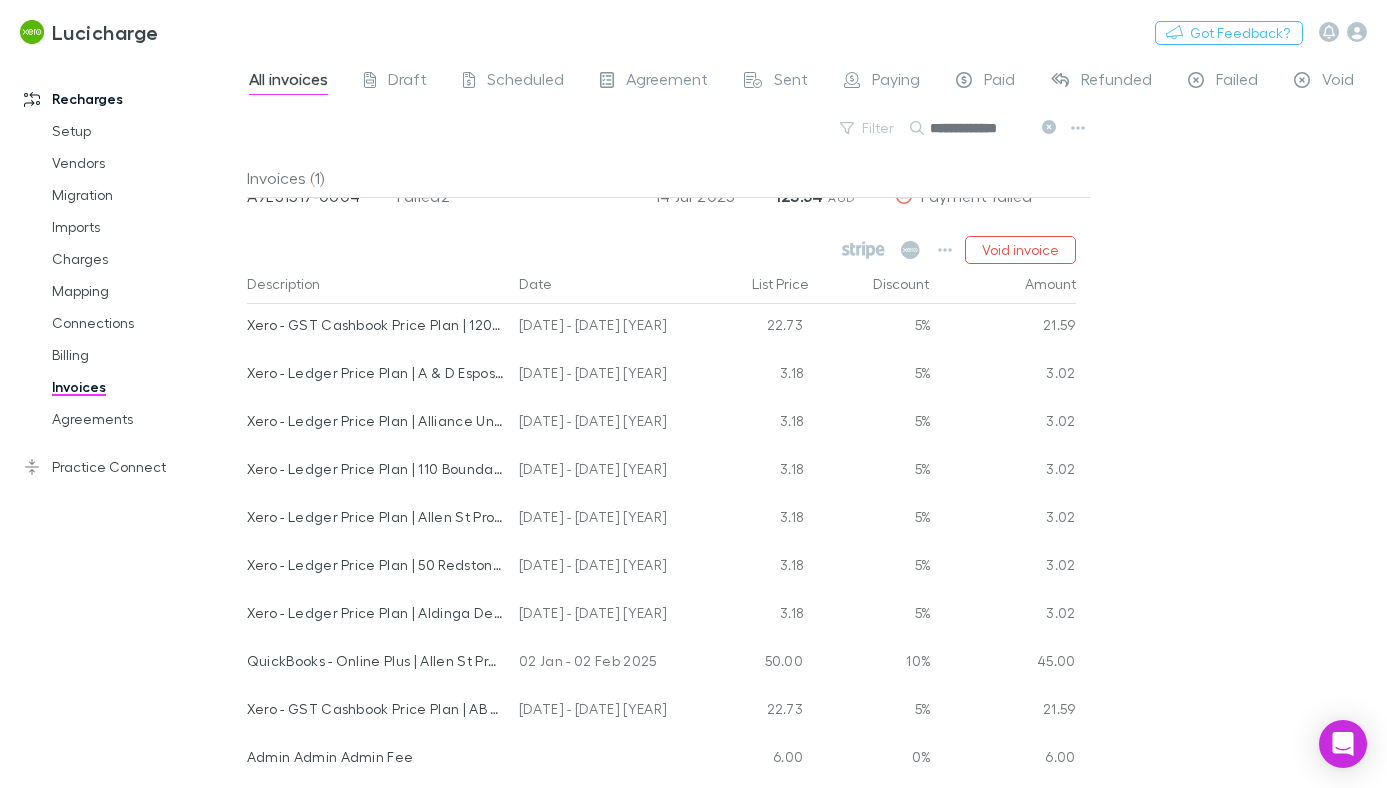 click on "**********" at bounding box center (817, 422) 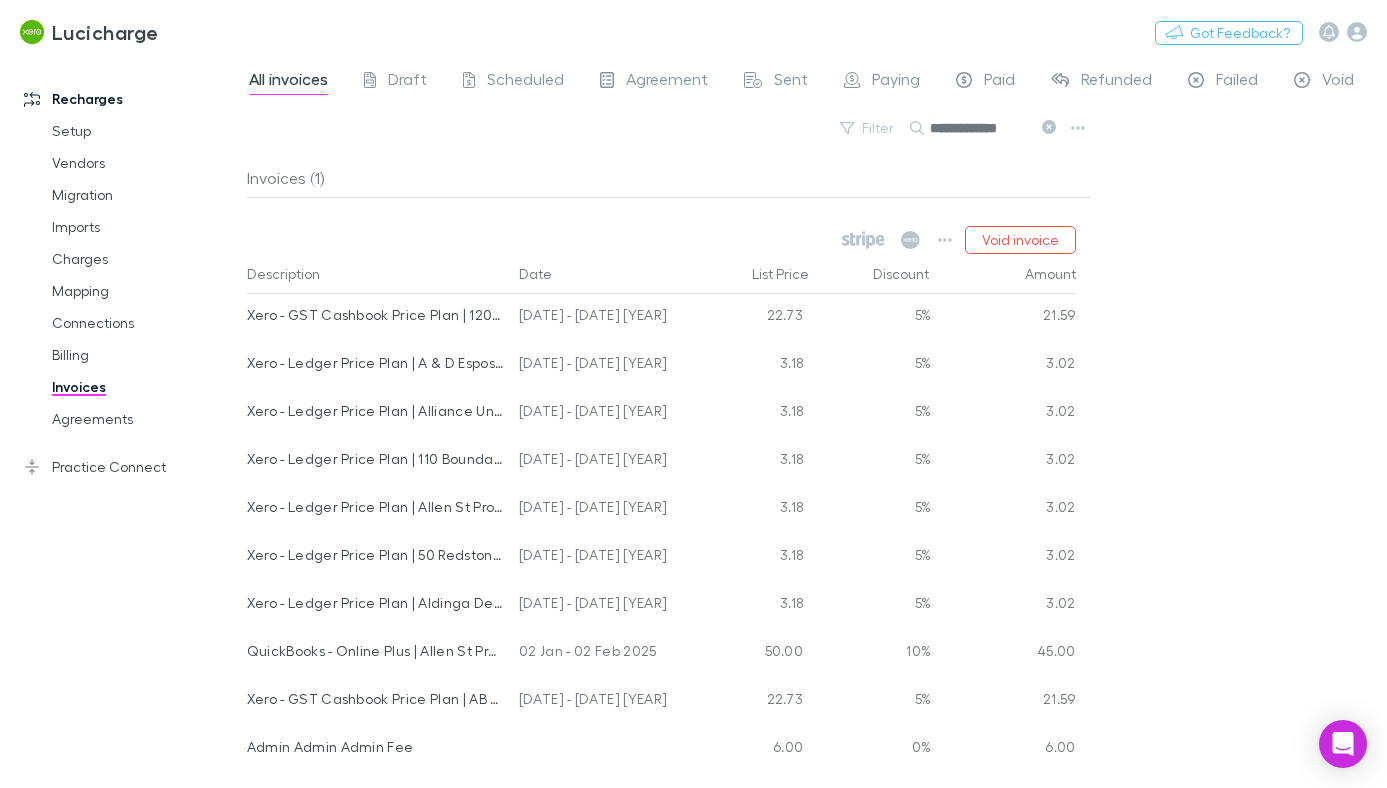 scroll, scrollTop: 85, scrollLeft: 0, axis: vertical 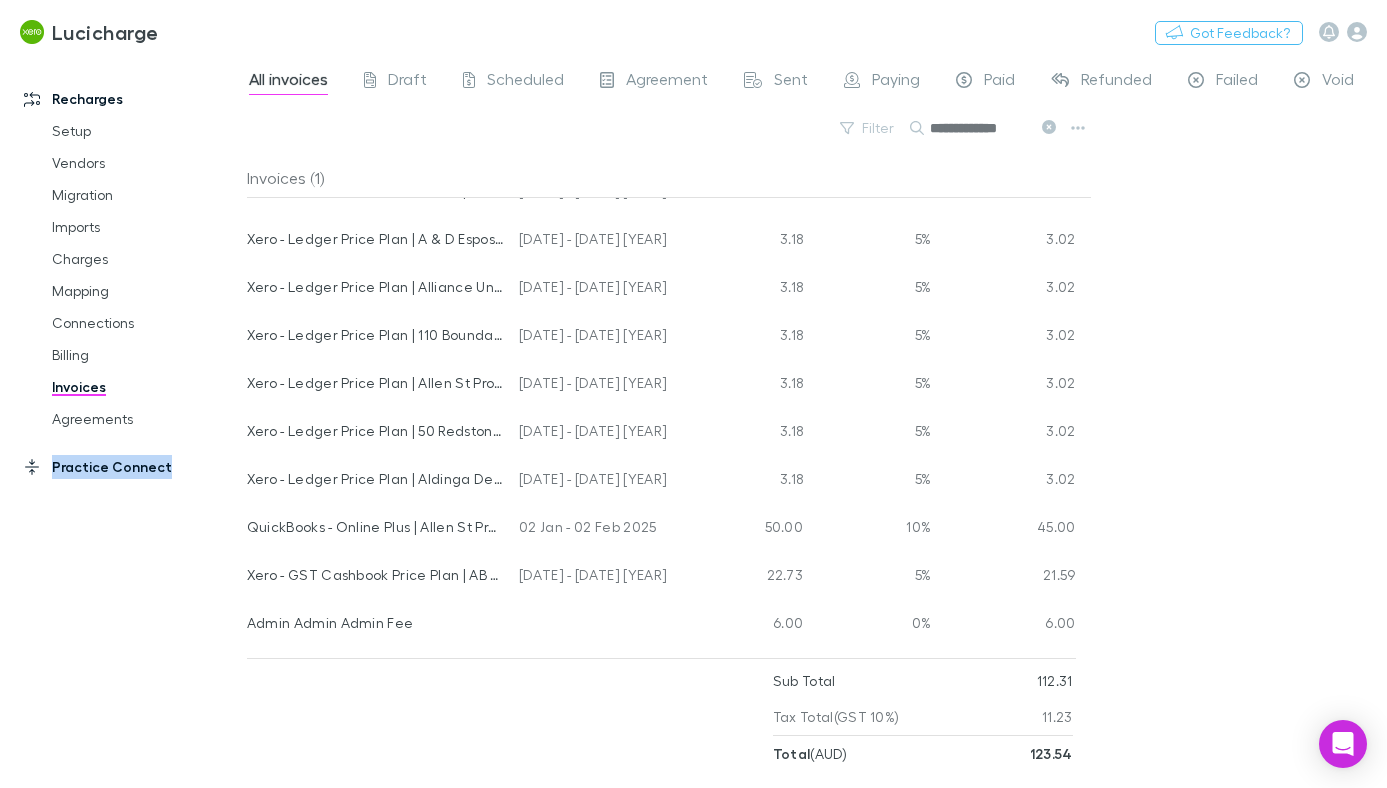 click on "Practice Connect" at bounding box center (123, 467) 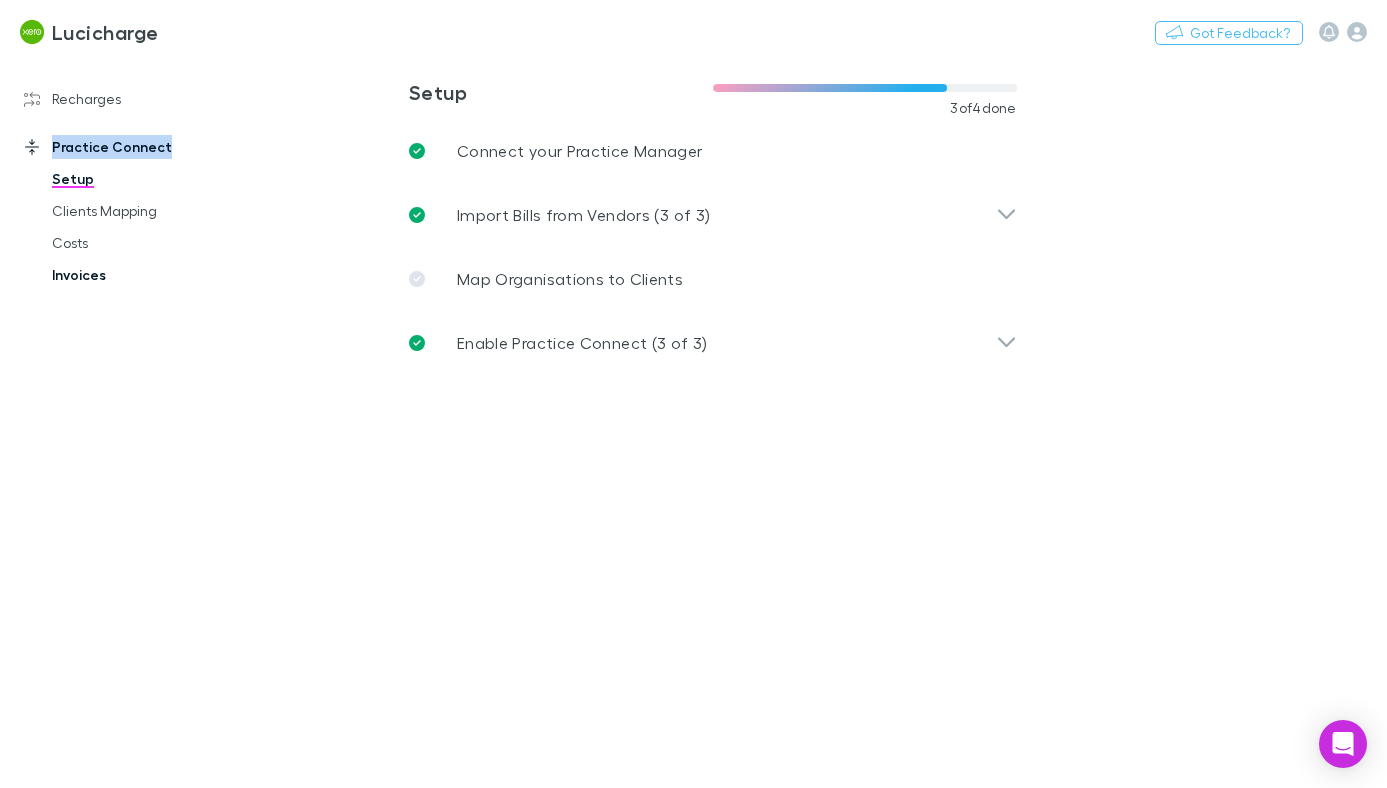 click on "Invoices" at bounding box center [137, 275] 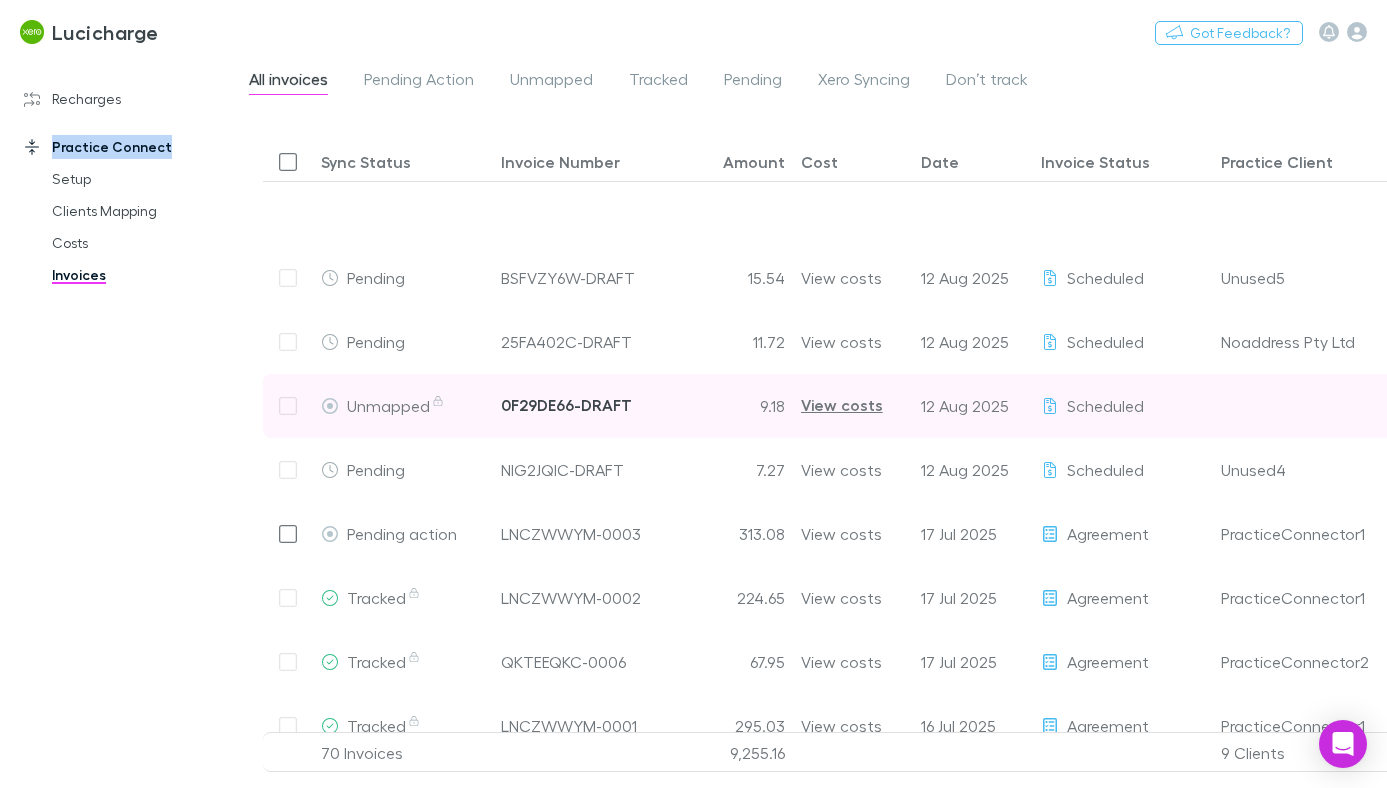 scroll, scrollTop: 177, scrollLeft: 0, axis: vertical 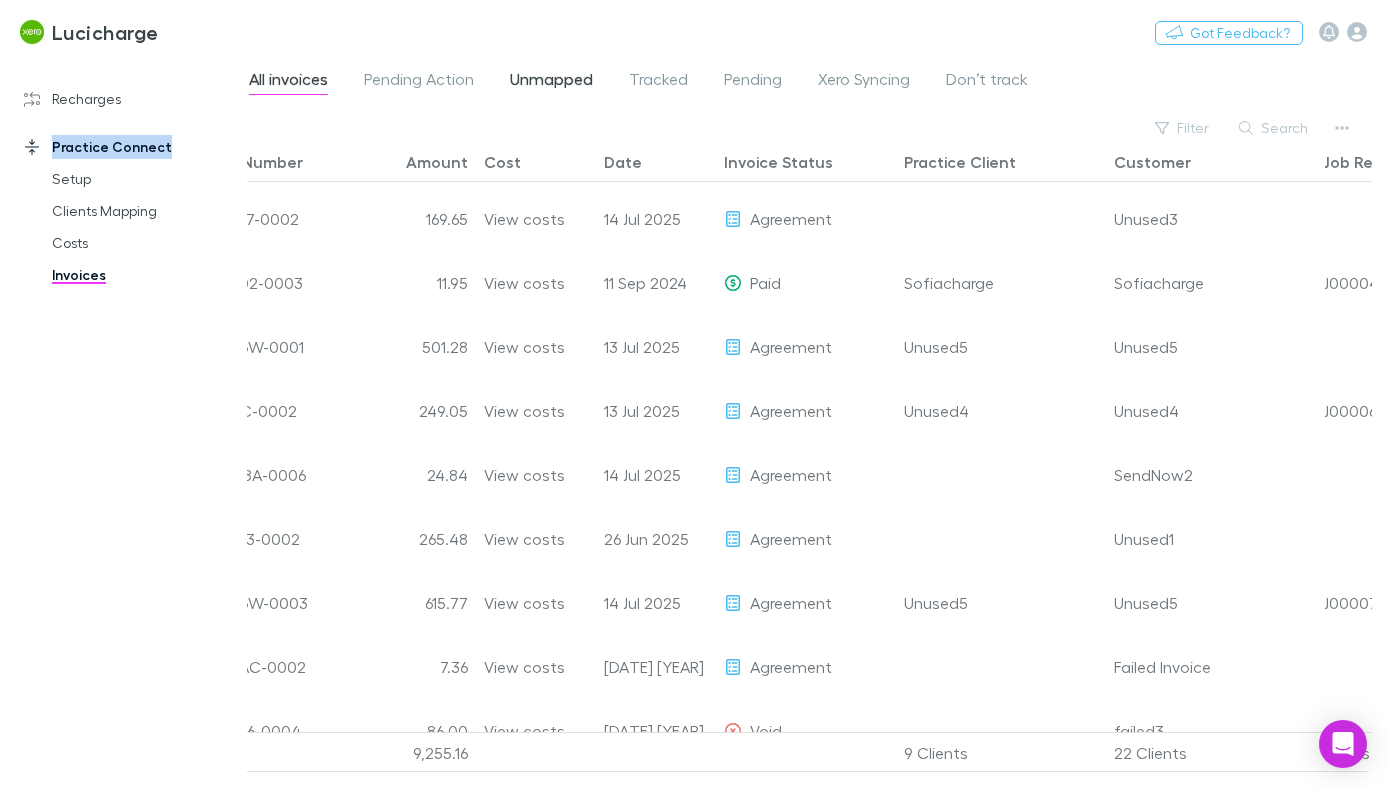 click on "Unmapped" at bounding box center (551, 82) 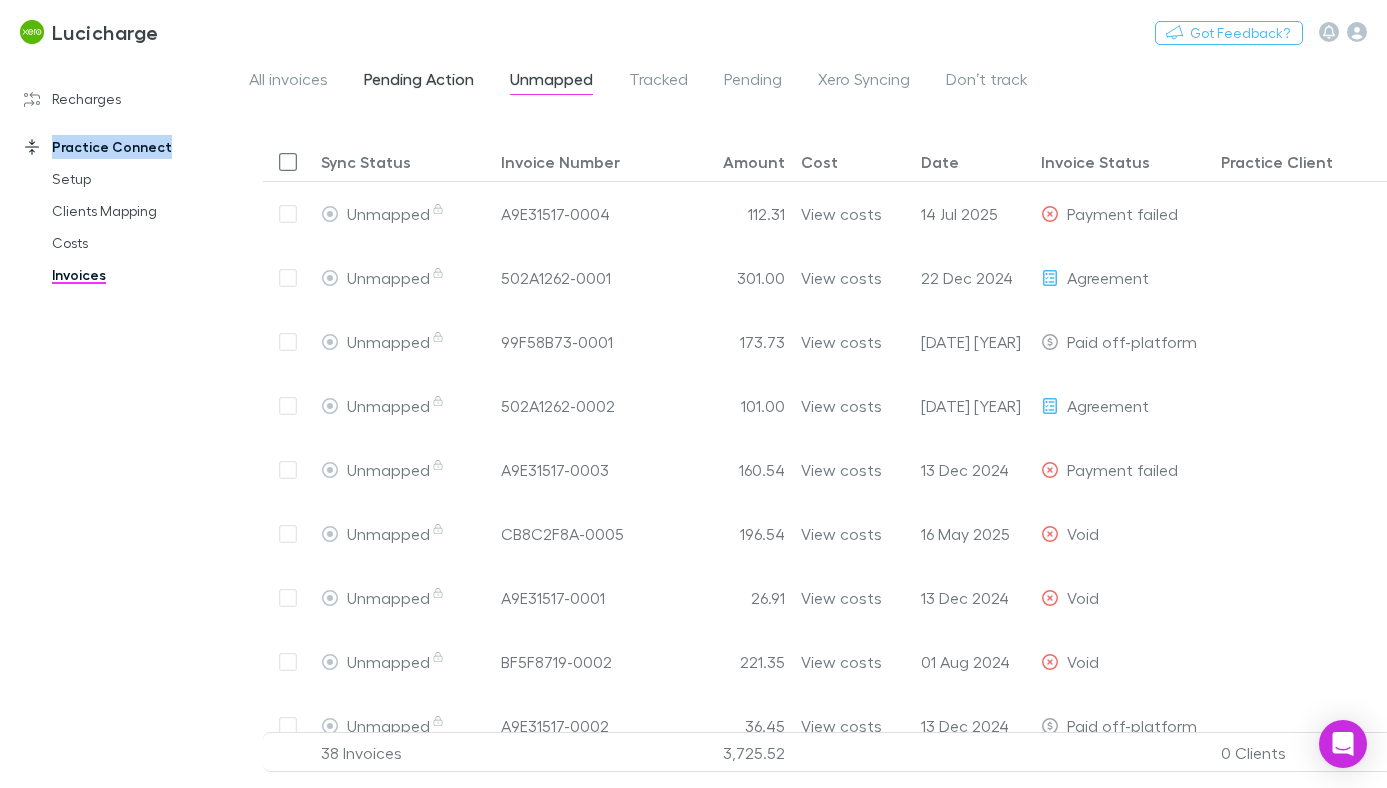click on "Pending Action" at bounding box center (419, 82) 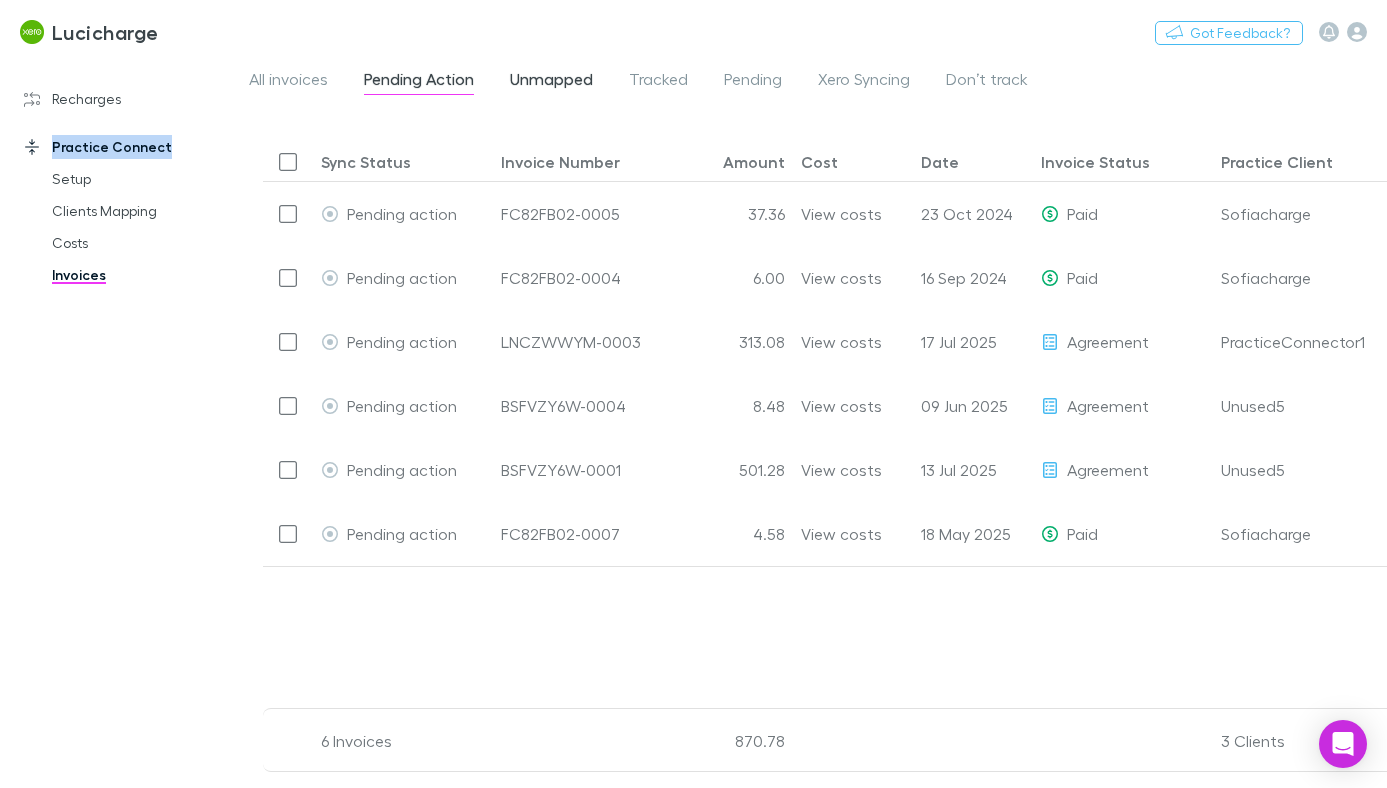 click on "Unmapped" at bounding box center (551, 82) 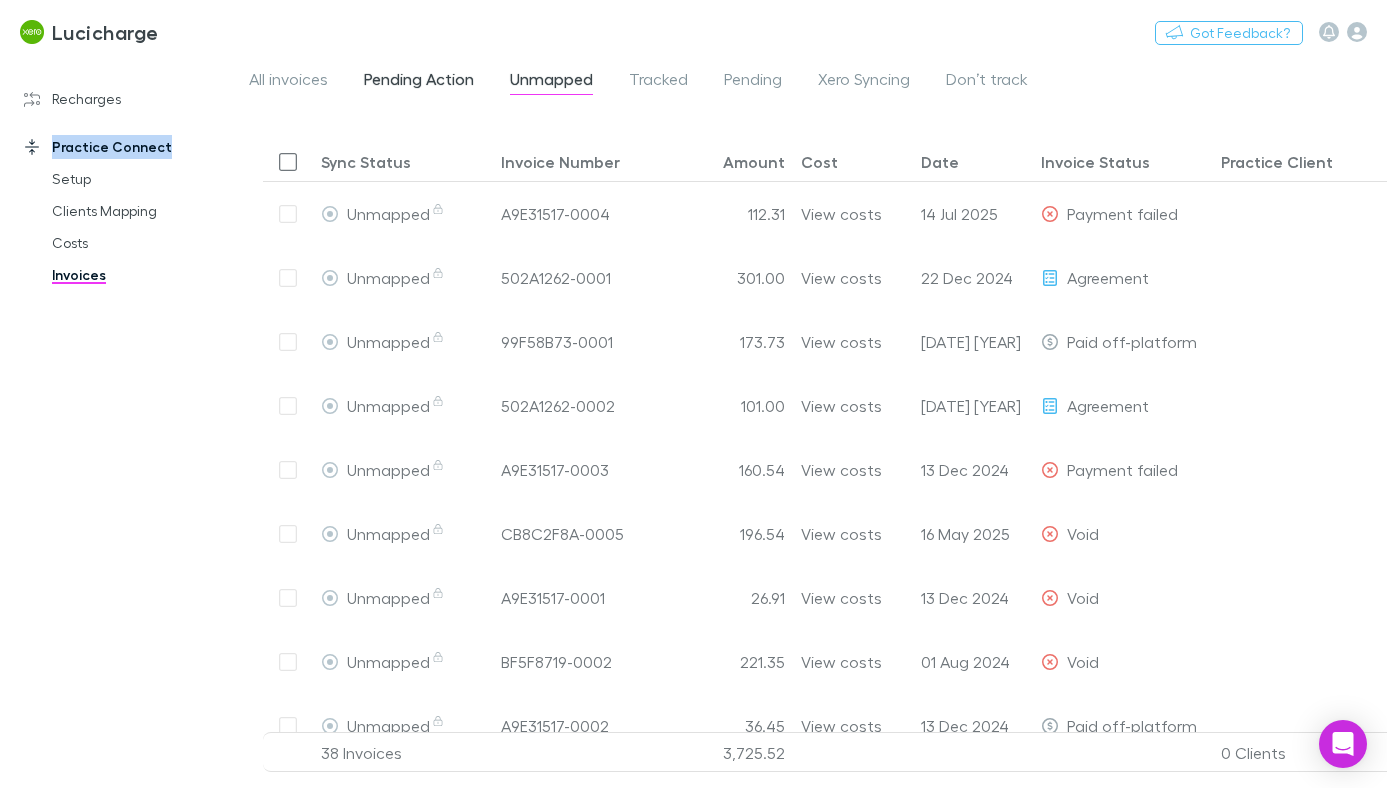 click on "Pending Action" at bounding box center (419, 82) 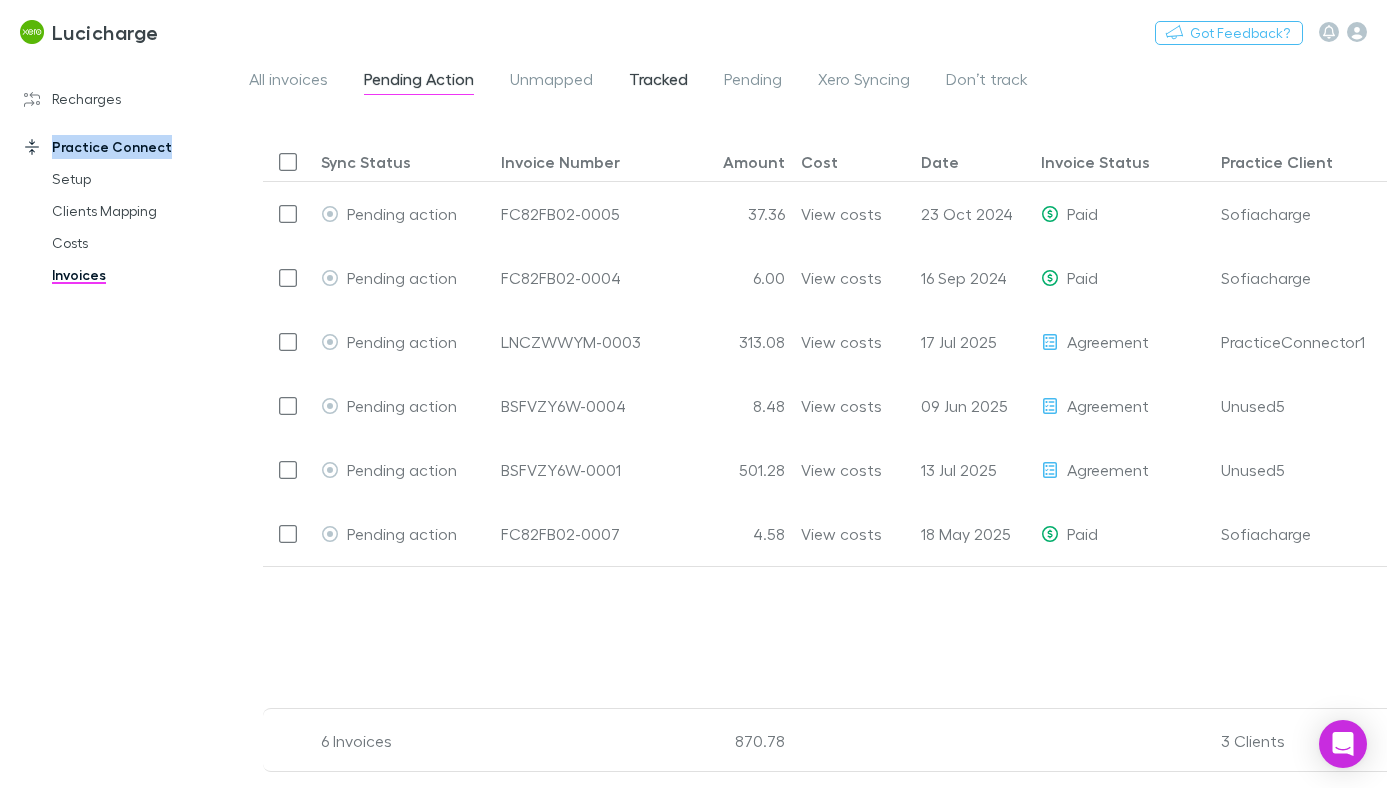 click on "Tracked" at bounding box center (658, 82) 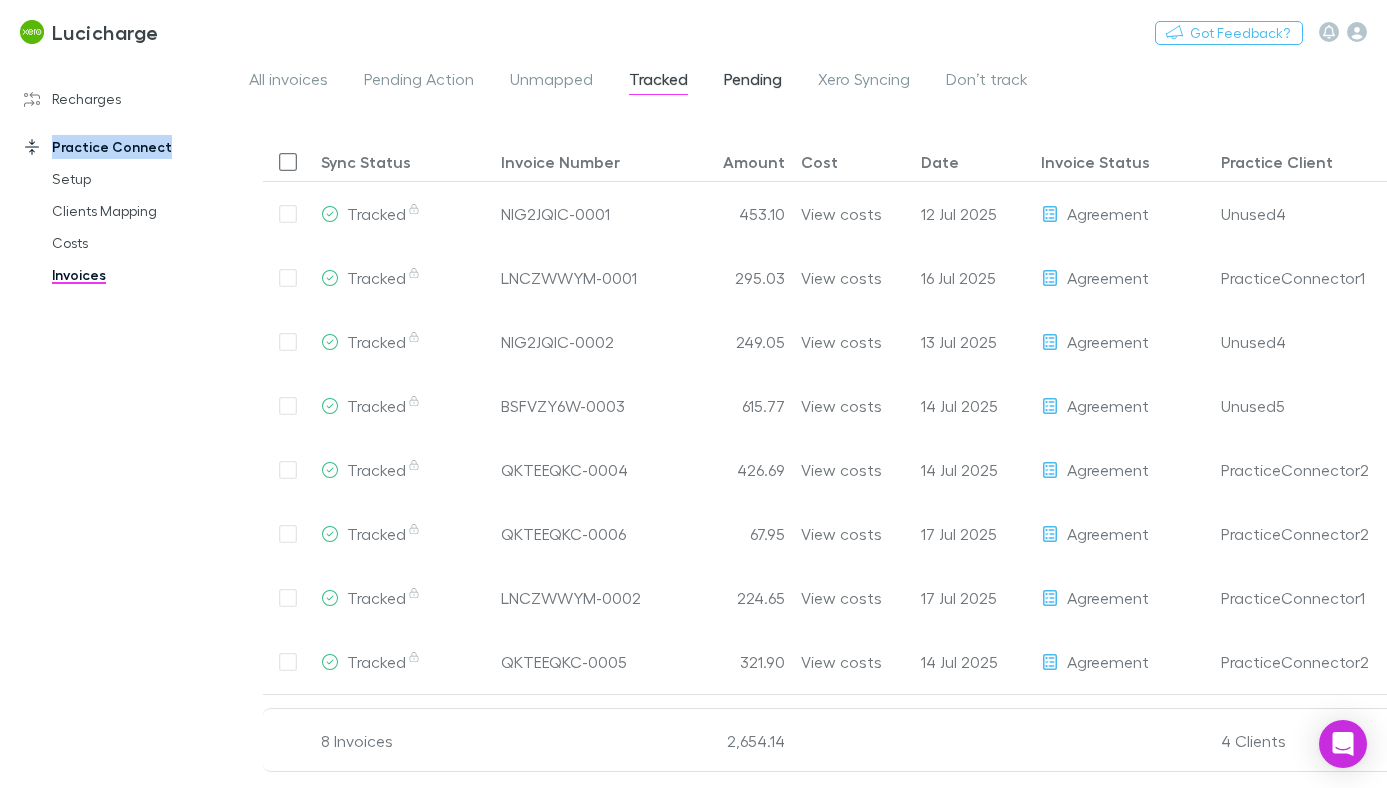 click on "Pending" at bounding box center [753, 82] 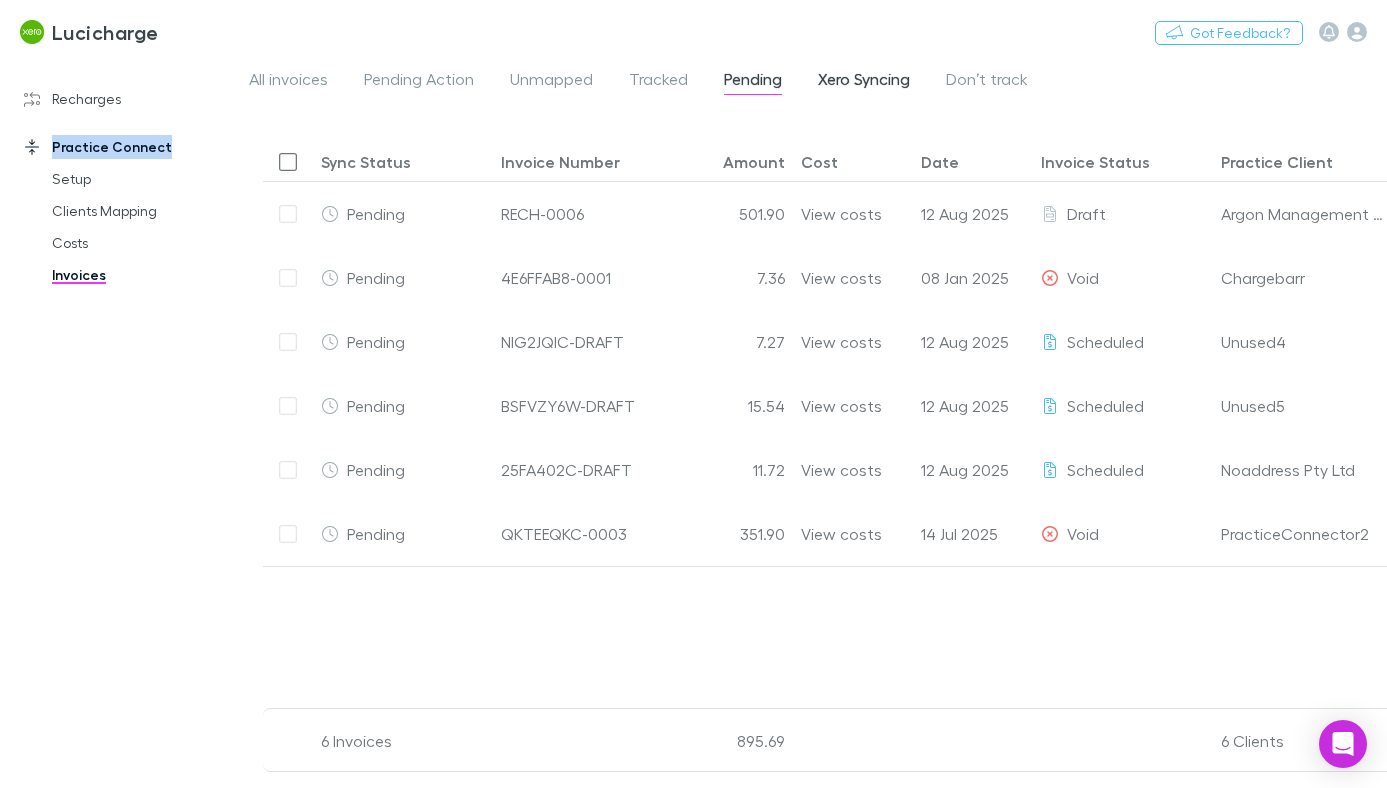 click on "Xero Syncing" at bounding box center (864, 82) 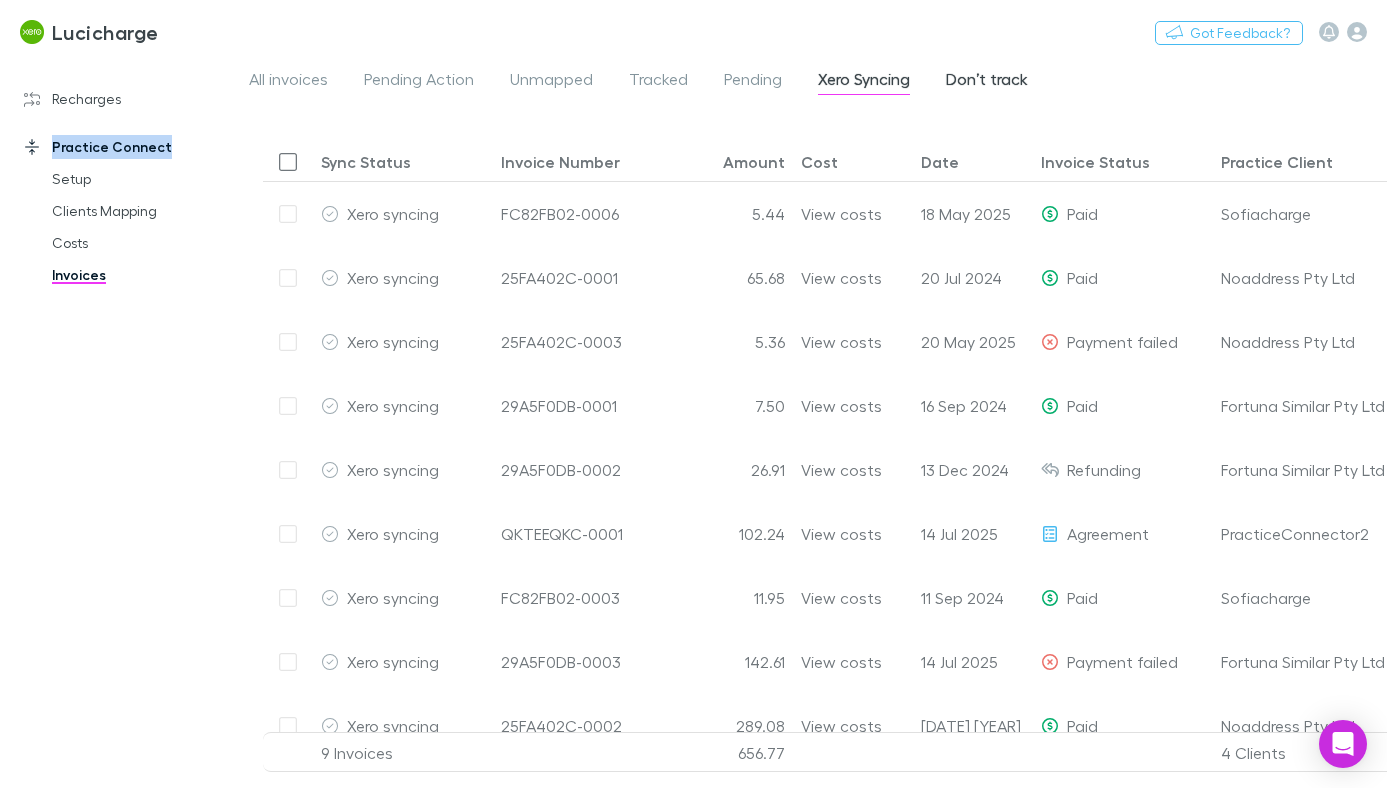 click on "Don’t track" at bounding box center (987, 82) 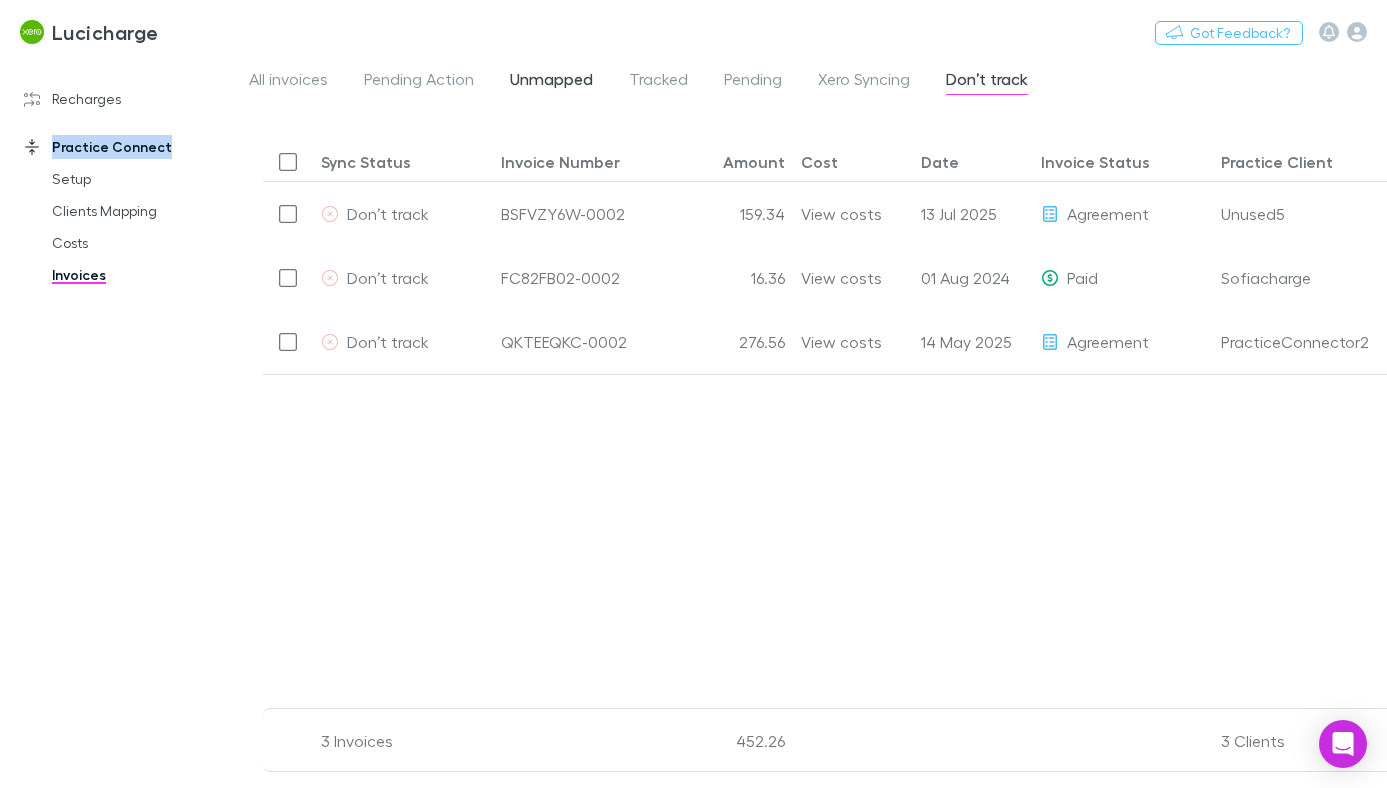 click on "Unmapped" at bounding box center (551, 82) 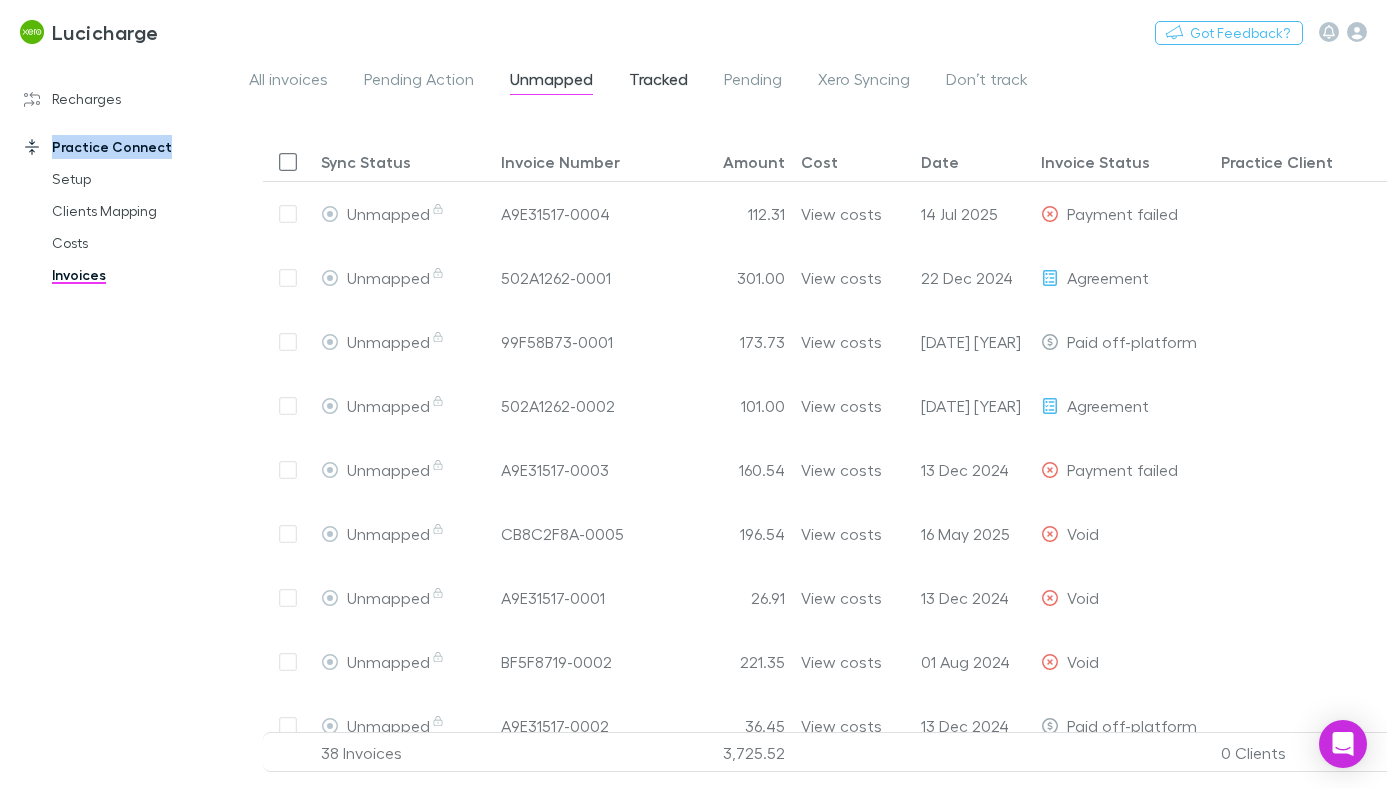click on "Tracked" at bounding box center [658, 82] 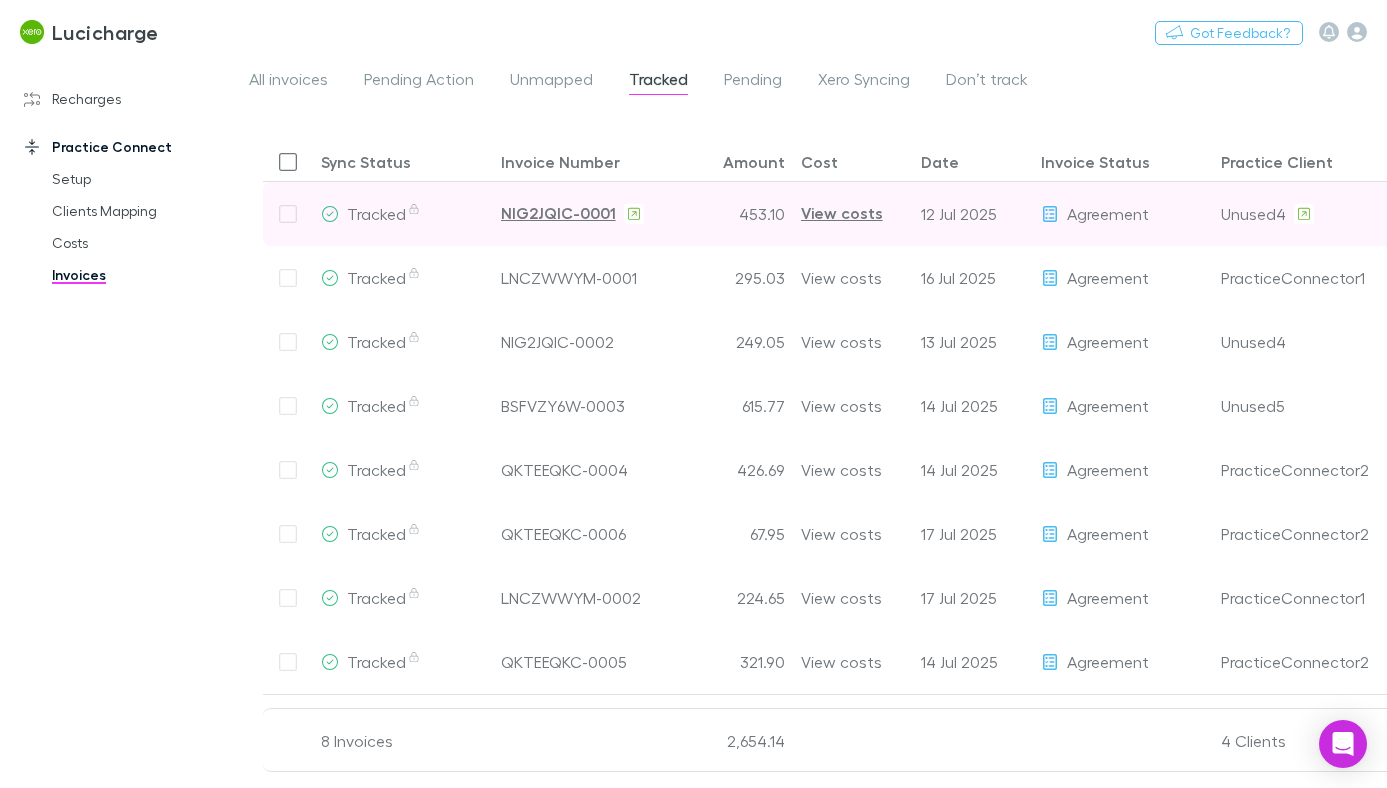 click at bounding box center [288, 214] 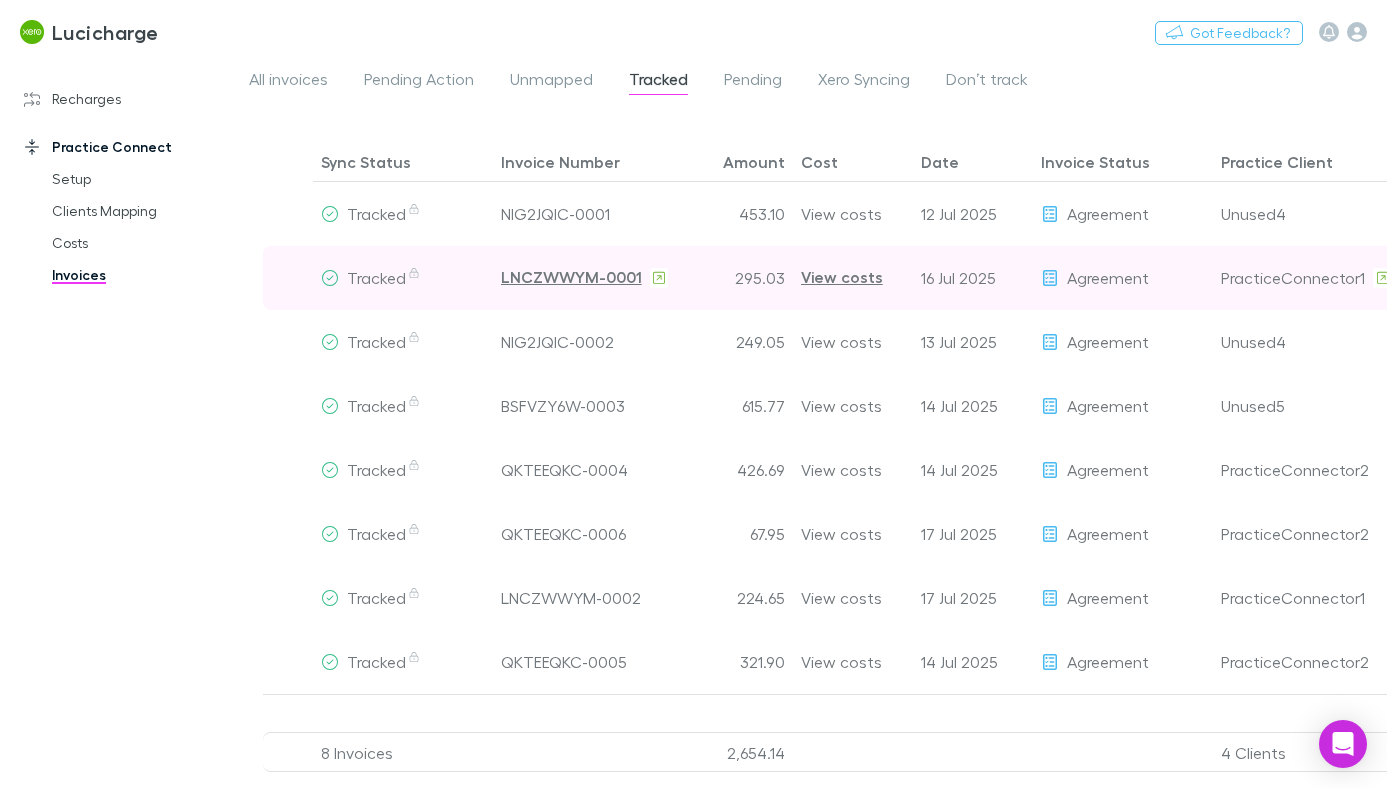 scroll, scrollTop: 0, scrollLeft: 198, axis: horizontal 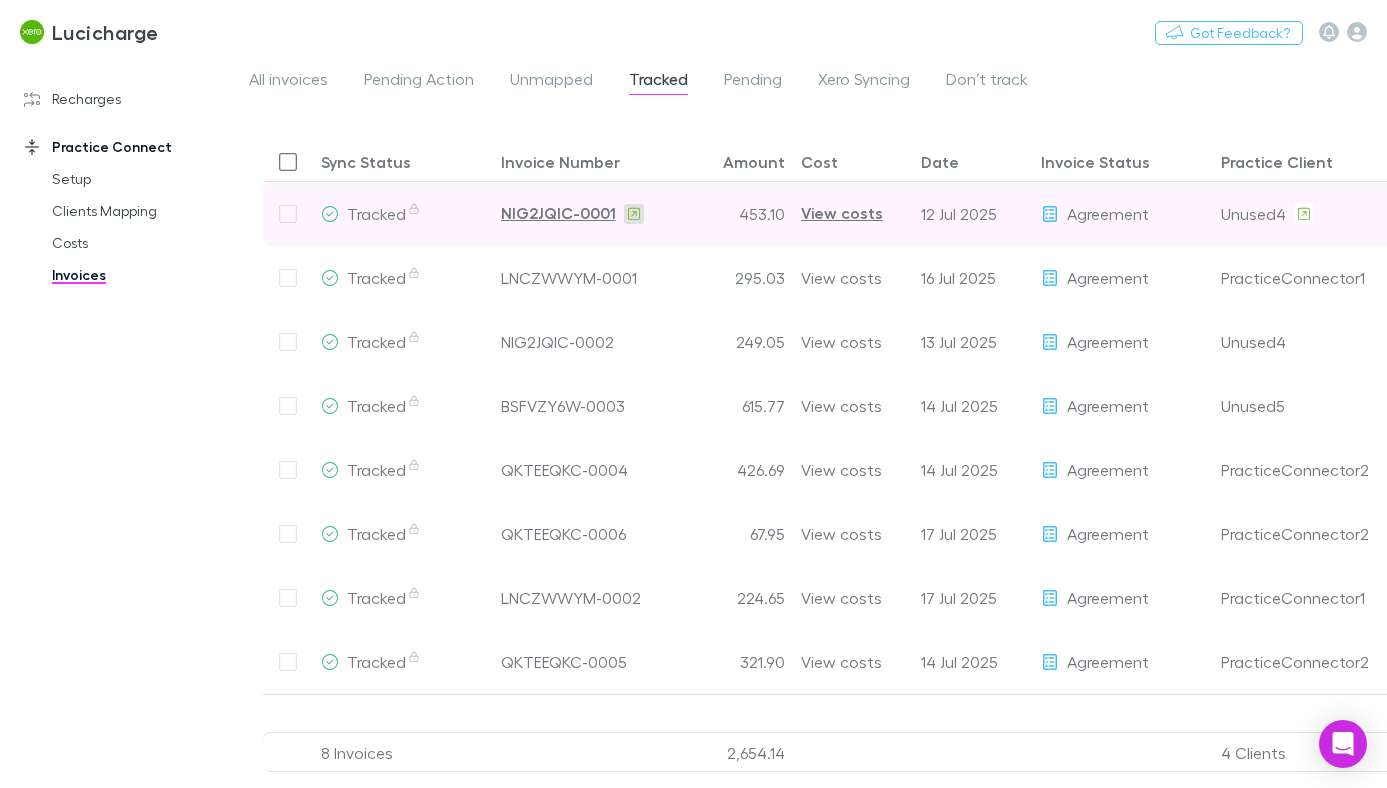 click at bounding box center (634, 214) 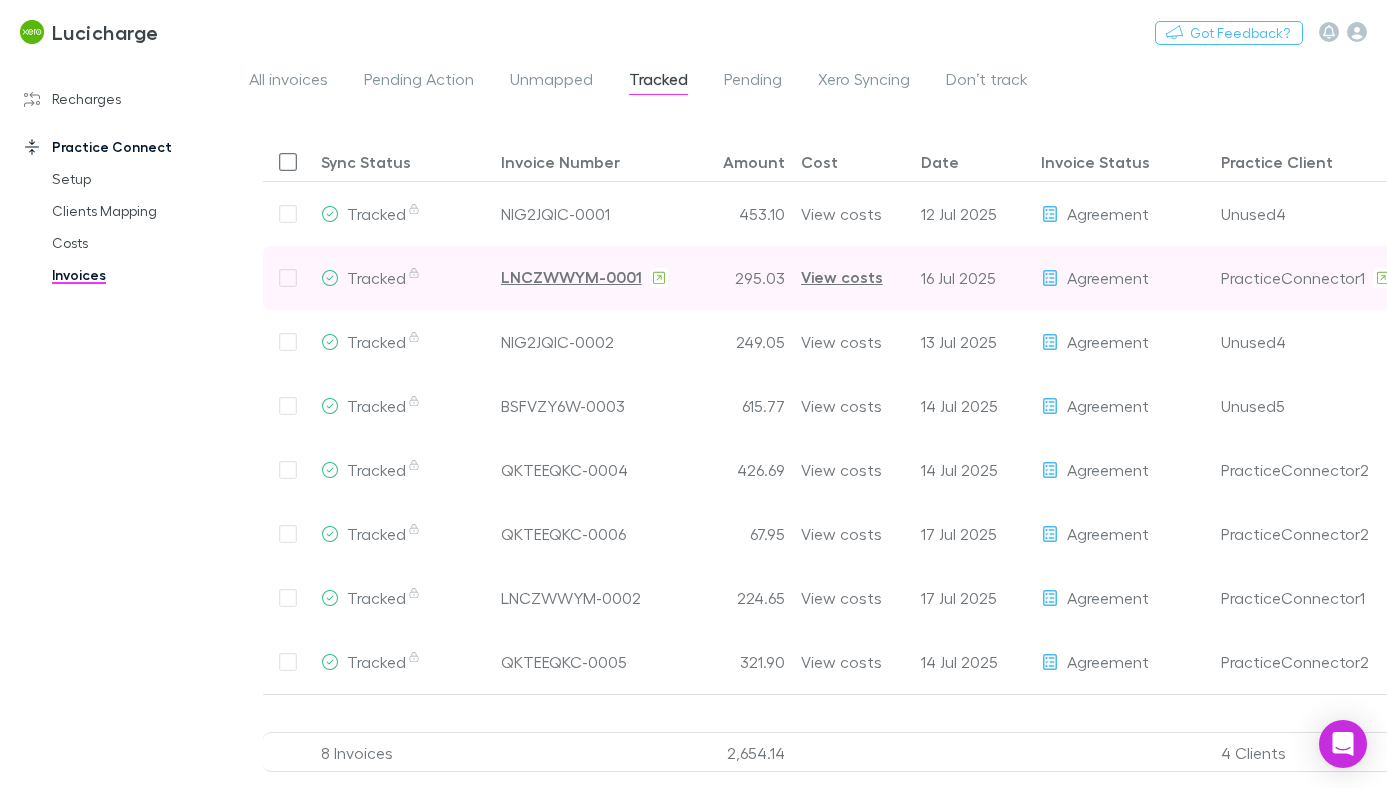 scroll, scrollTop: 0, scrollLeft: 19, axis: horizontal 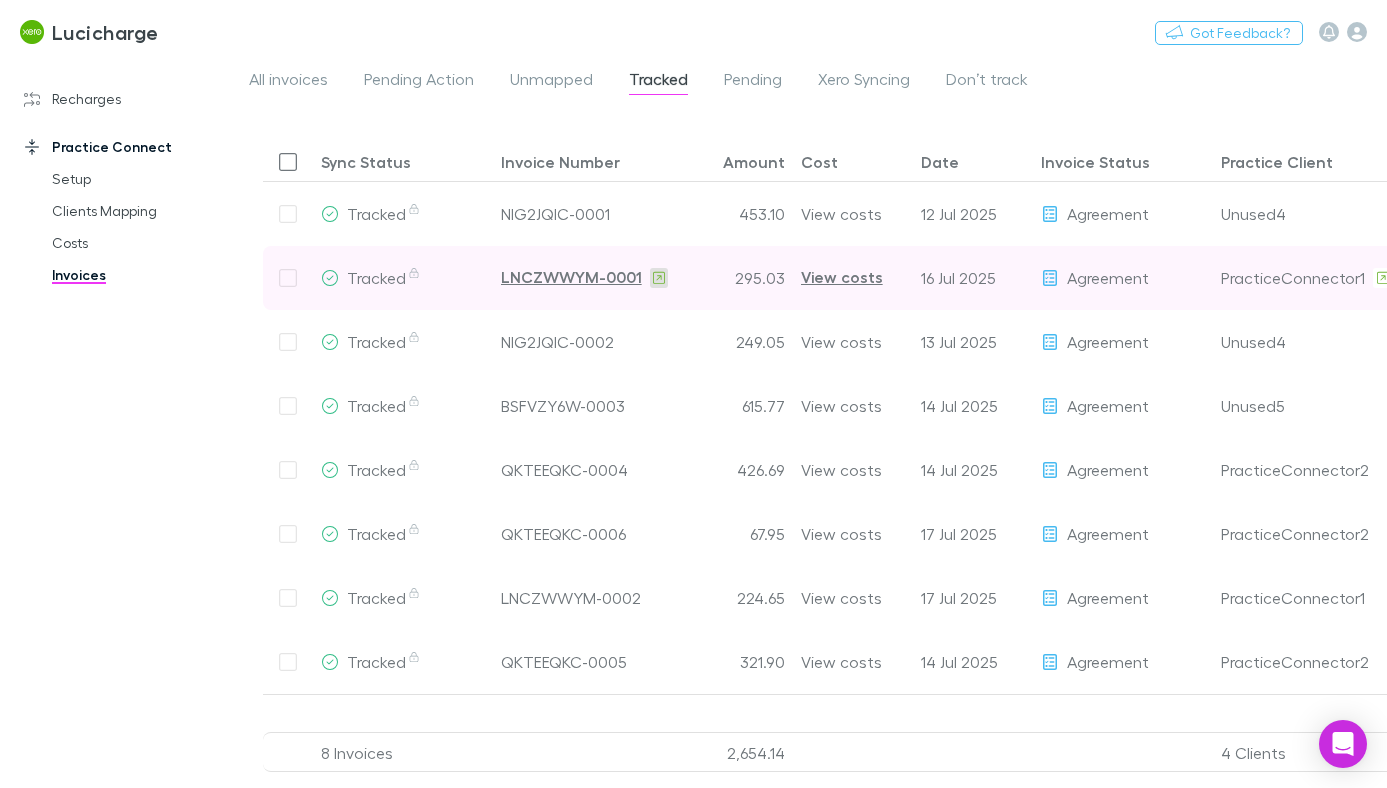 click at bounding box center (659, 278) 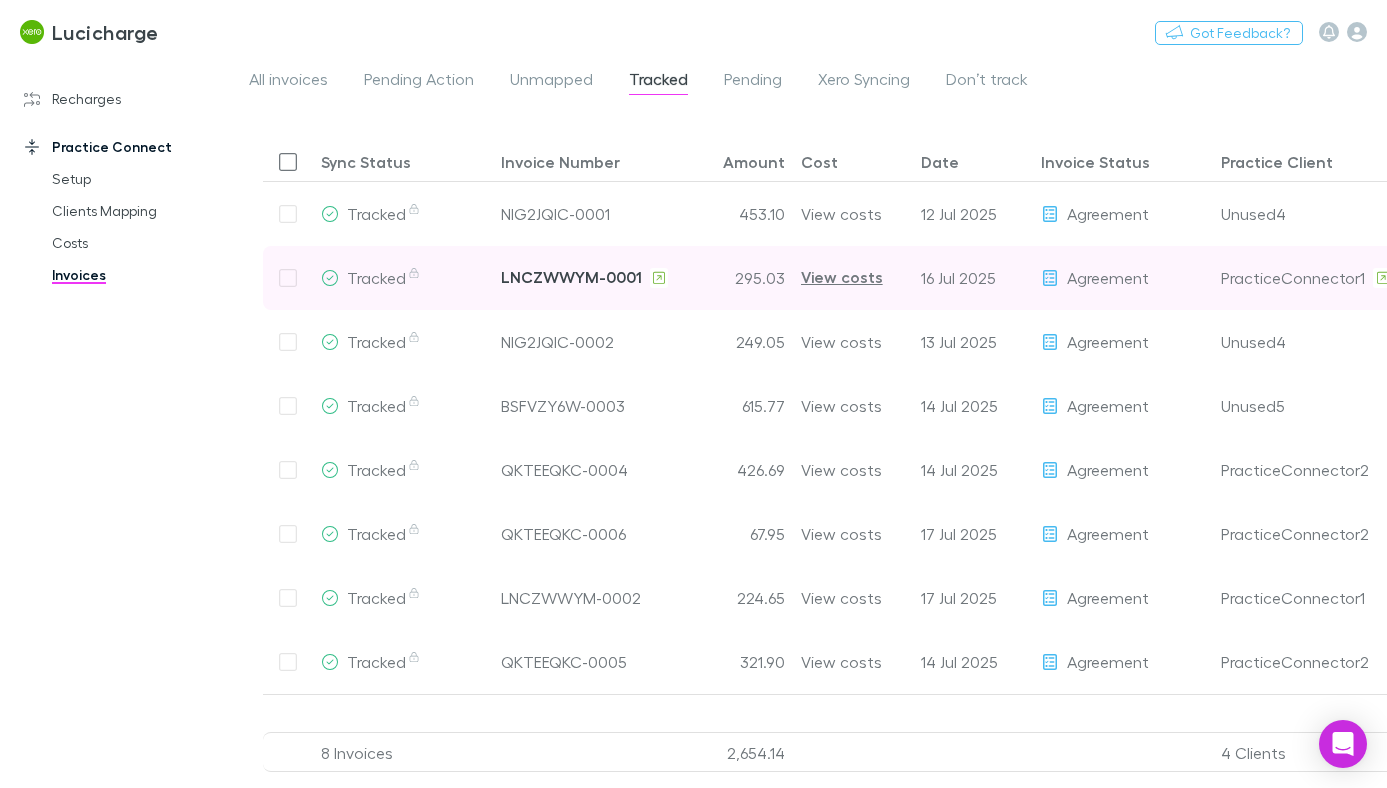 click on "LNCZWWYM-0001" at bounding box center [571, 277] 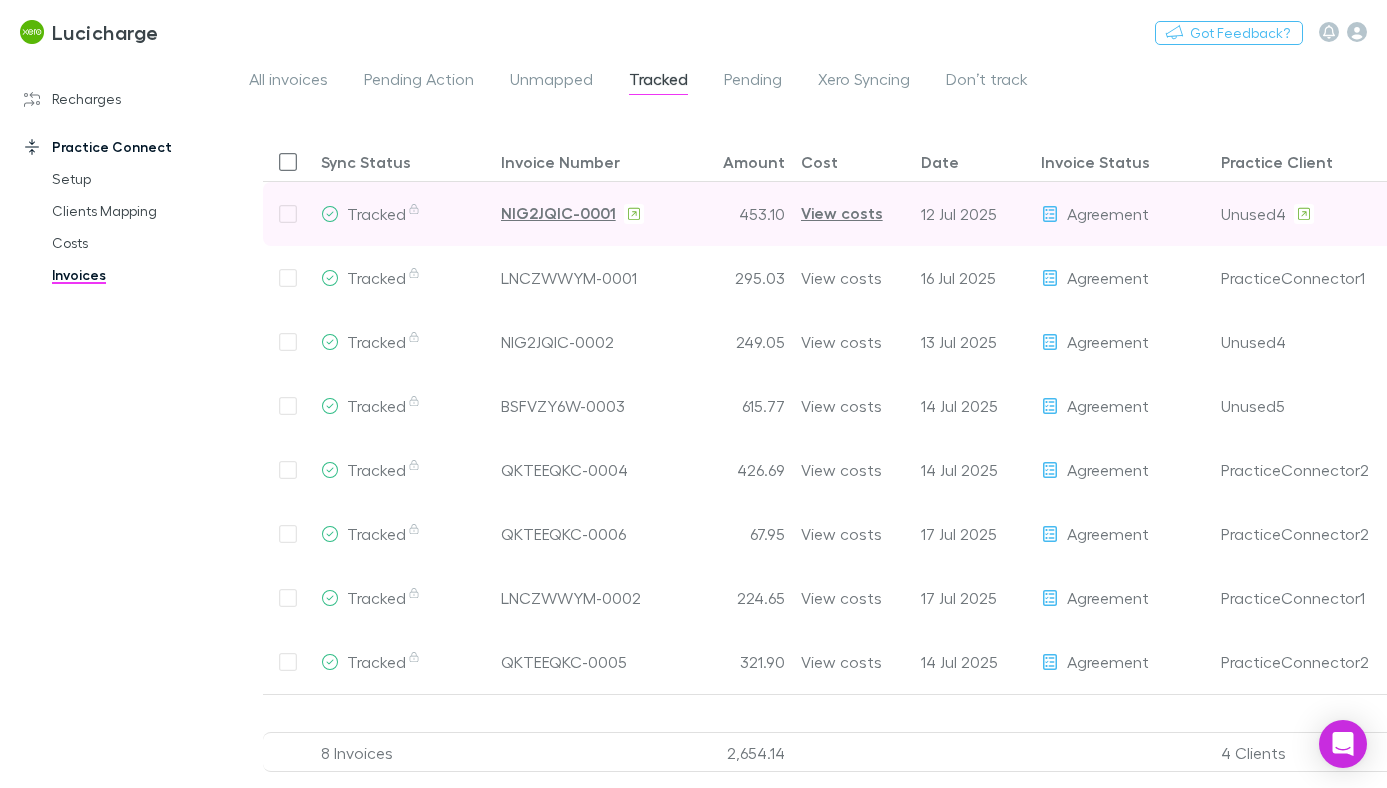 scroll, scrollTop: 0, scrollLeft: 42, axis: horizontal 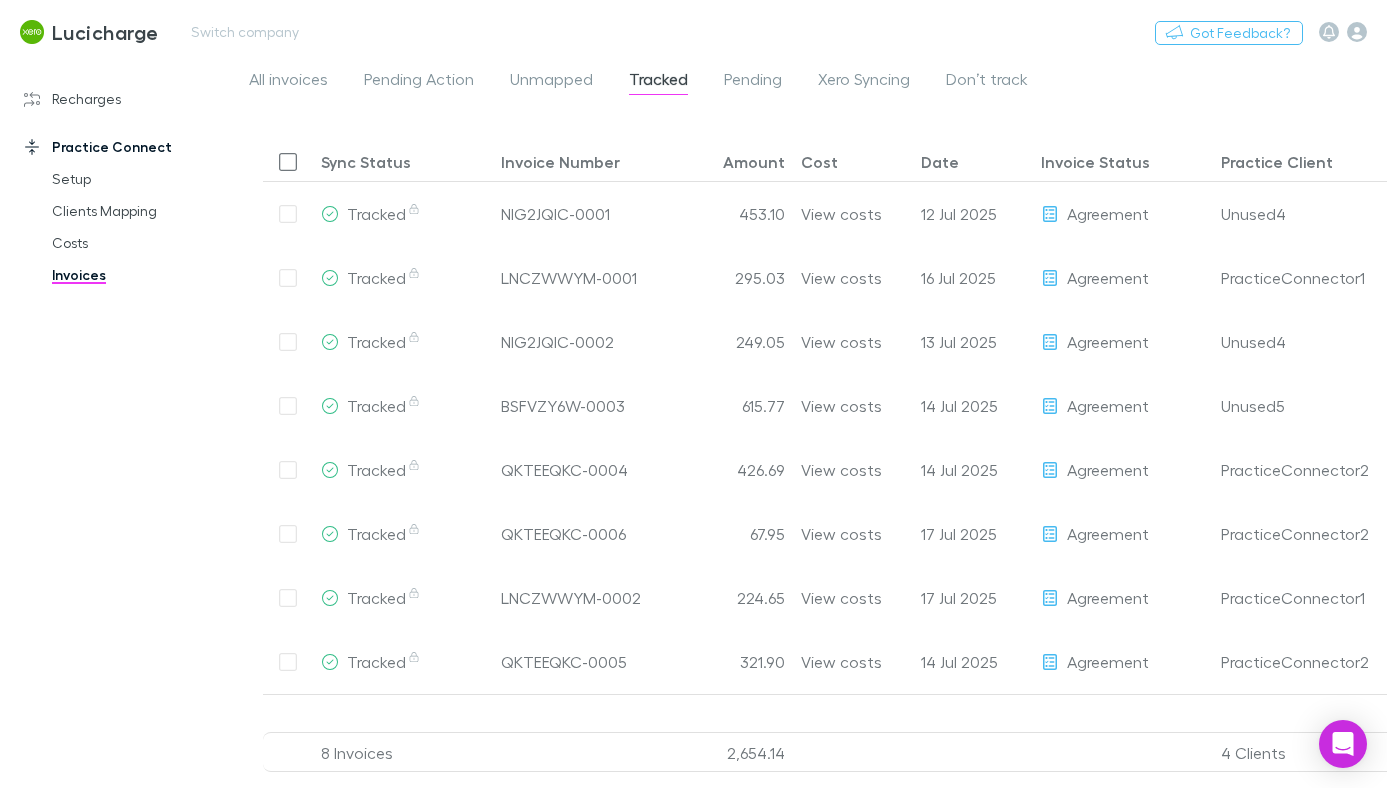click on "Lucicharge Switch company Nothing Got Feedback?" at bounding box center (693, 32) 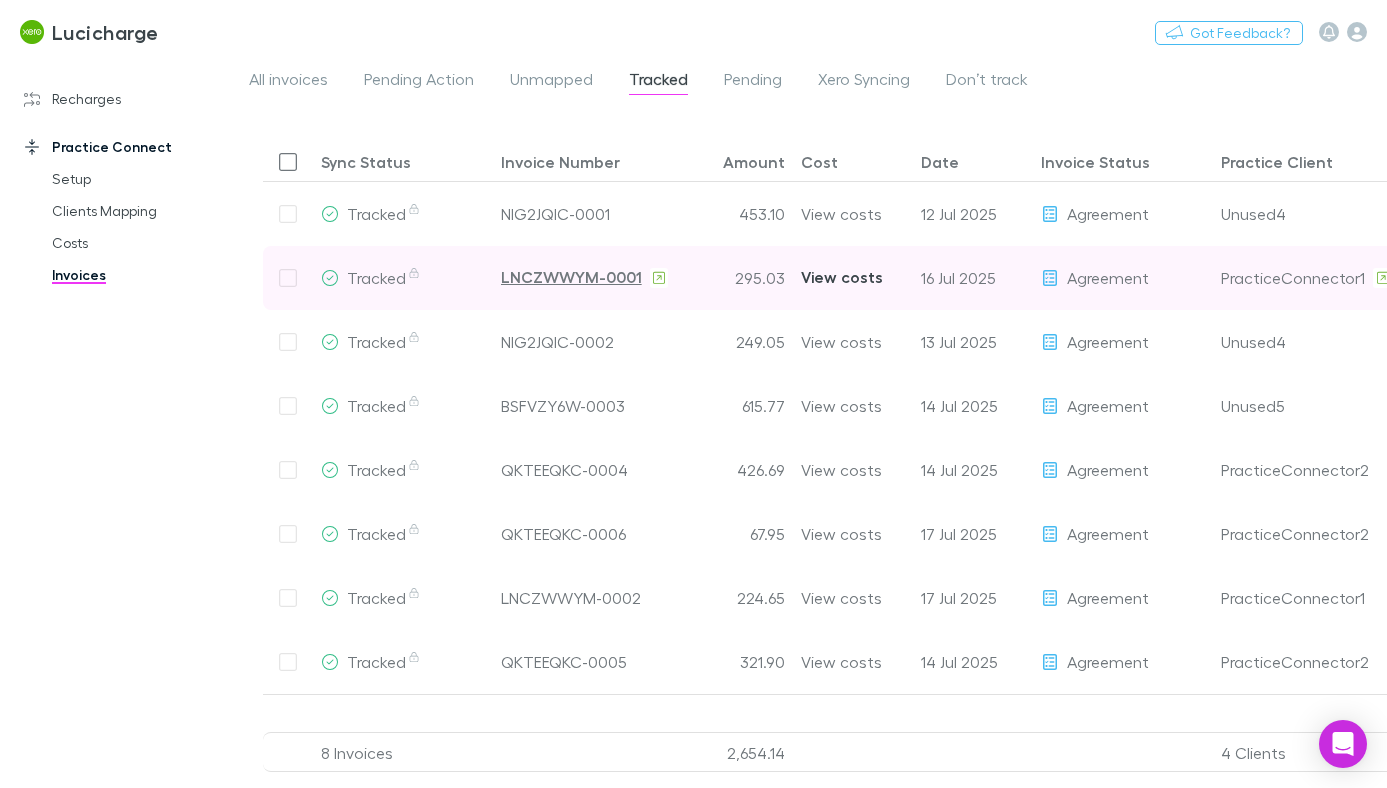 scroll, scrollTop: 0, scrollLeft: 33, axis: horizontal 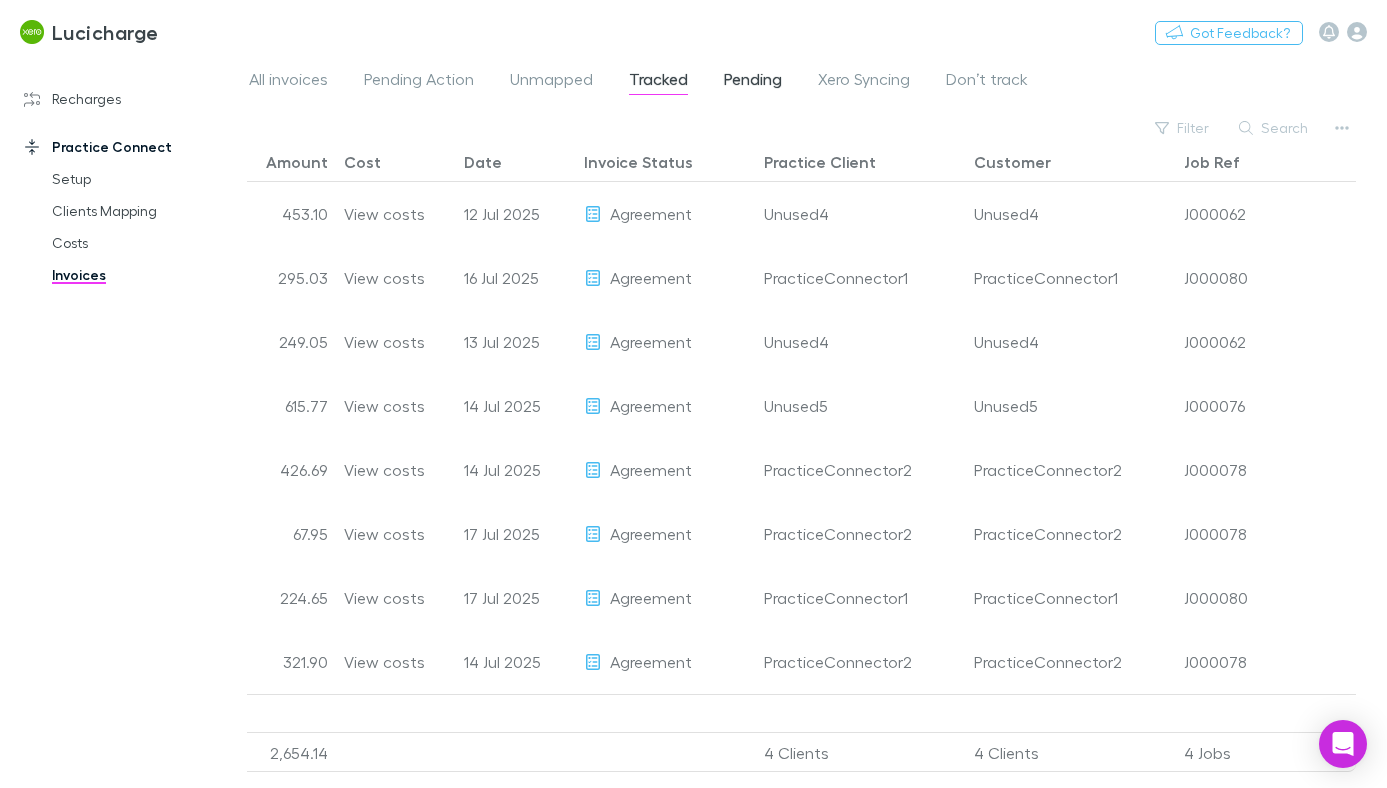 click on "Pending" at bounding box center [753, 82] 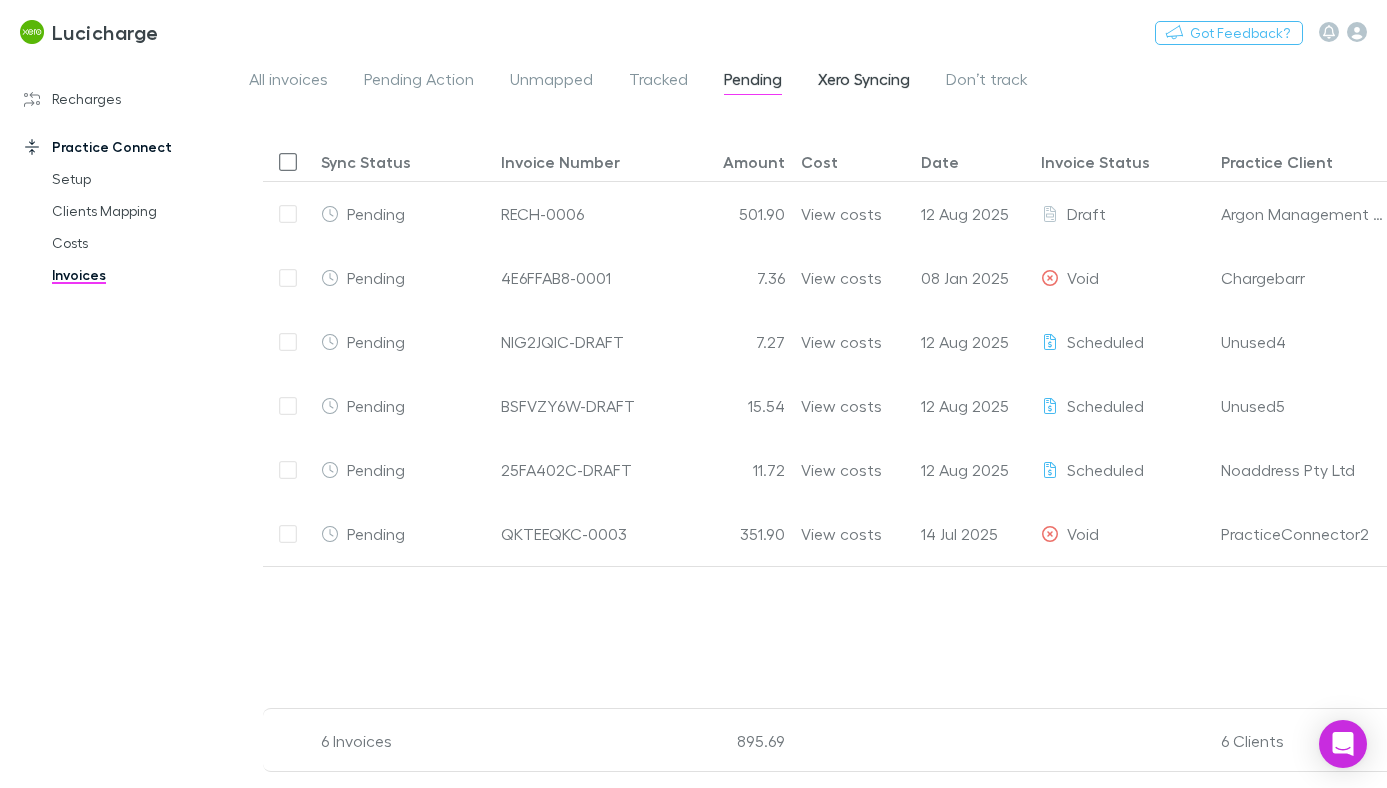 click on "Xero Syncing" at bounding box center [864, 82] 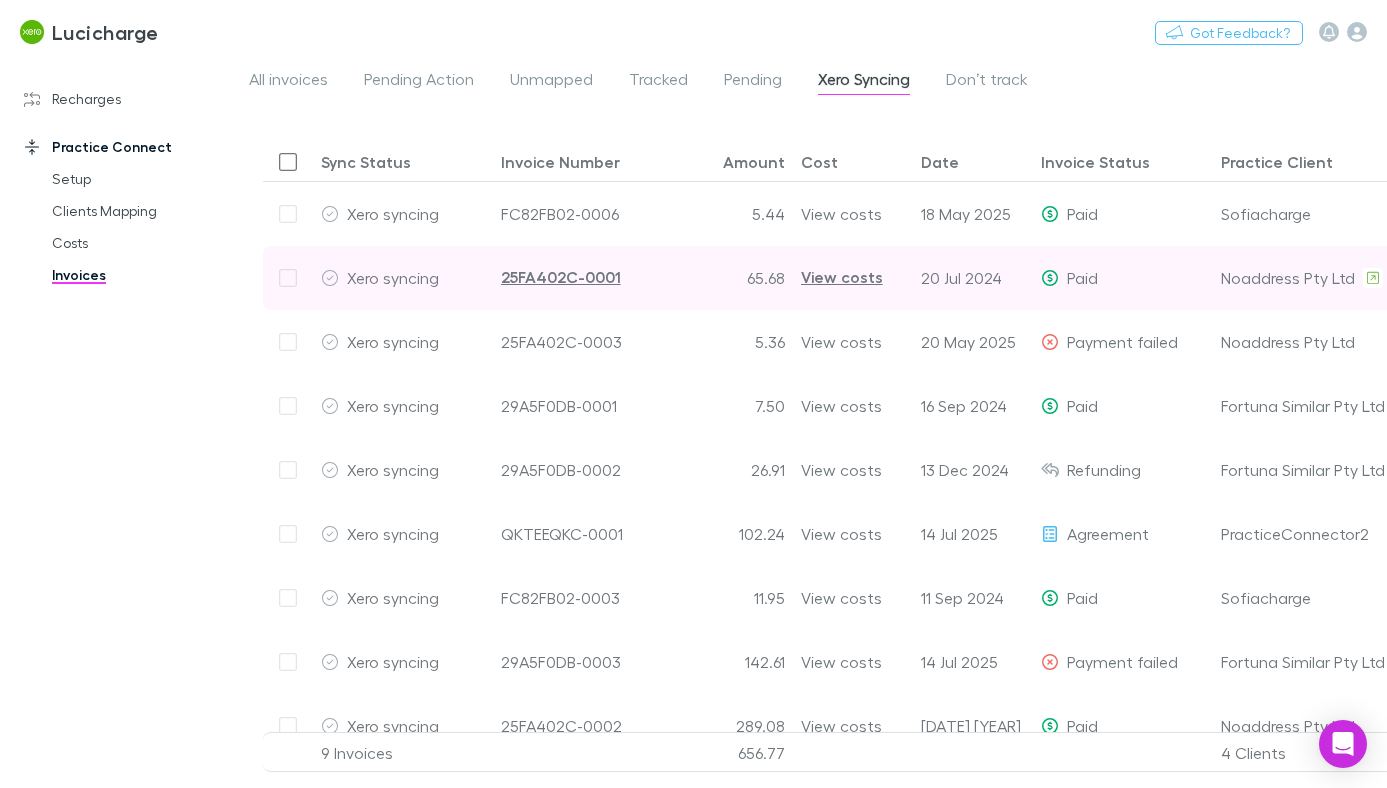 scroll, scrollTop: 27, scrollLeft: 0, axis: vertical 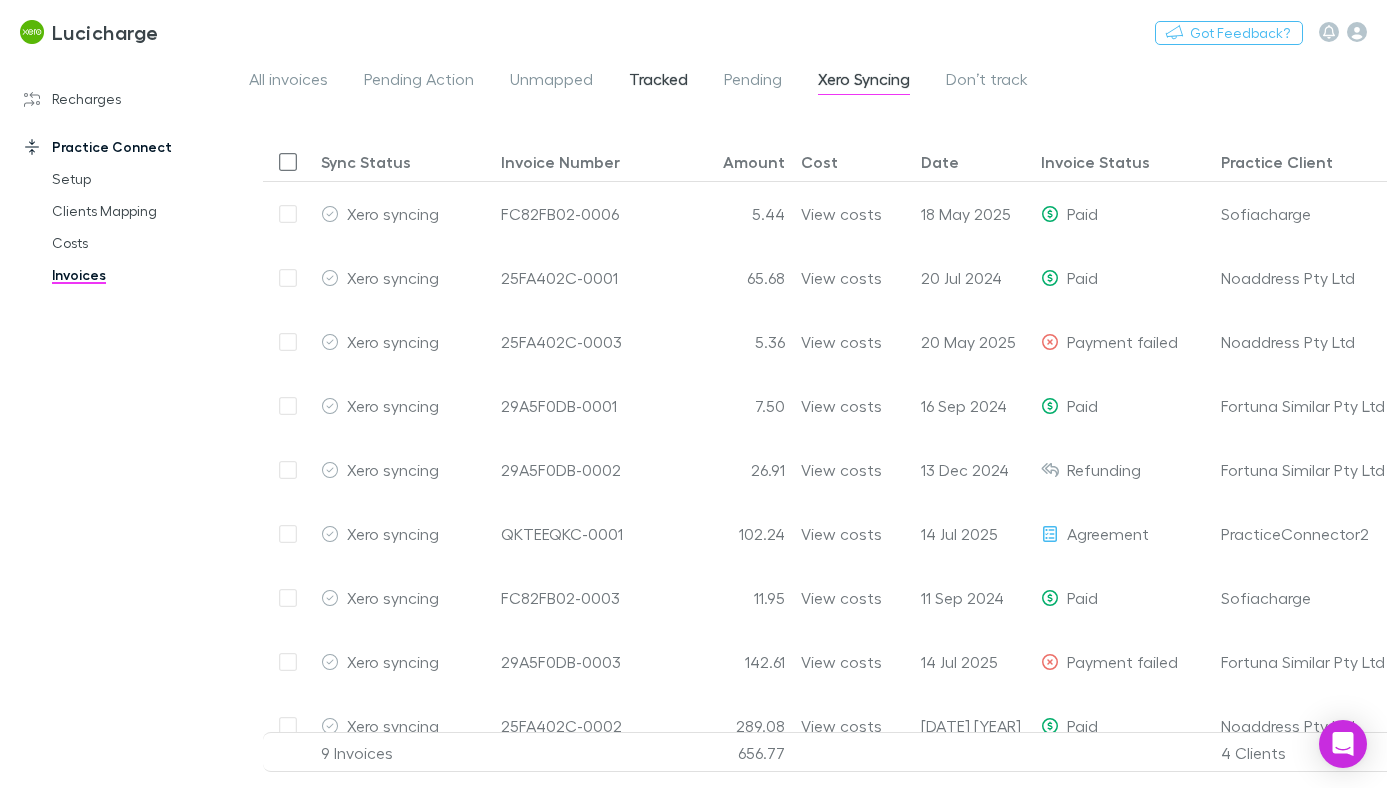 click on "Tracked" at bounding box center (658, 82) 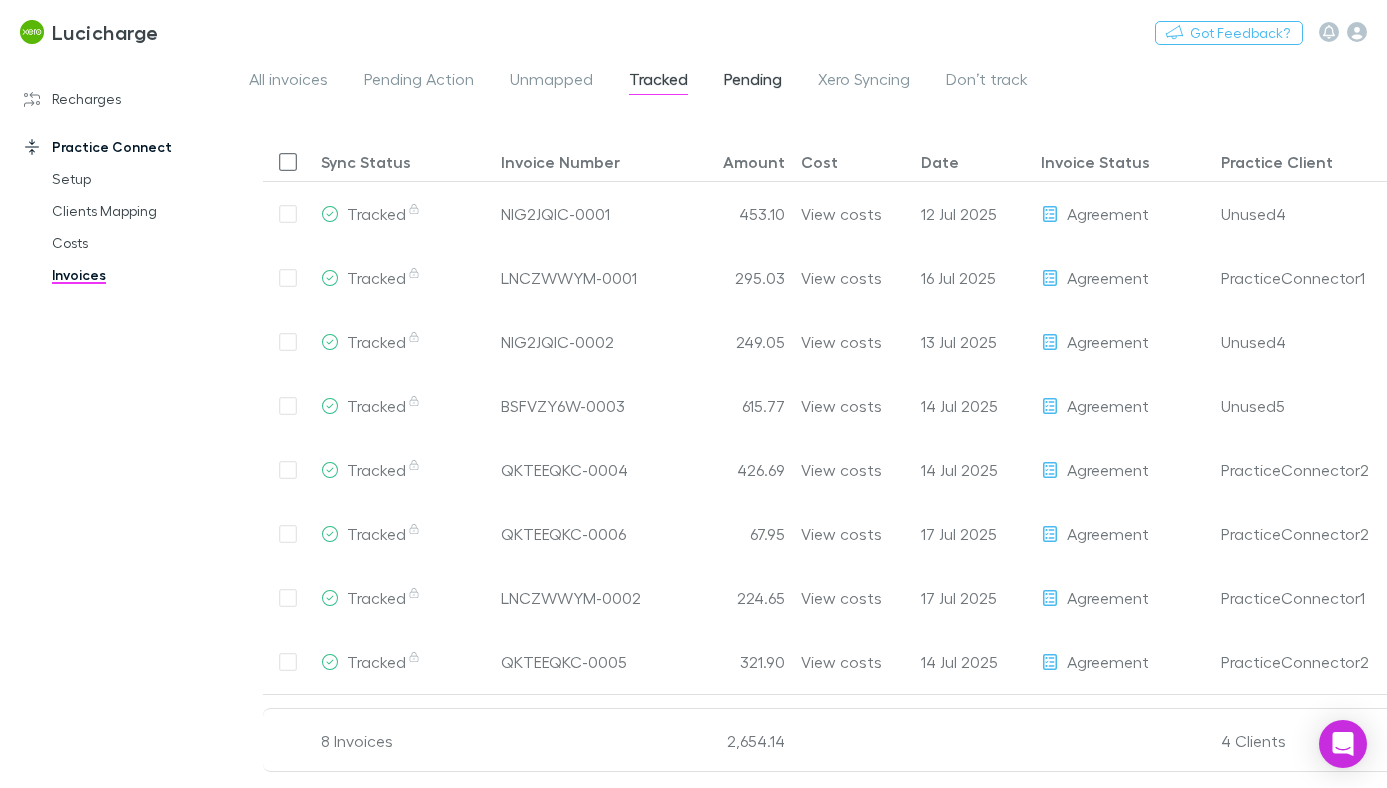 click on "Pending" at bounding box center (753, 82) 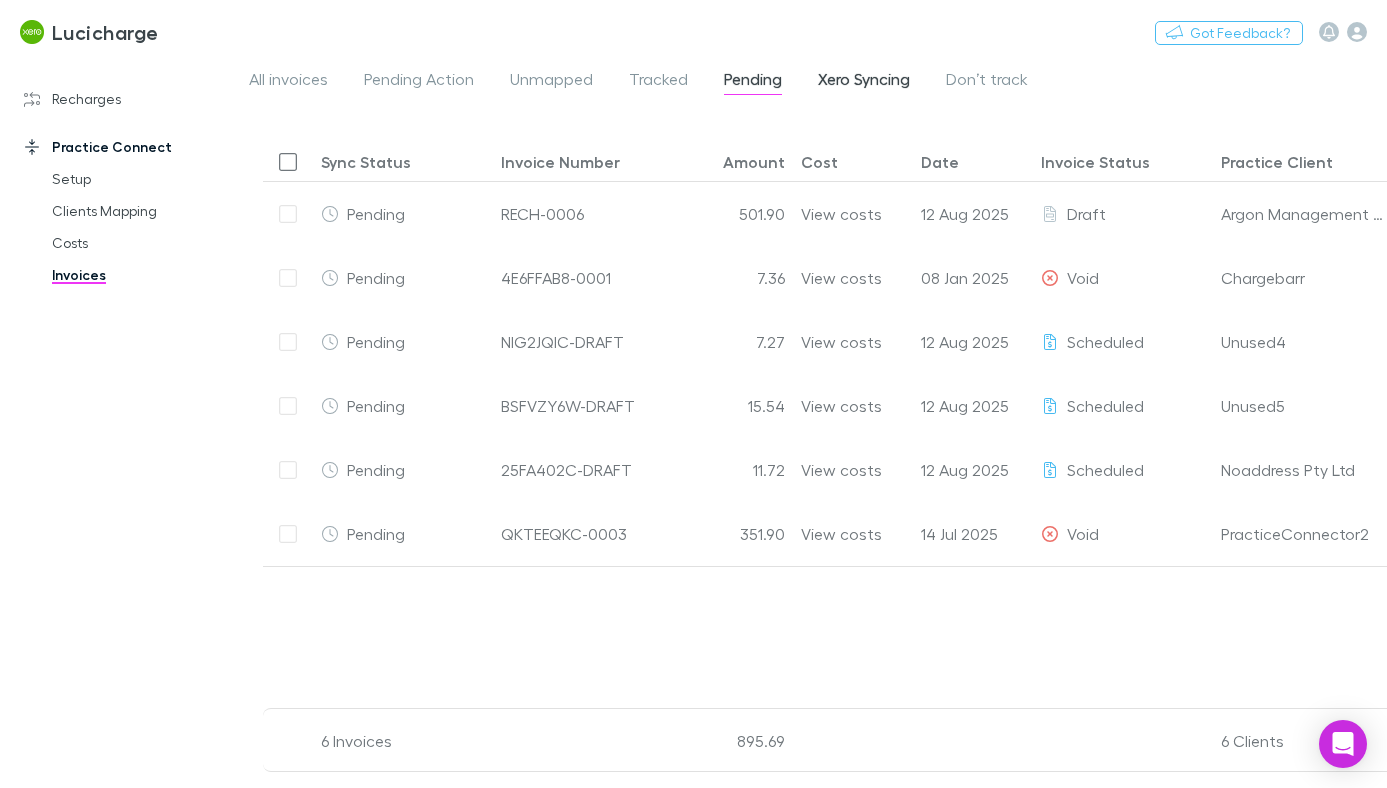 click on "Xero Syncing" at bounding box center (864, 82) 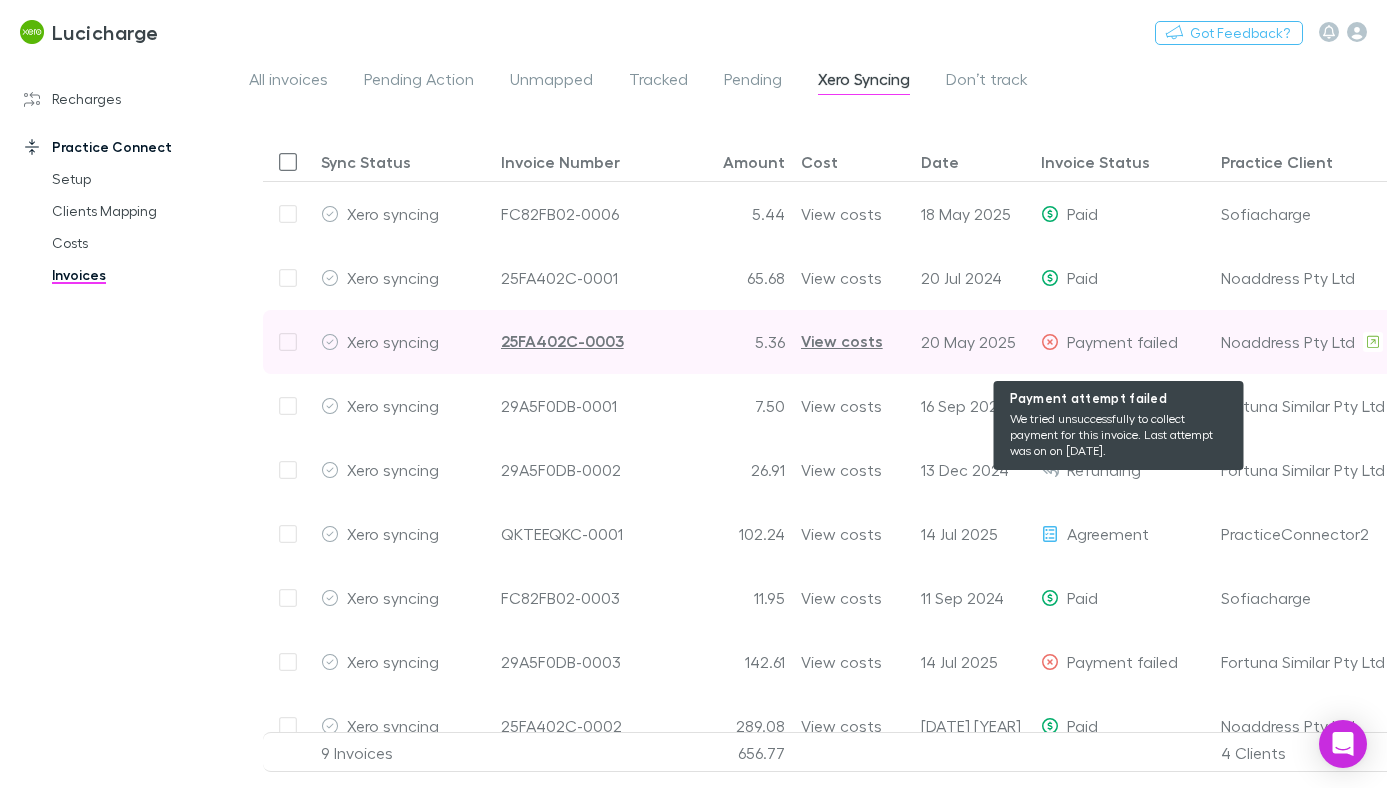 scroll, scrollTop: 0, scrollLeft: 52, axis: horizontal 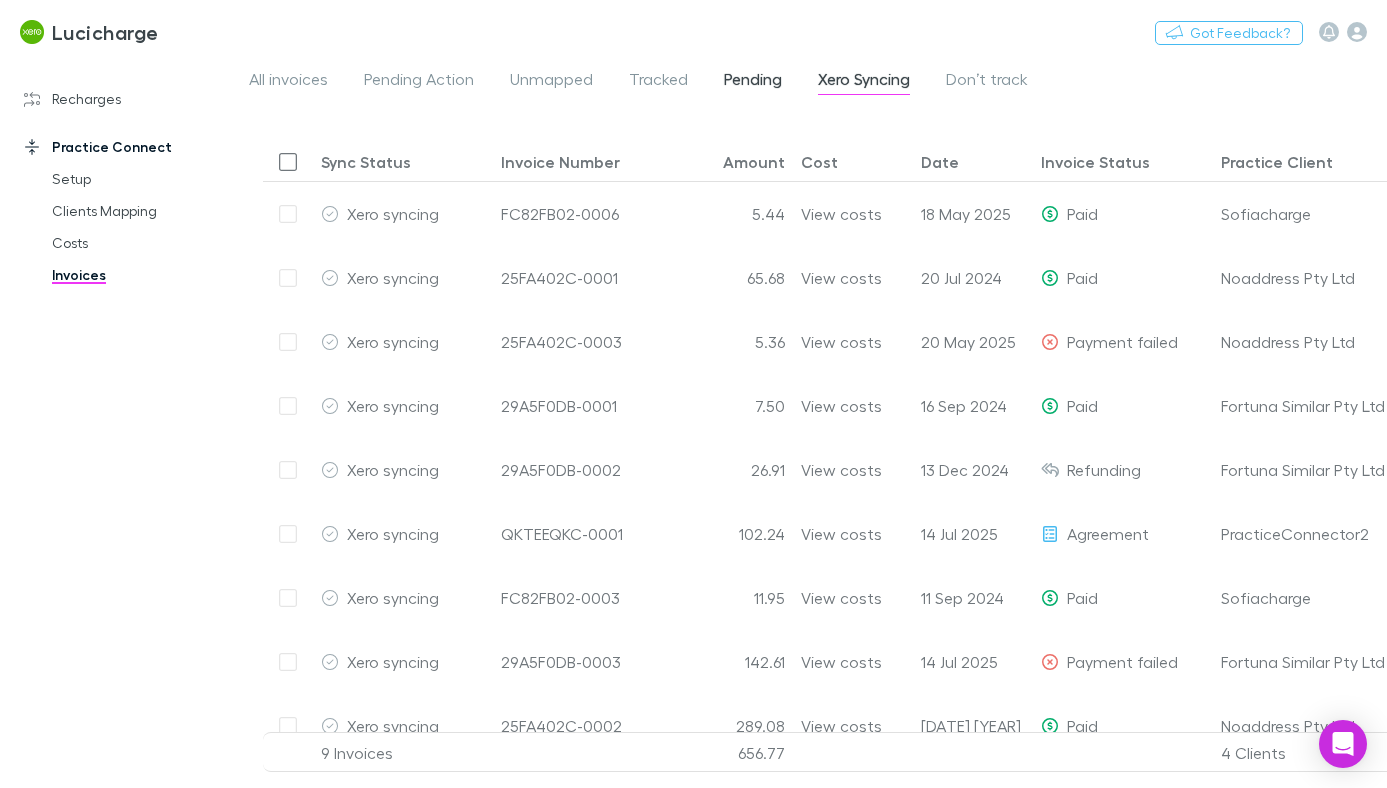 click on "Pending" at bounding box center (753, 82) 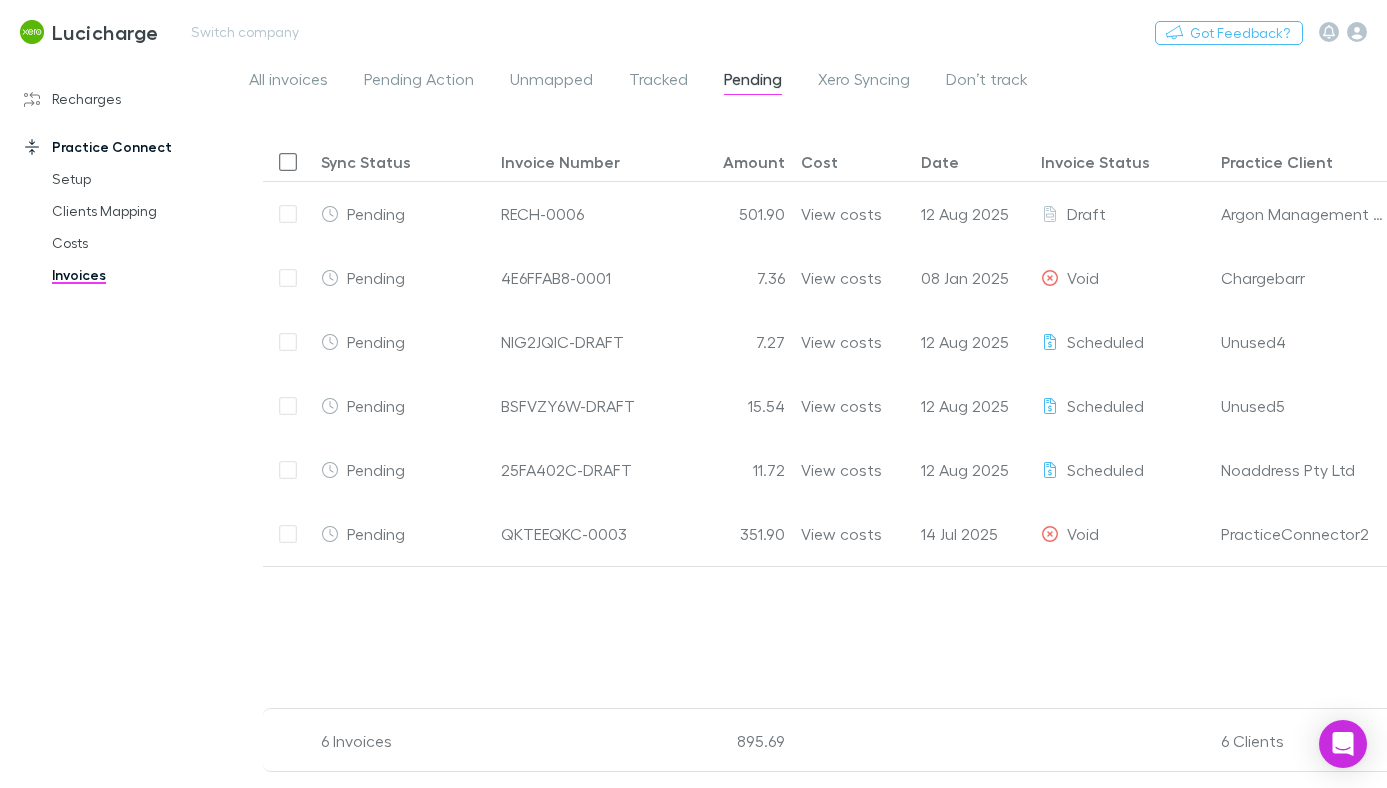 click on "Lucicharge Switch company Nothing Got Feedback?" at bounding box center [693, 32] 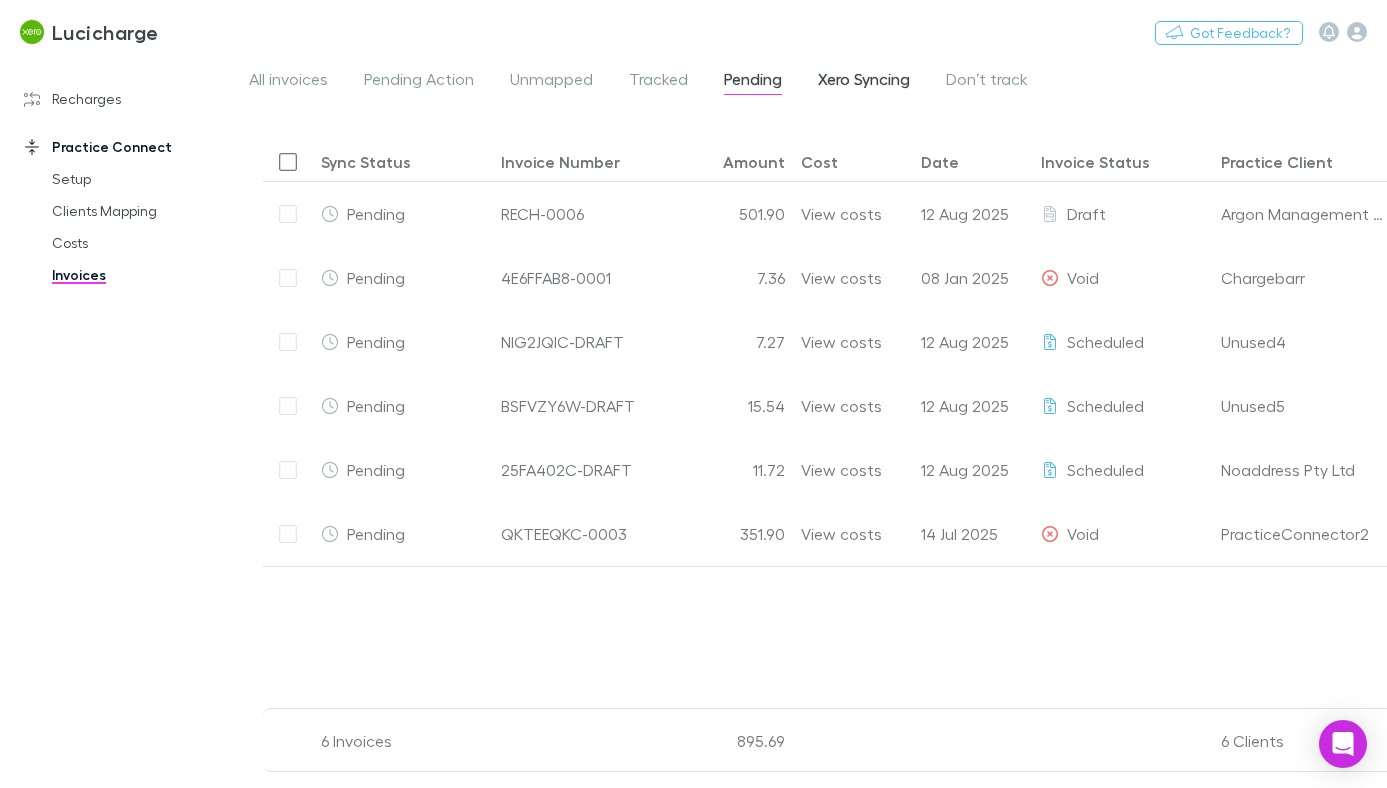 click on "Xero Syncing" at bounding box center (864, 82) 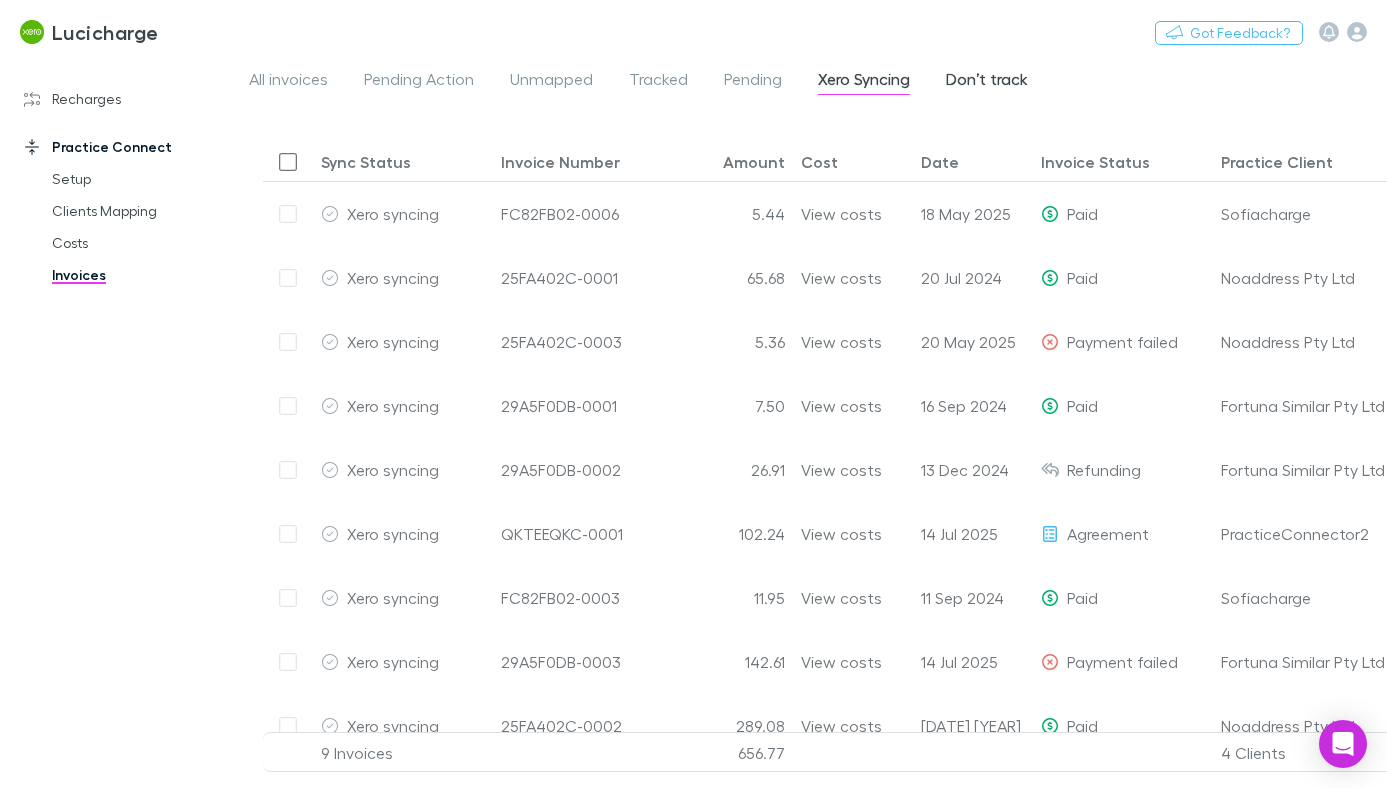 click on "Don’t track" at bounding box center (987, 82) 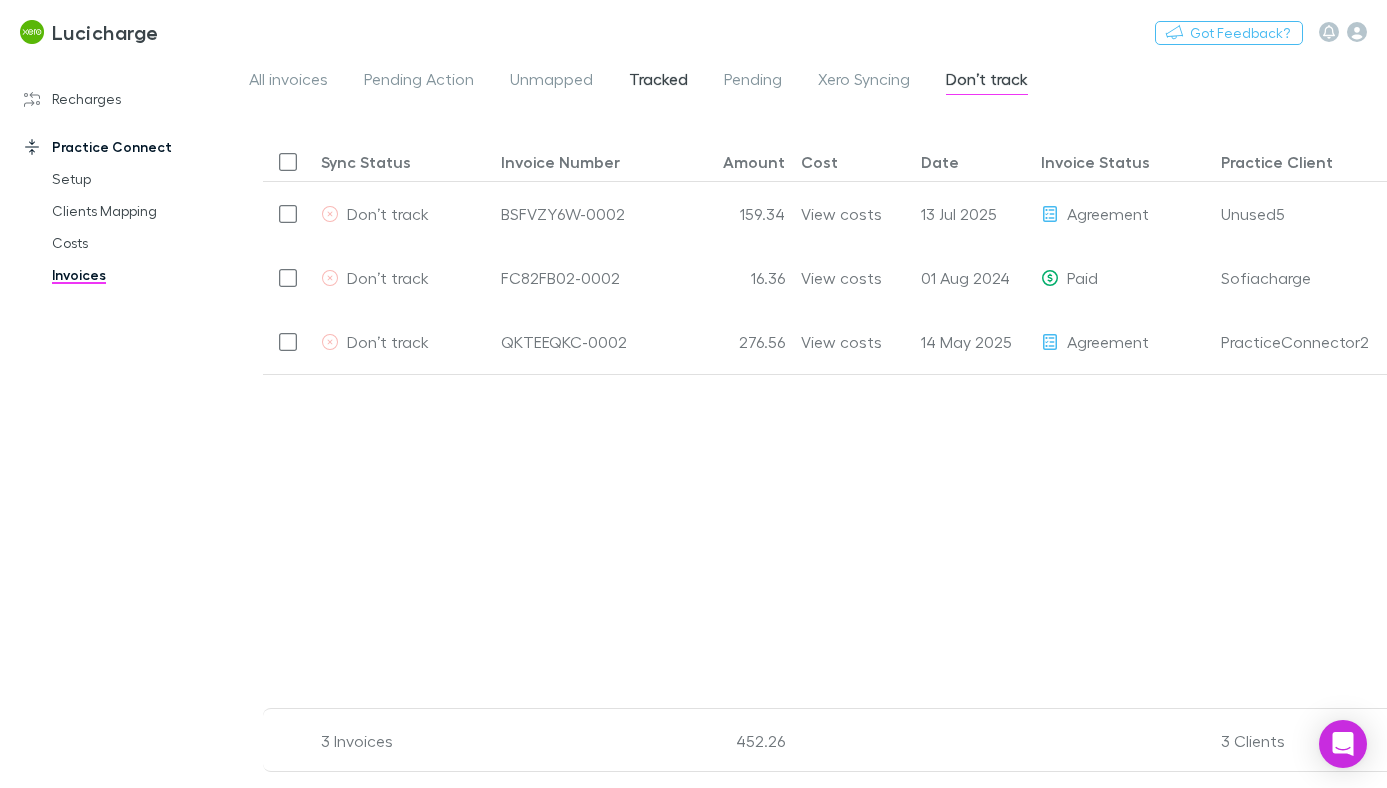 click on "Tracked" at bounding box center [658, 82] 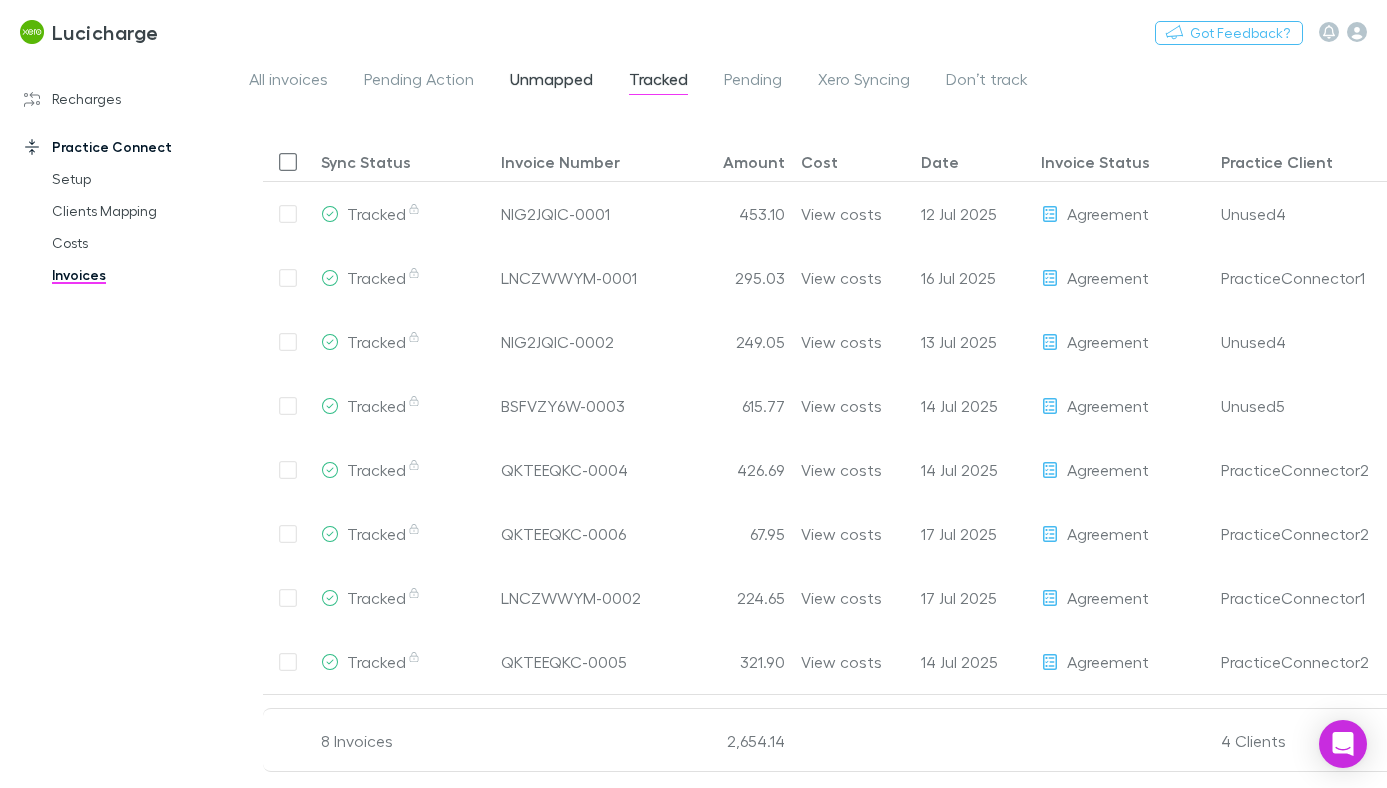 click on "Unmapped" at bounding box center (551, 82) 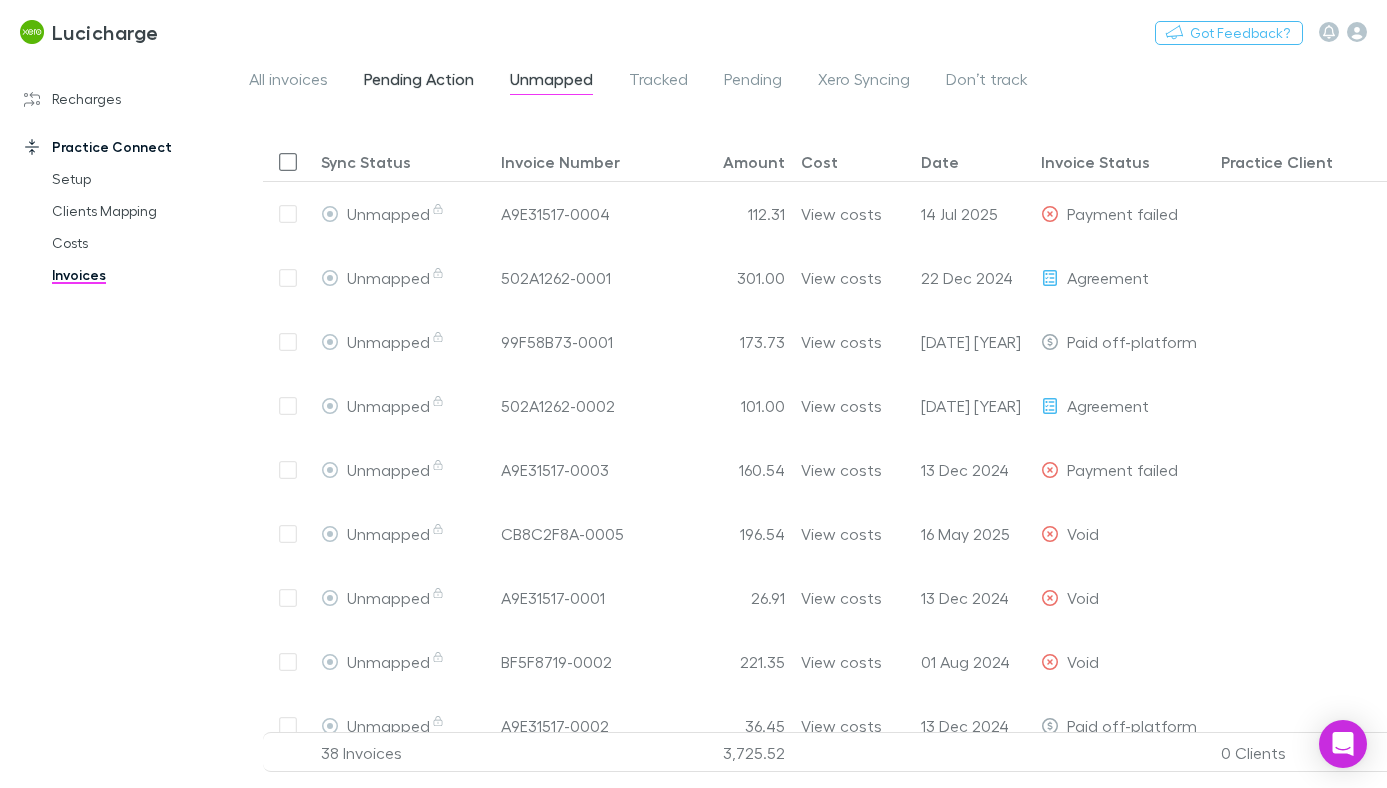 click on "Pending Action" at bounding box center [419, 82] 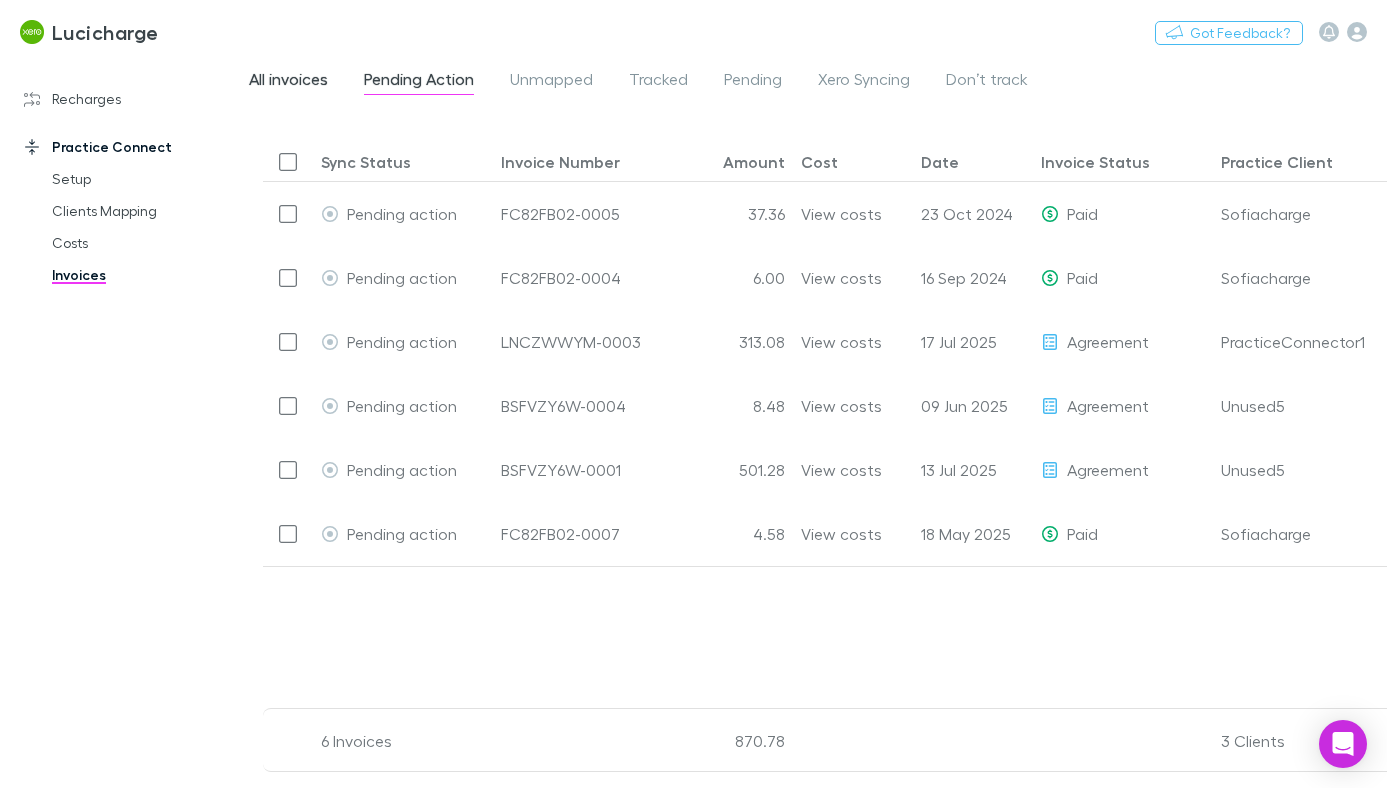 click on "All invoices" at bounding box center [288, 82] 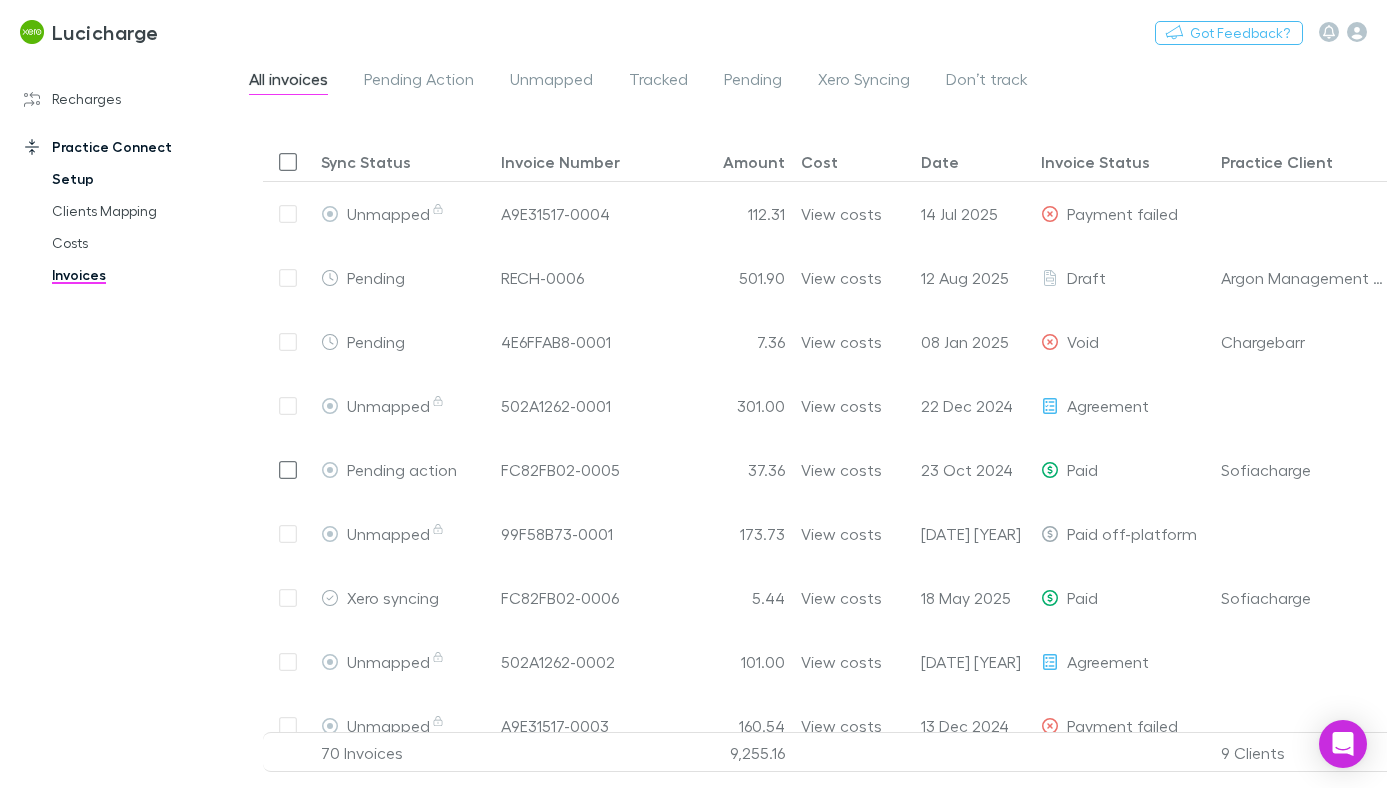 click on "Setup" at bounding box center [137, 179] 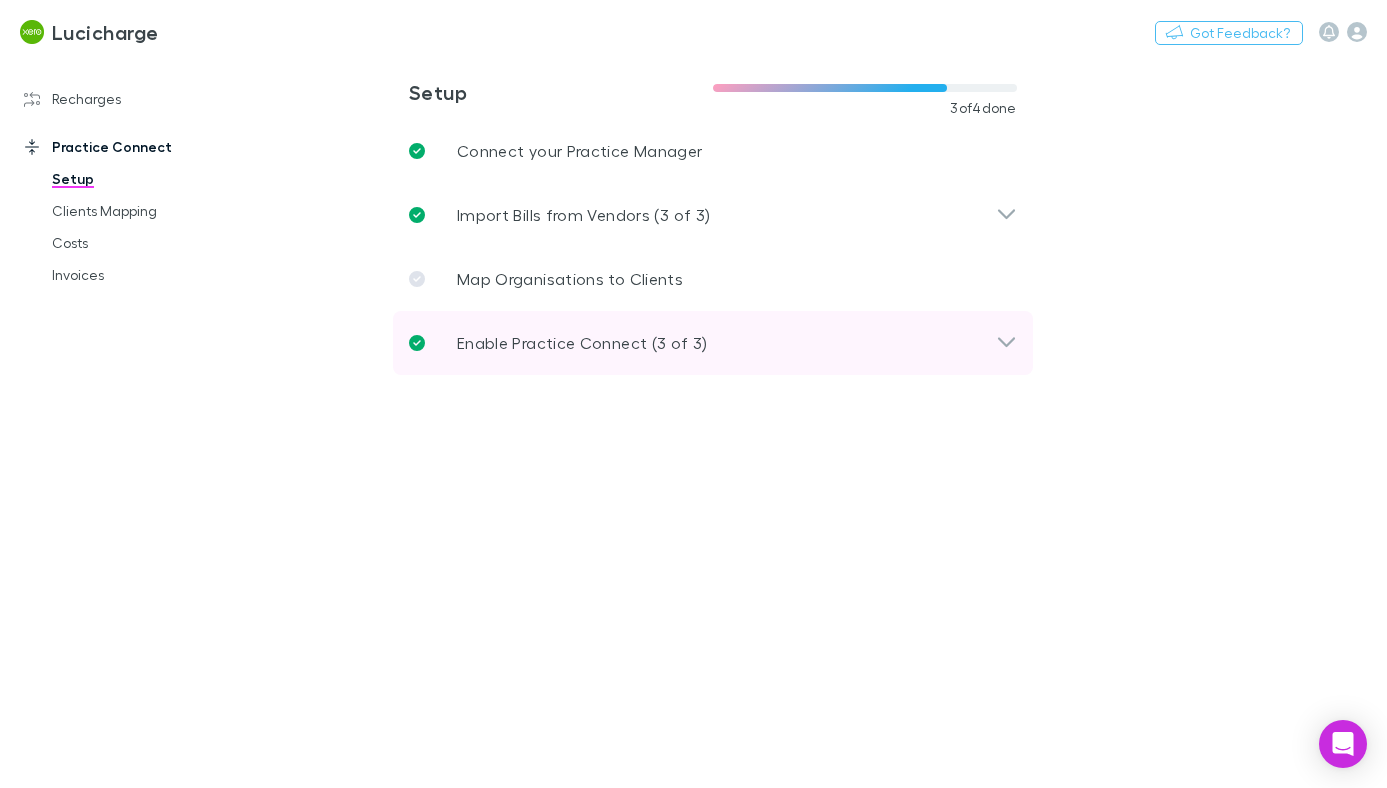 click on "Enable Practice Connect    (3 of 3)" at bounding box center (582, 343) 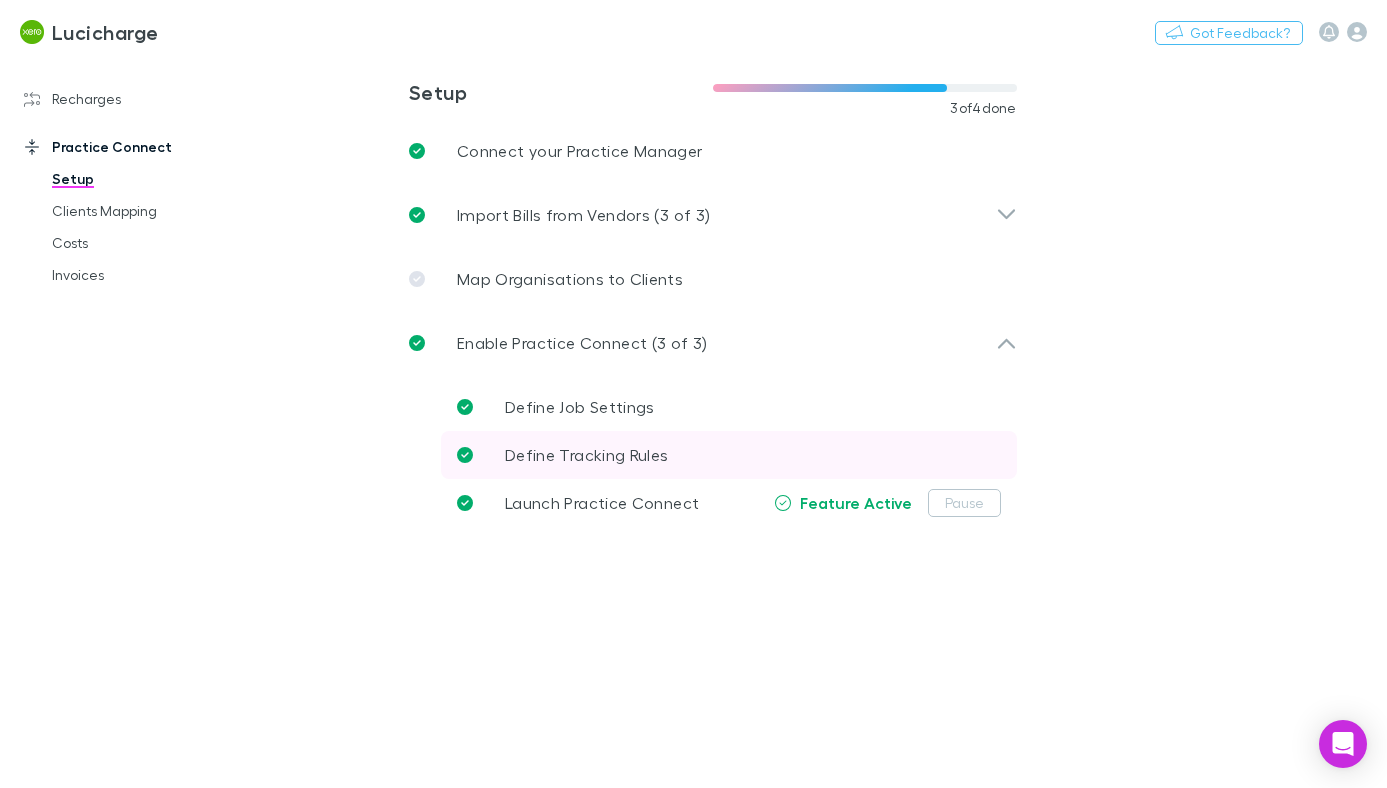 click on "Define Tracking Rules" at bounding box center [587, 454] 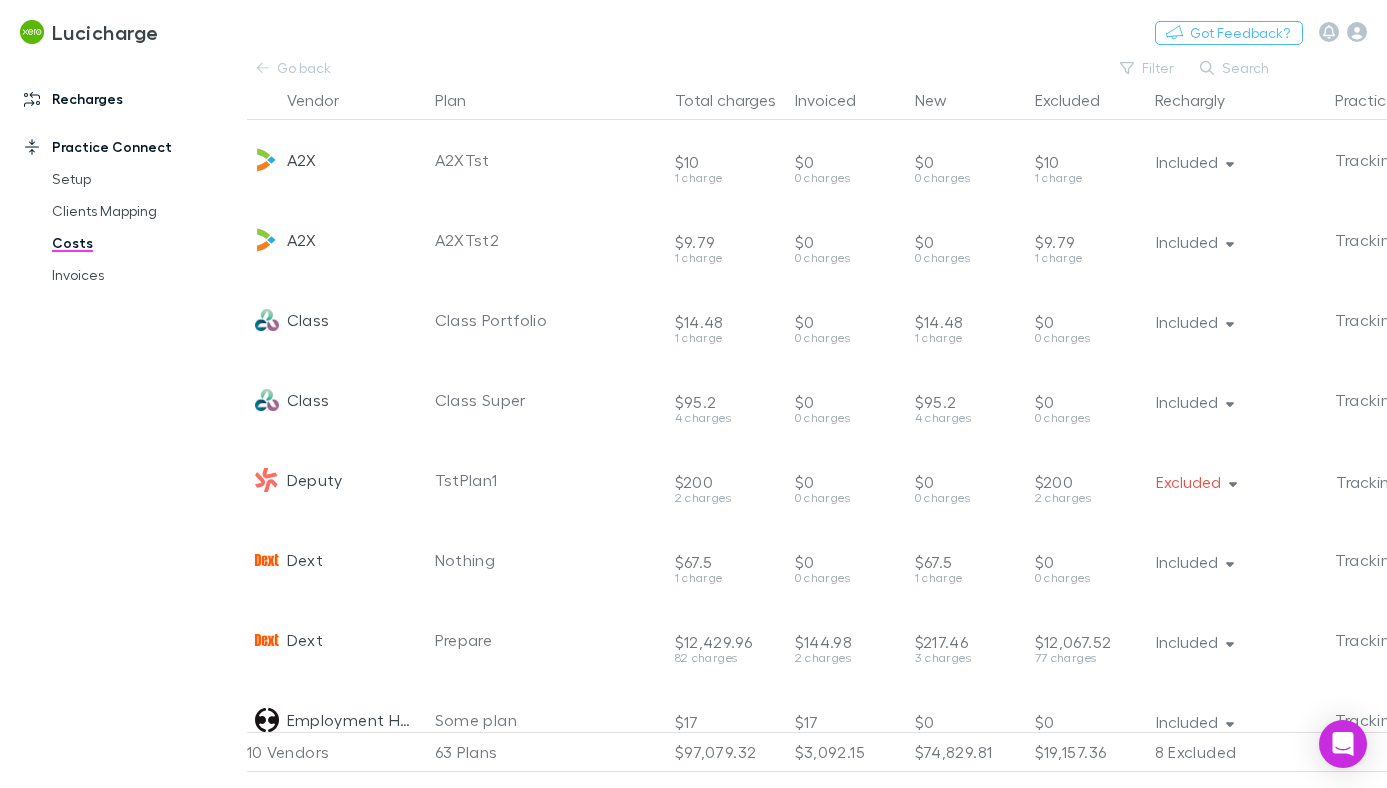 click on "Recharges" at bounding box center [123, 99] 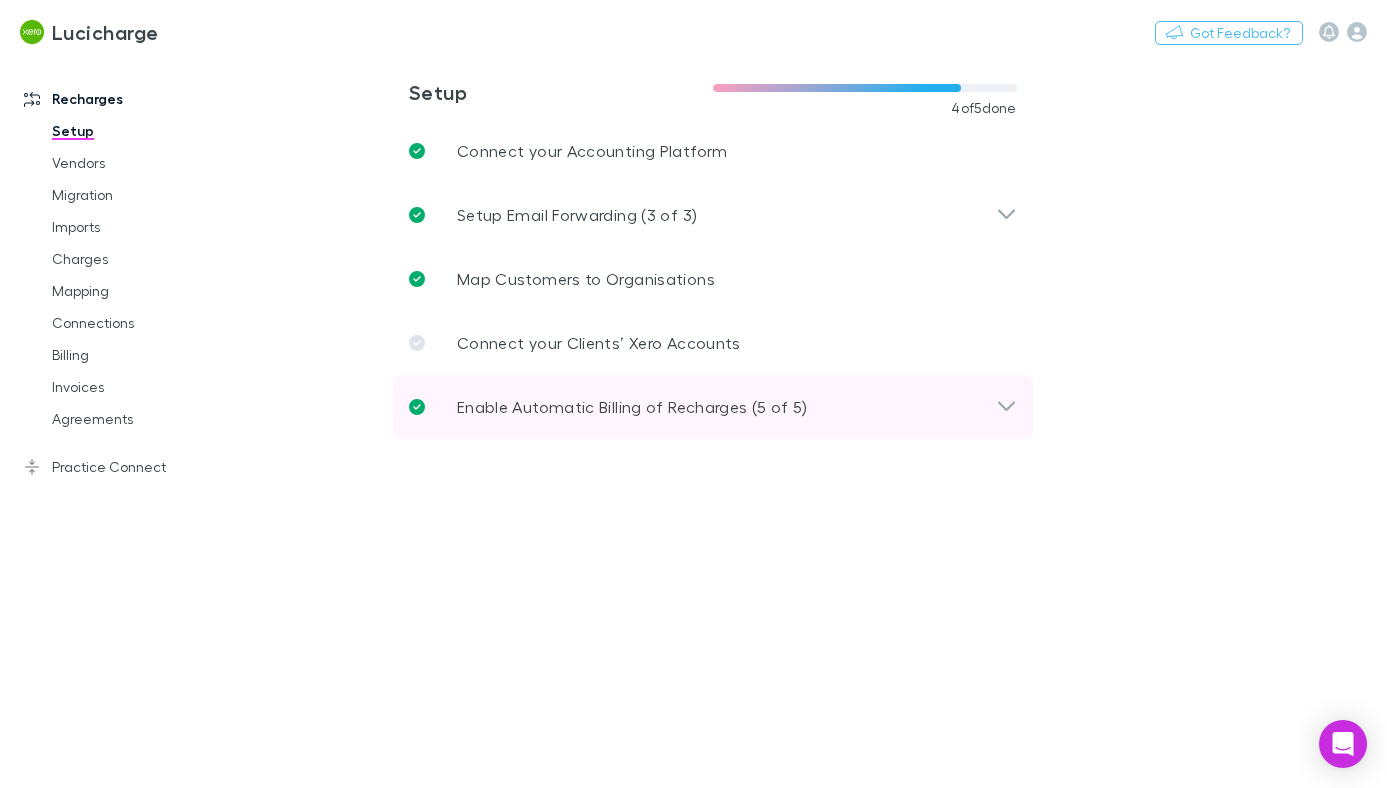 click on "Enable Automatic Billing of Recharges    (5 of 5)" at bounding box center [632, 407] 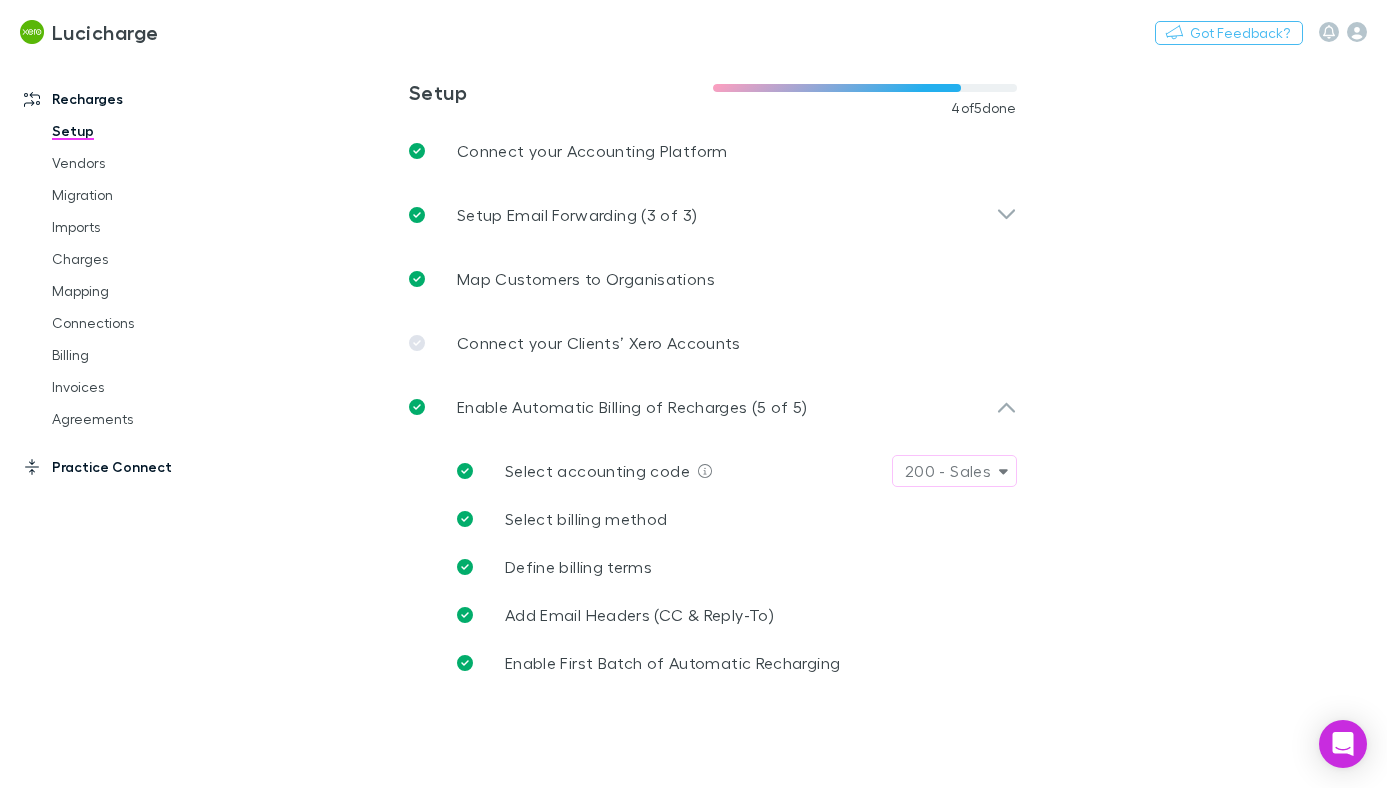 click on "Practice Connect" at bounding box center [123, 467] 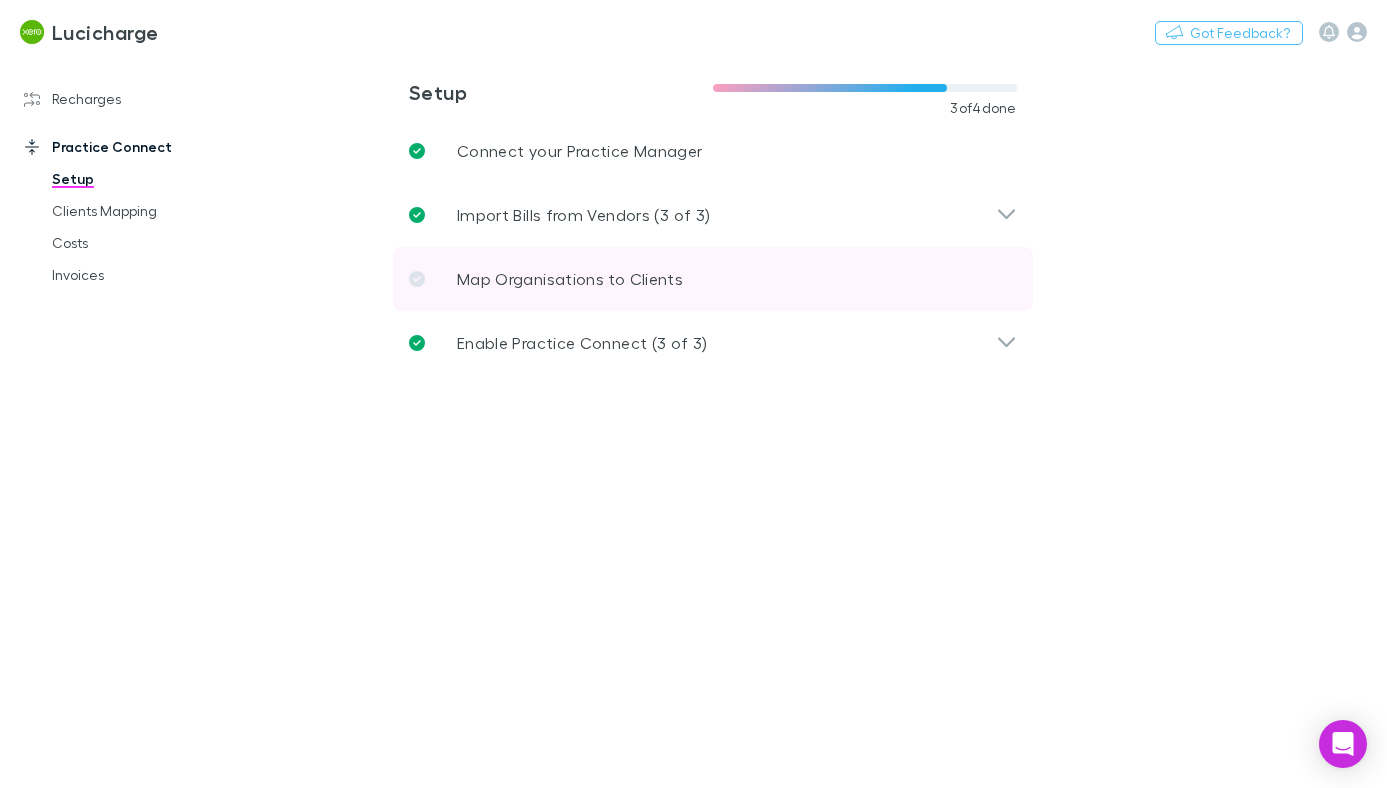 click on "Map Organisations to Clients" at bounding box center [713, 279] 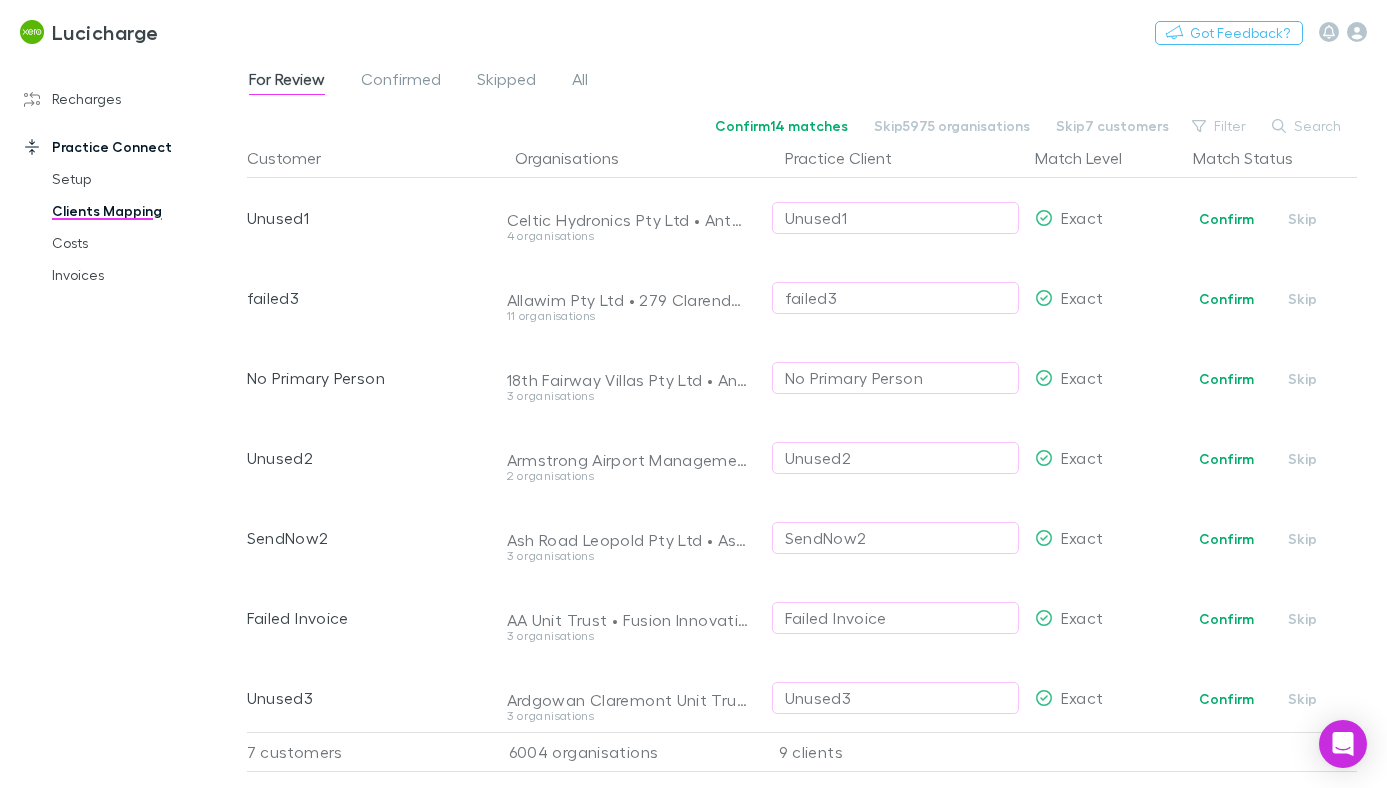 click on "11 organisations" at bounding box center [628, 324] 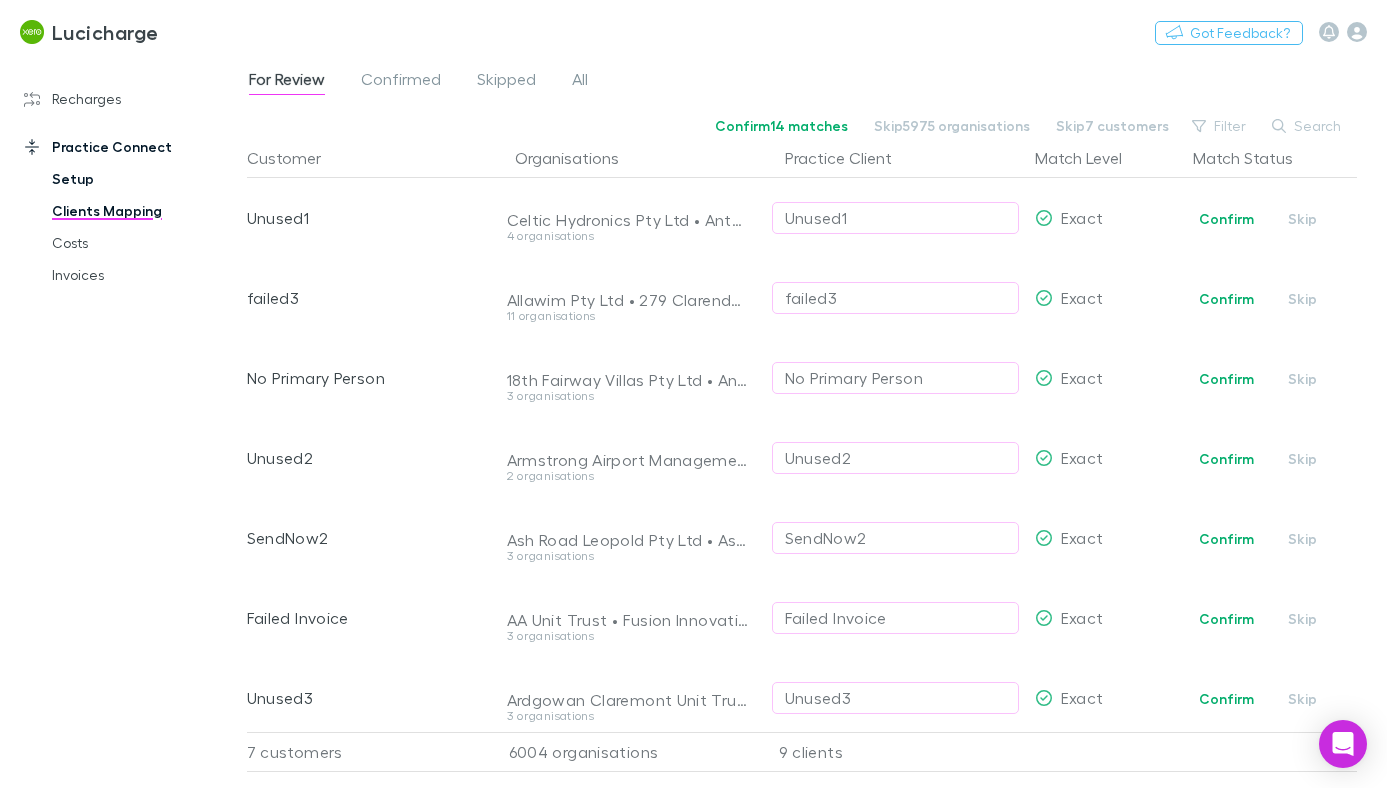 click on "Setup" at bounding box center [137, 179] 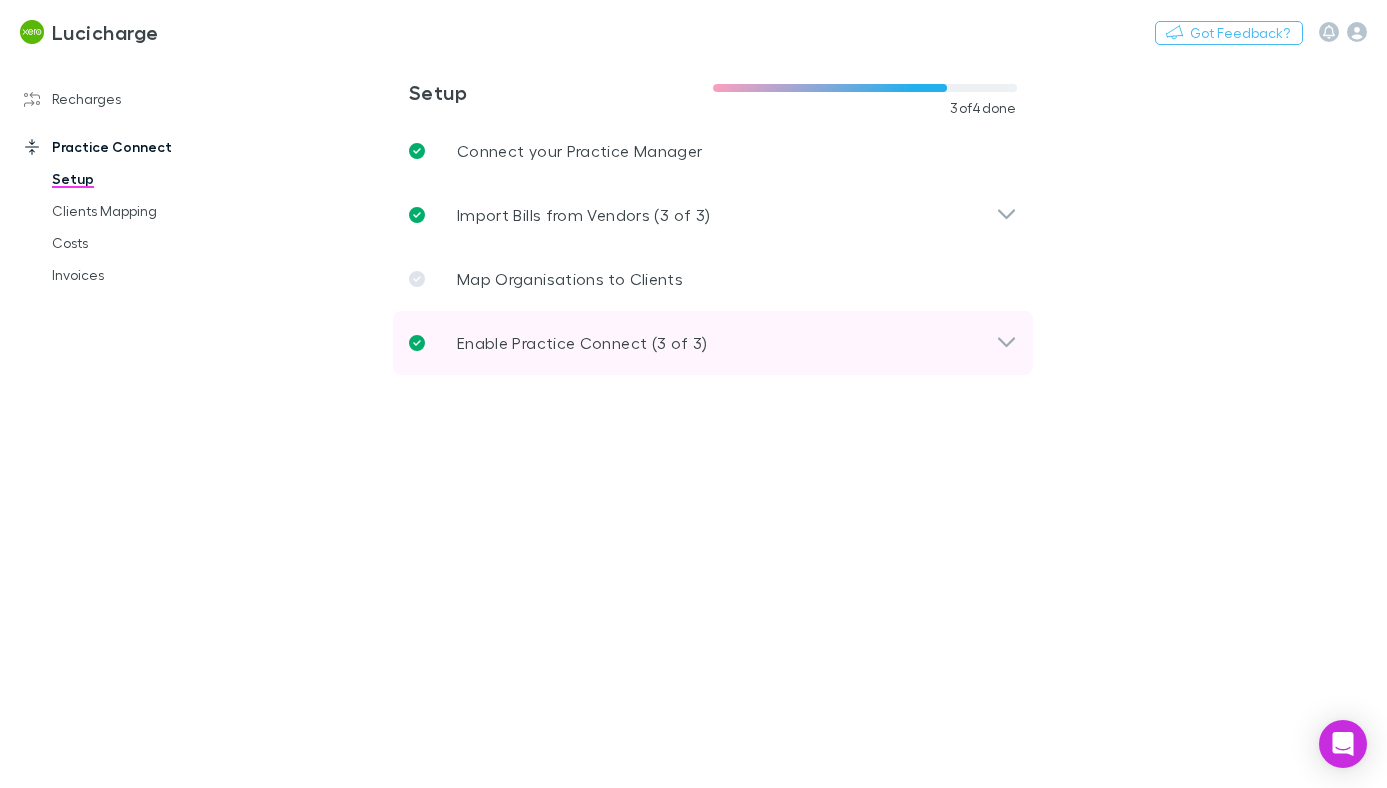 click on "Enable Practice Connect    (3 of 3)" at bounding box center [582, 343] 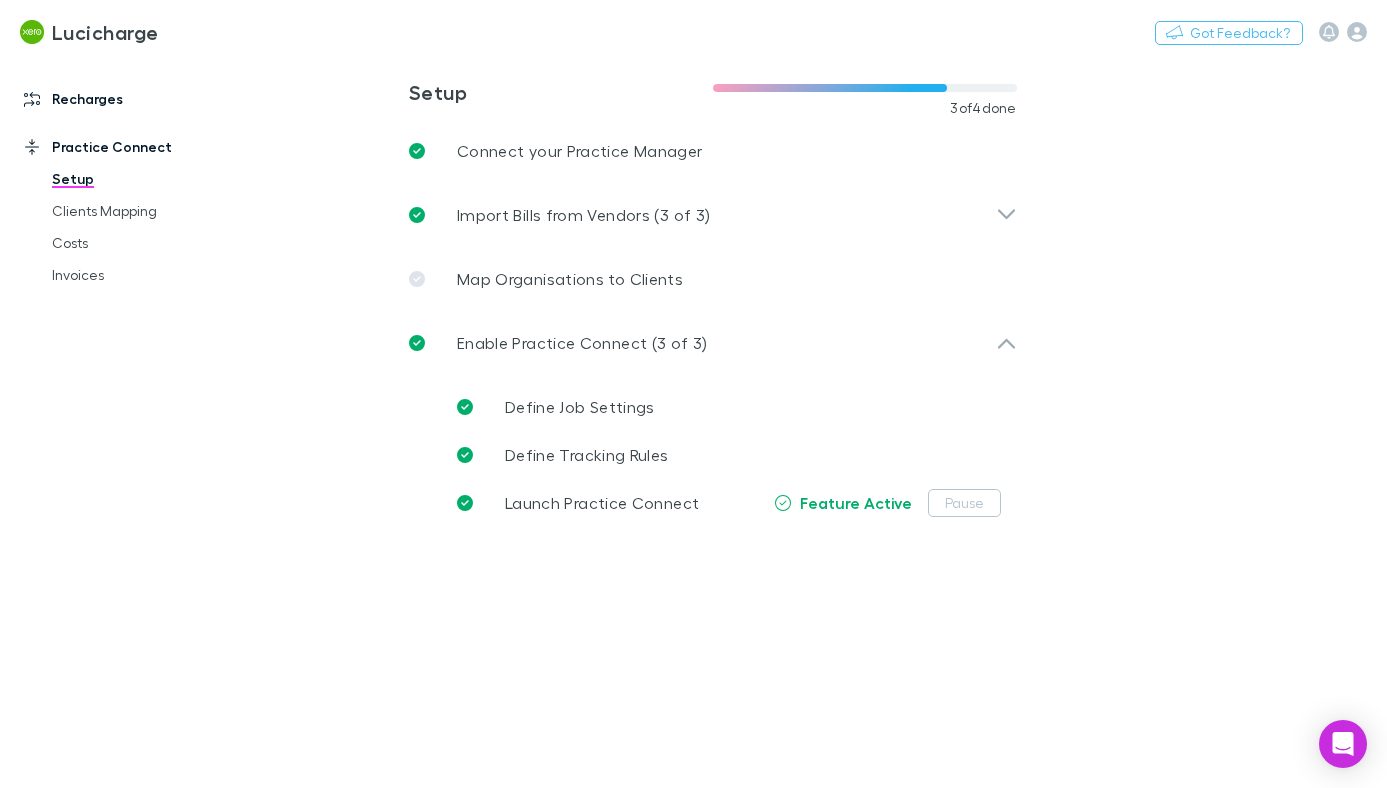 click on "Recharges" at bounding box center (123, 99) 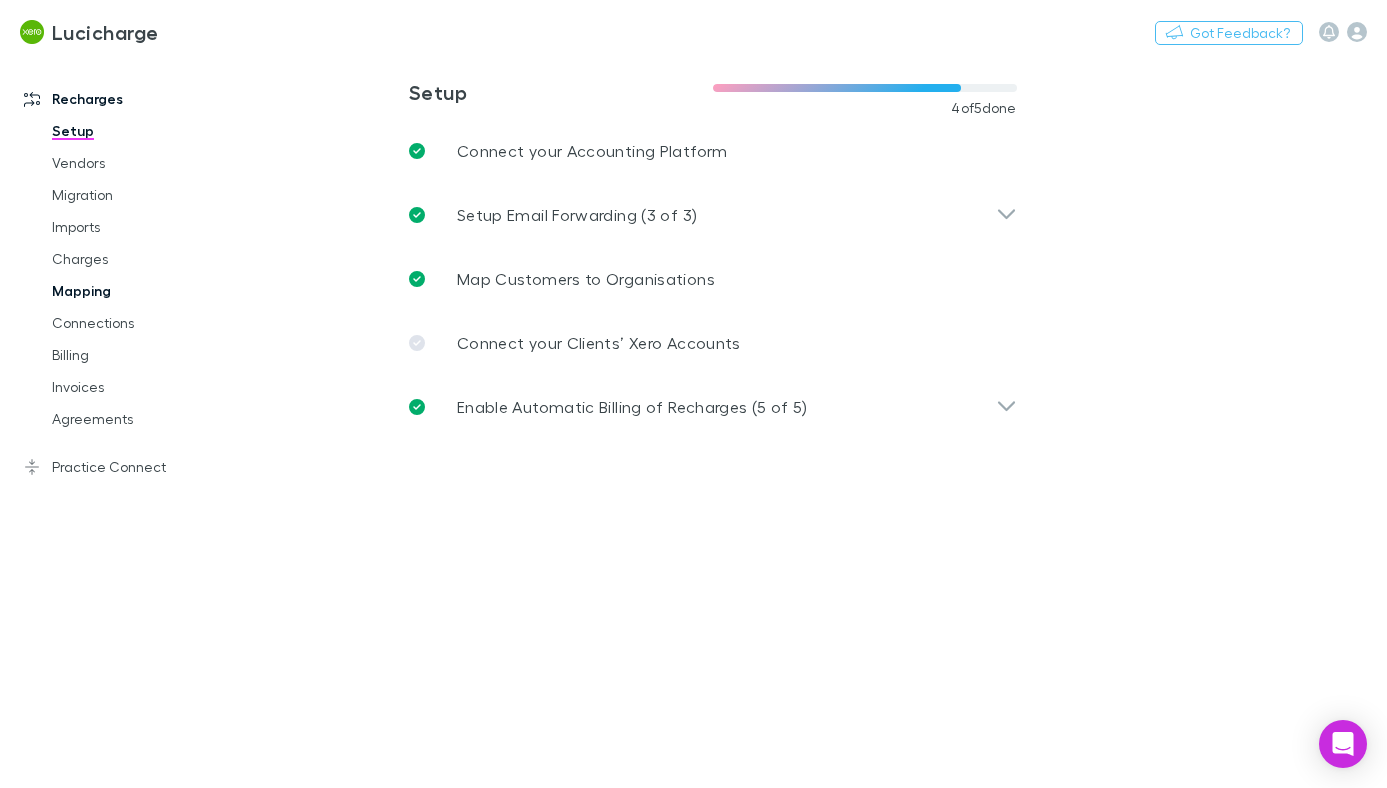 click on "Mapping" at bounding box center [137, 291] 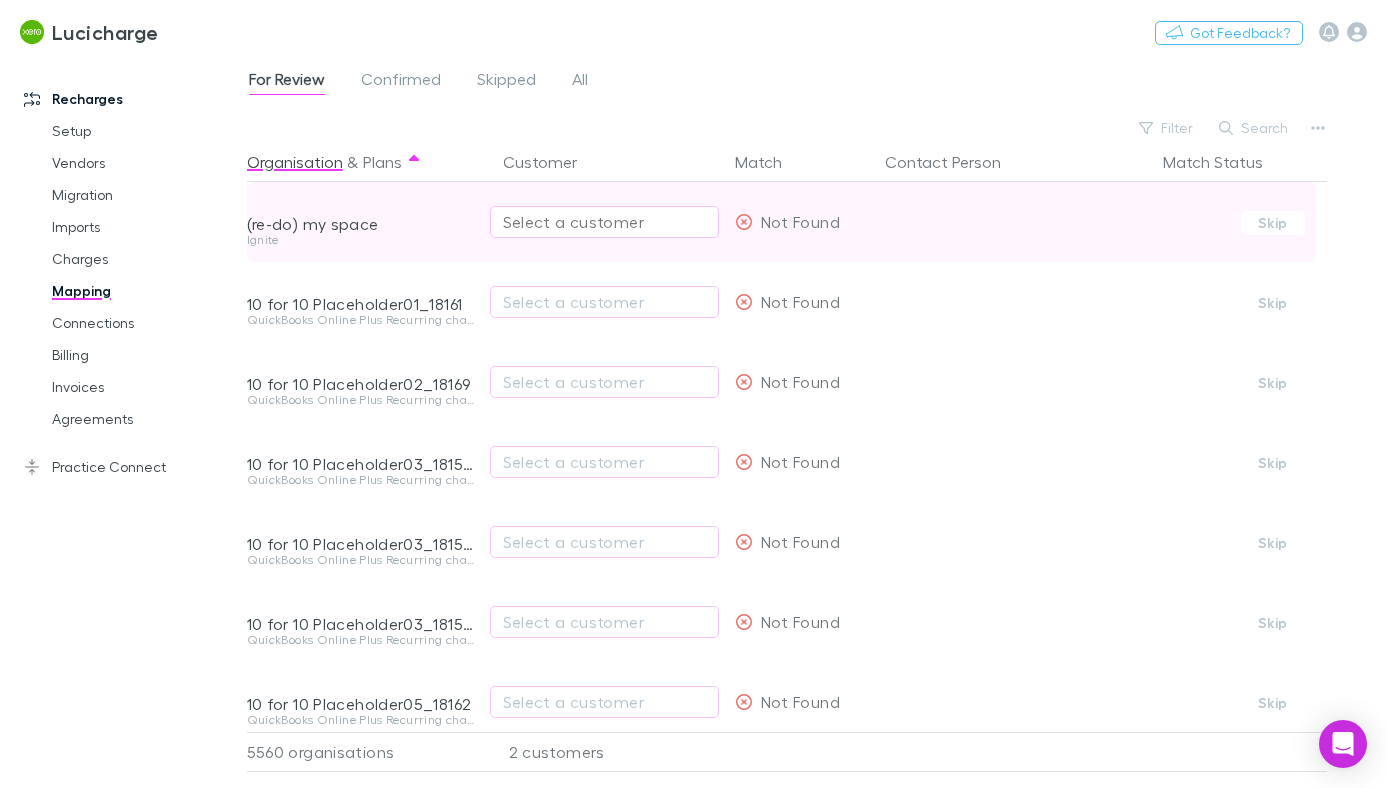 click on "Select a customer" at bounding box center (604, 222) 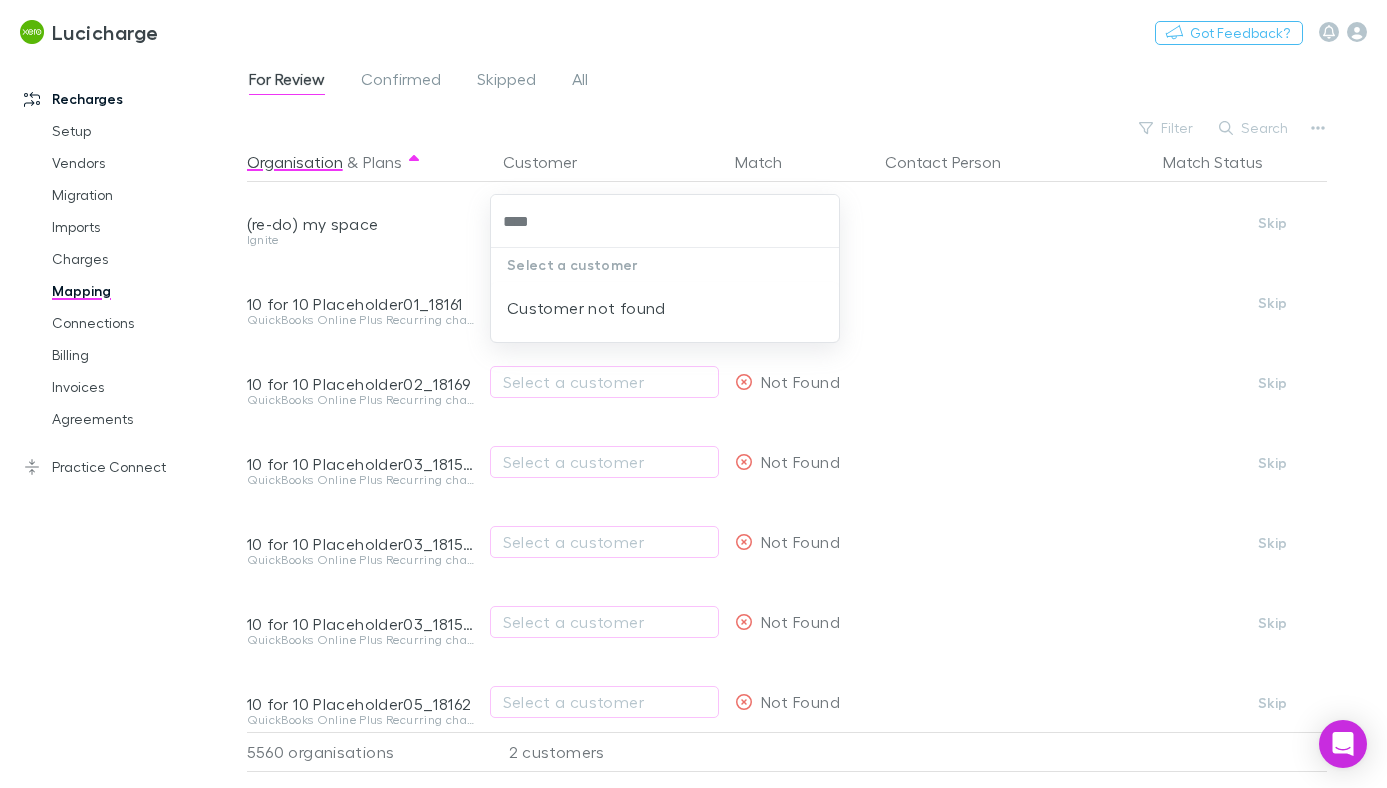 type on "****" 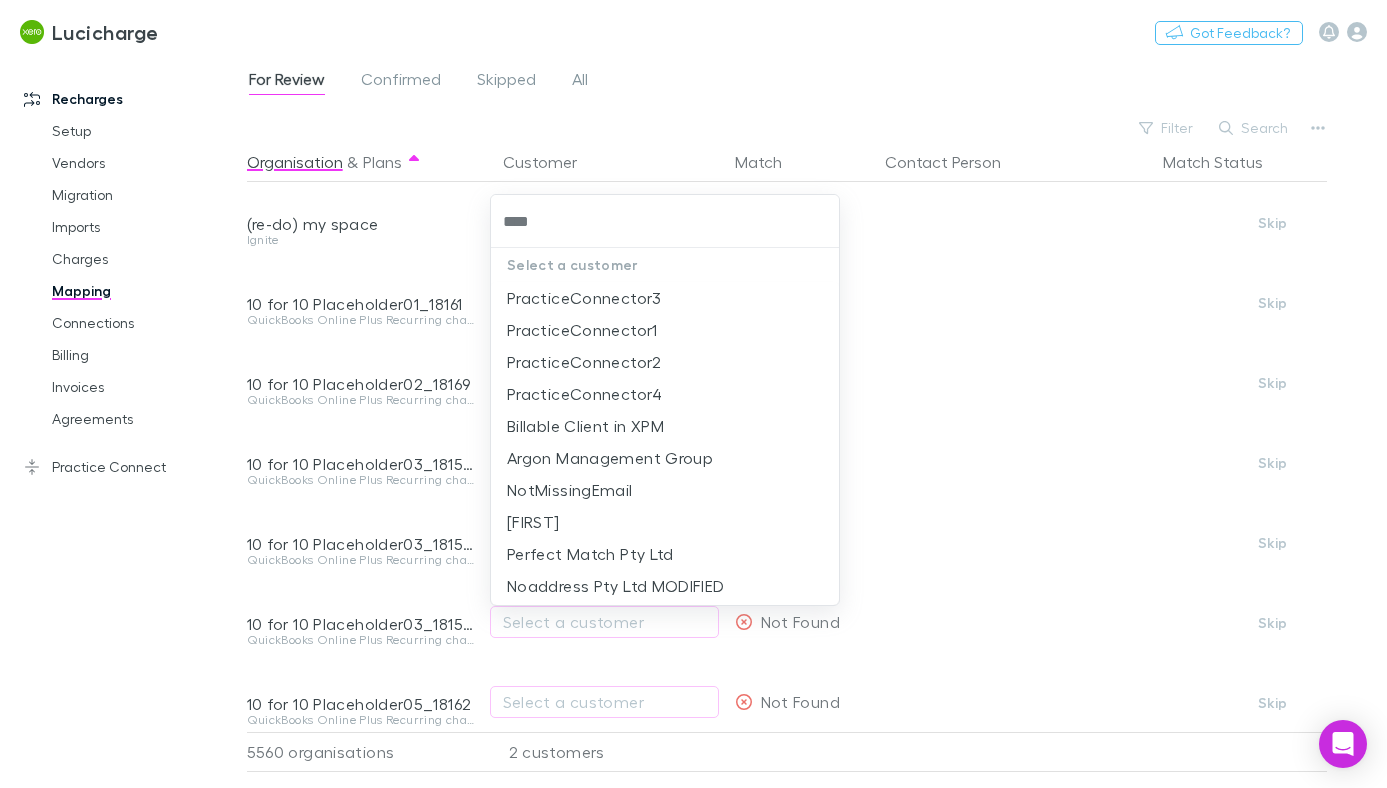 type 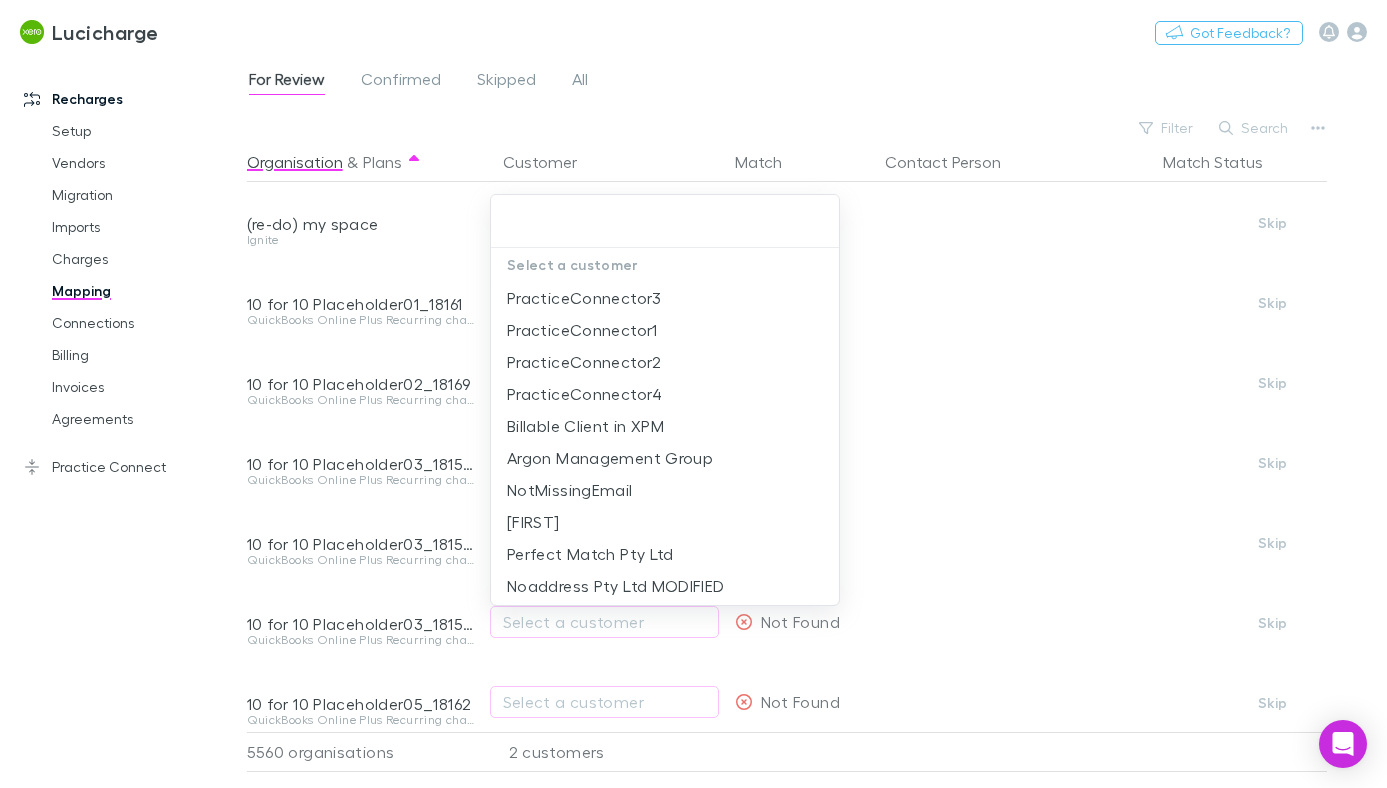 click at bounding box center [693, 394] 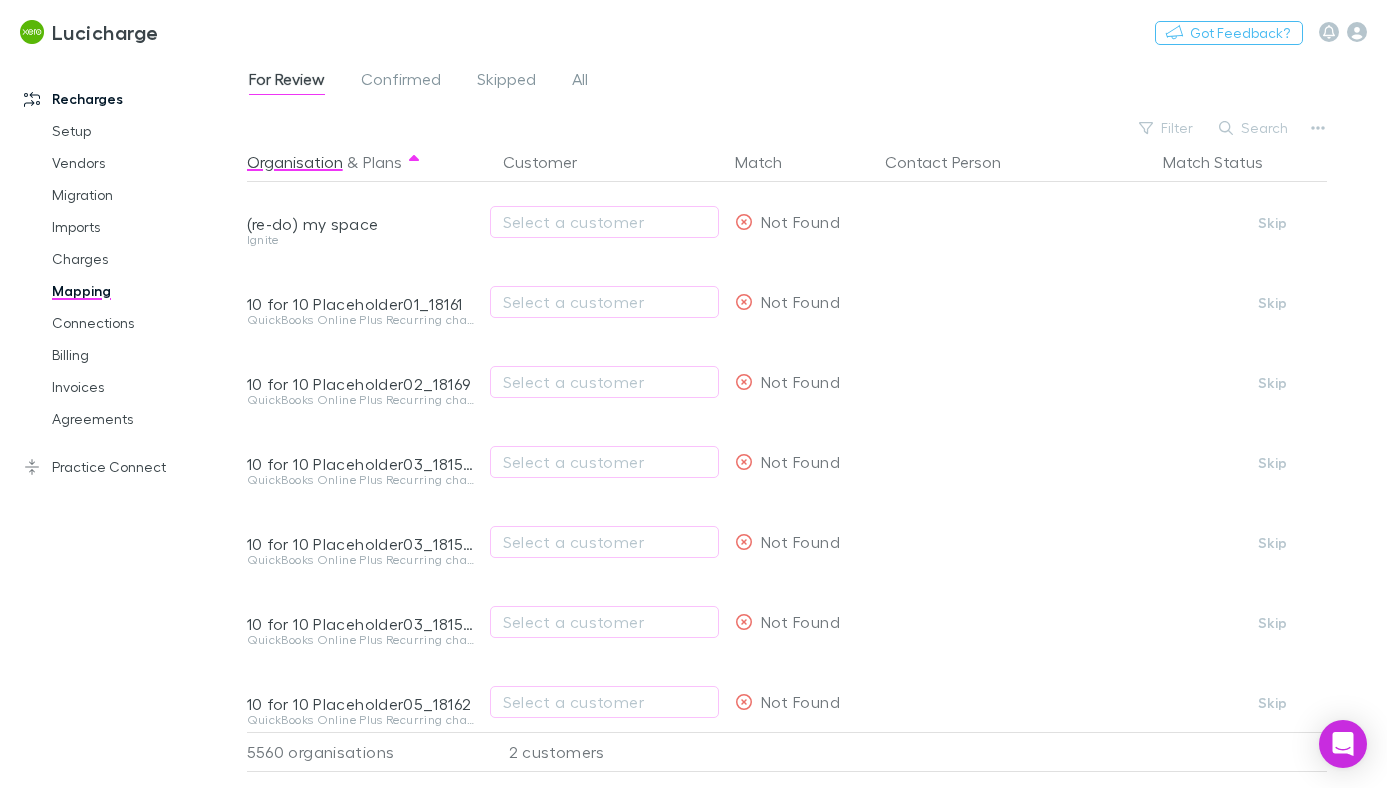 click on "Practice Connect" at bounding box center [123, 467] 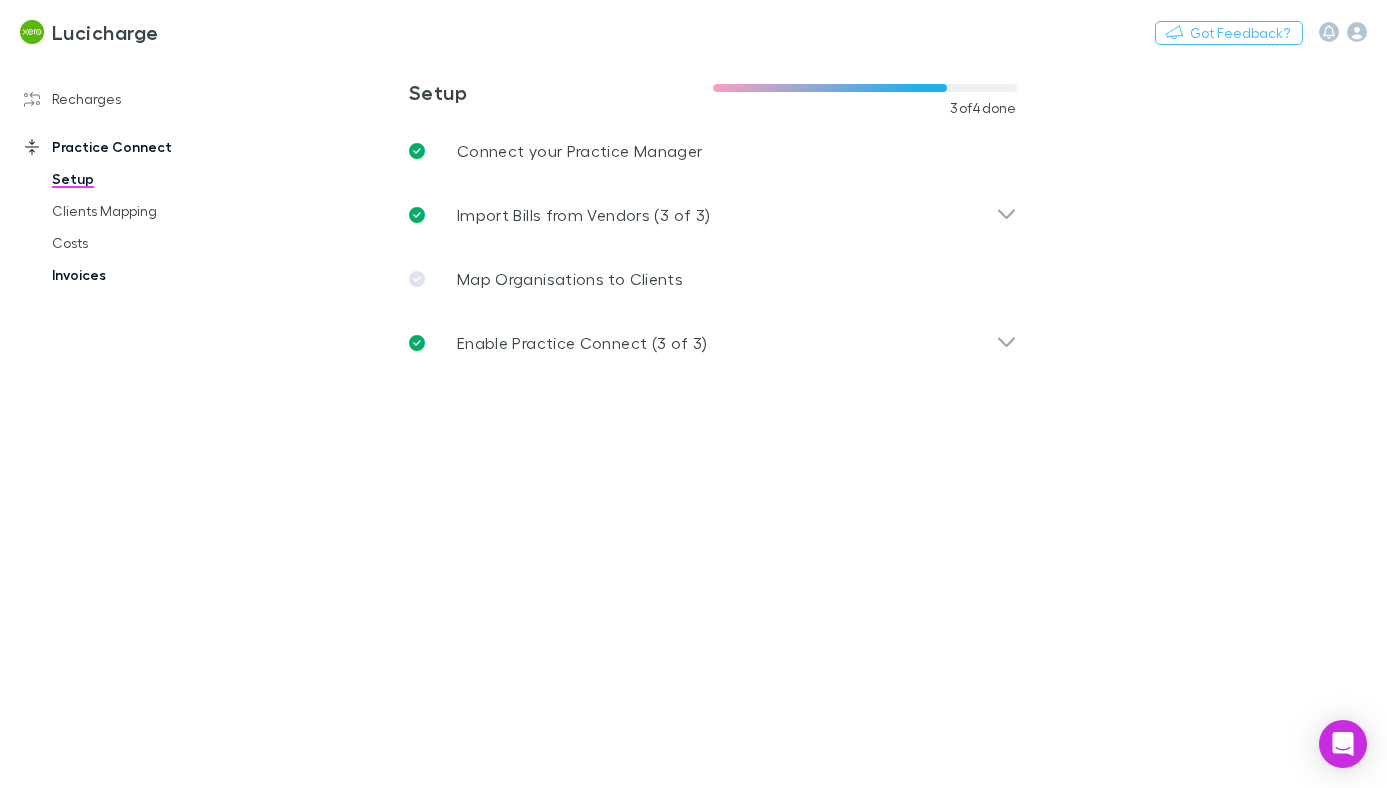 click on "Invoices" at bounding box center [137, 275] 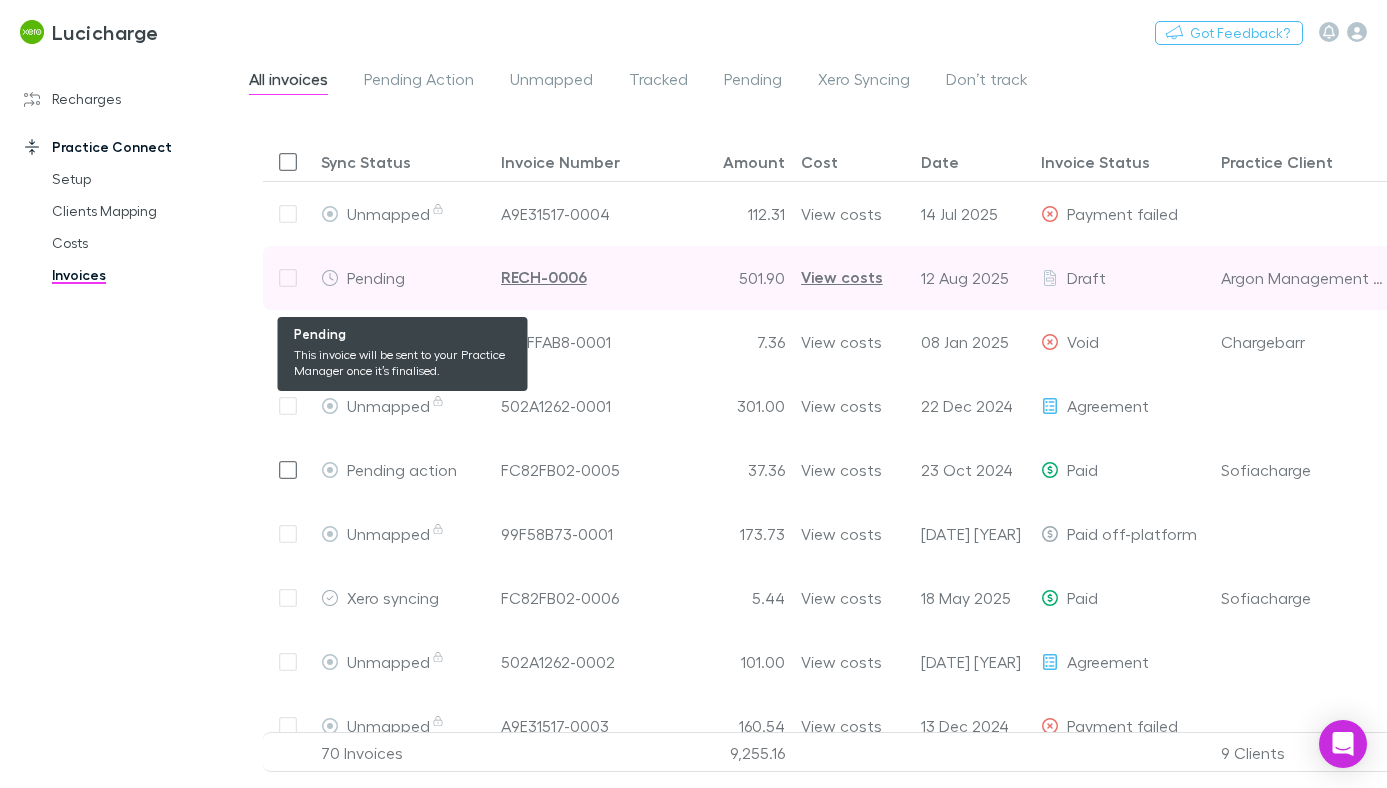 scroll, scrollTop: 0, scrollLeft: 40, axis: horizontal 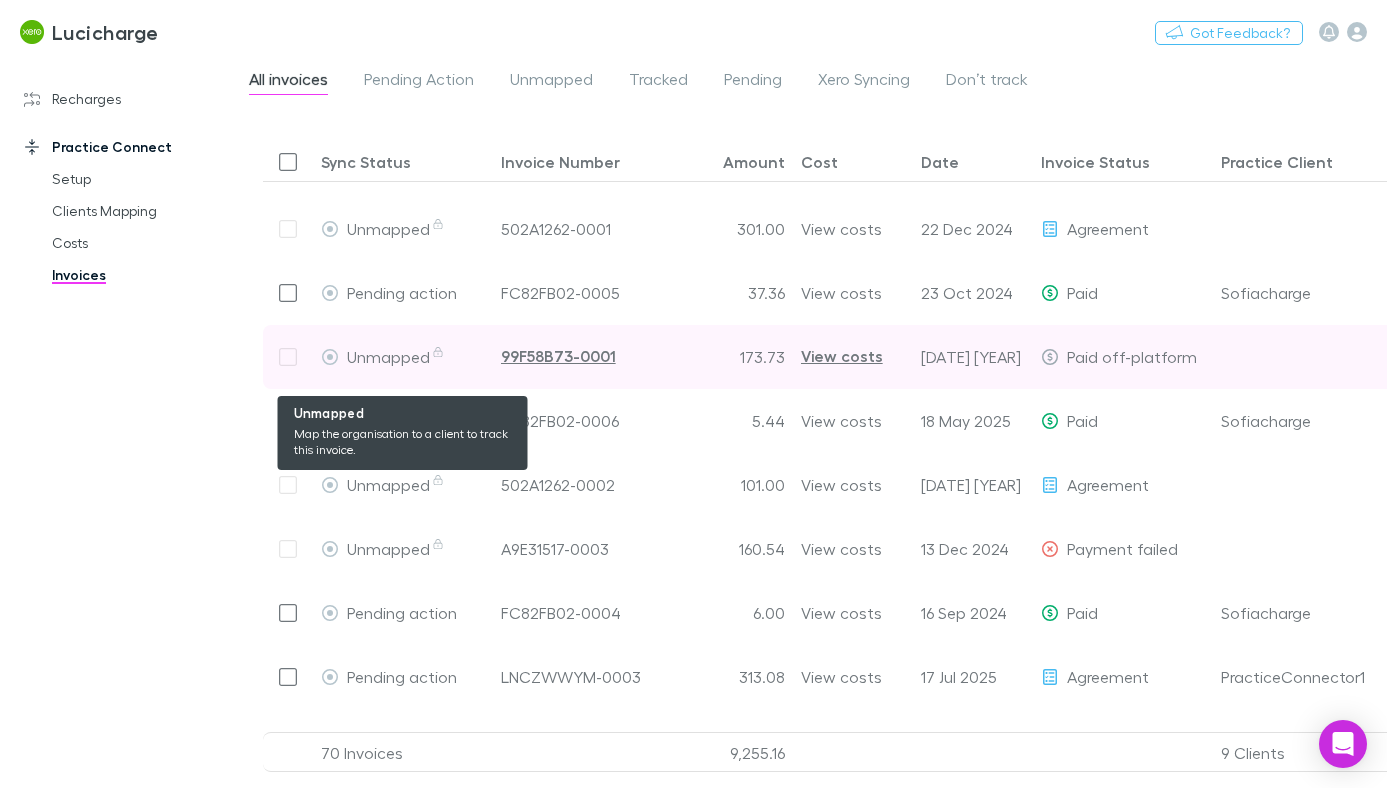 click on "Unmapped" at bounding box center [396, 356] 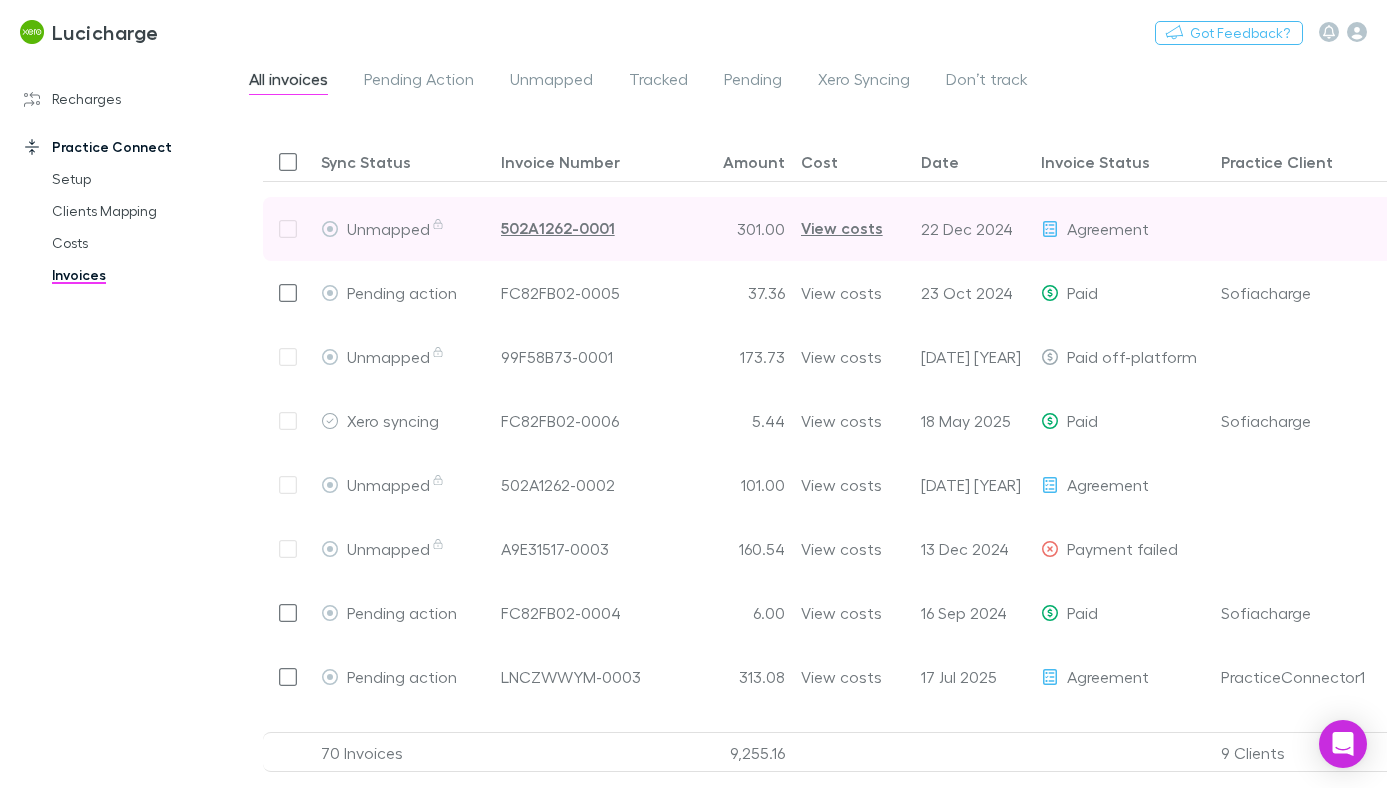 scroll, scrollTop: 177, scrollLeft: 198, axis: both 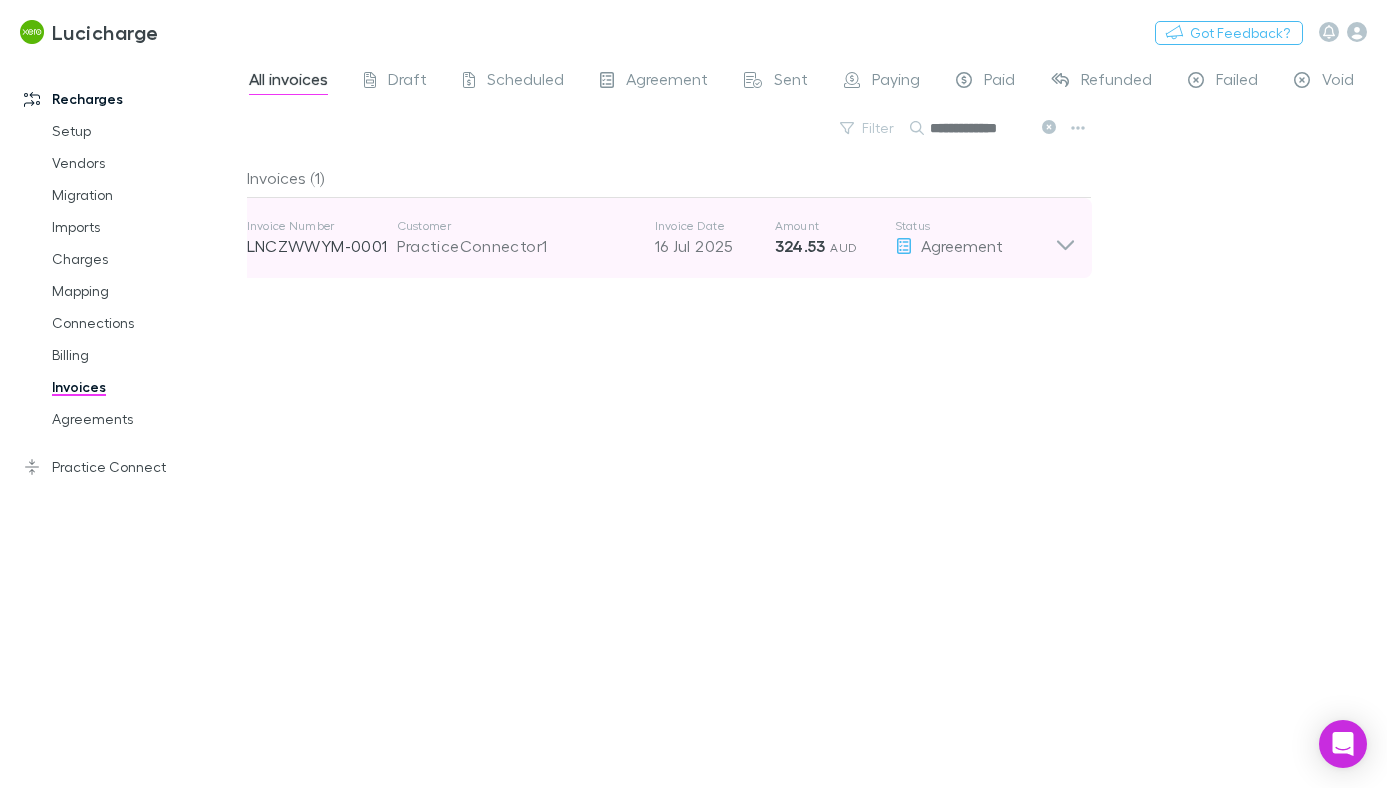 click on "Invoice Number LNCZWWYM-0001 Customer PracticeConnector1 Invoice Date 16 Jul 2025 Amount 324.53   AUD Status Agreement" at bounding box center (651, 238) 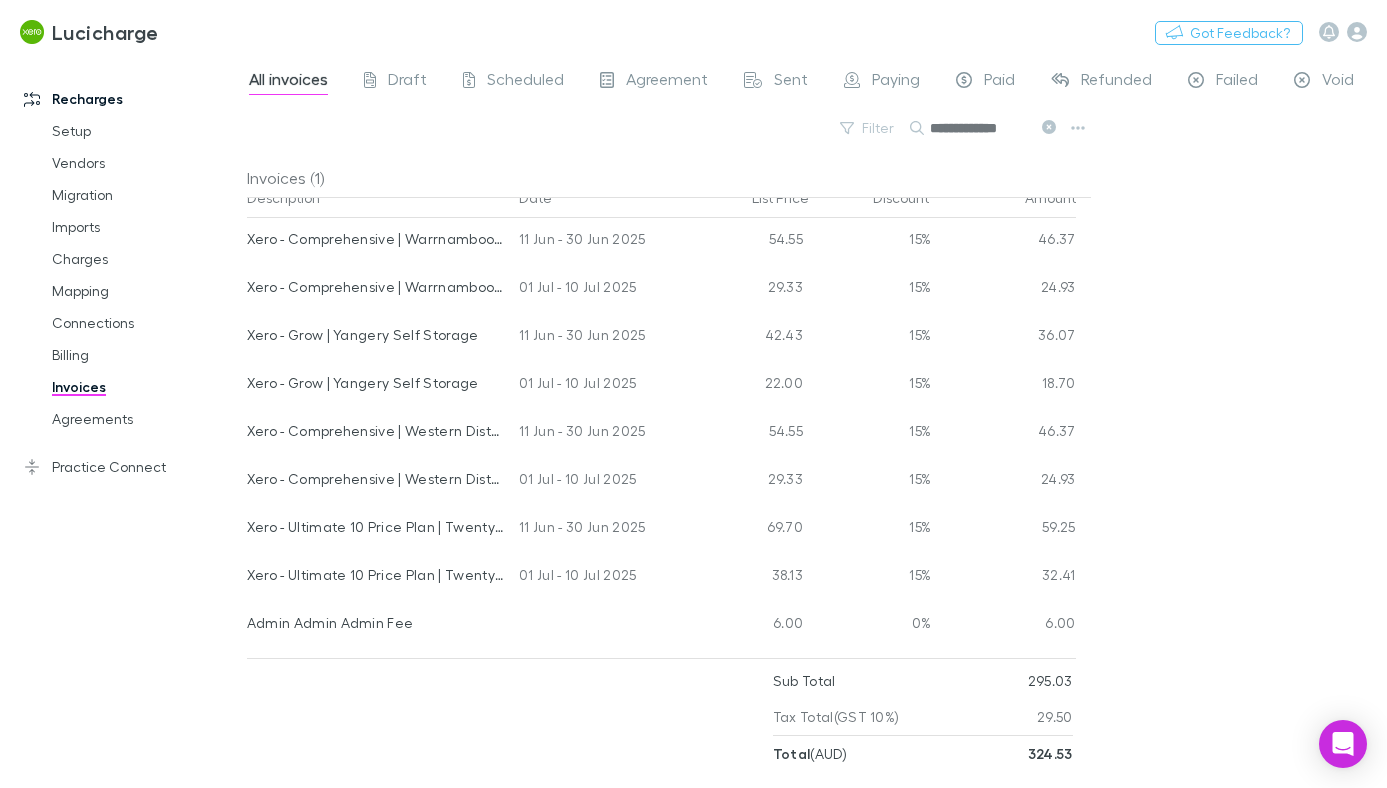 scroll, scrollTop: 0, scrollLeft: 0, axis: both 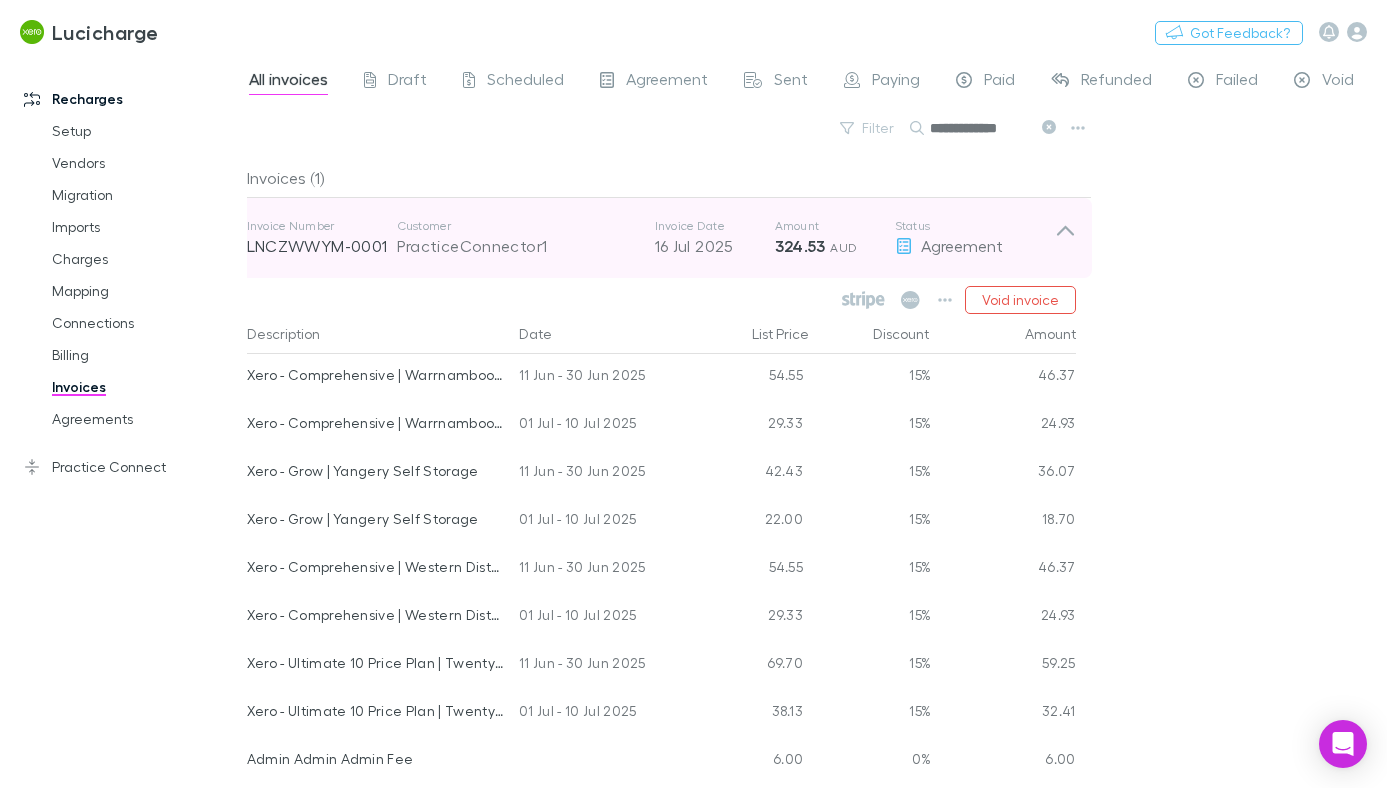 click on "Invoice Date" at bounding box center (715, 226) 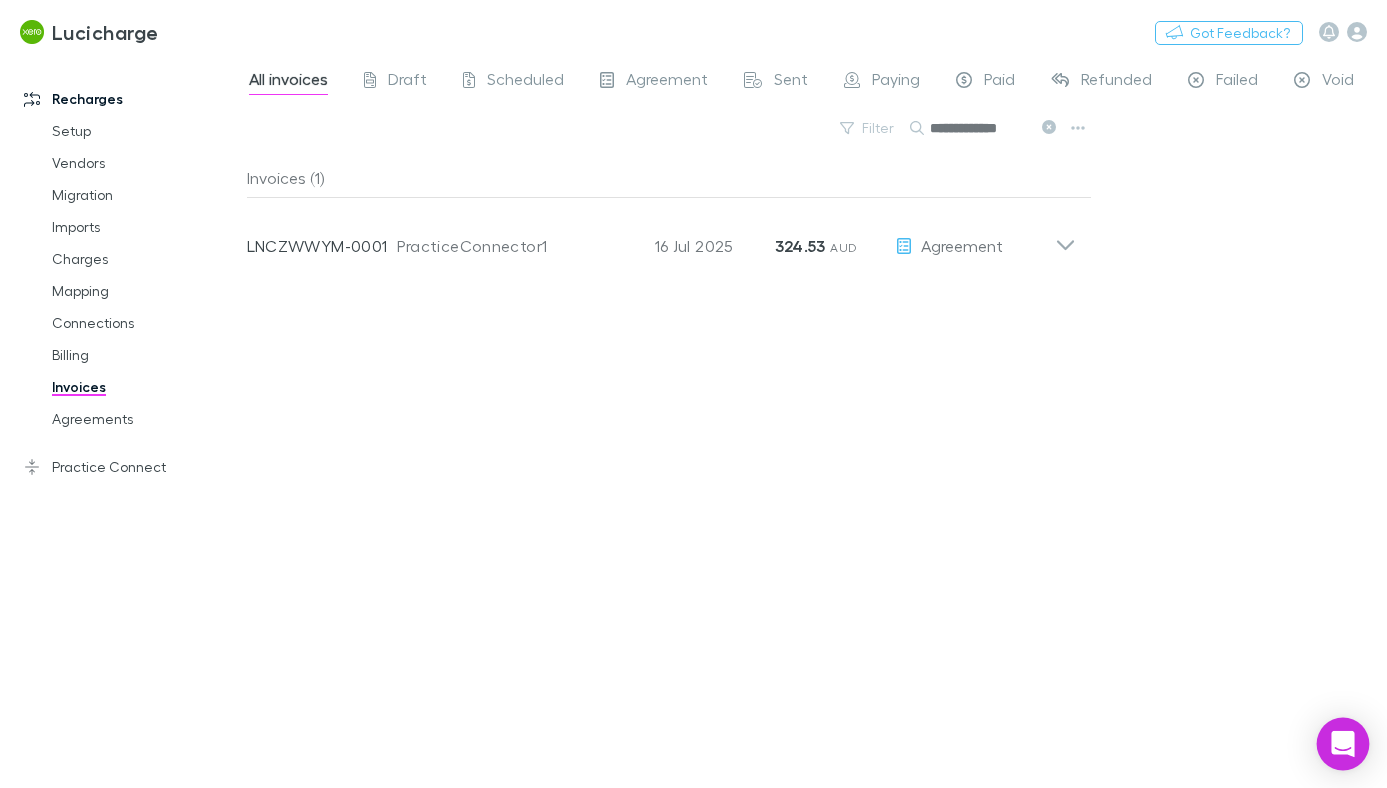 click at bounding box center [1343, 744] 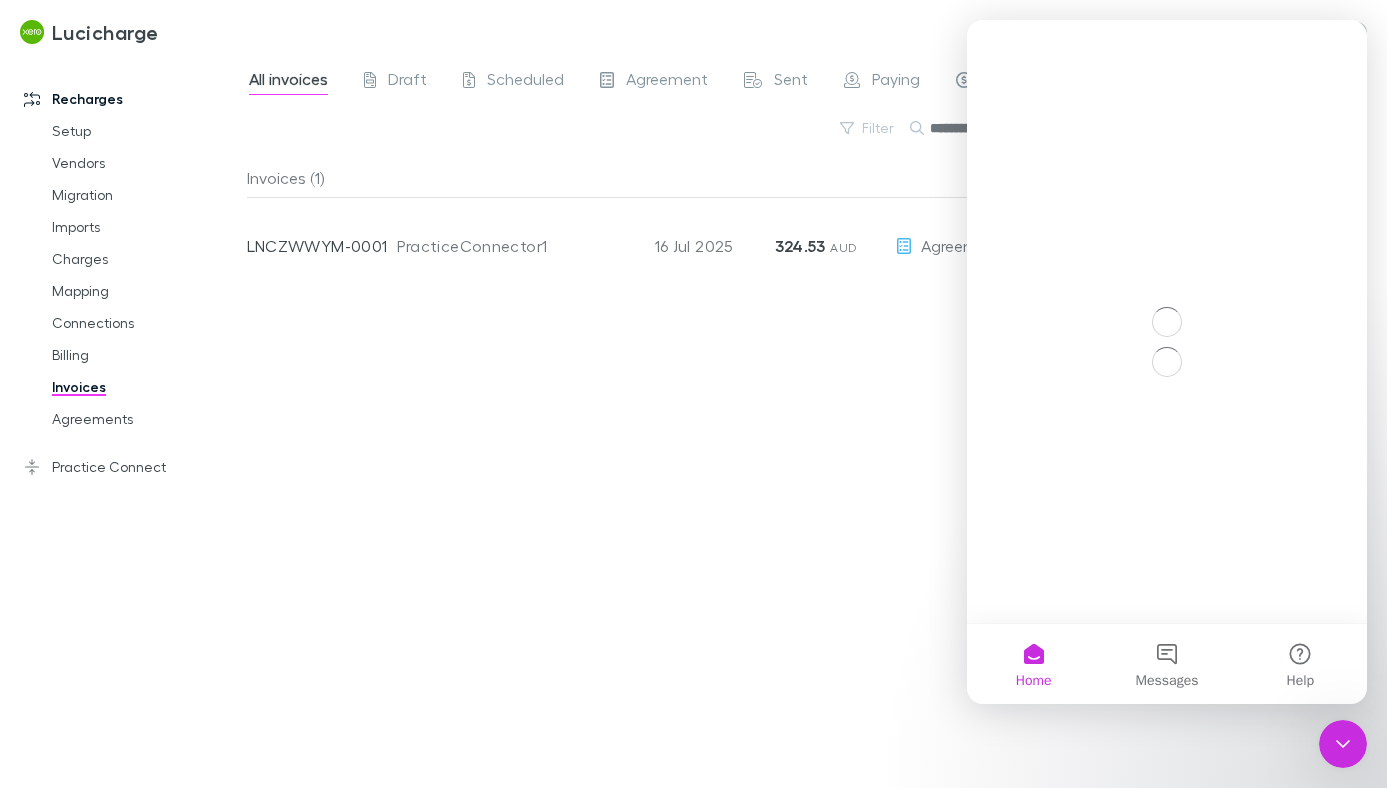 scroll, scrollTop: 0, scrollLeft: 0, axis: both 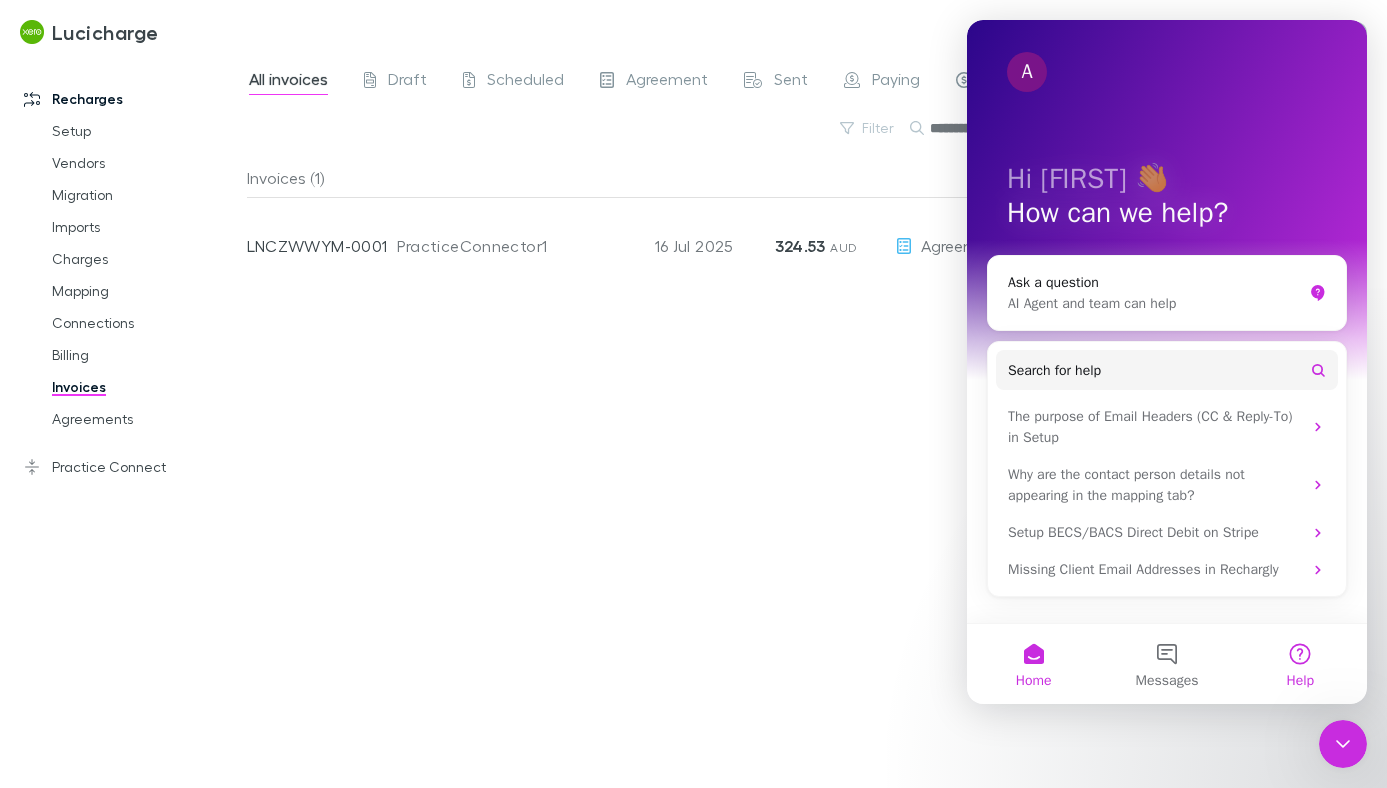 click on "Help" at bounding box center [1300, 664] 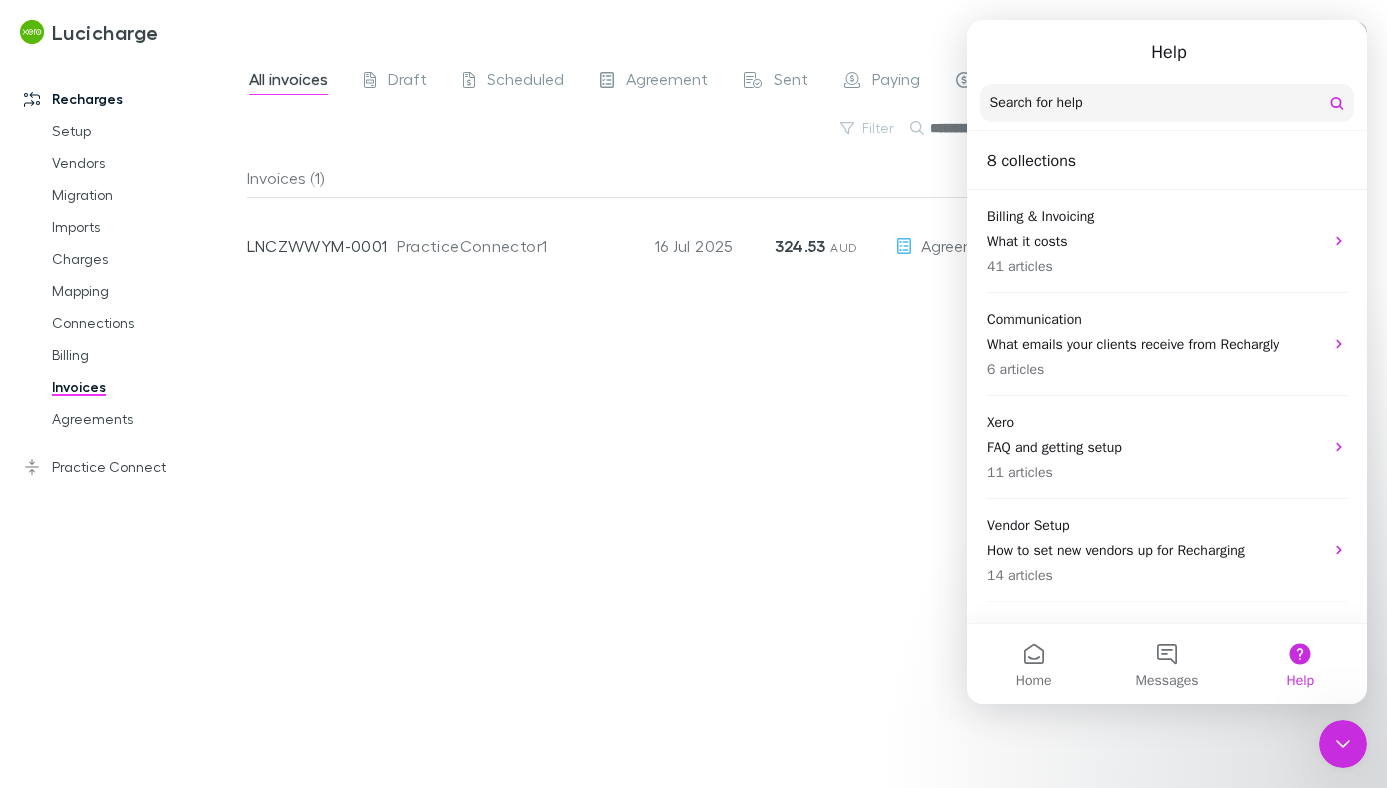 click on "Search for help" at bounding box center [1167, 103] 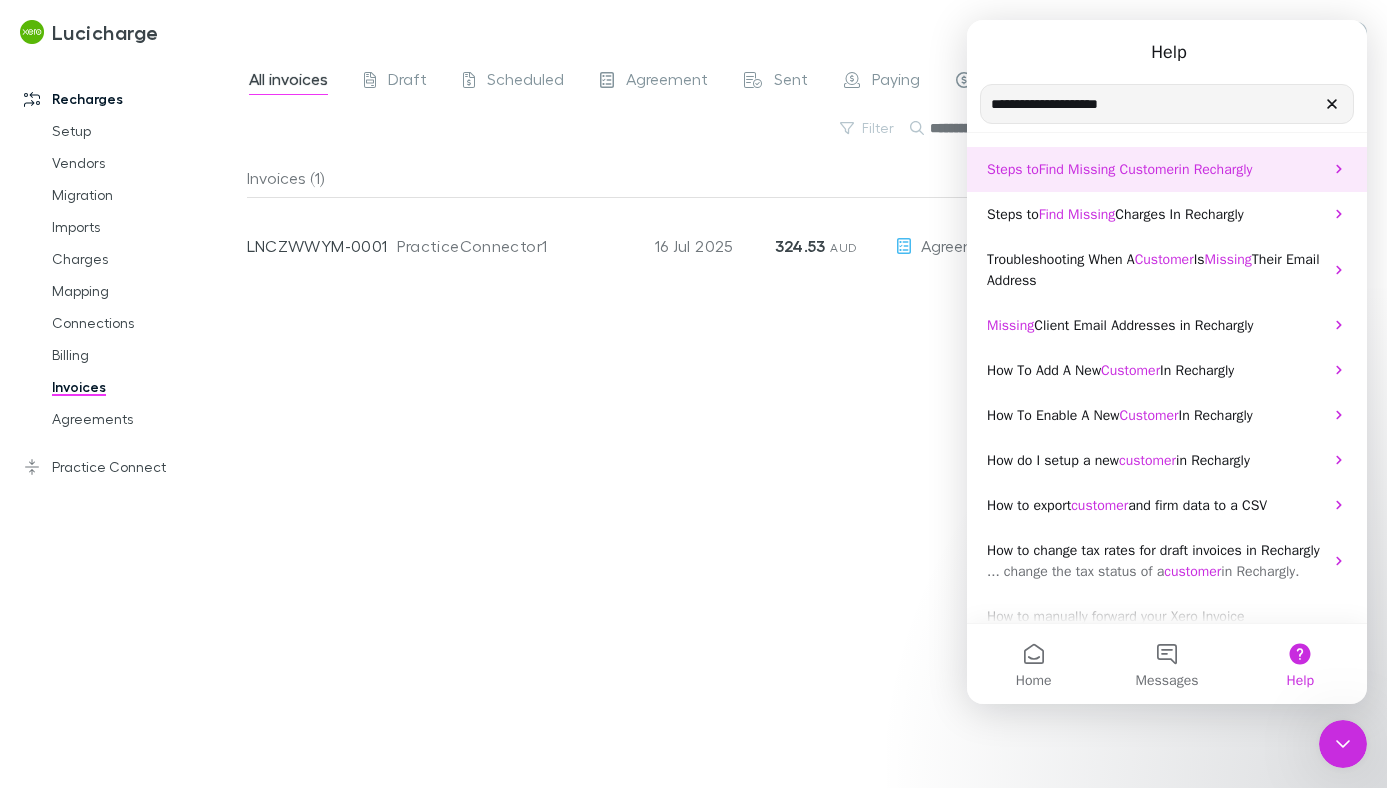 type on "**********" 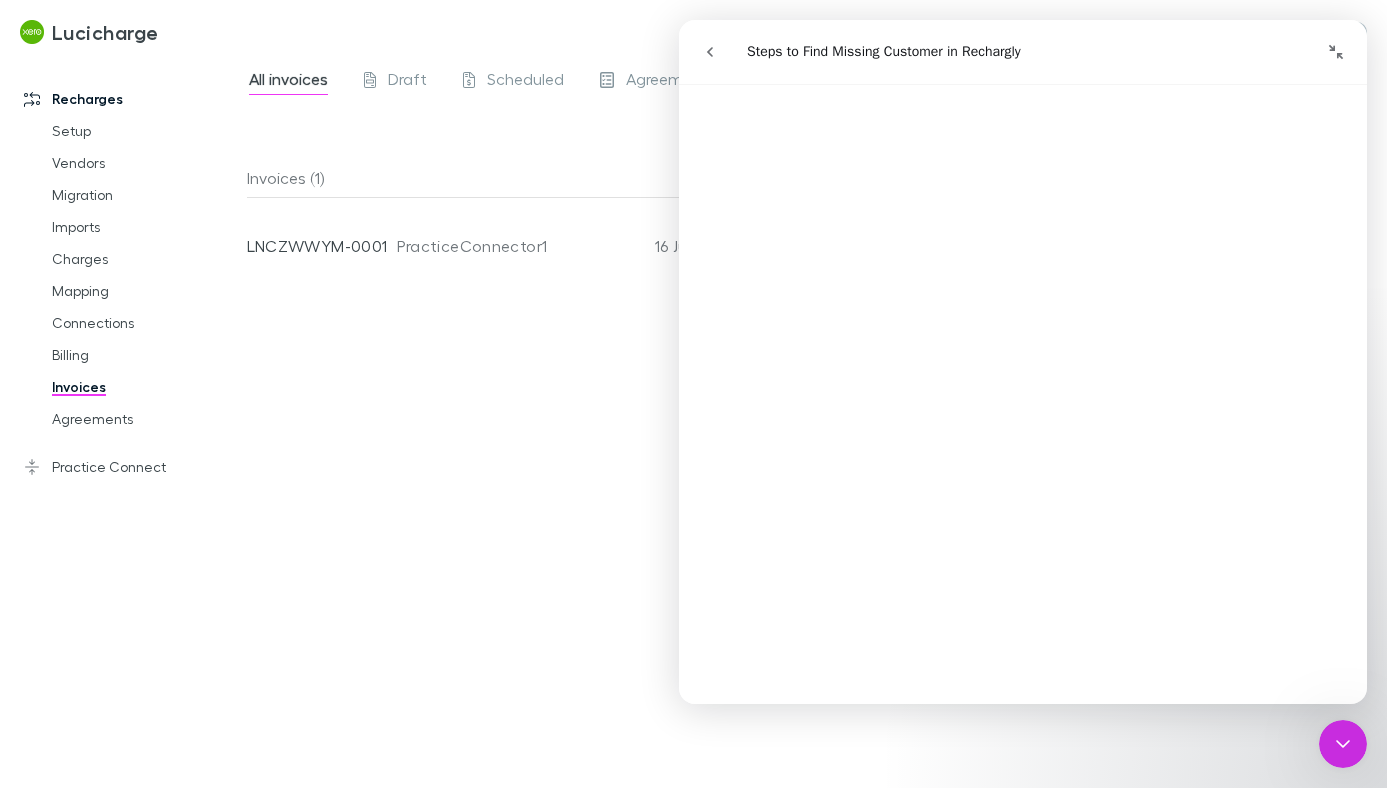 scroll, scrollTop: 894, scrollLeft: 0, axis: vertical 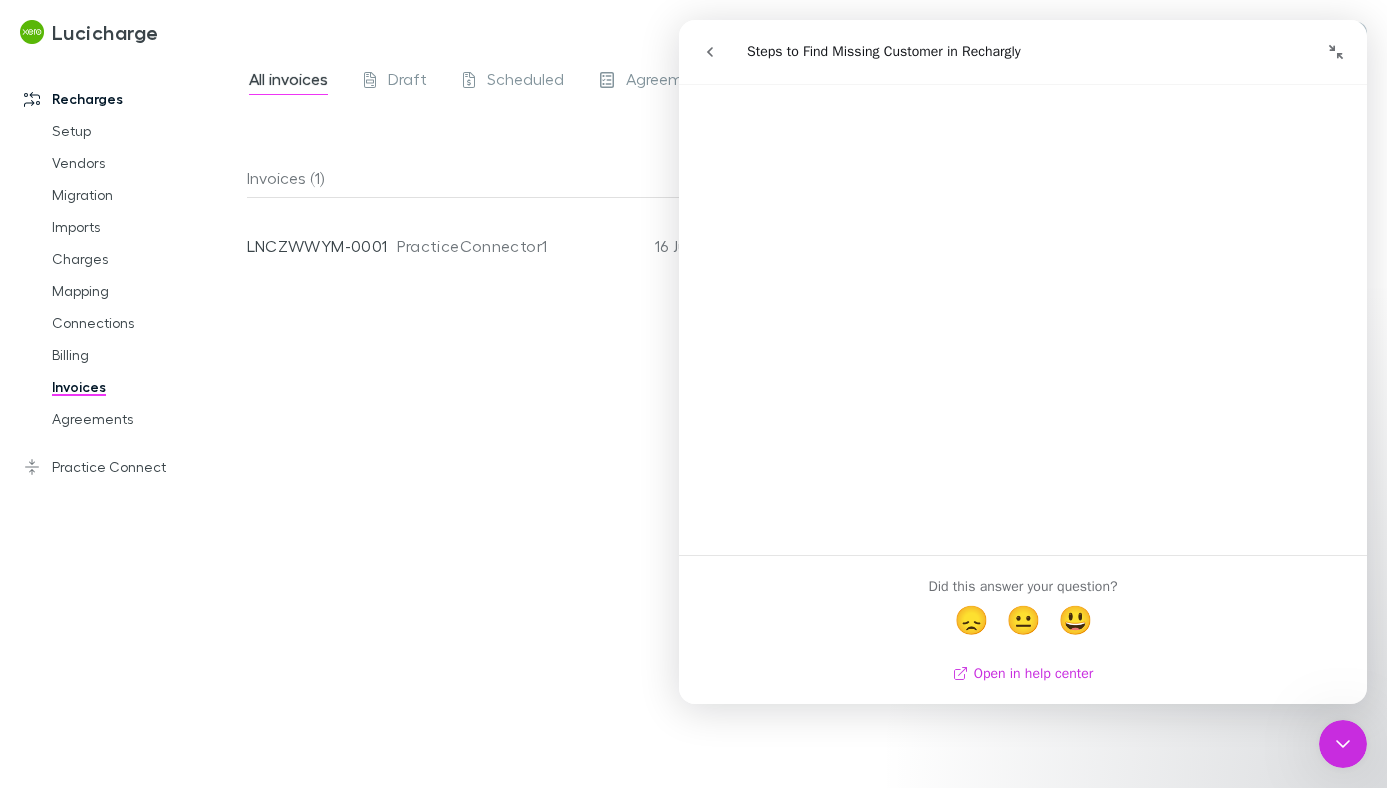 click on "Open in help center" at bounding box center (1023, 673) 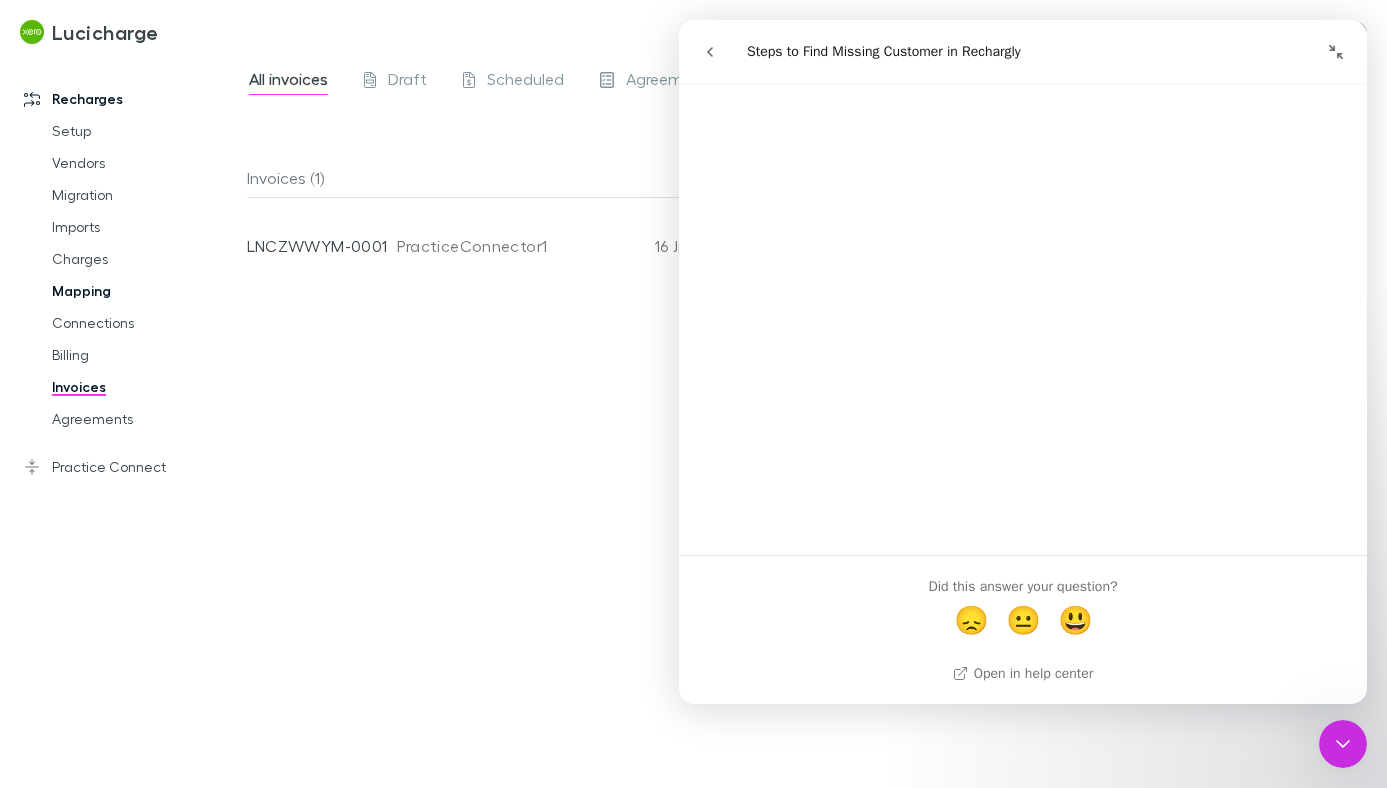 click on "Mapping" at bounding box center [137, 291] 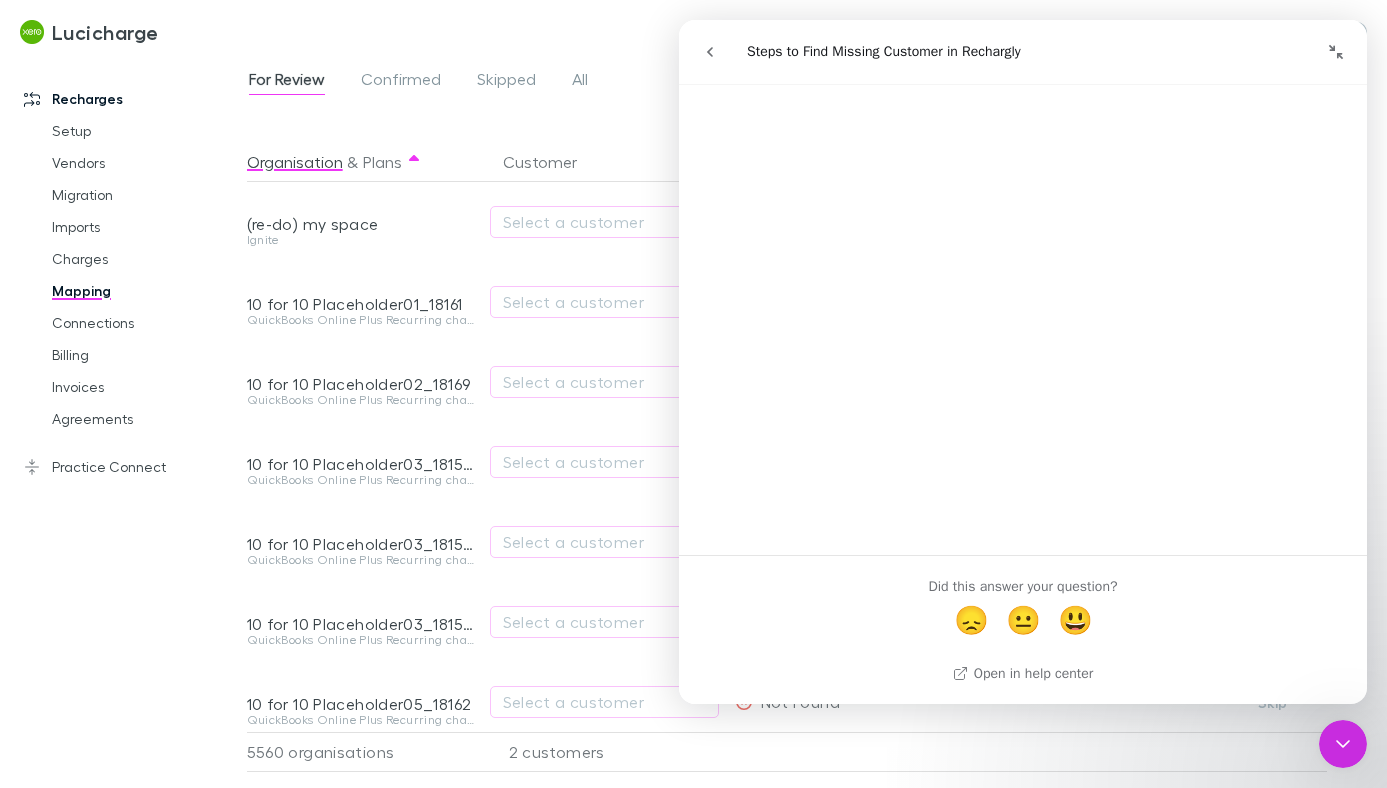 click 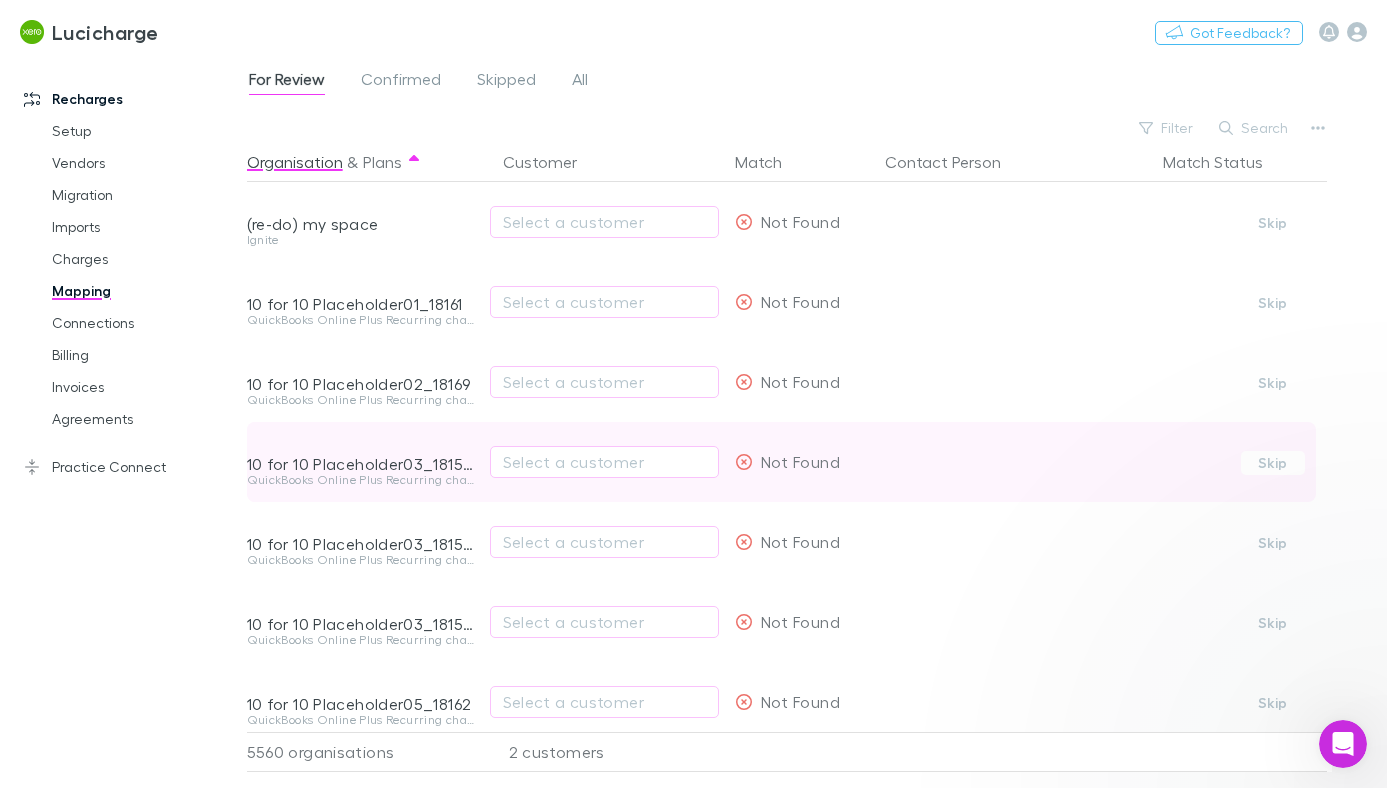 scroll, scrollTop: 0, scrollLeft: 0, axis: both 